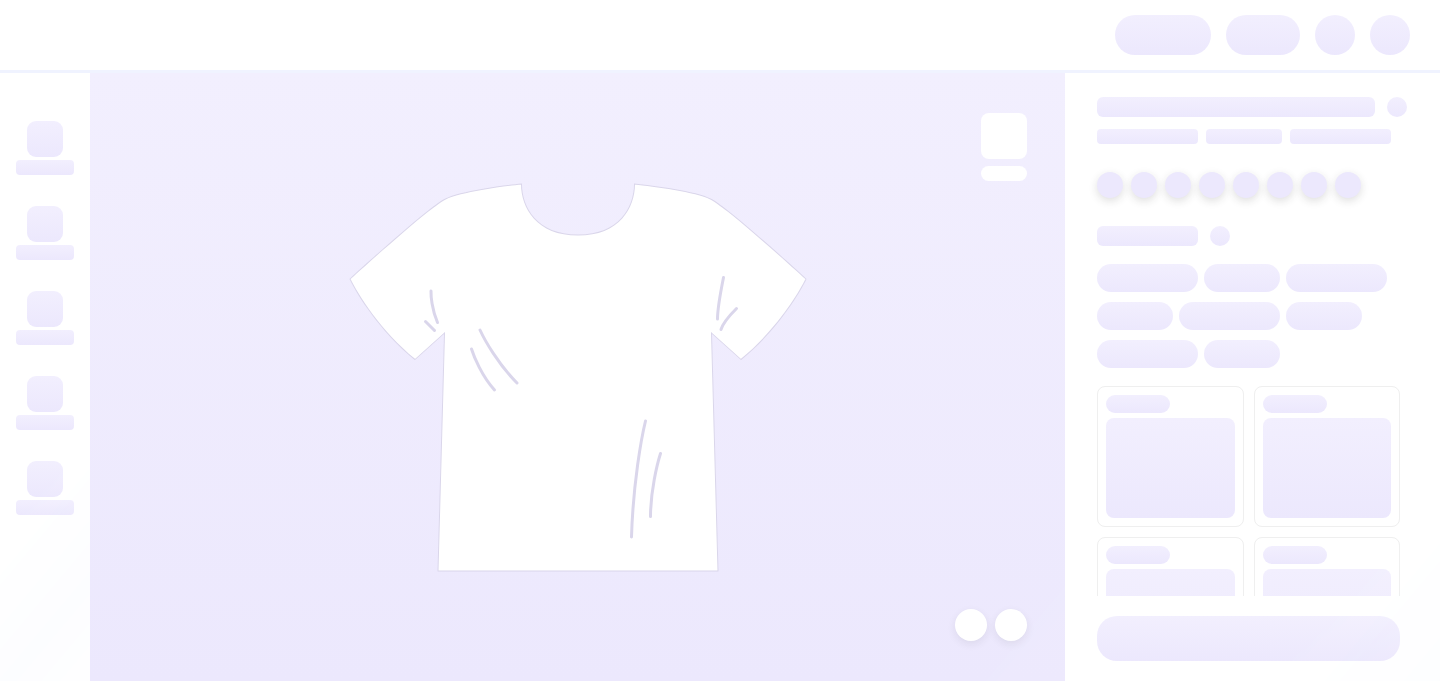 scroll, scrollTop: 0, scrollLeft: 0, axis: both 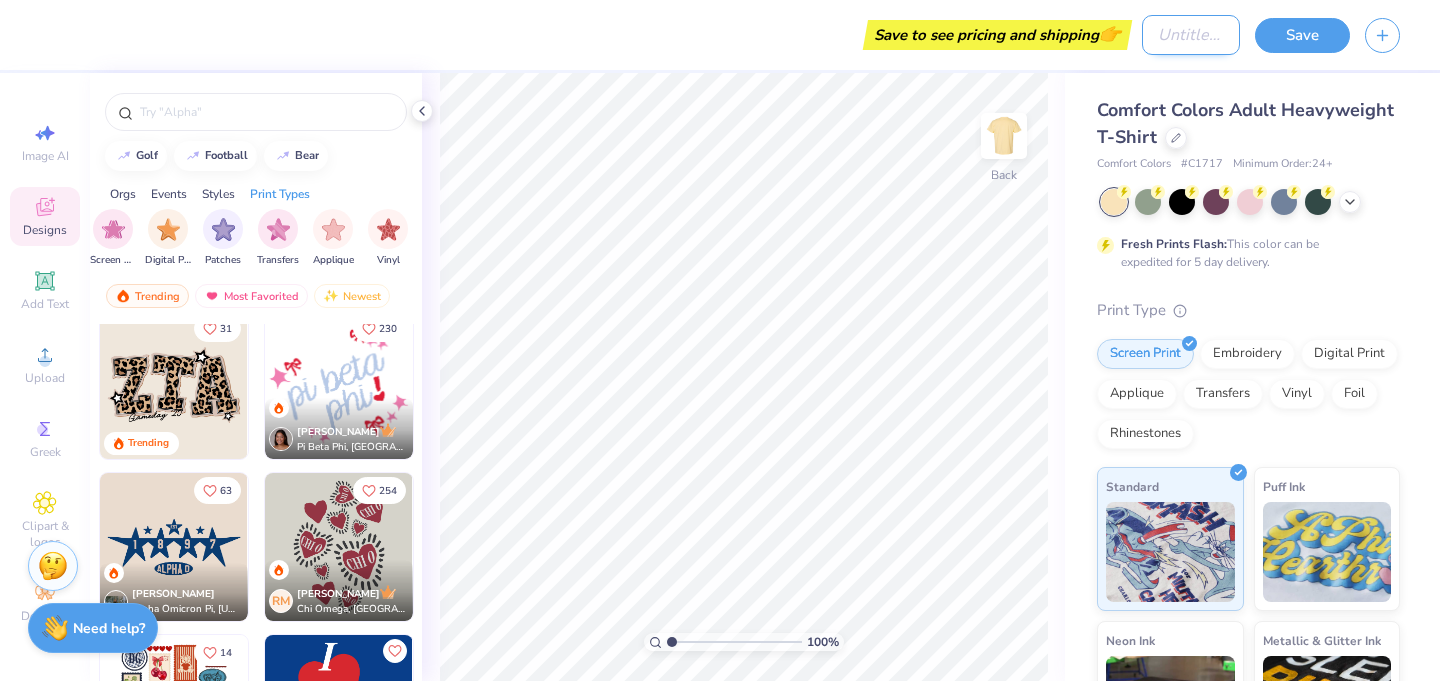 click on "Design Title" at bounding box center (1191, 35) 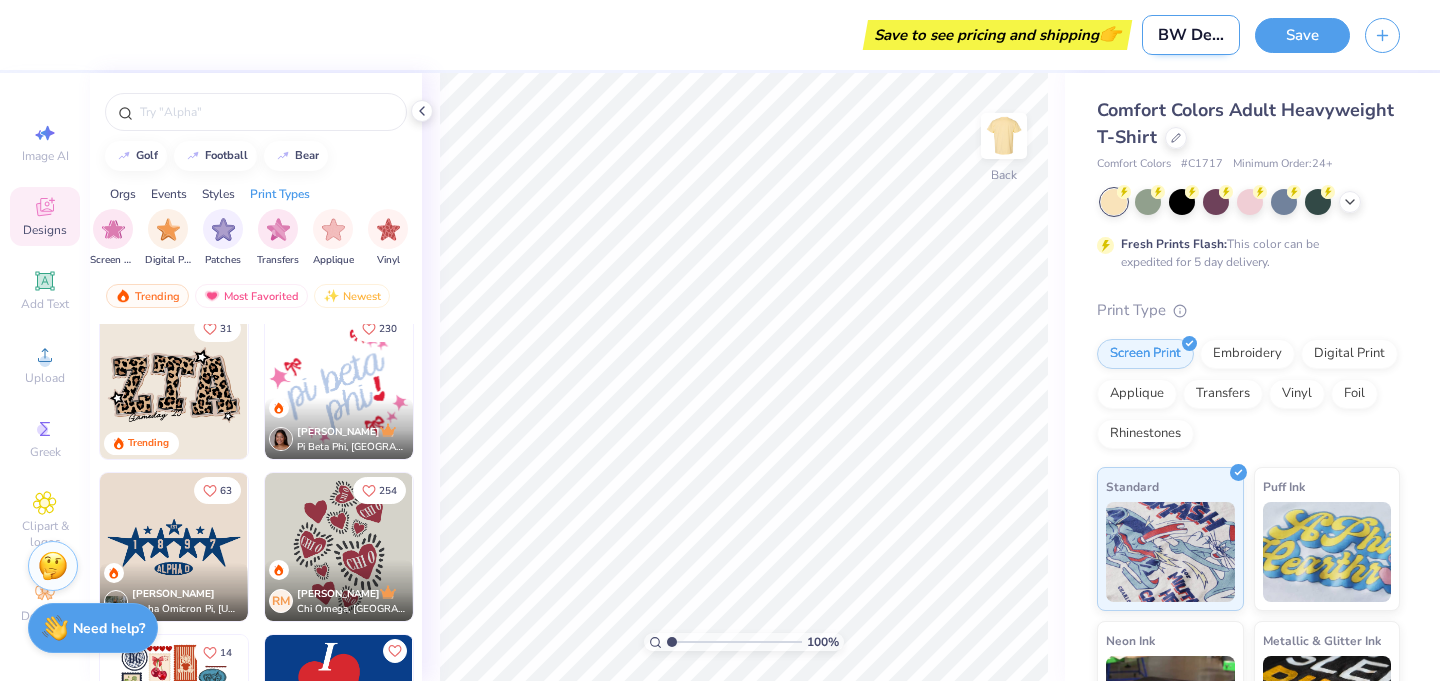 scroll, scrollTop: 0, scrollLeft: 18, axis: horizontal 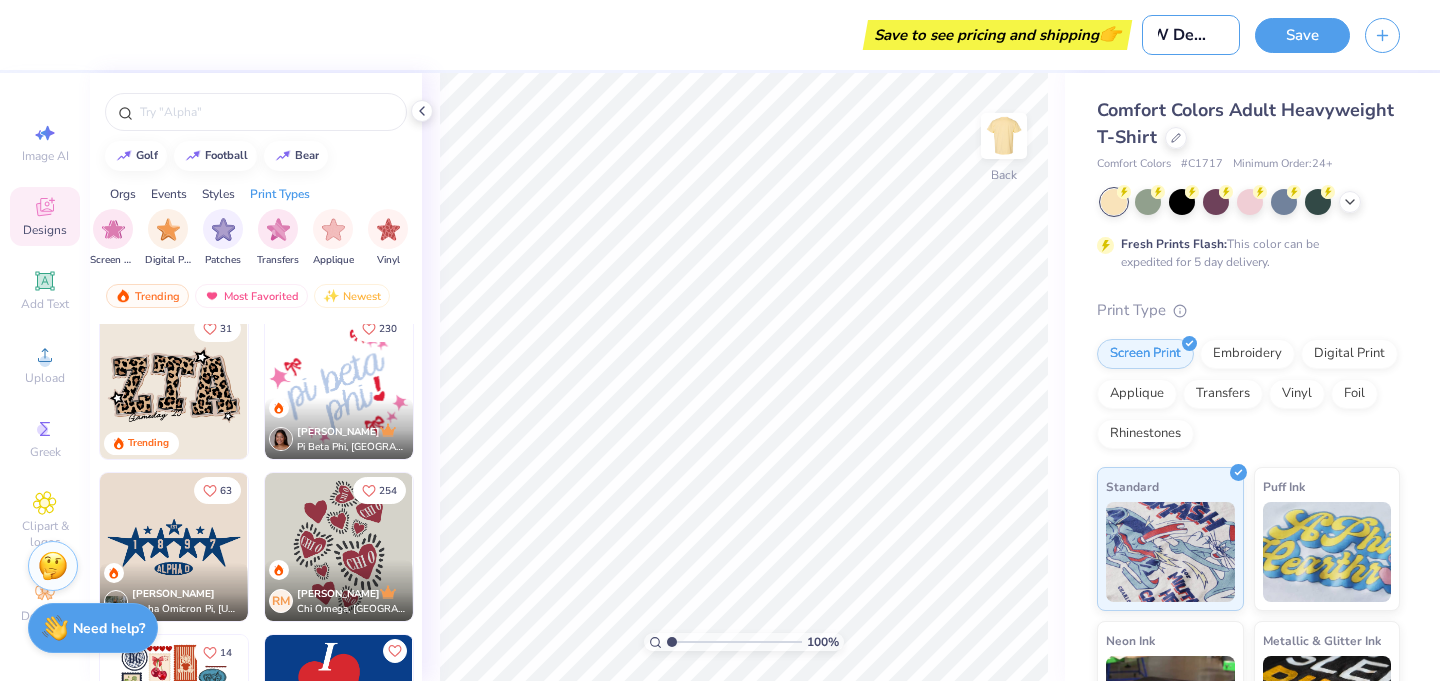 type on "BW Design" 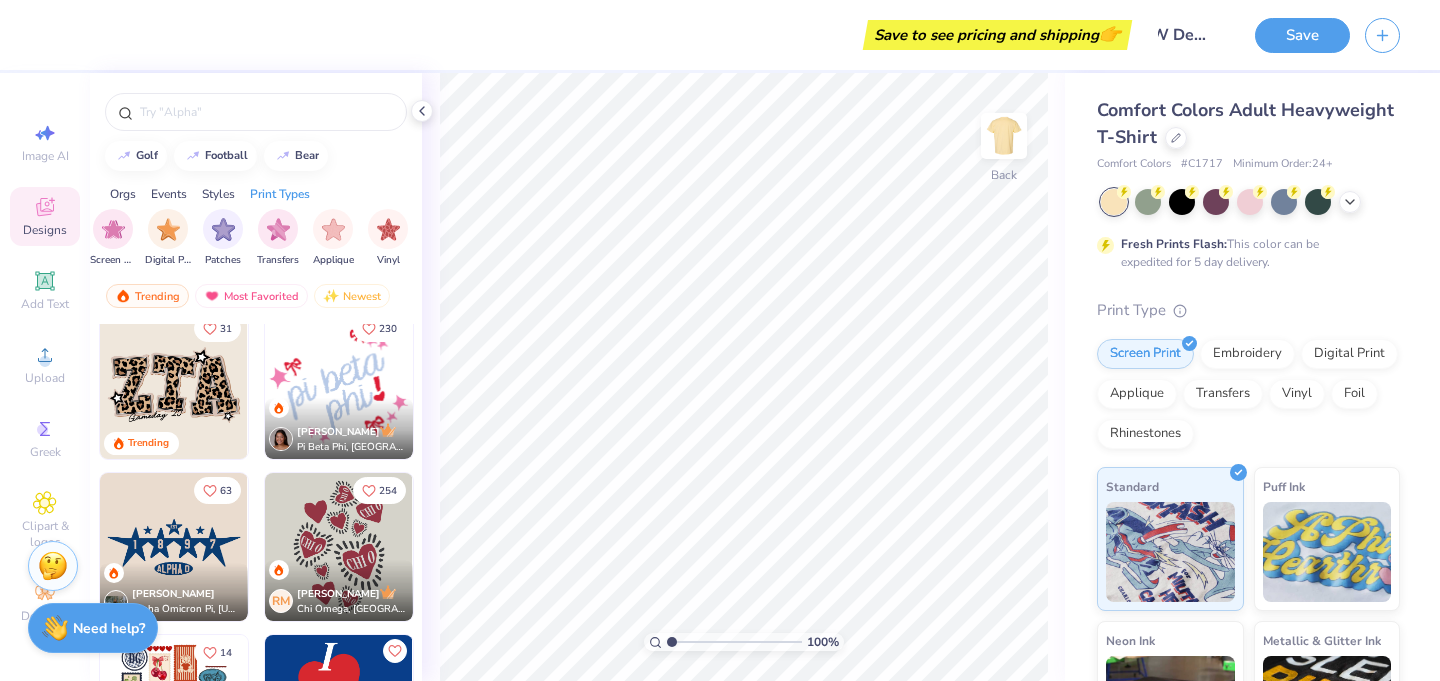 scroll, scrollTop: 0, scrollLeft: 0, axis: both 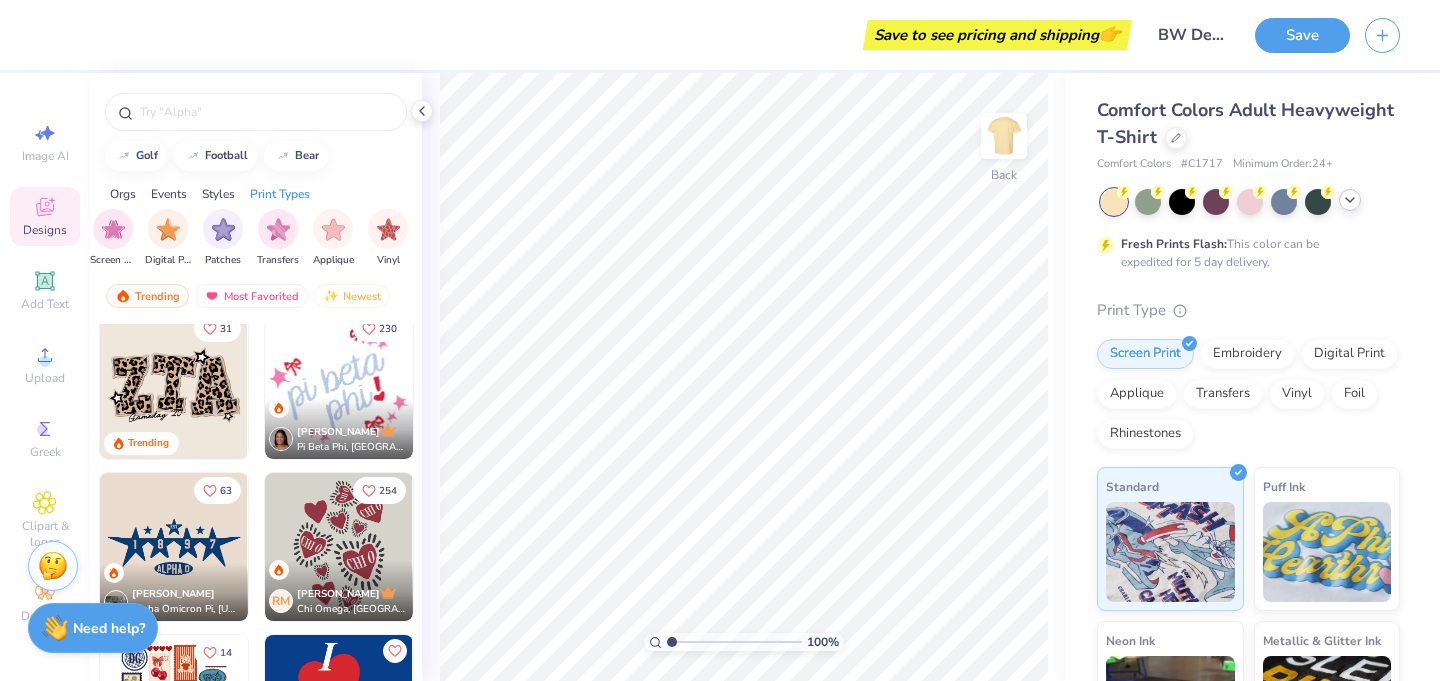 click at bounding box center (1350, 200) 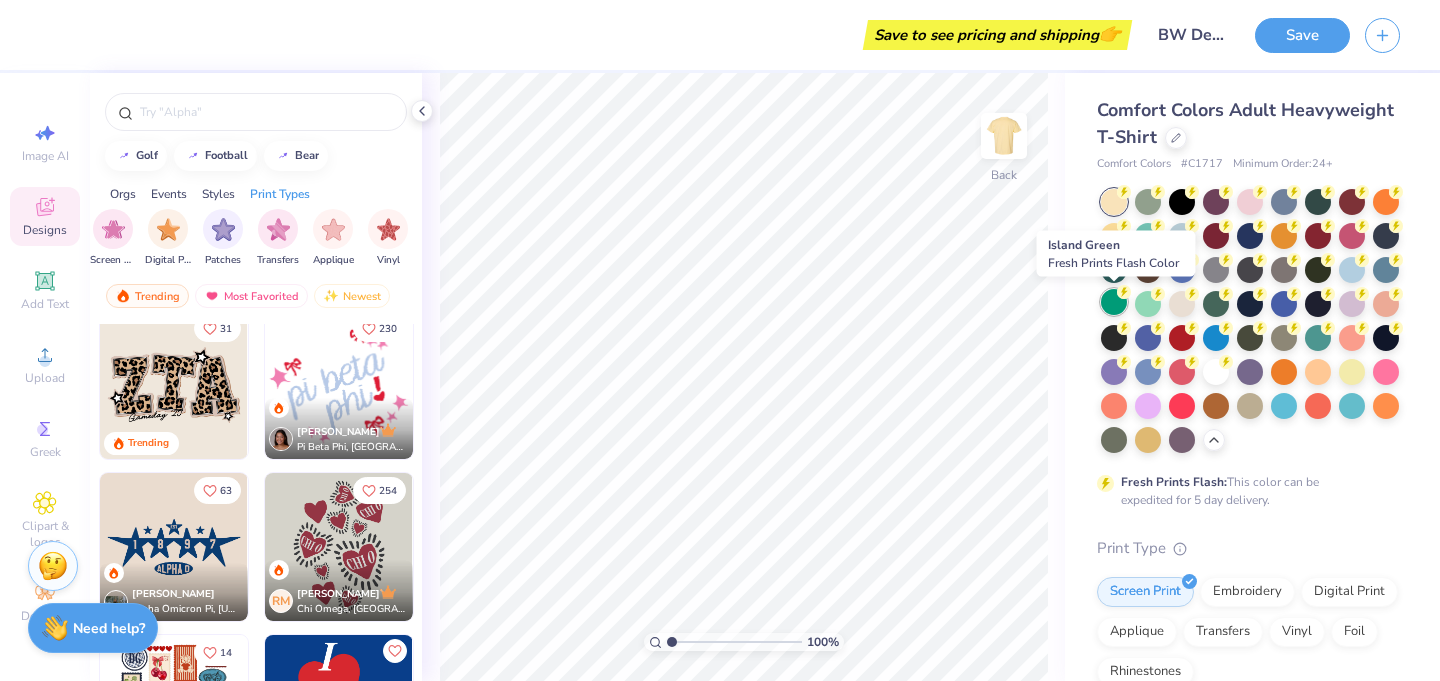 click at bounding box center [1114, 302] 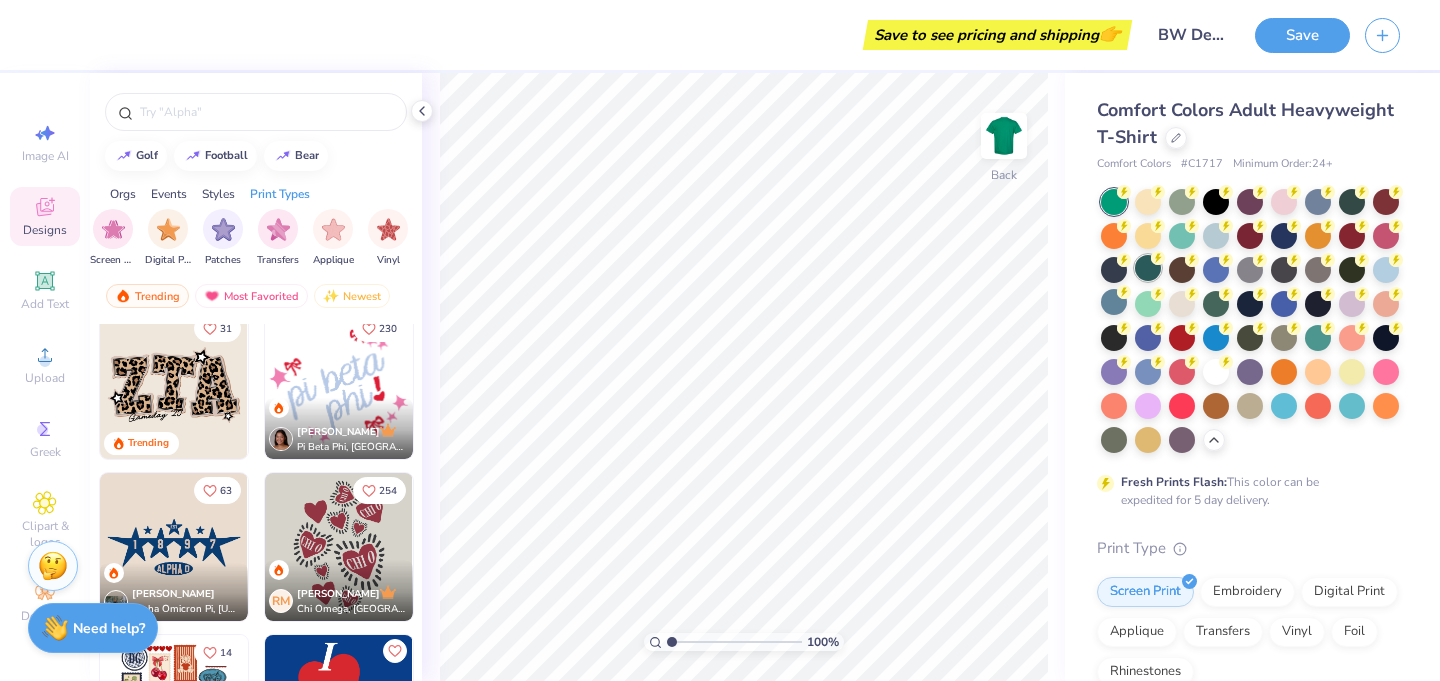 click at bounding box center (1148, 268) 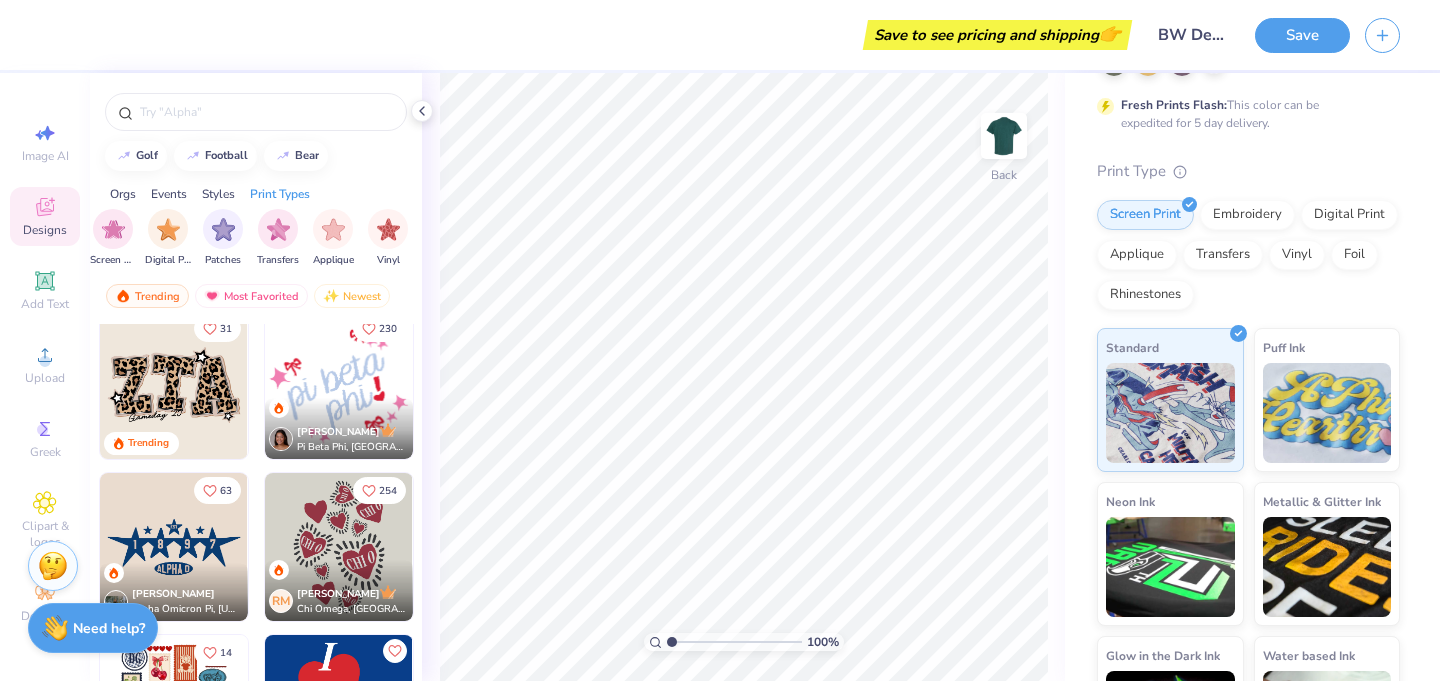 scroll, scrollTop: 379, scrollLeft: 0, axis: vertical 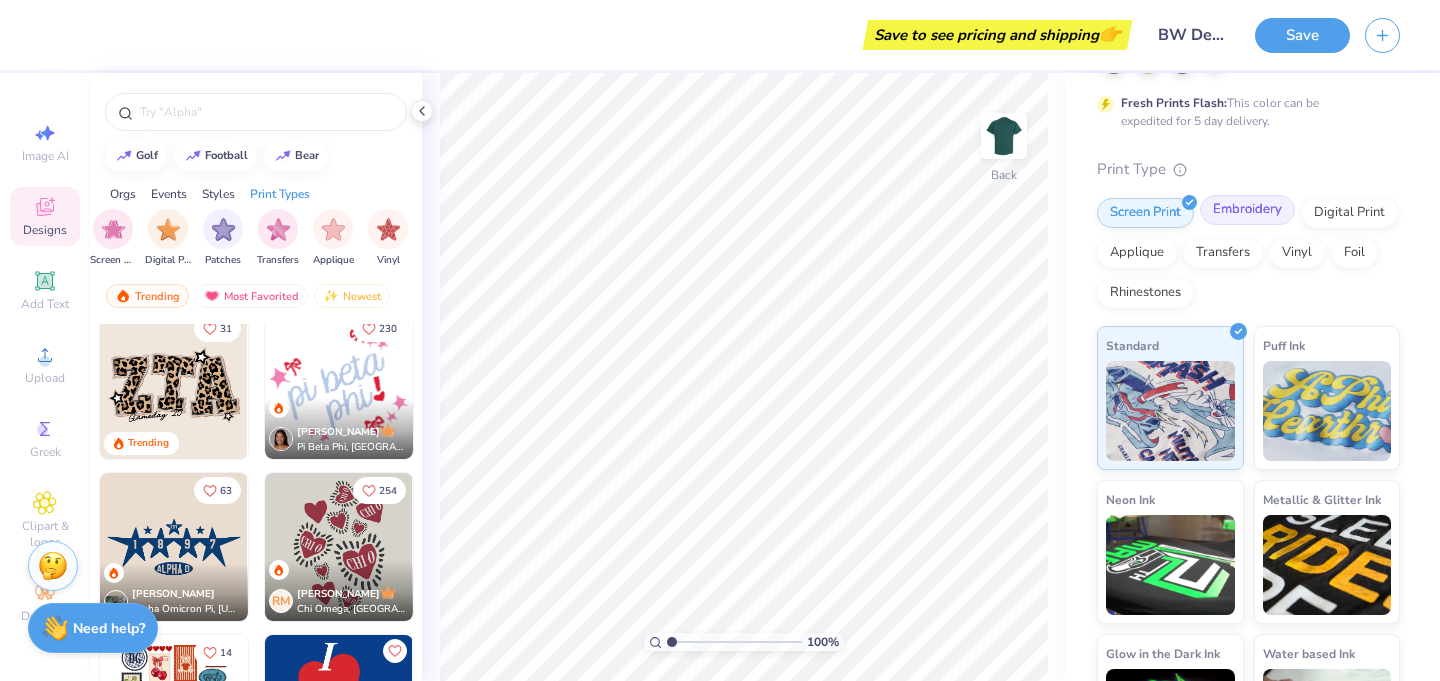 click on "Embroidery" at bounding box center (1247, 210) 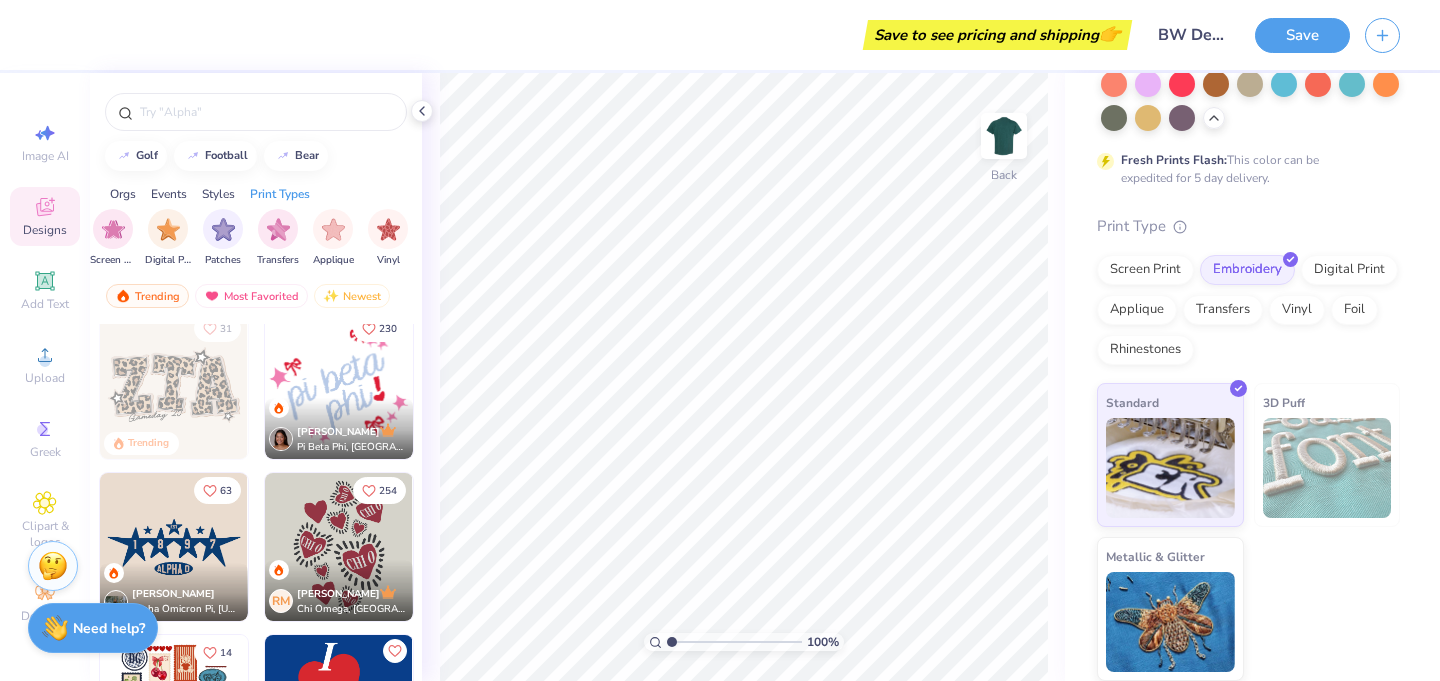 scroll, scrollTop: 322, scrollLeft: 0, axis: vertical 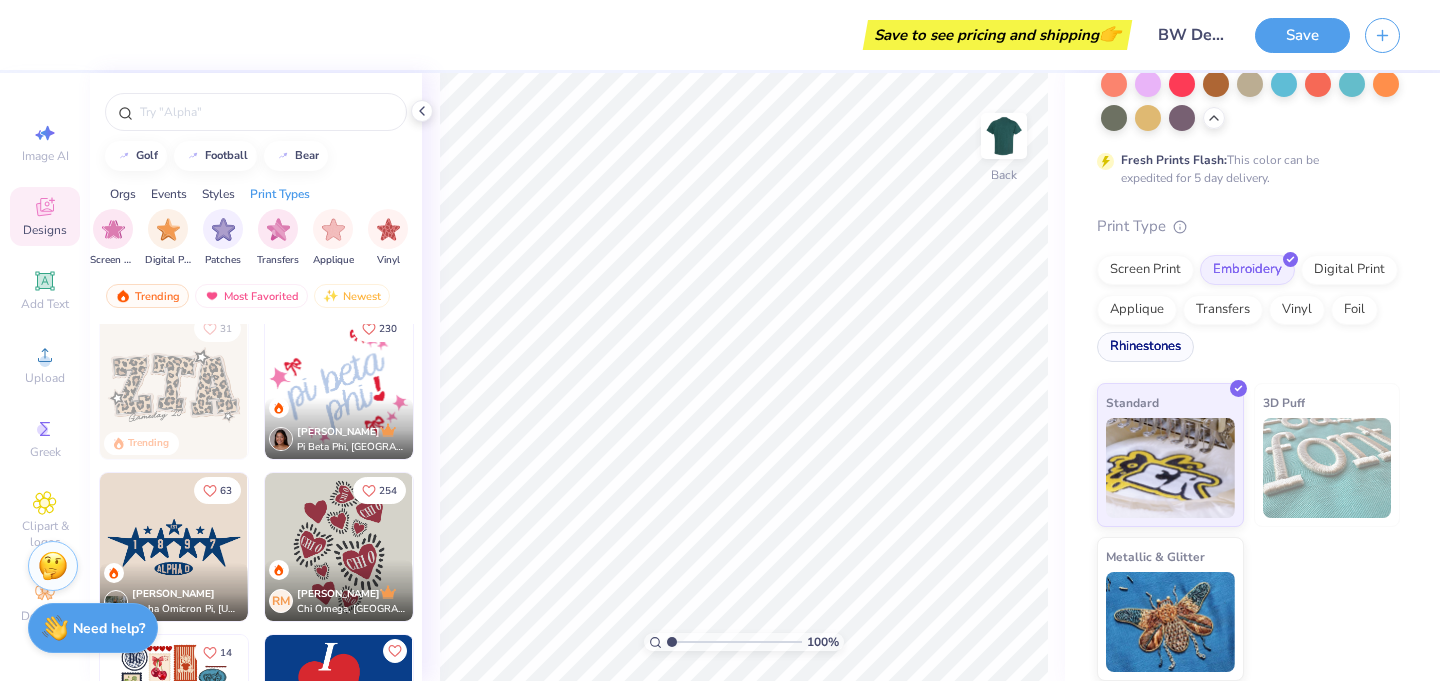 click on "Rhinestones" at bounding box center [1145, 347] 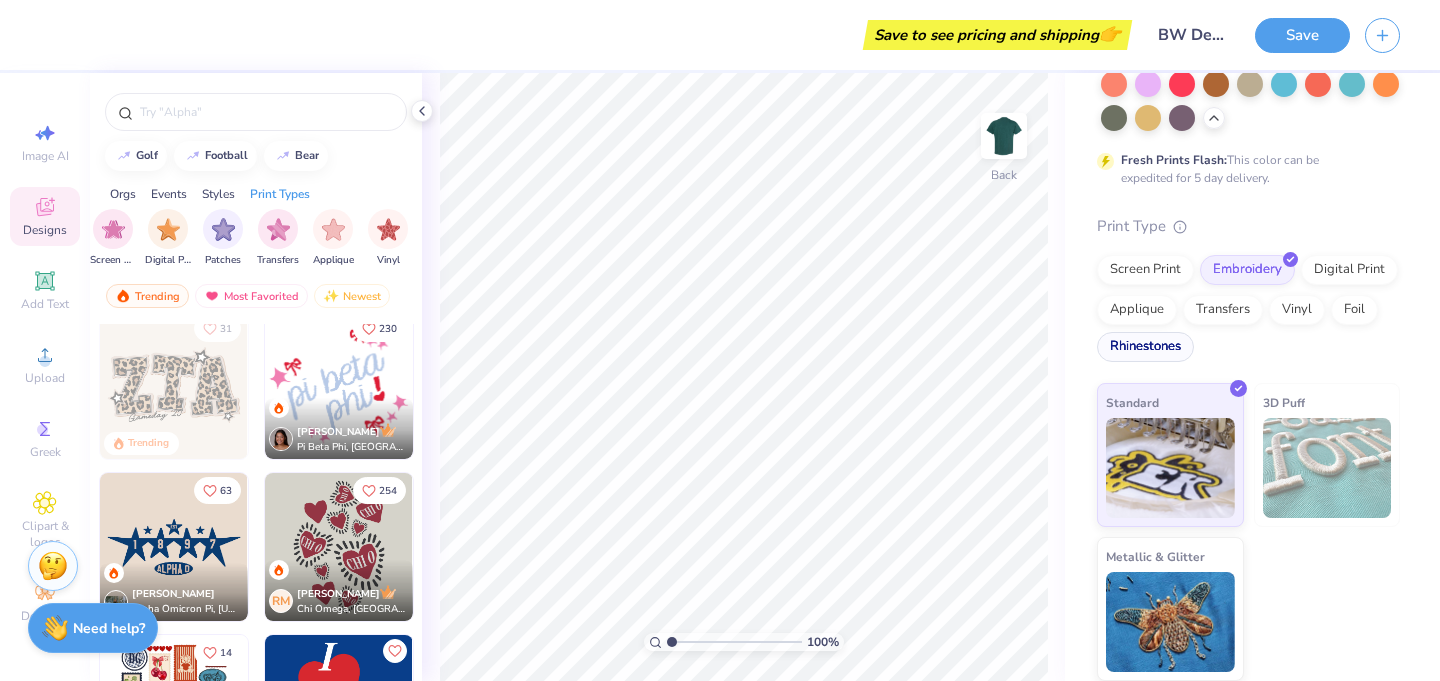 scroll, scrollTop: 168, scrollLeft: 0, axis: vertical 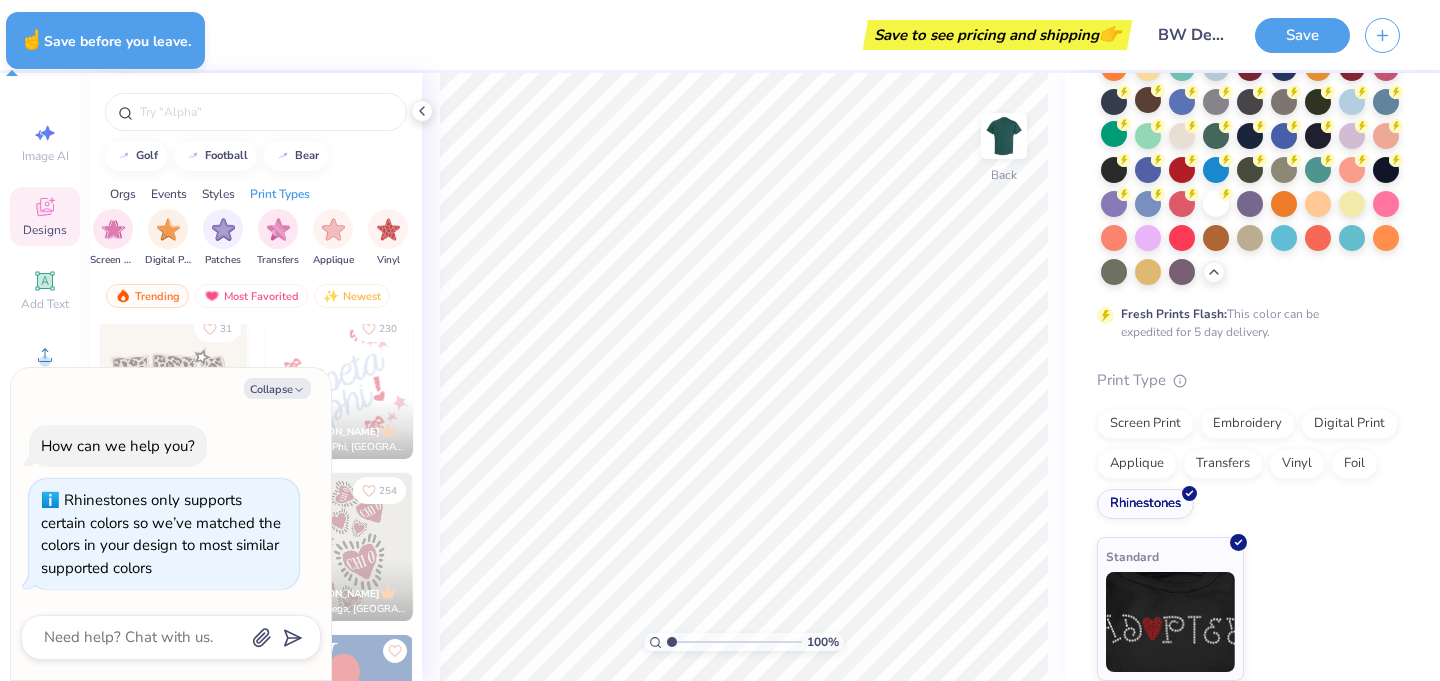 type on "x" 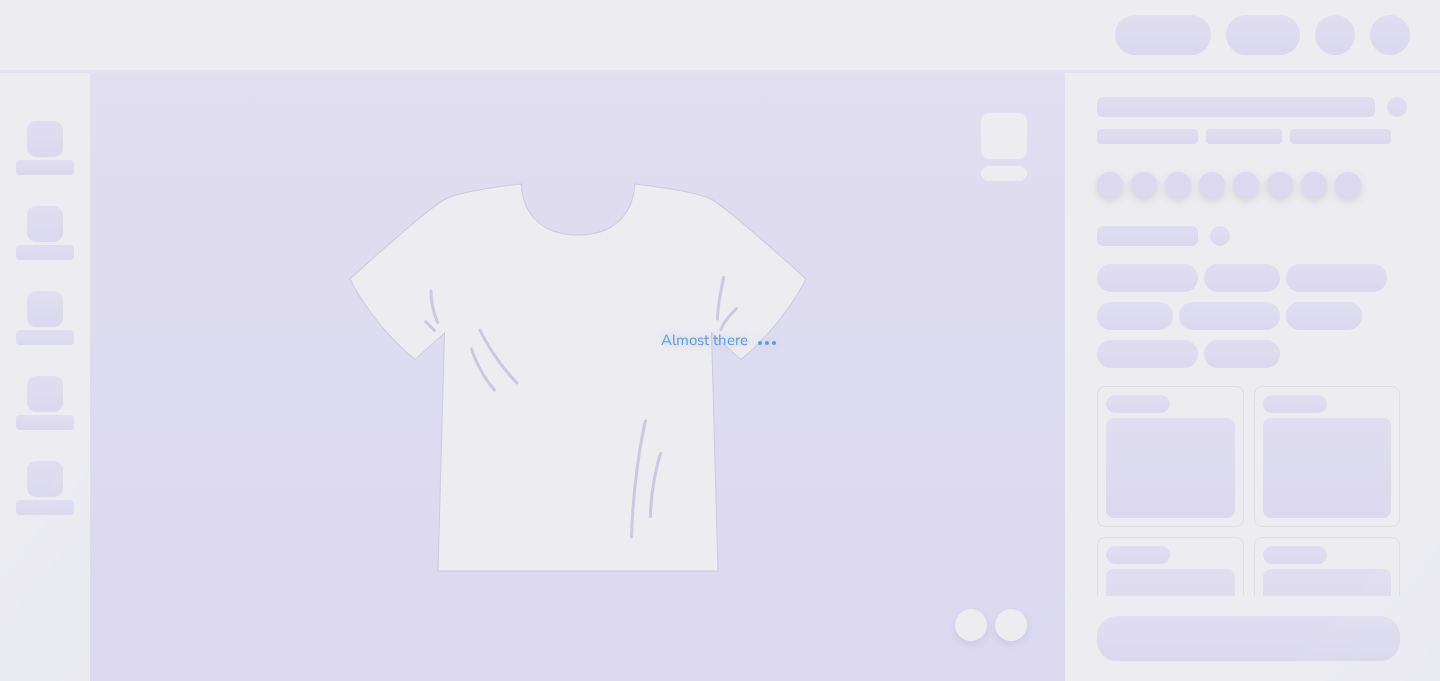 scroll, scrollTop: 0, scrollLeft: 0, axis: both 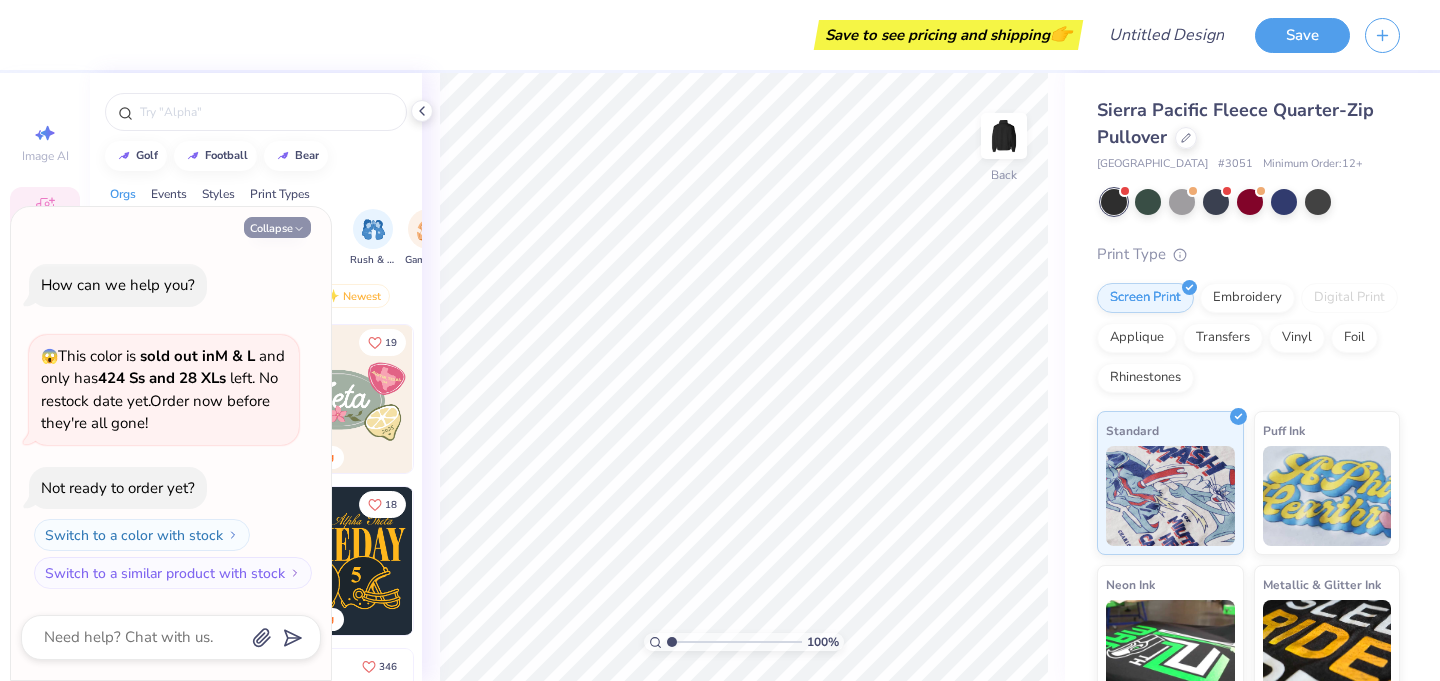 click on "Collapse" at bounding box center [277, 227] 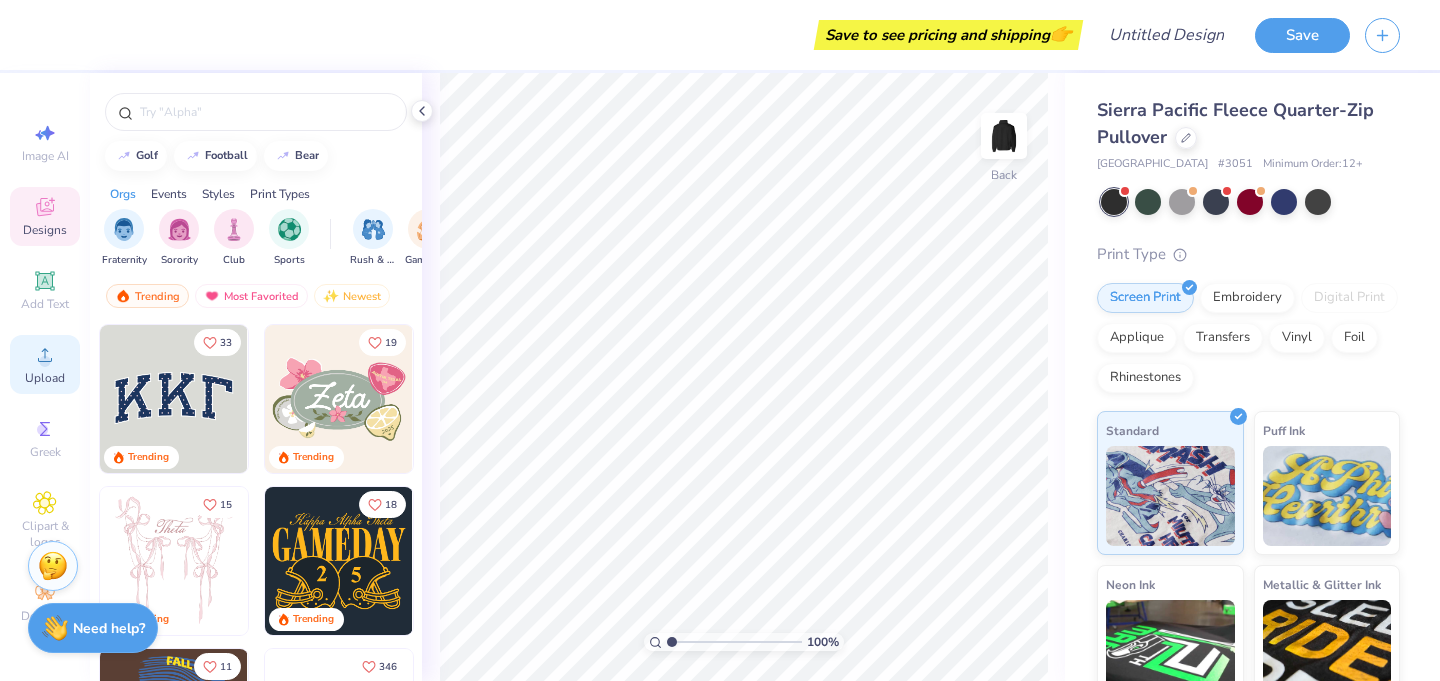 click on "Upload" at bounding box center [45, 364] 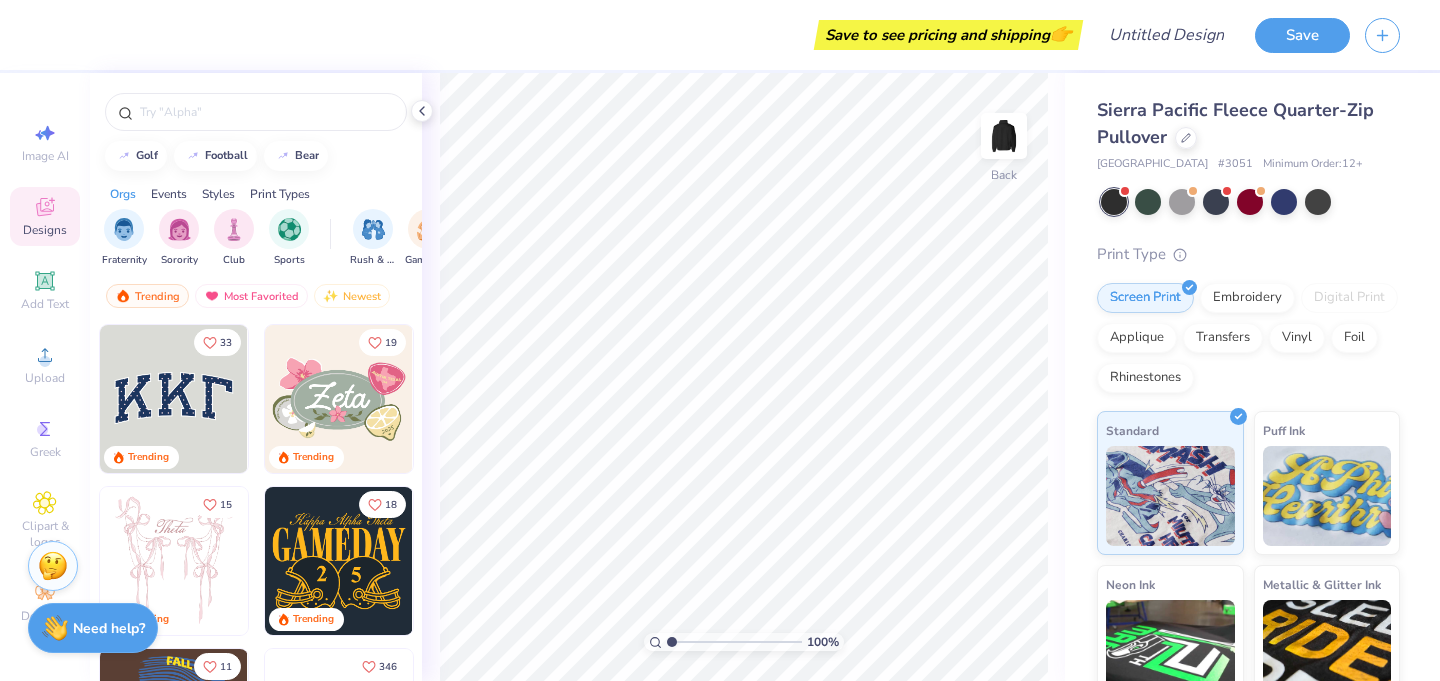 click on "Designs" at bounding box center (45, 230) 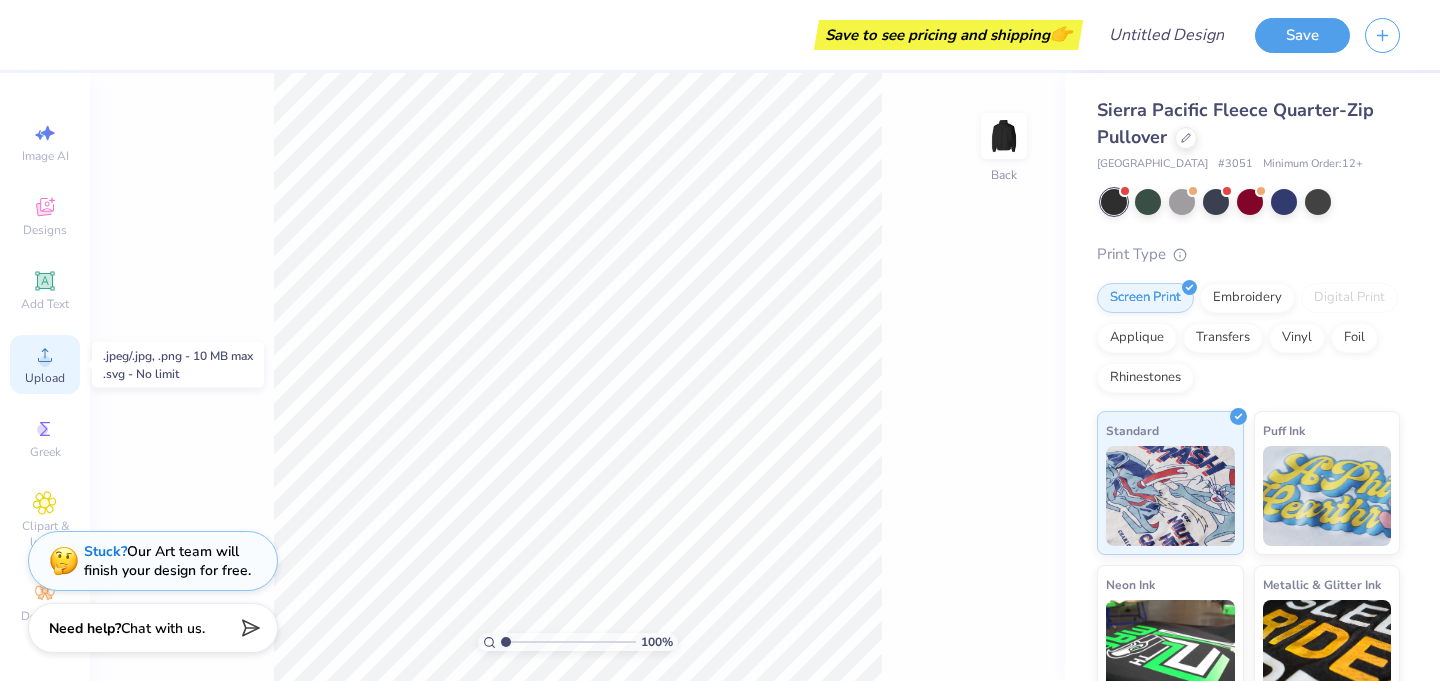 click on "Upload" at bounding box center (45, 378) 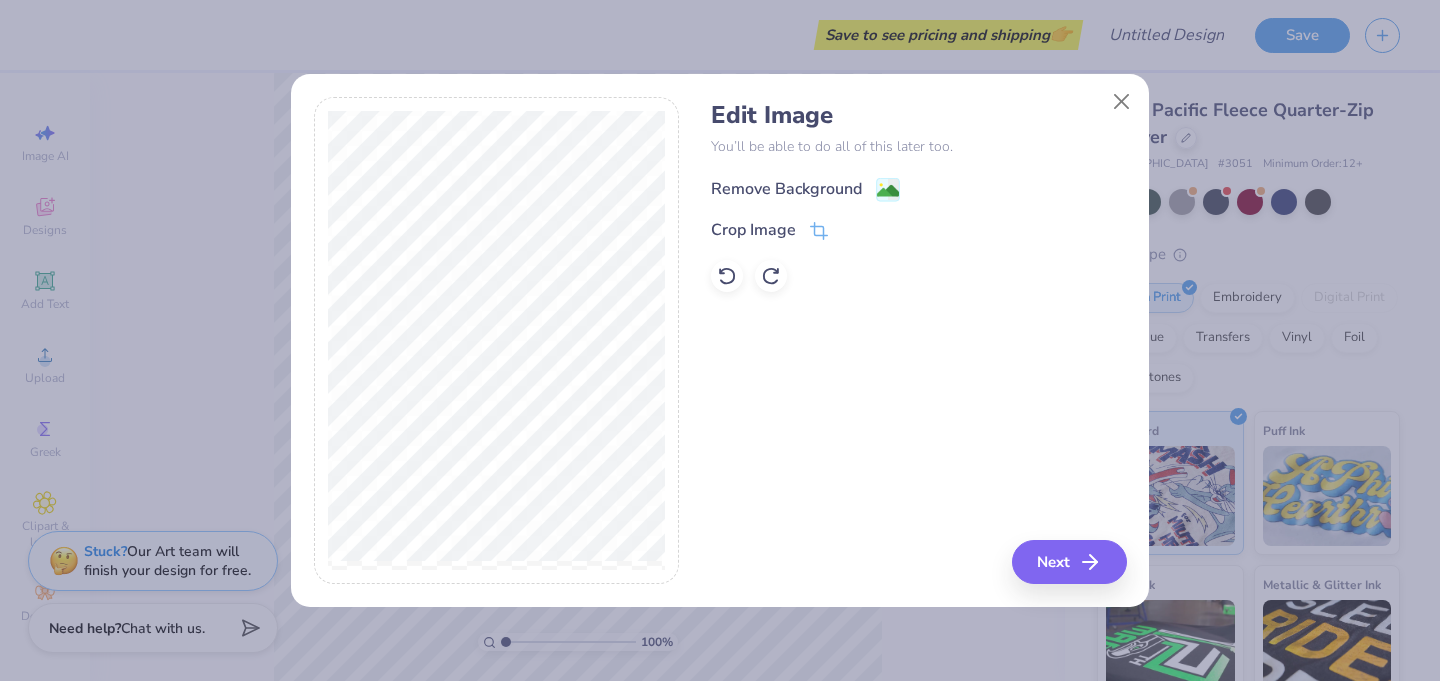 click on "Remove Background" at bounding box center [786, 189] 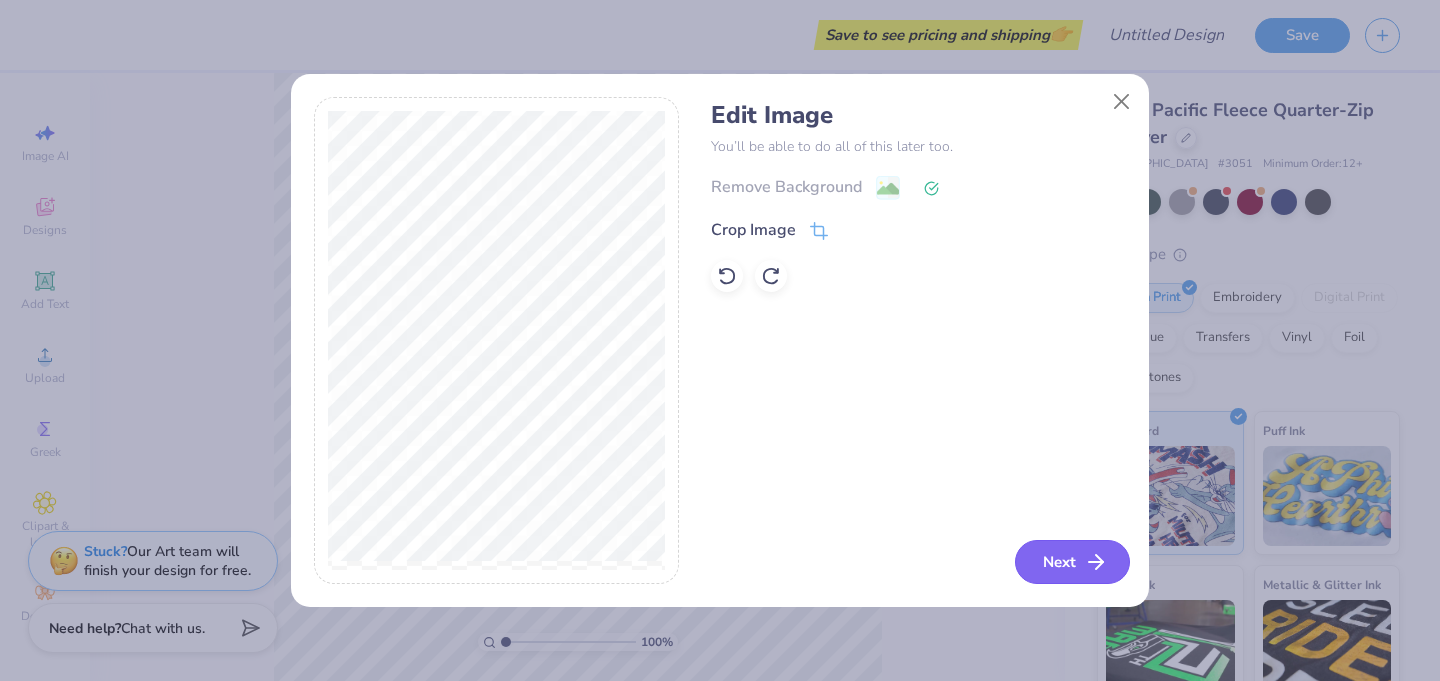 click 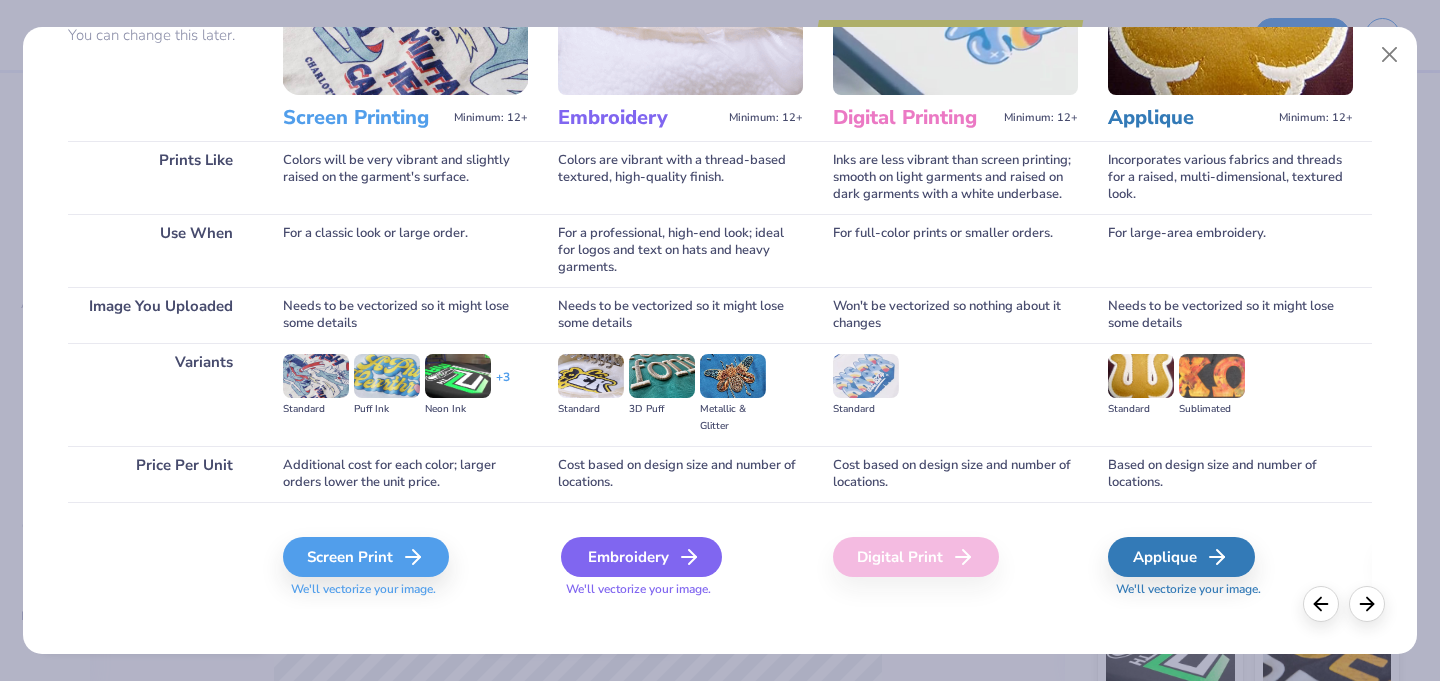 scroll, scrollTop: 216, scrollLeft: 0, axis: vertical 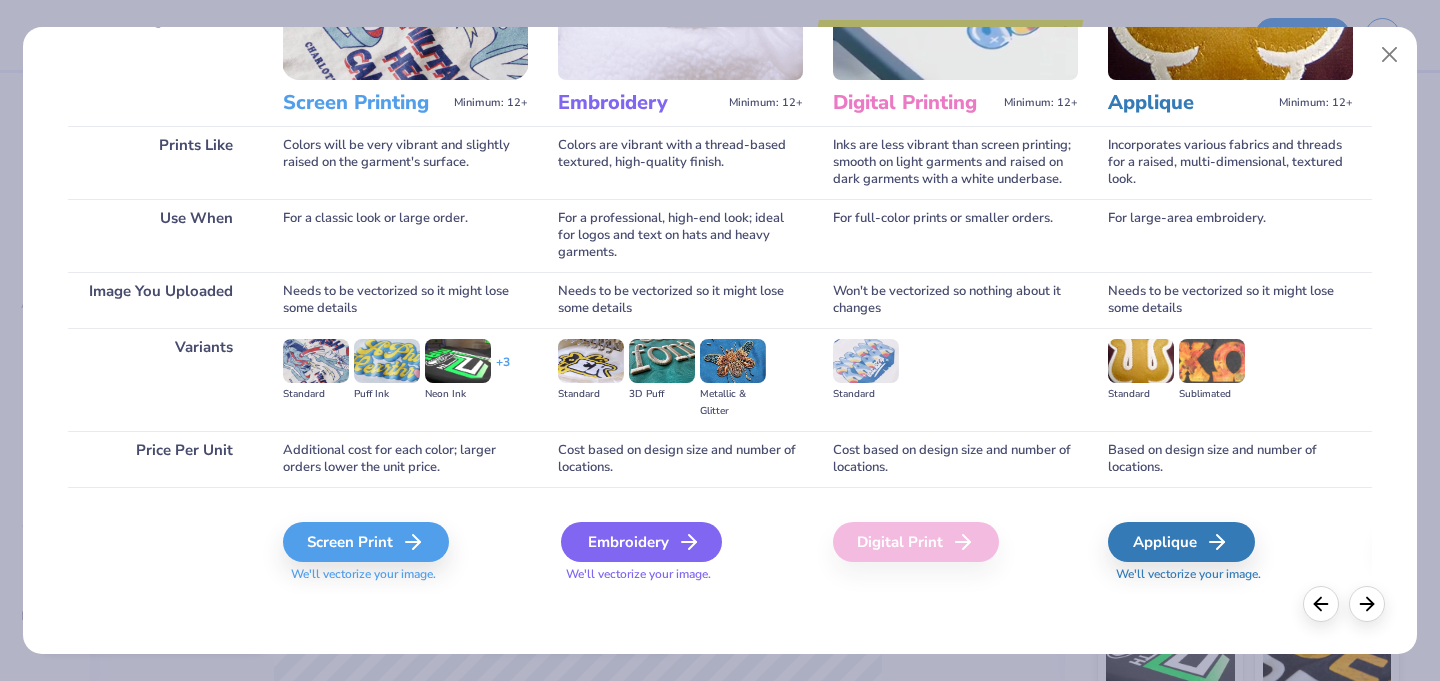 click on "Embroidery" at bounding box center [641, 542] 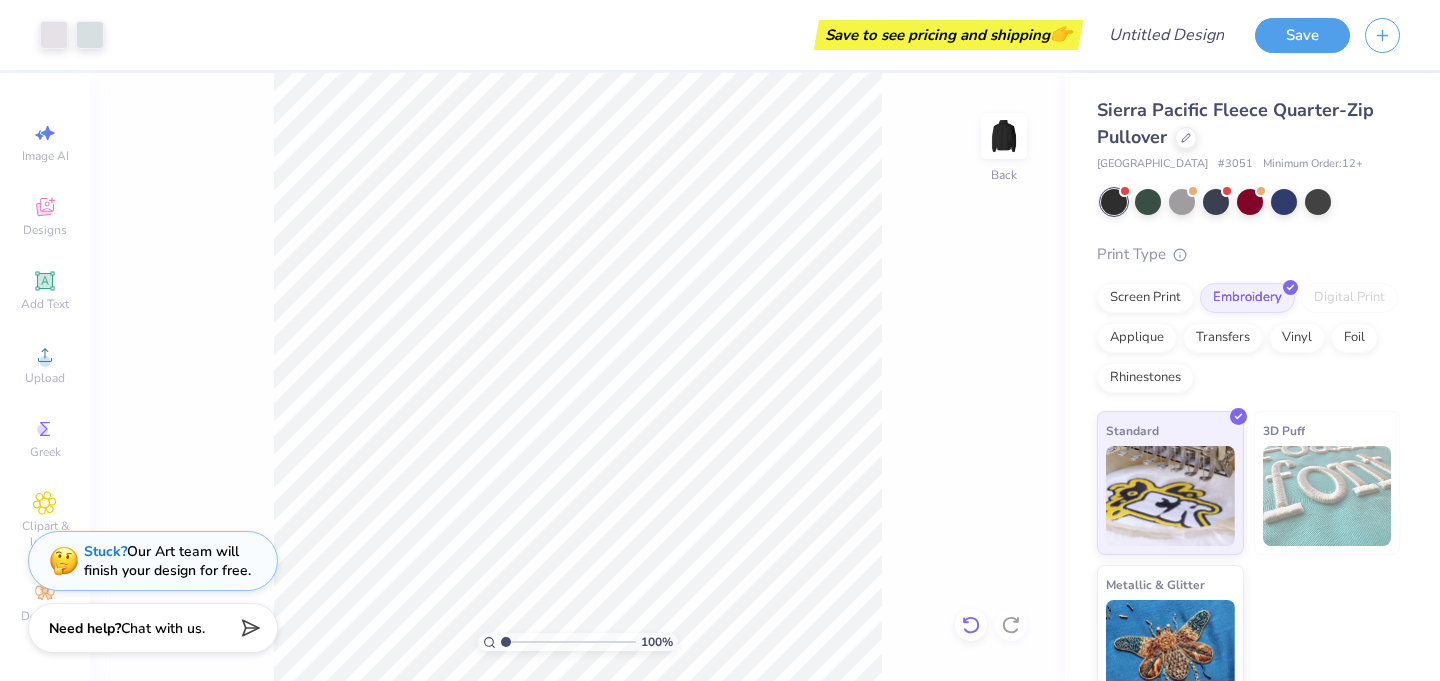 click 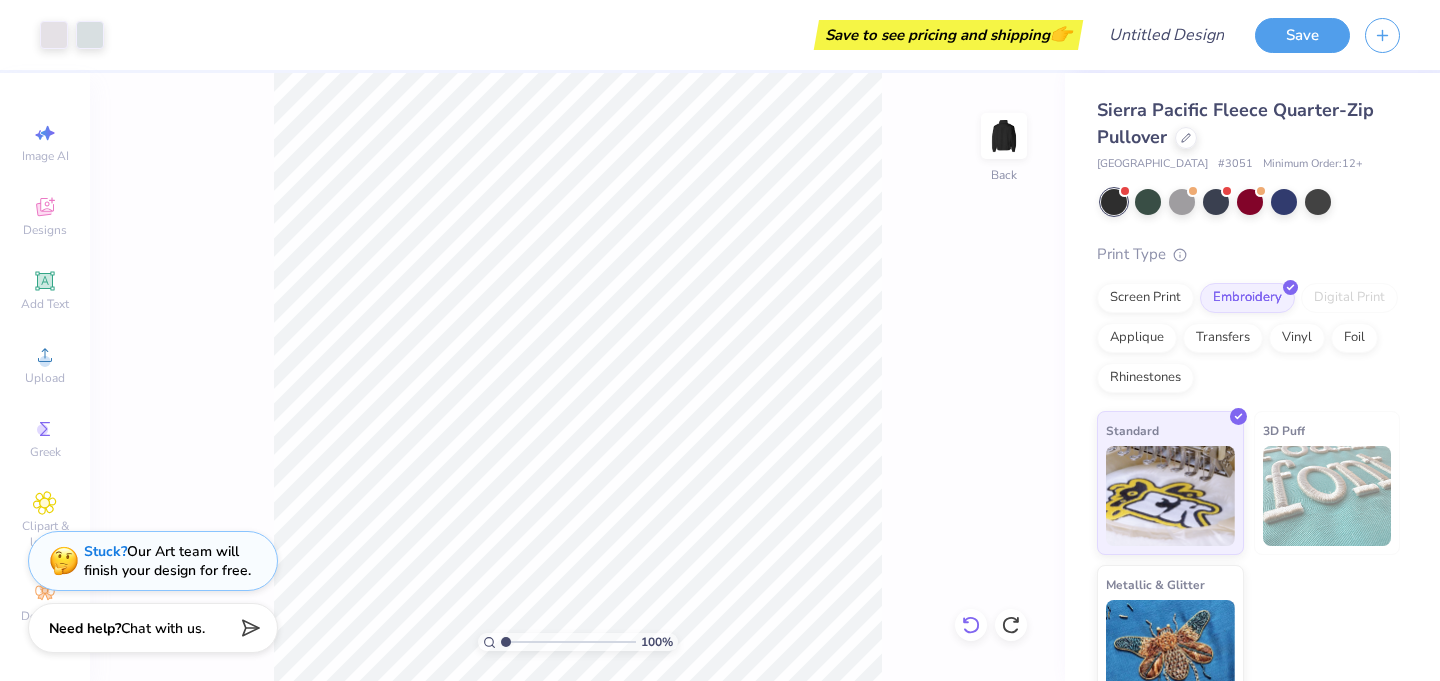 click 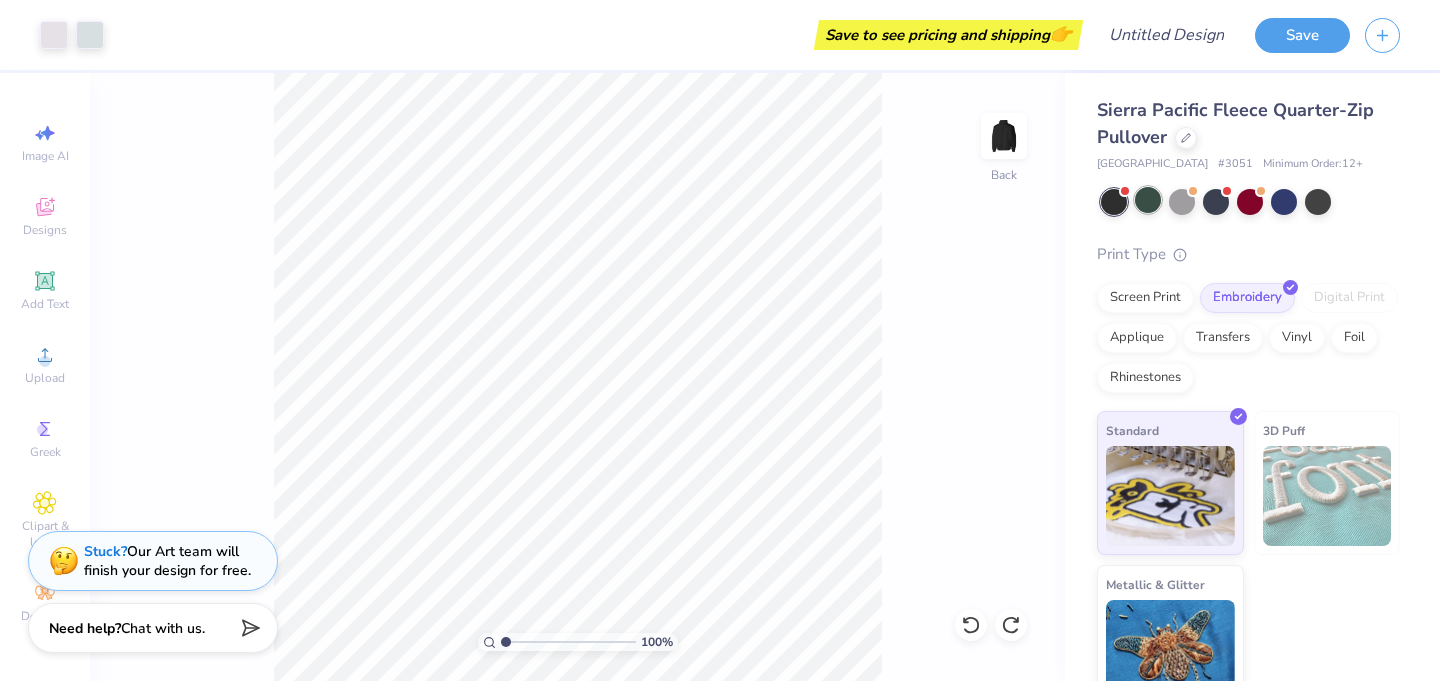 click at bounding box center (1148, 200) 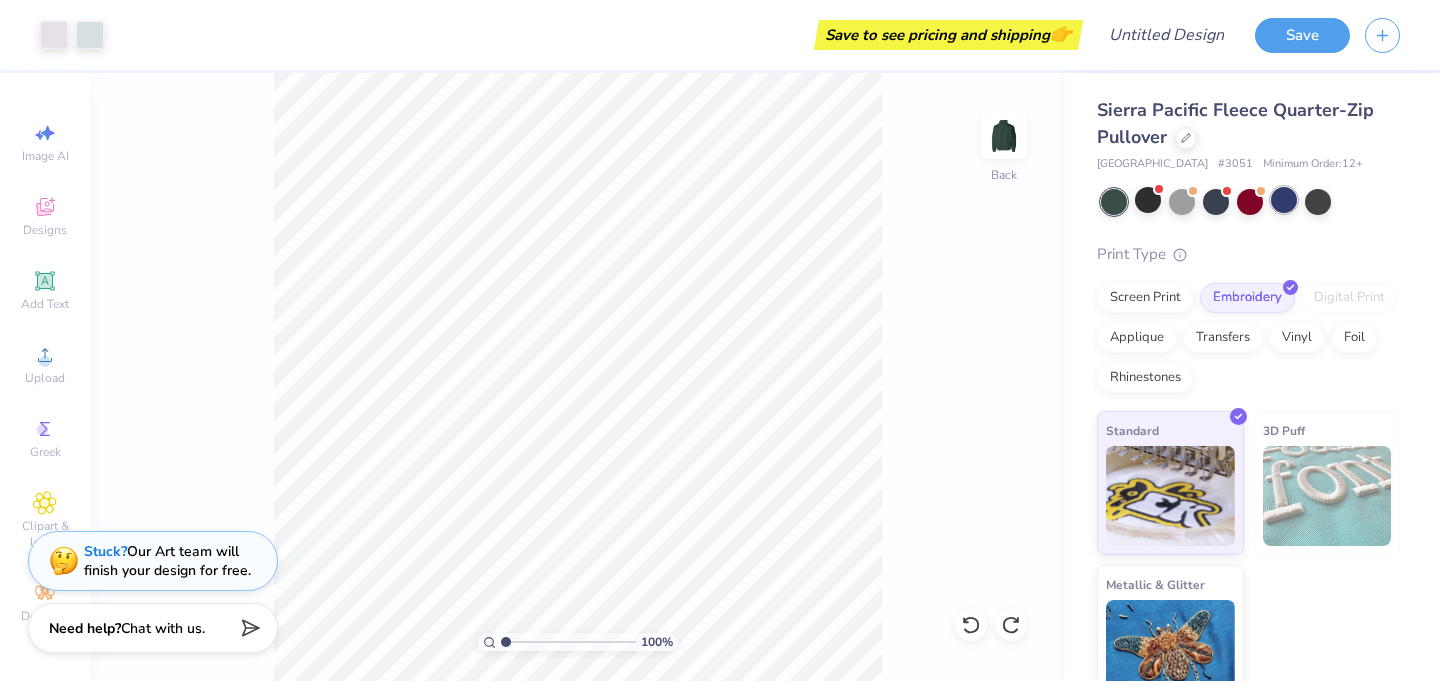 click at bounding box center (1284, 200) 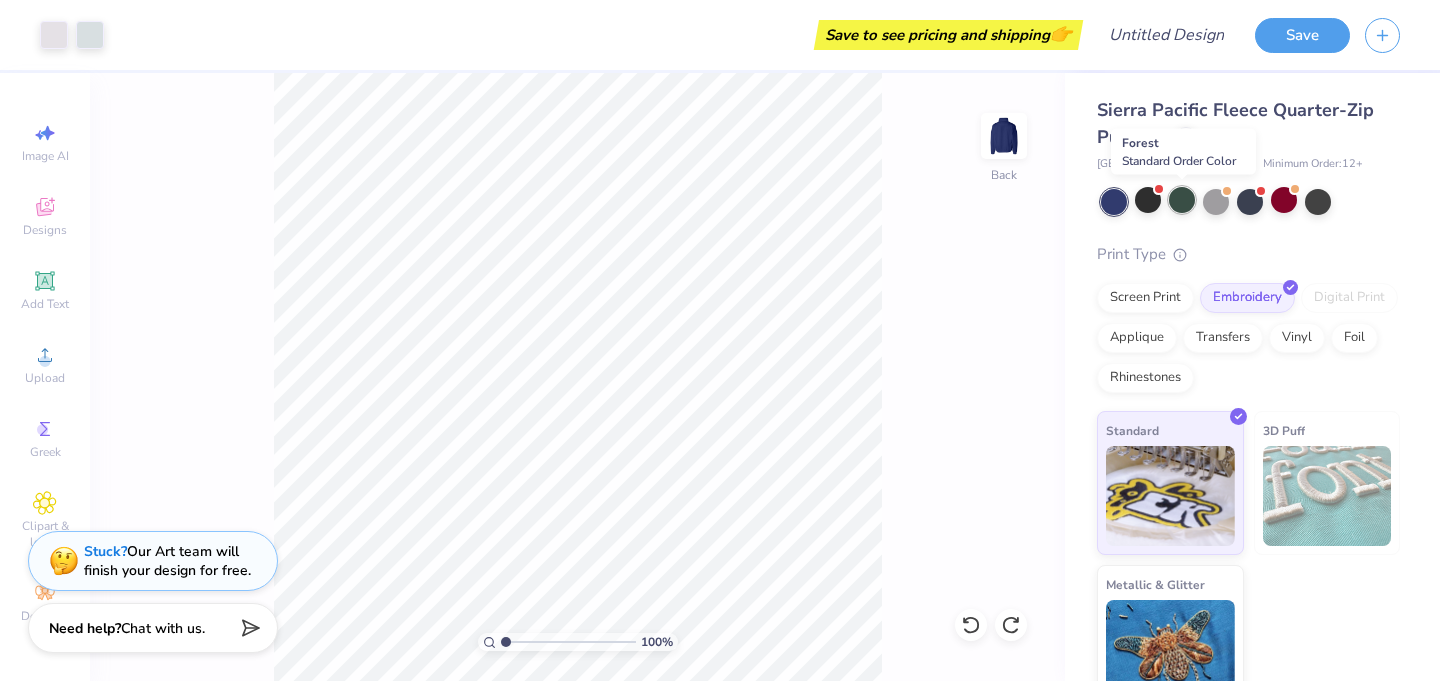 click at bounding box center (1182, 200) 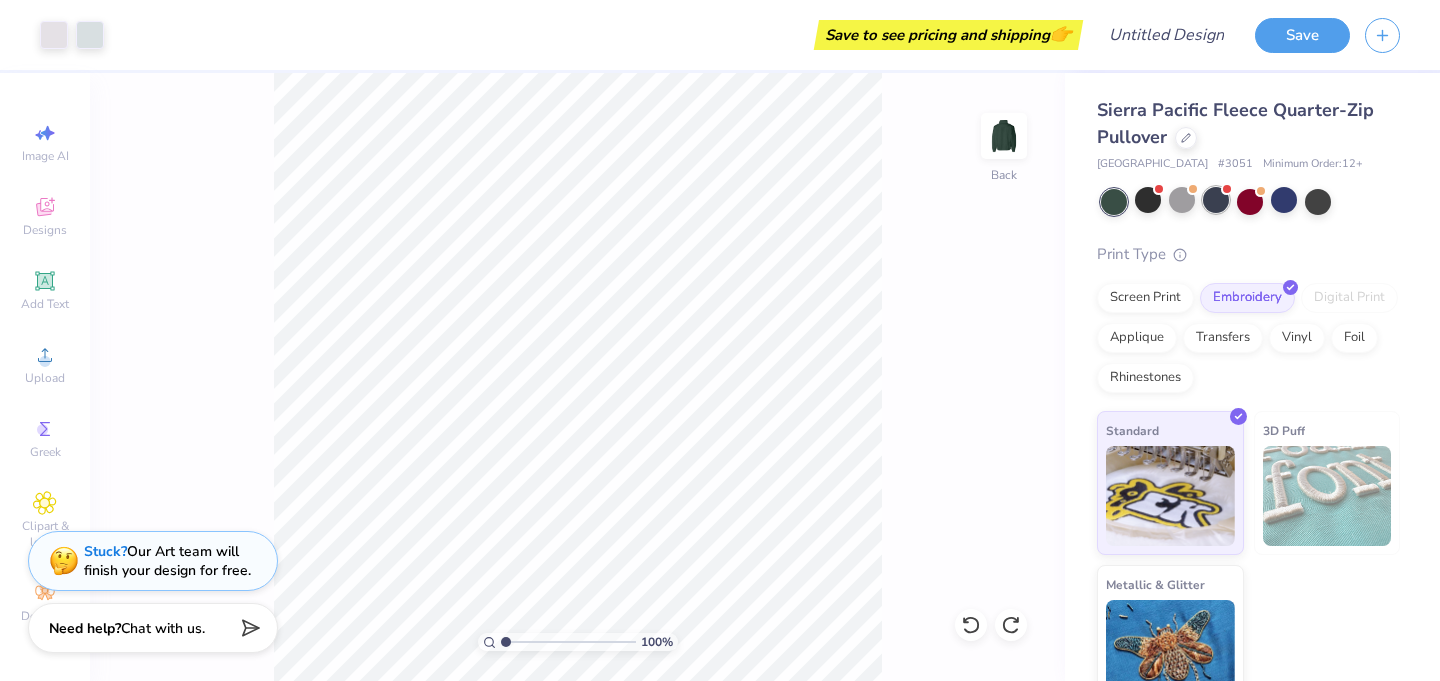 click at bounding box center [1216, 200] 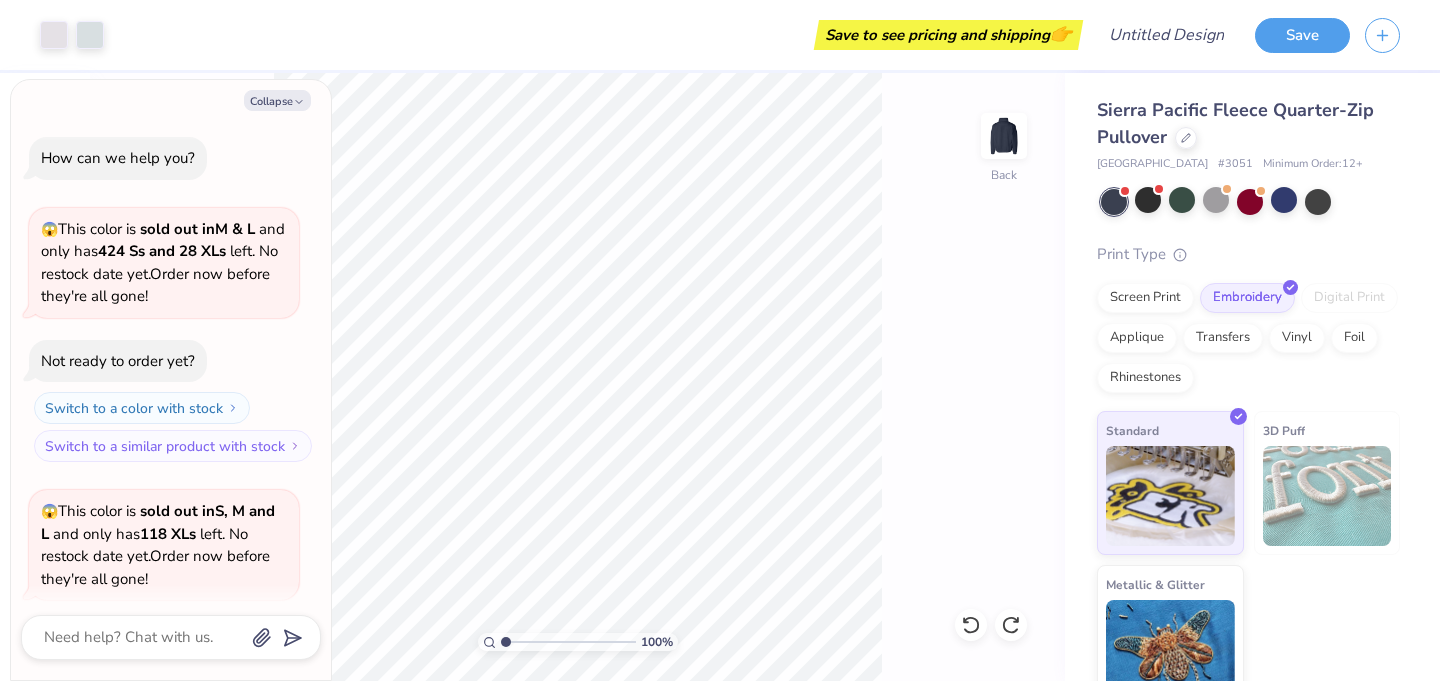 scroll, scrollTop: 155, scrollLeft: 0, axis: vertical 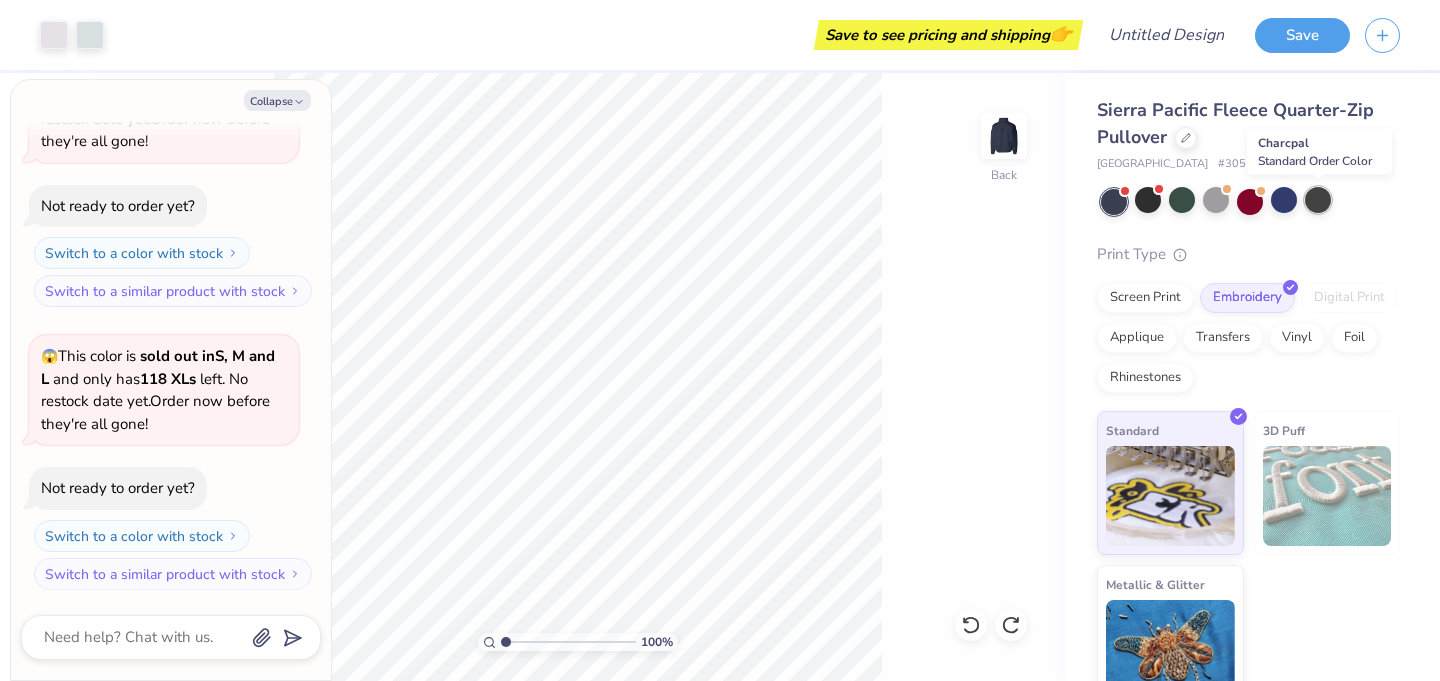click at bounding box center [1318, 200] 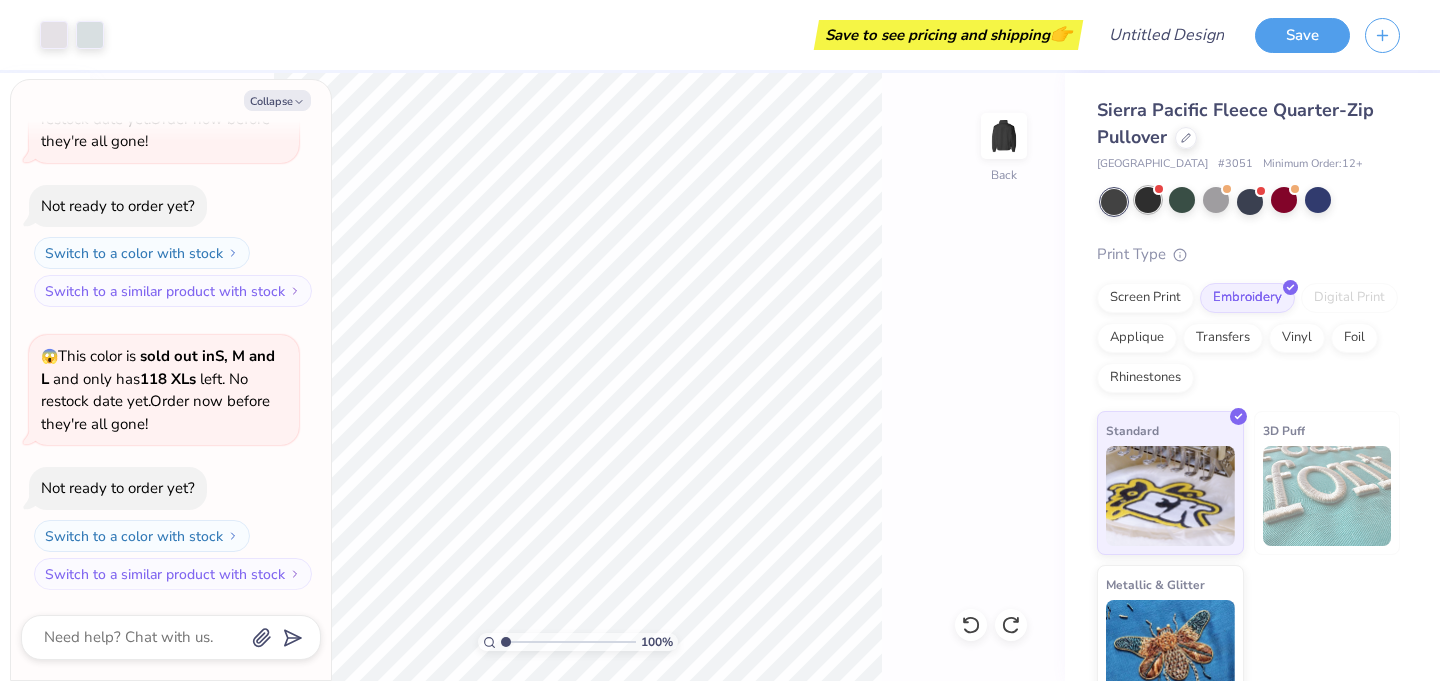 click at bounding box center (1148, 200) 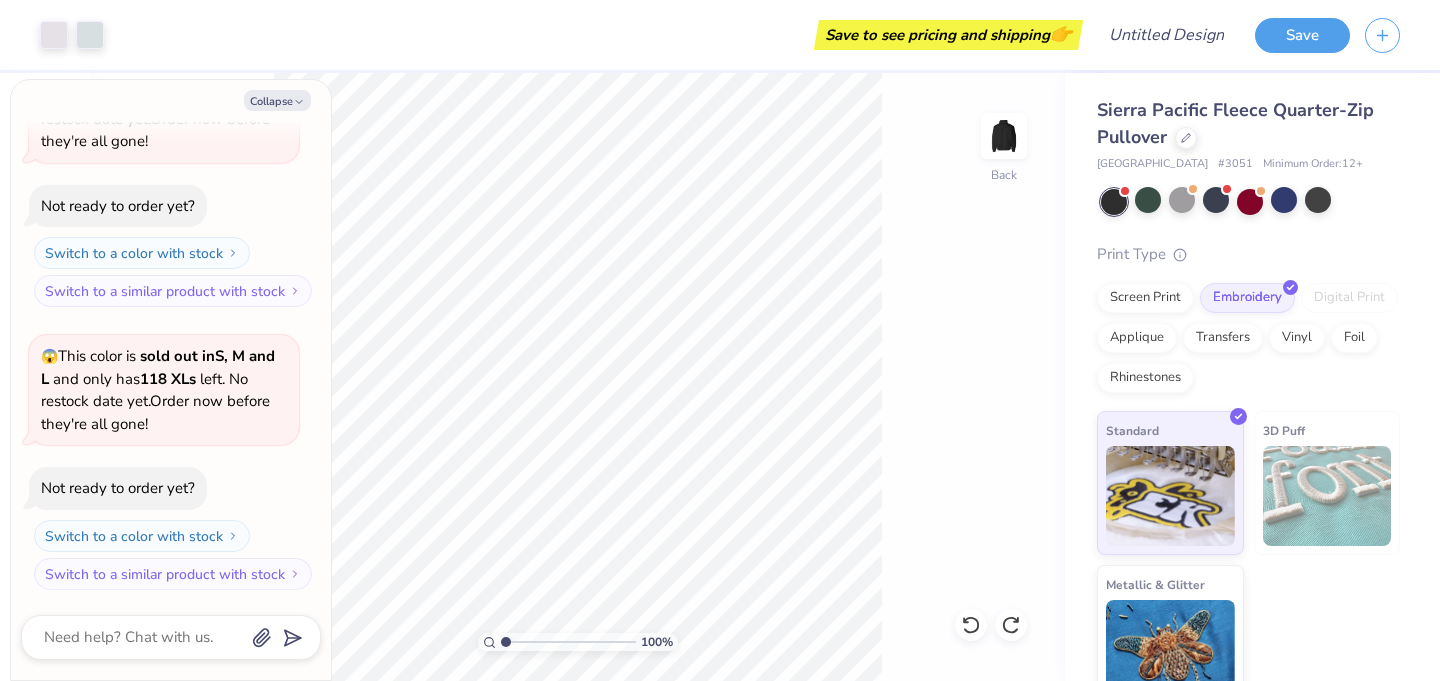 scroll, scrollTop: 438, scrollLeft: 0, axis: vertical 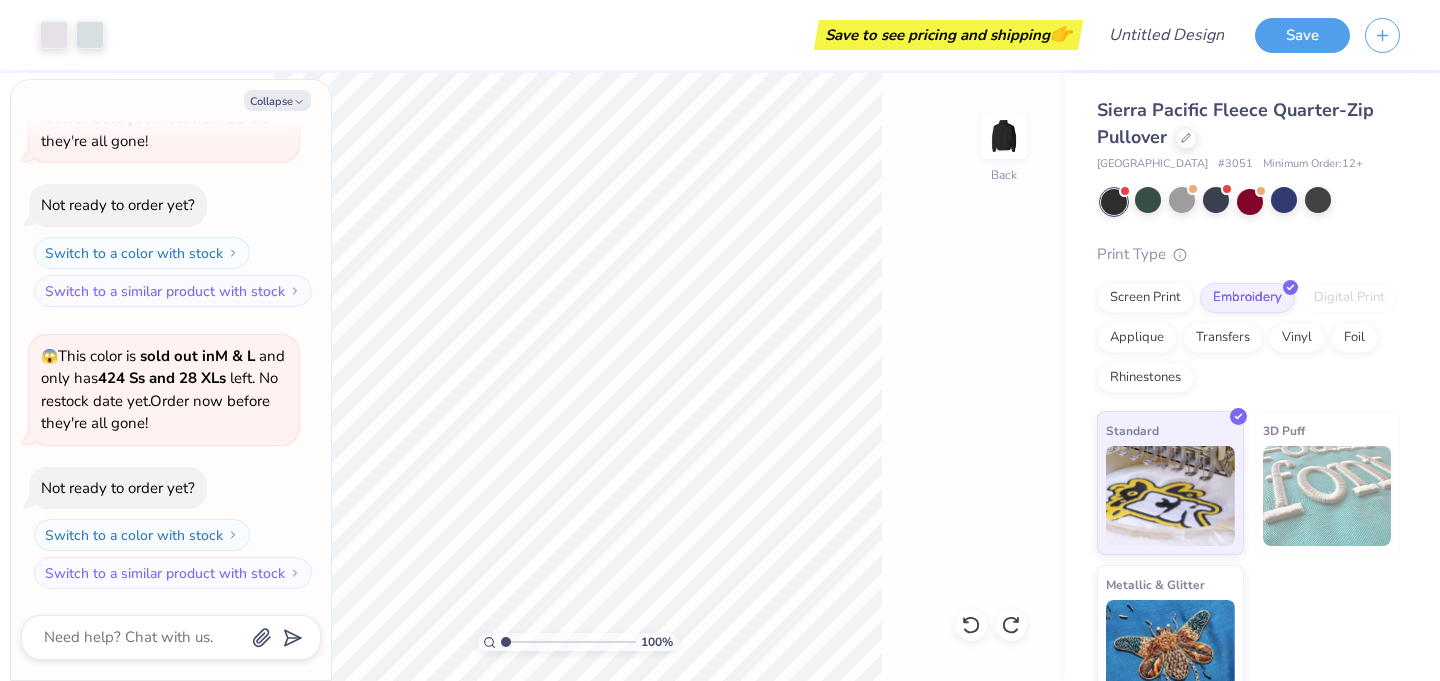 click at bounding box center [1216, 202] 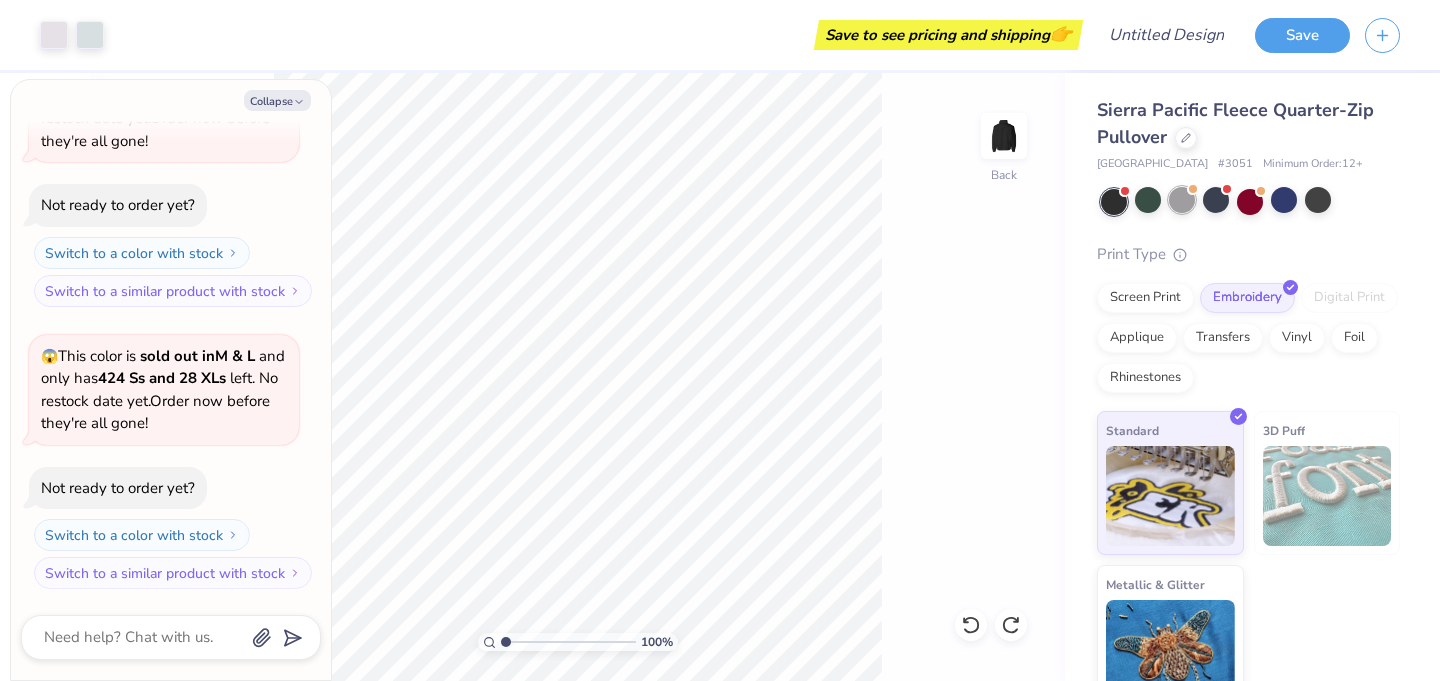 click at bounding box center [1182, 200] 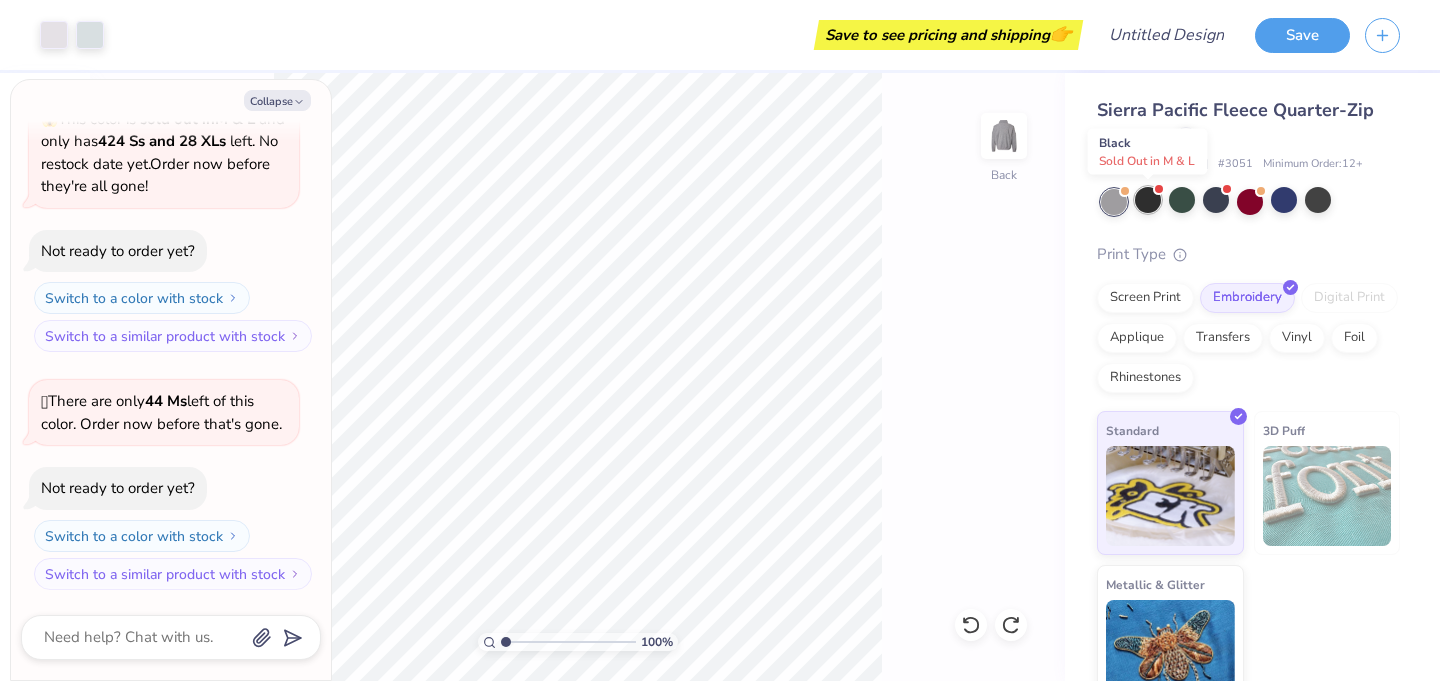 click at bounding box center [1148, 200] 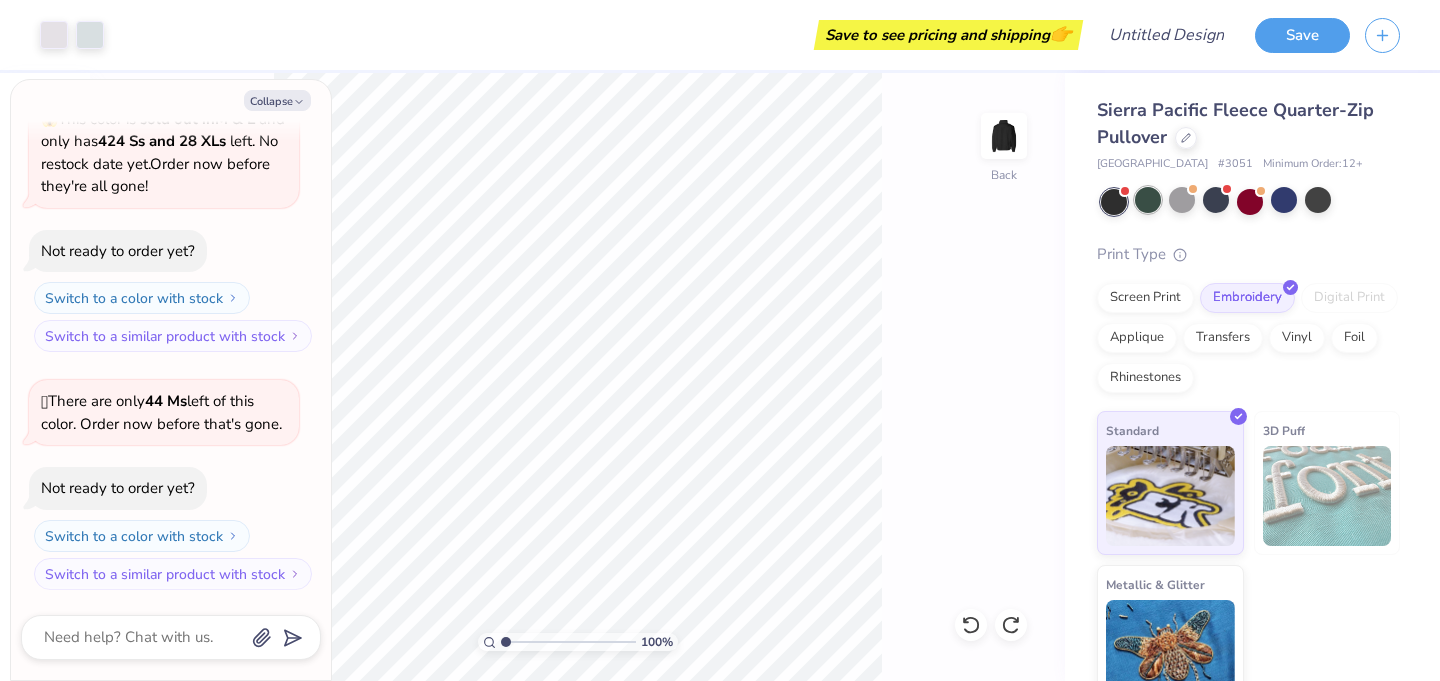 scroll, scrollTop: 958, scrollLeft: 0, axis: vertical 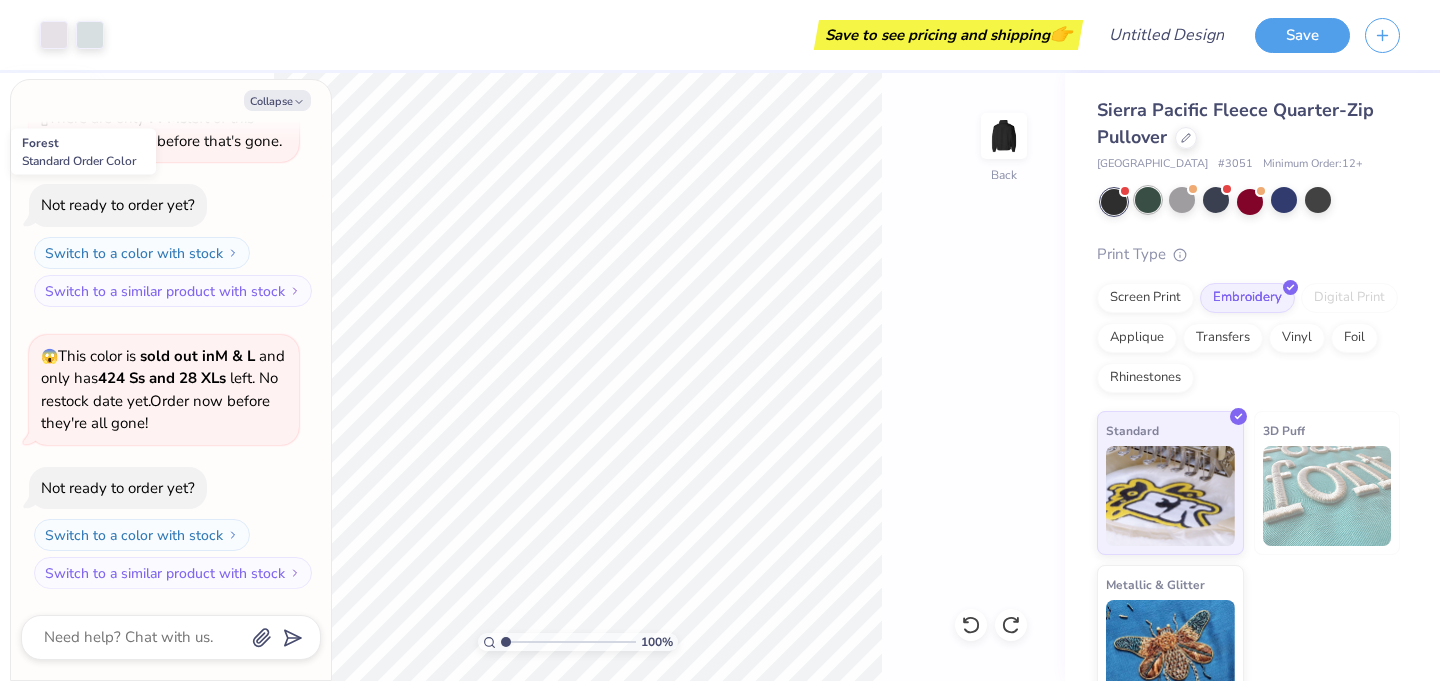 click at bounding box center [1148, 200] 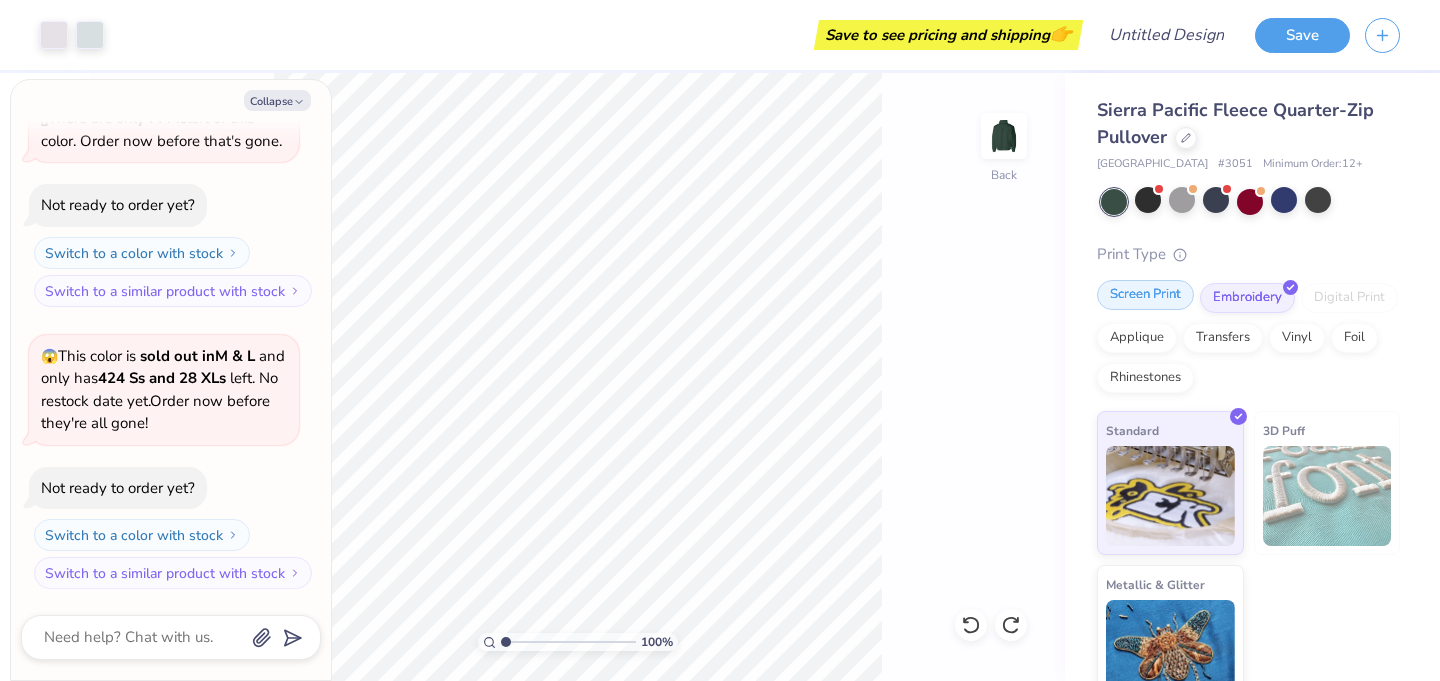 click on "Screen Print" at bounding box center (1145, 295) 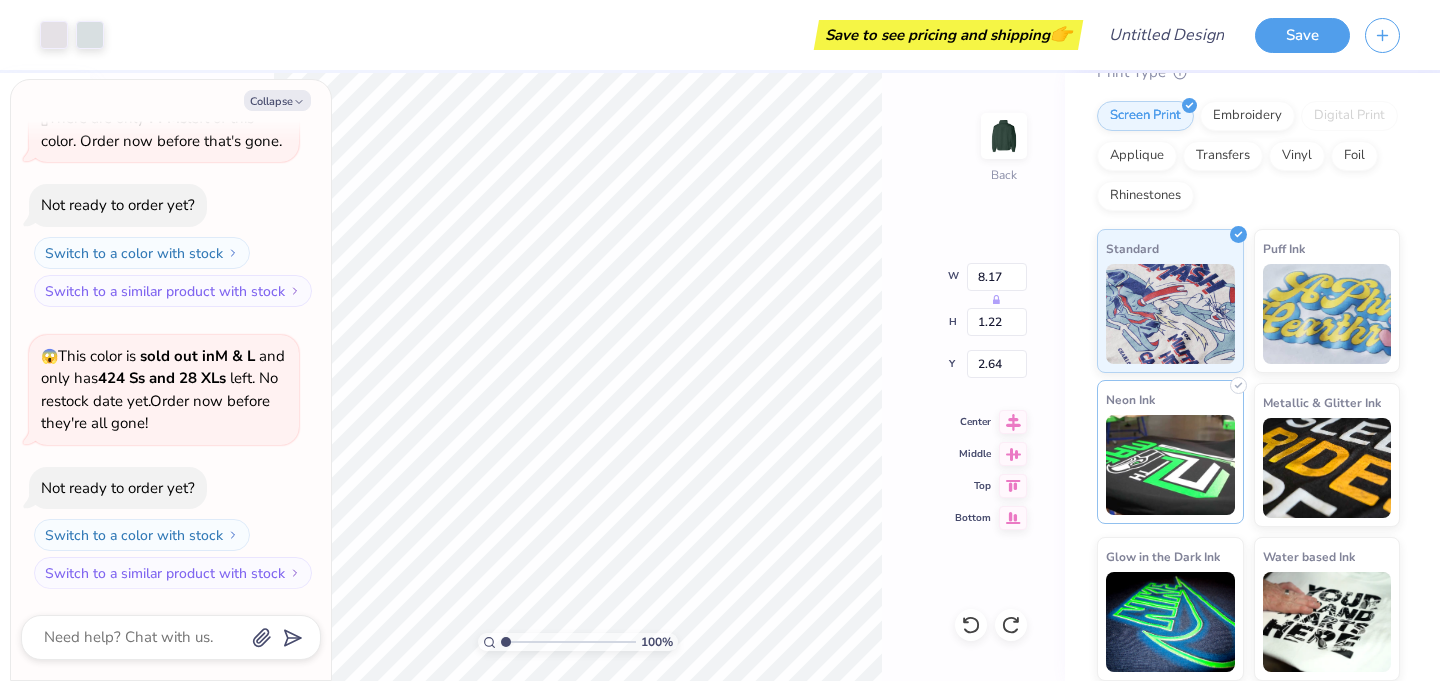 scroll, scrollTop: 0, scrollLeft: 0, axis: both 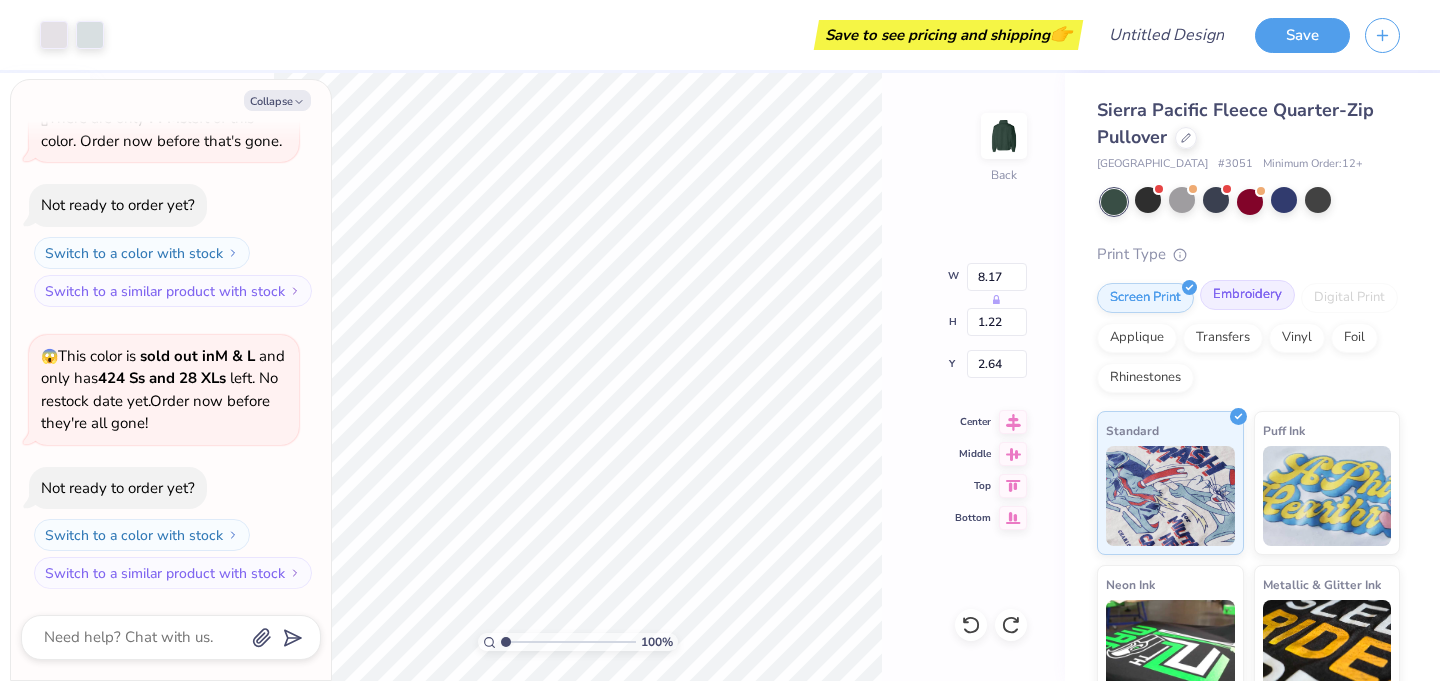 click on "Embroidery" at bounding box center [1247, 295] 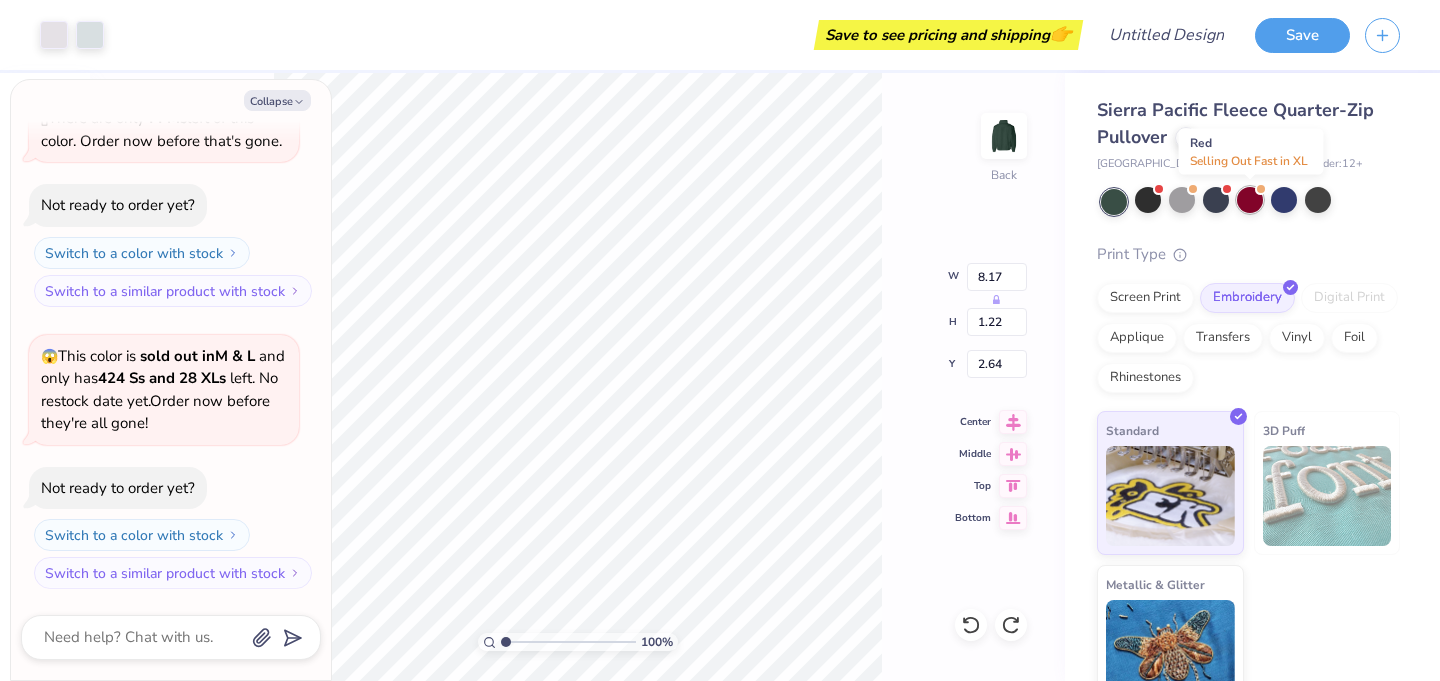 click at bounding box center [1250, 200] 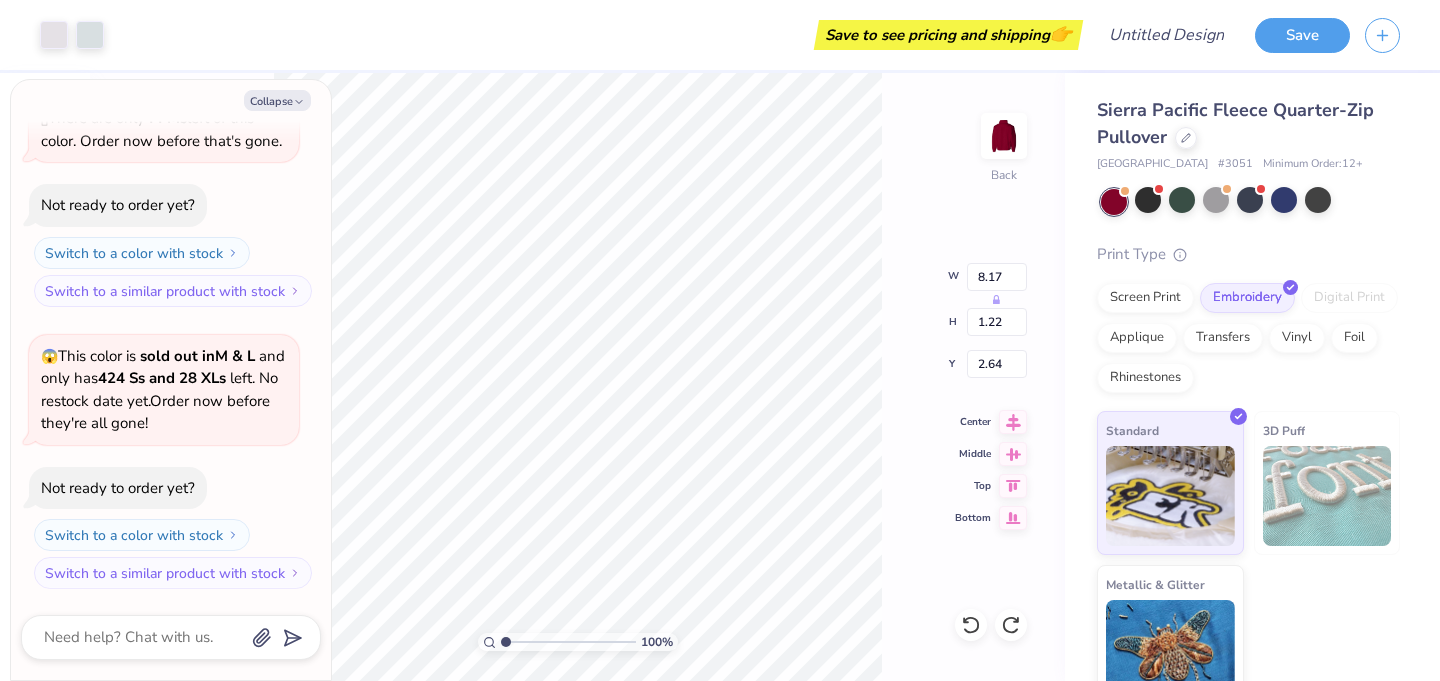 scroll, scrollTop: 1157, scrollLeft: 0, axis: vertical 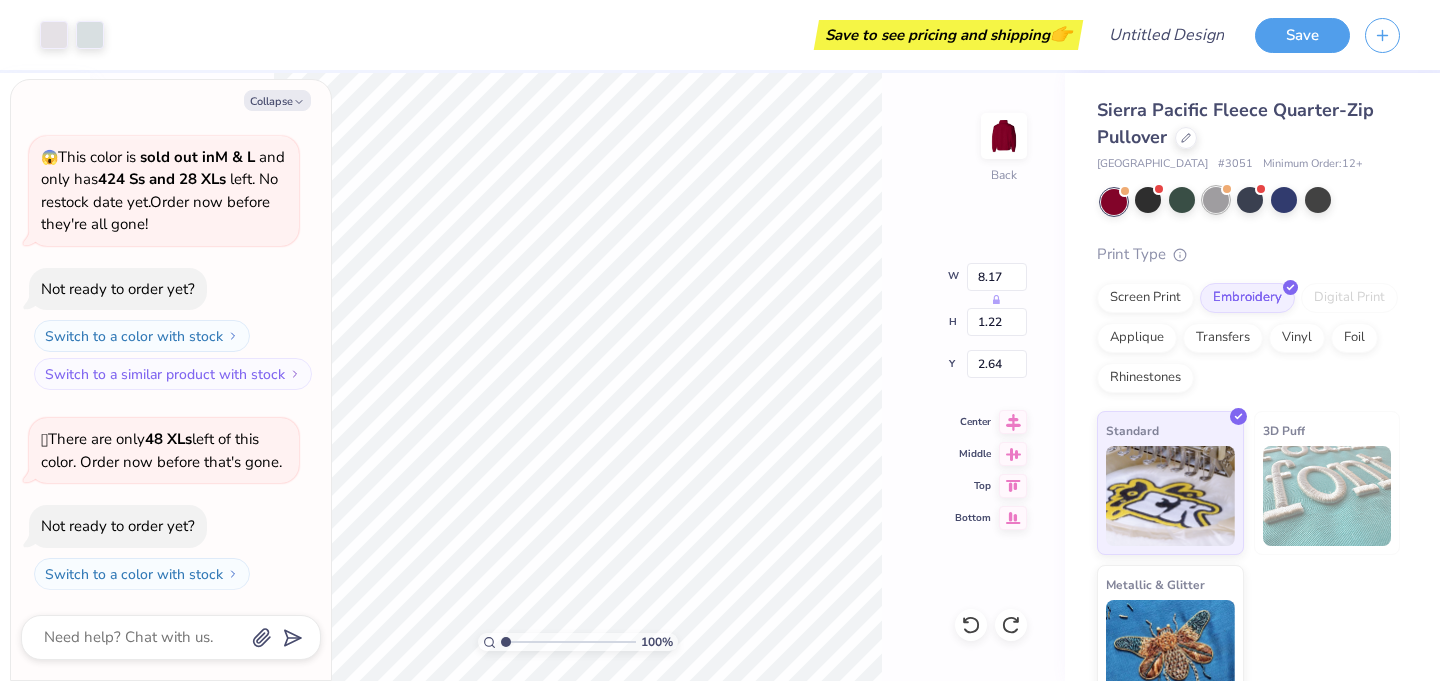 click at bounding box center (1216, 200) 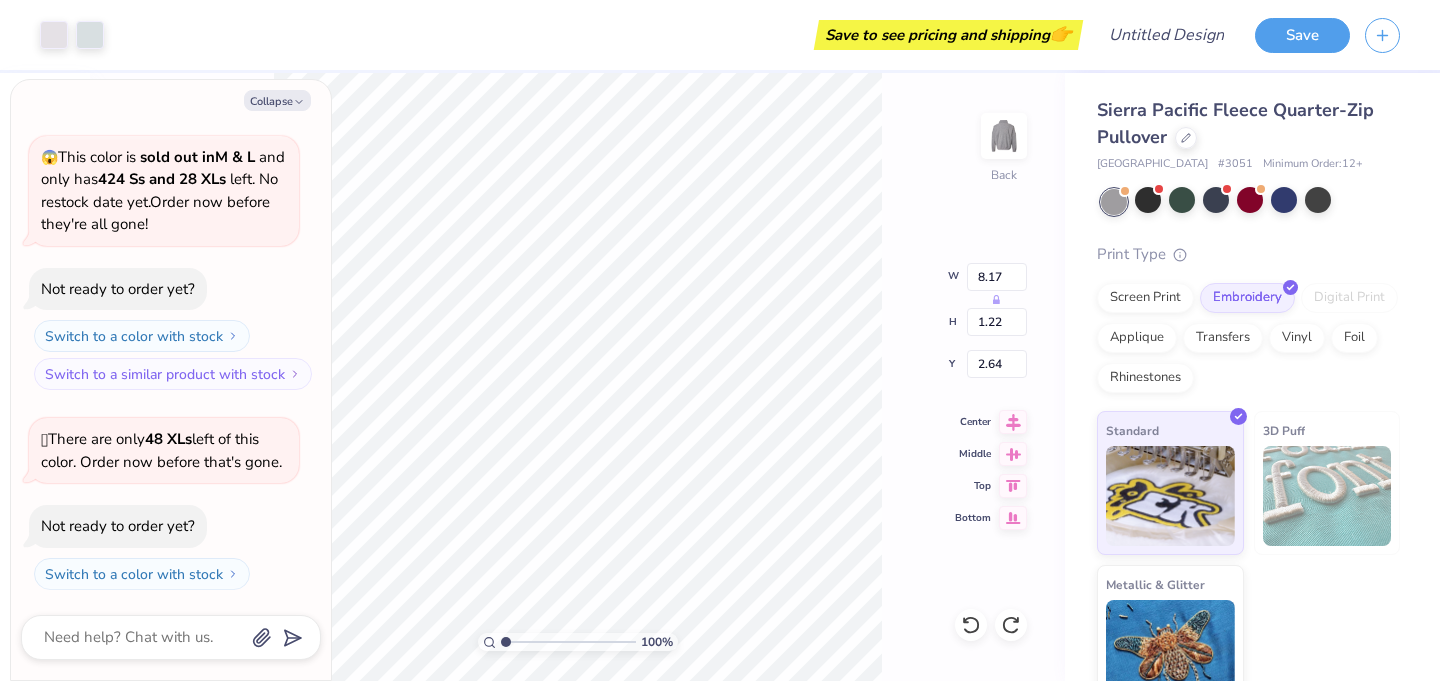 scroll, scrollTop: 1395, scrollLeft: 0, axis: vertical 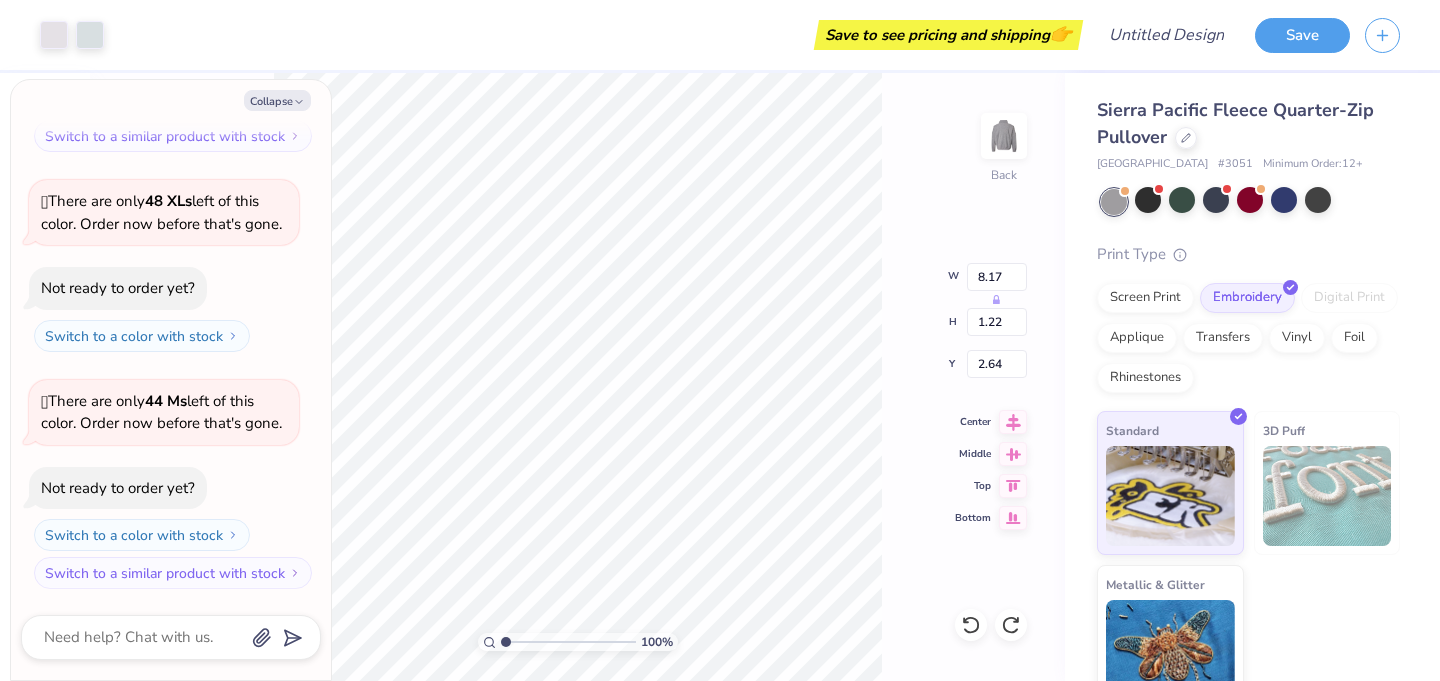 click on "100  % Back W 8.17 H 1.22 Y 2.64 Center Middle Top Bottom" at bounding box center [577, 377] 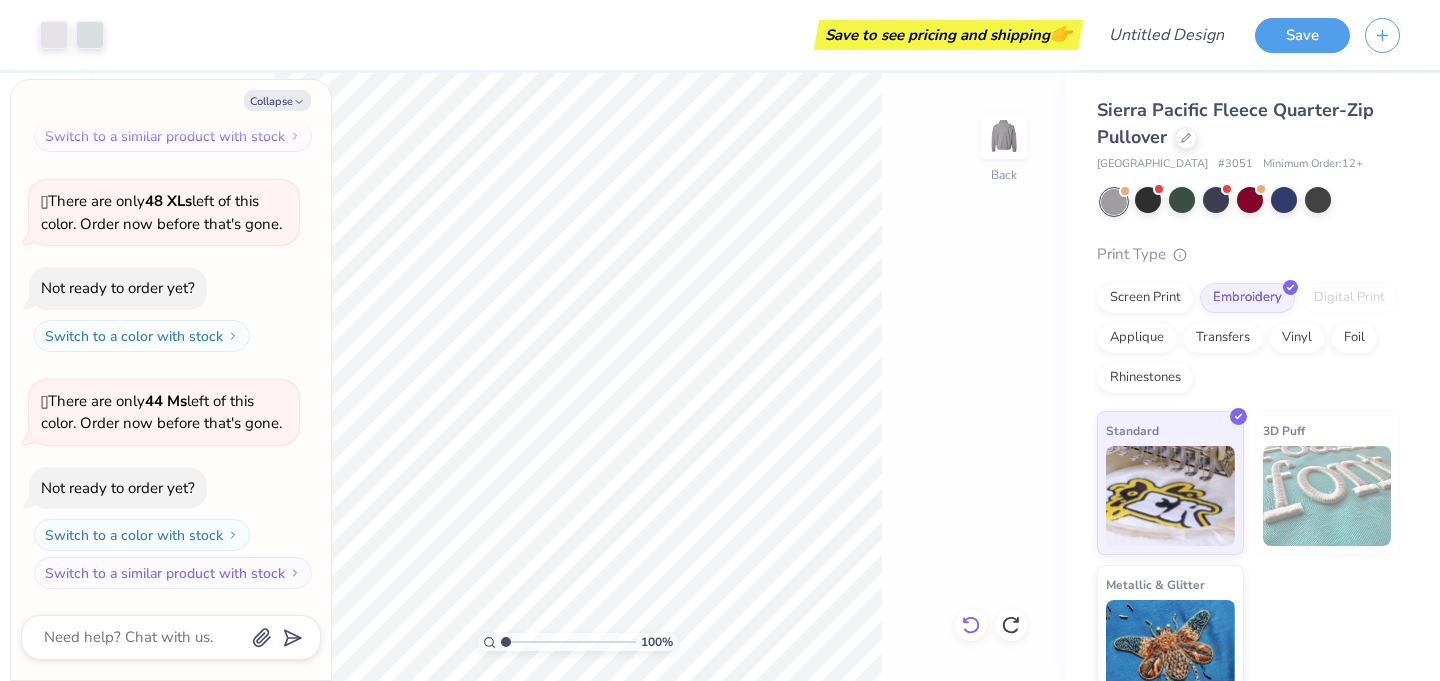 click at bounding box center (971, 625) 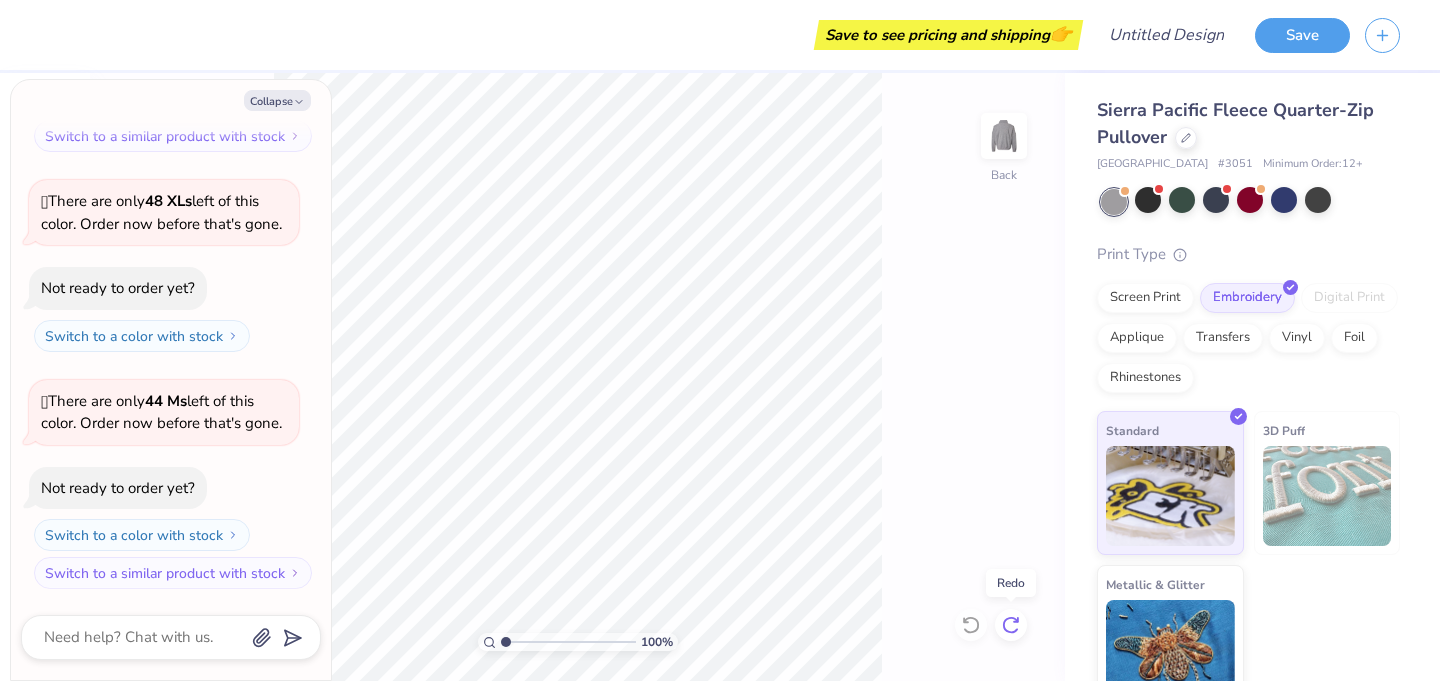 click 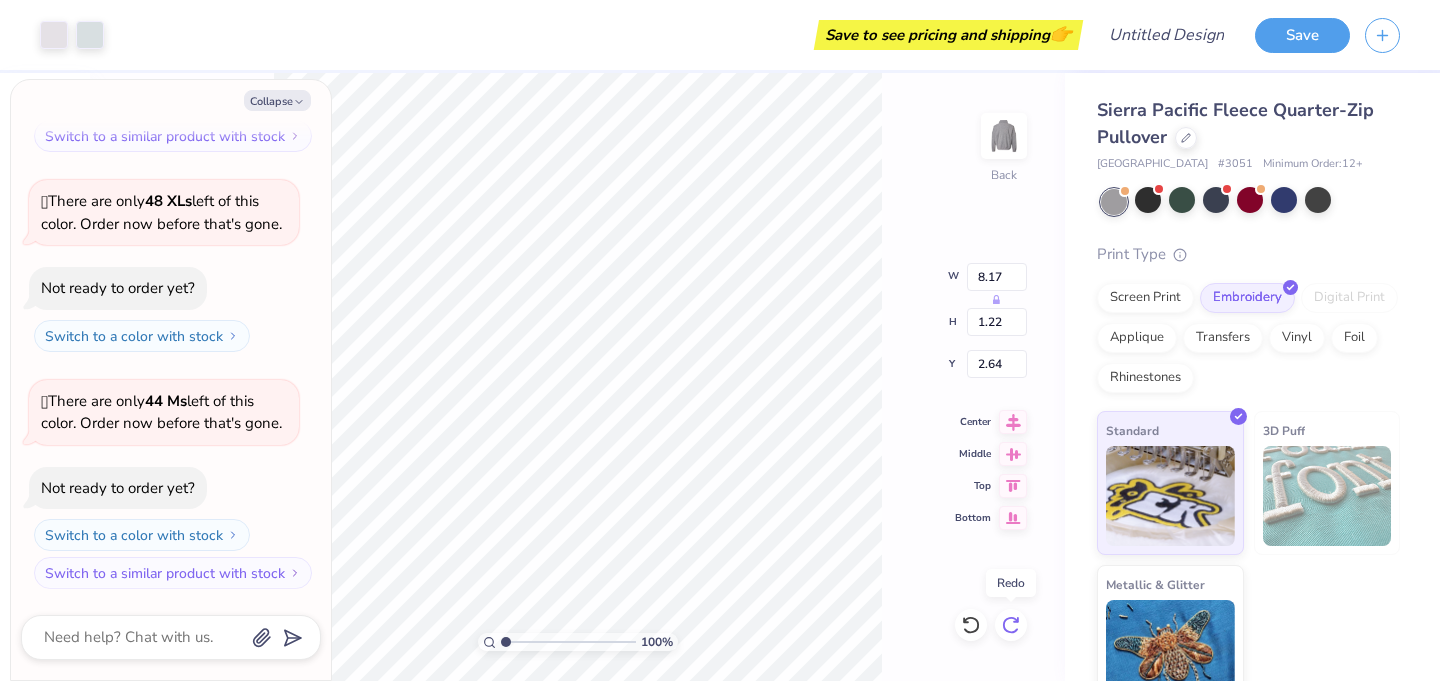 click 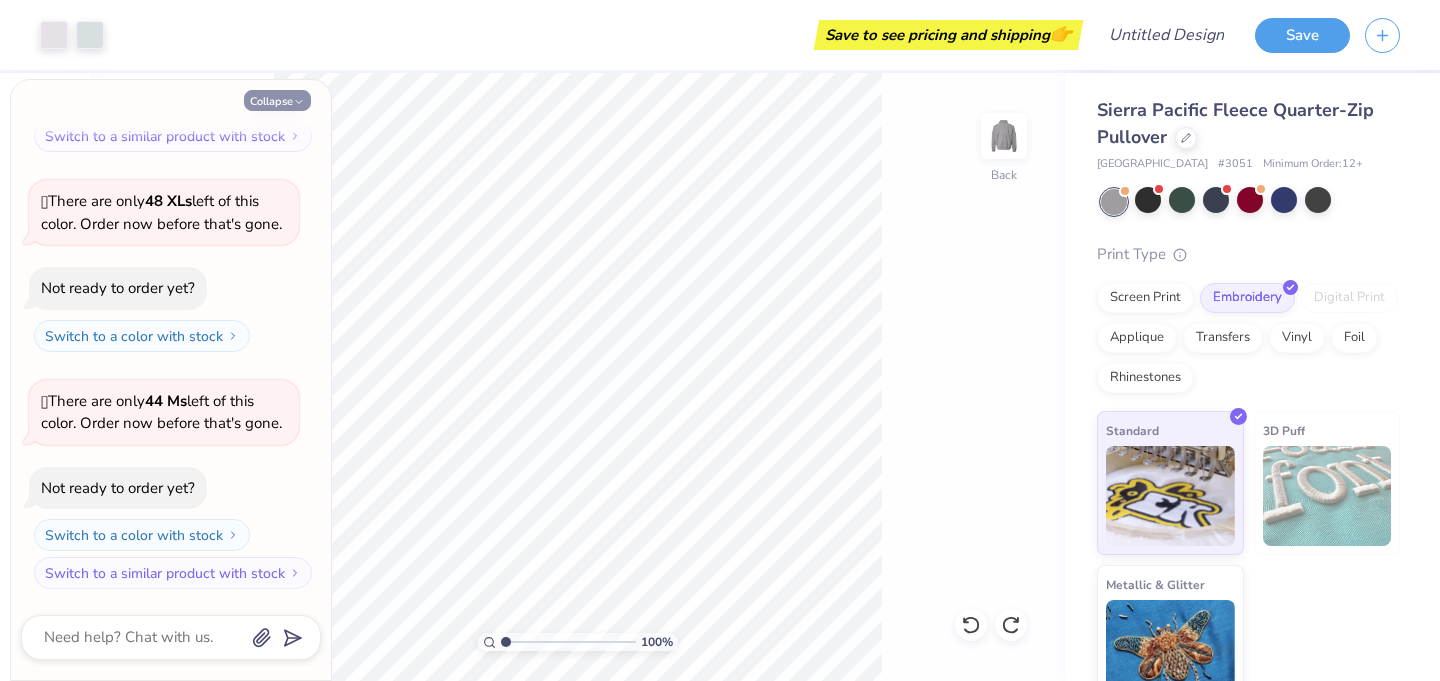 click 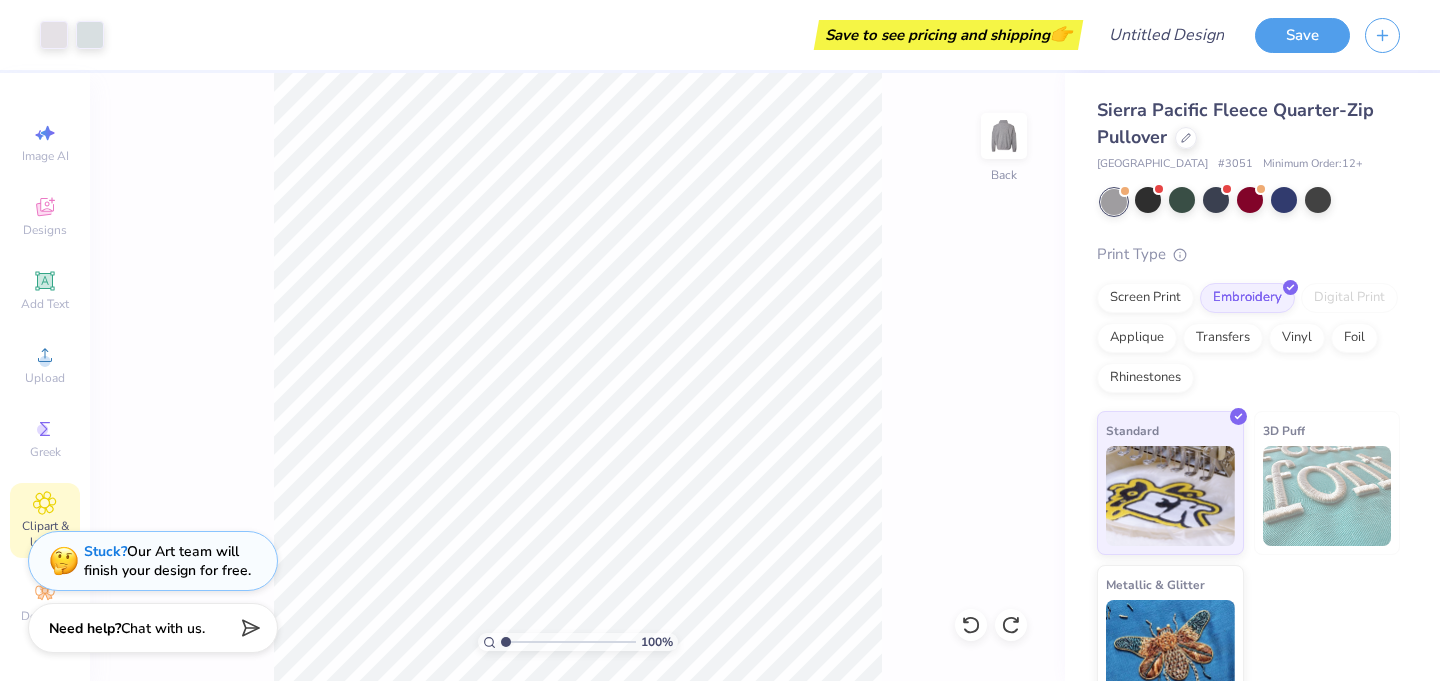 click 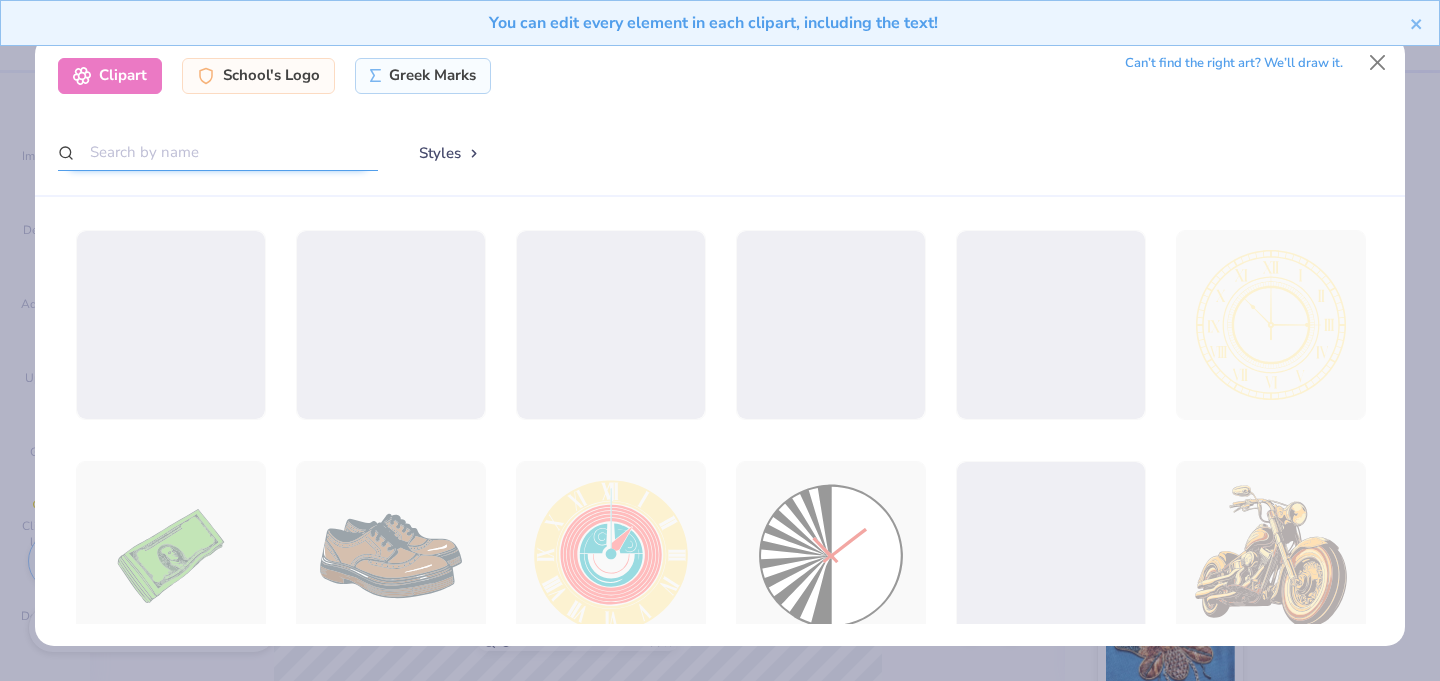 click at bounding box center [218, 152] 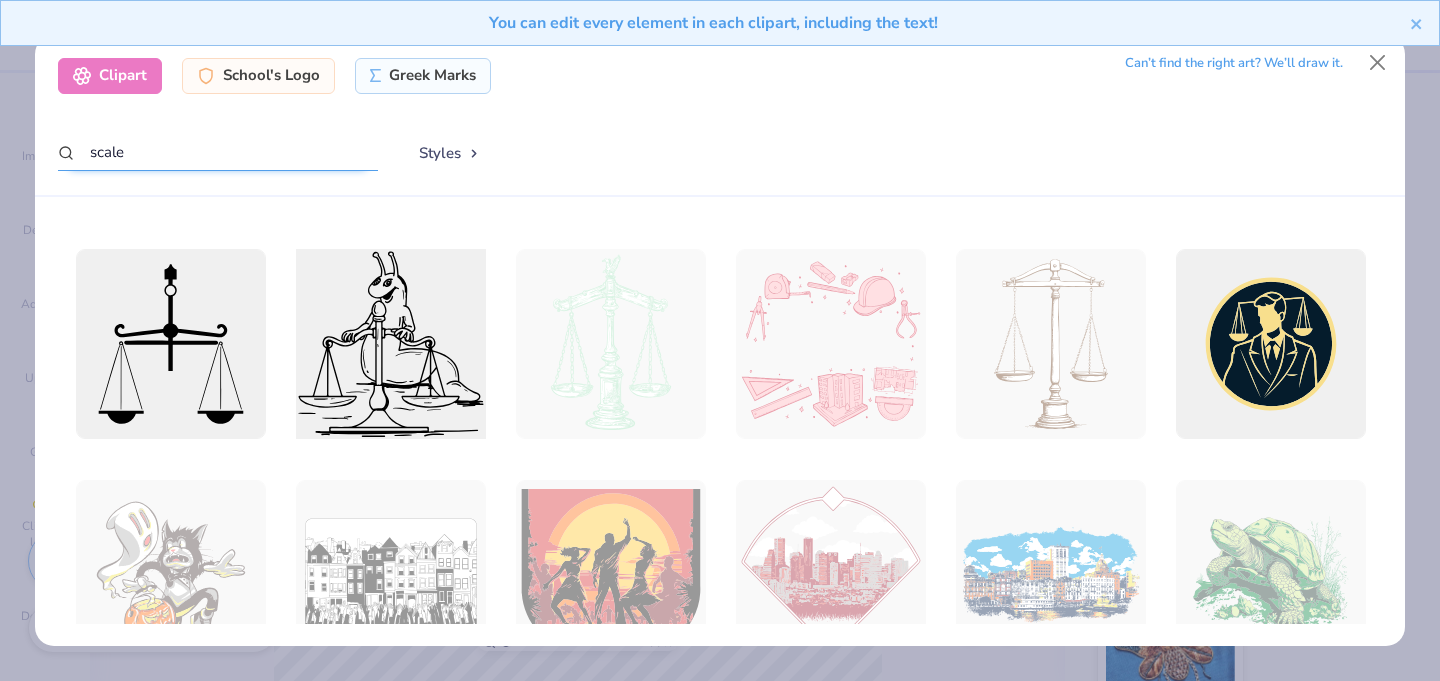 scroll, scrollTop: 213, scrollLeft: 0, axis: vertical 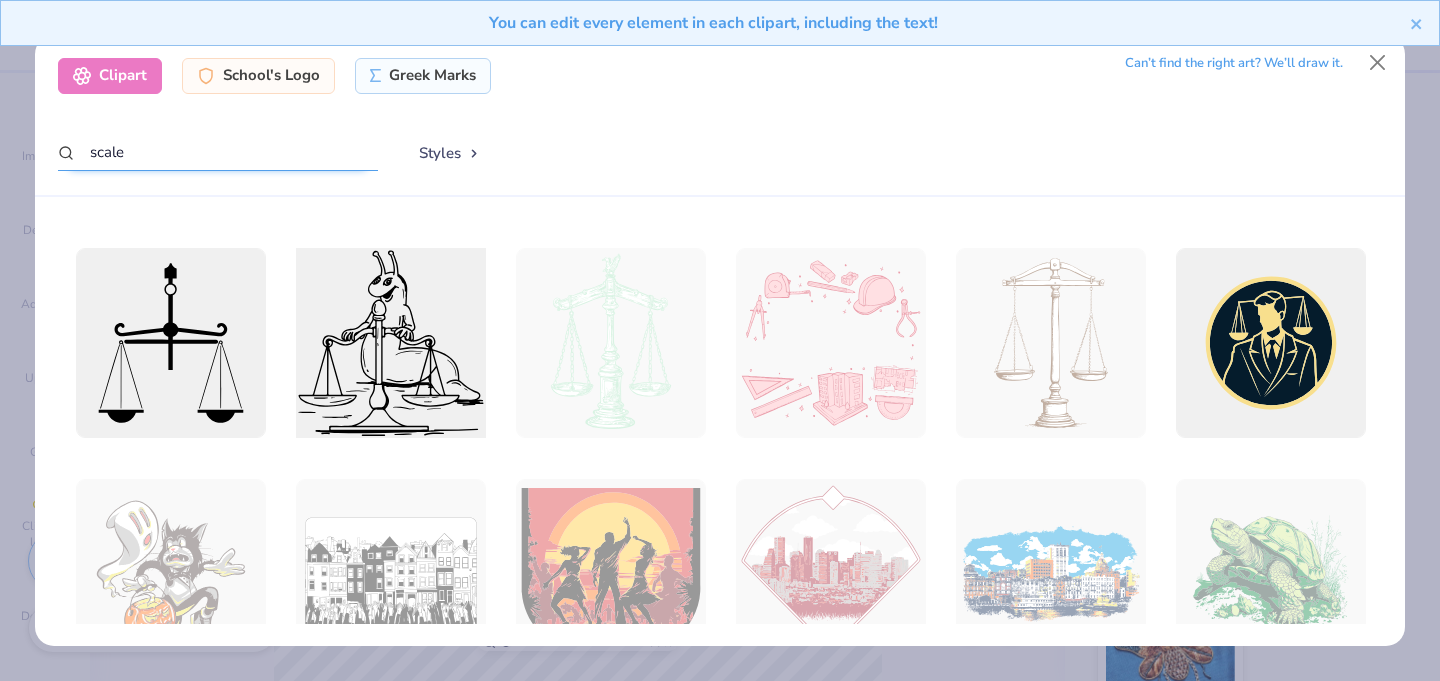 type on "scale" 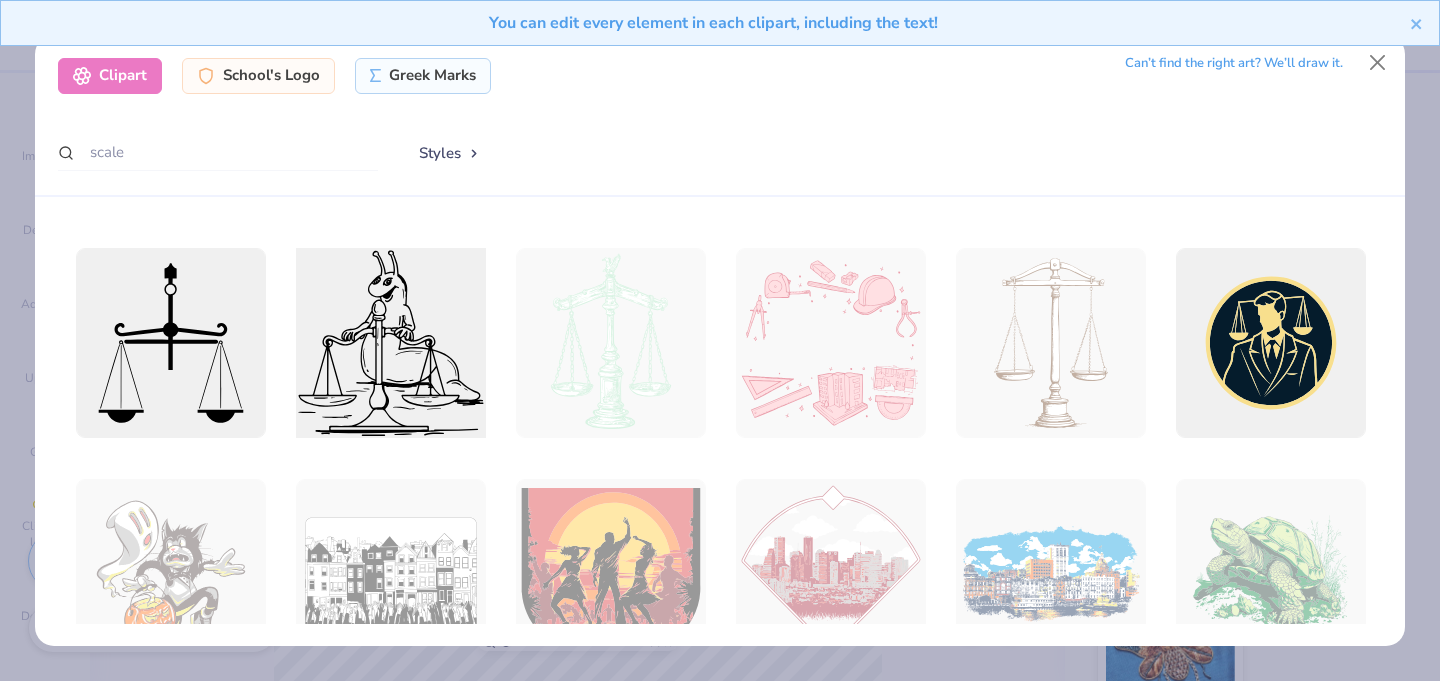 click at bounding box center (390, 342) 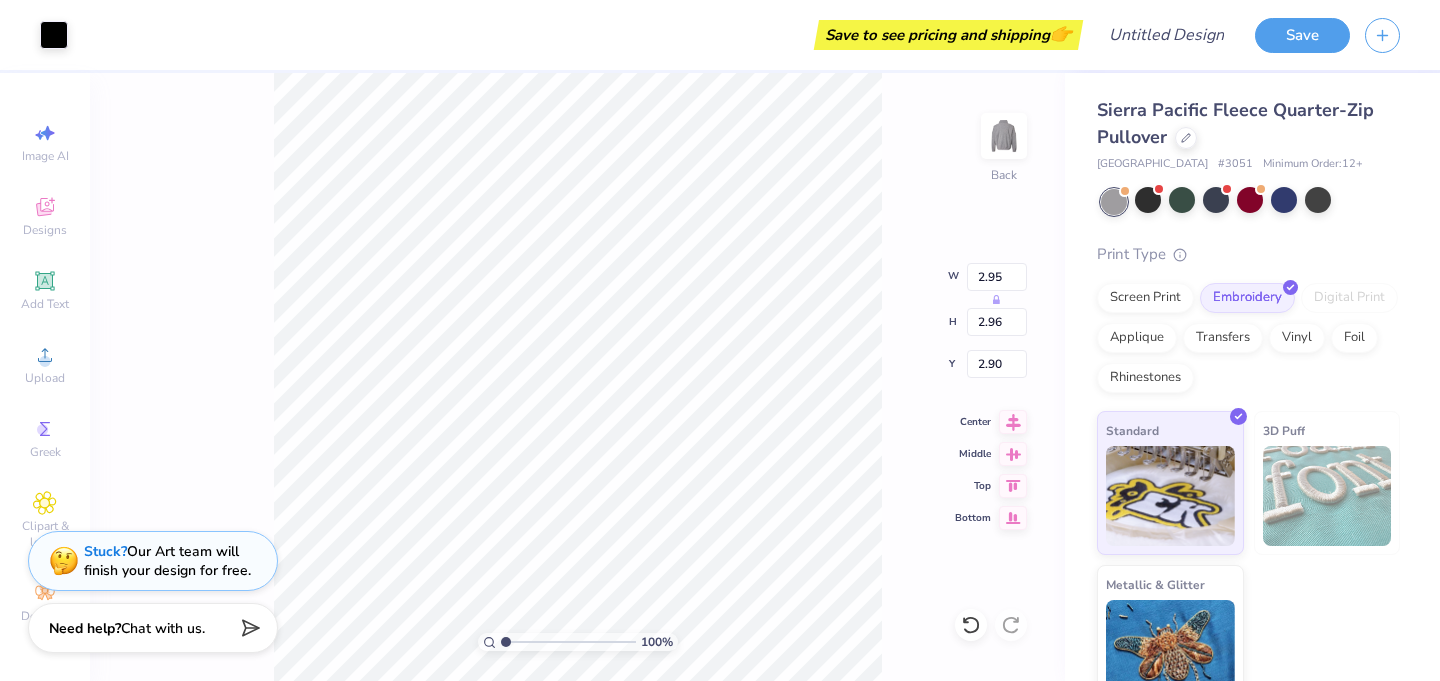 type on "3.00" 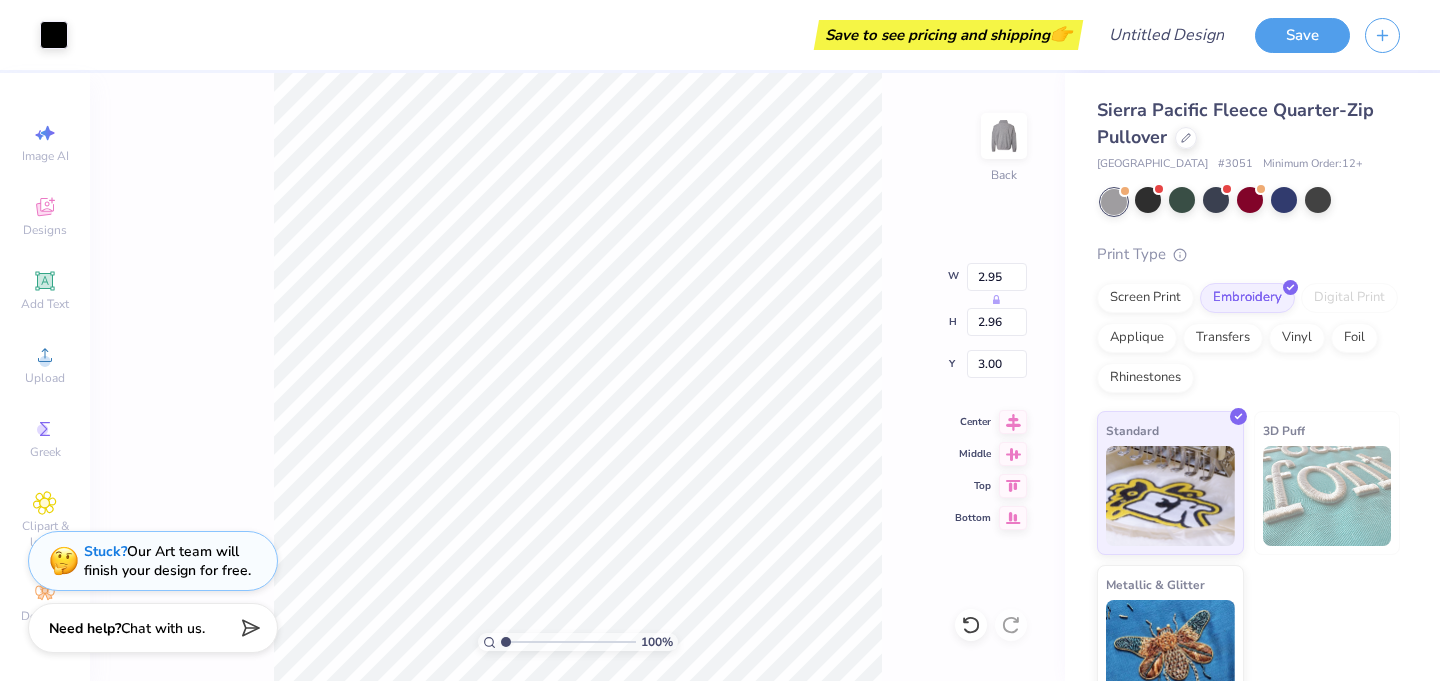 type on "2.95" 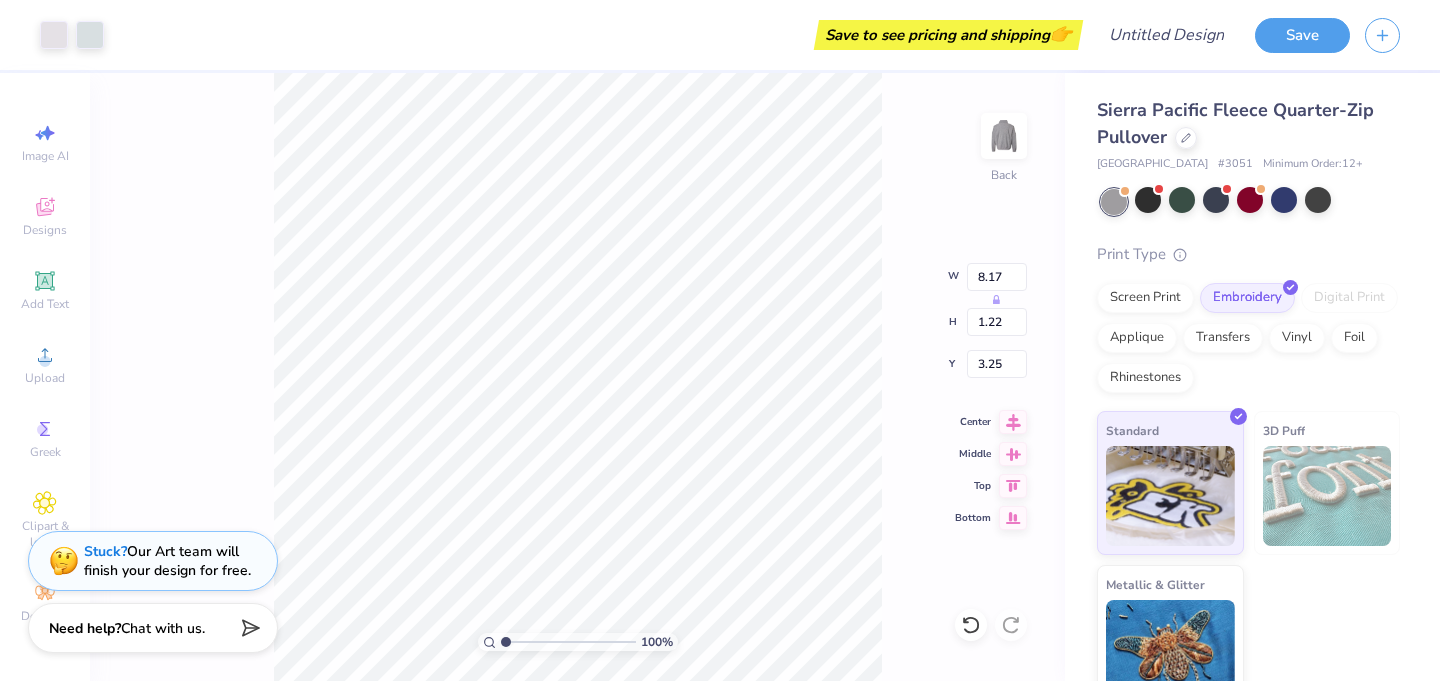 type on "2.95" 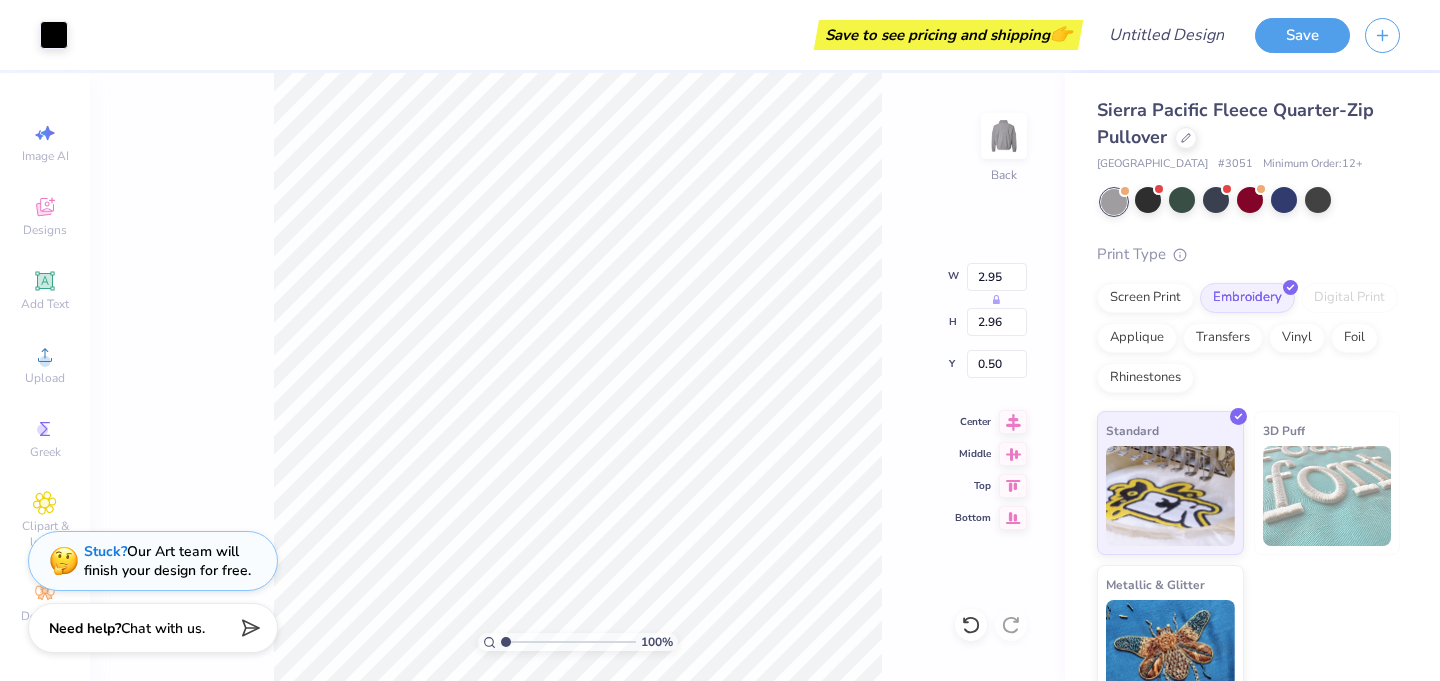 type on "0.90" 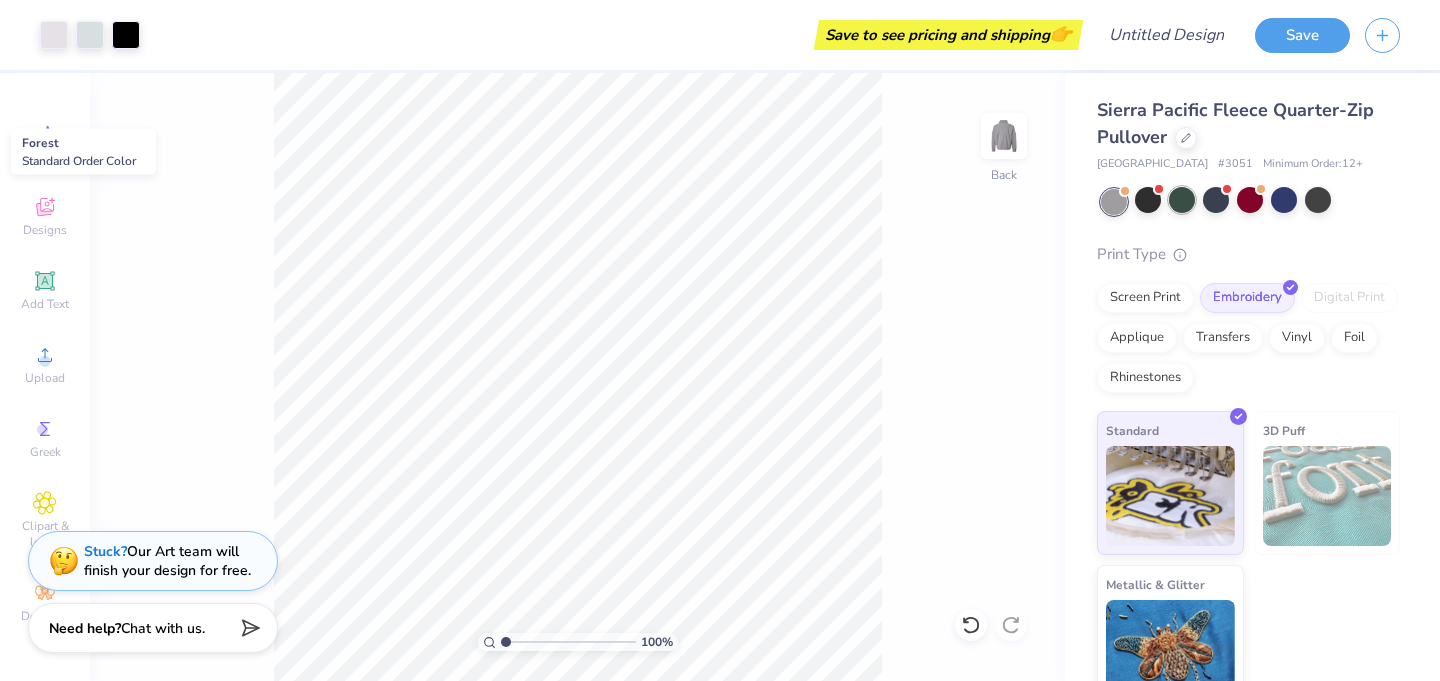 click at bounding box center [1182, 200] 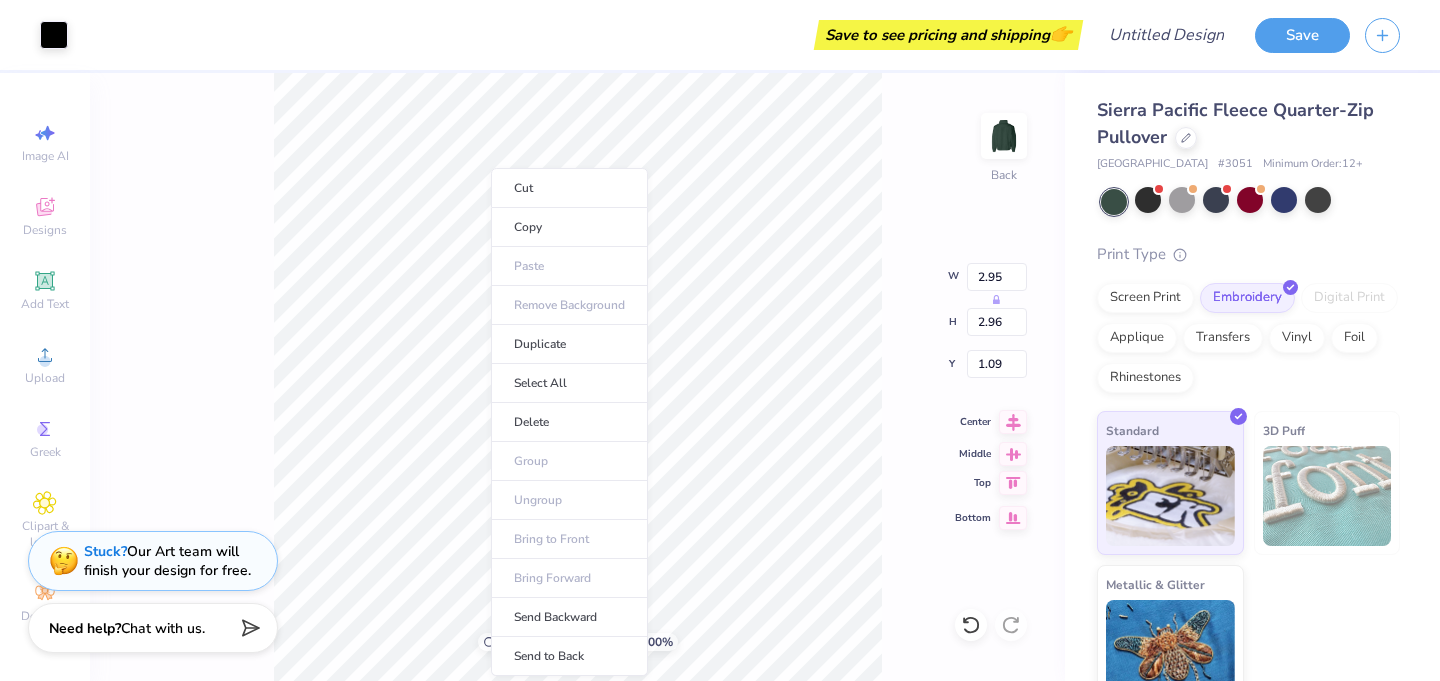 click at bounding box center (1013, 483) 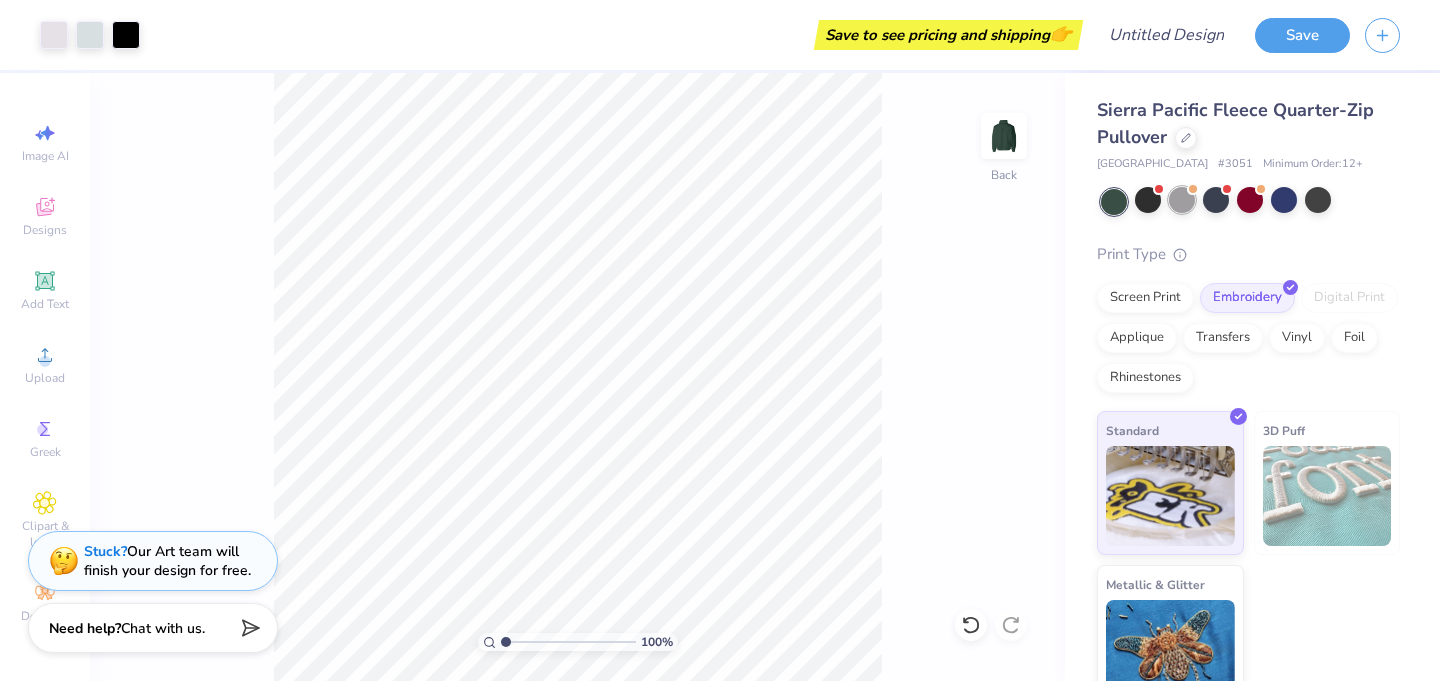 click at bounding box center (1182, 200) 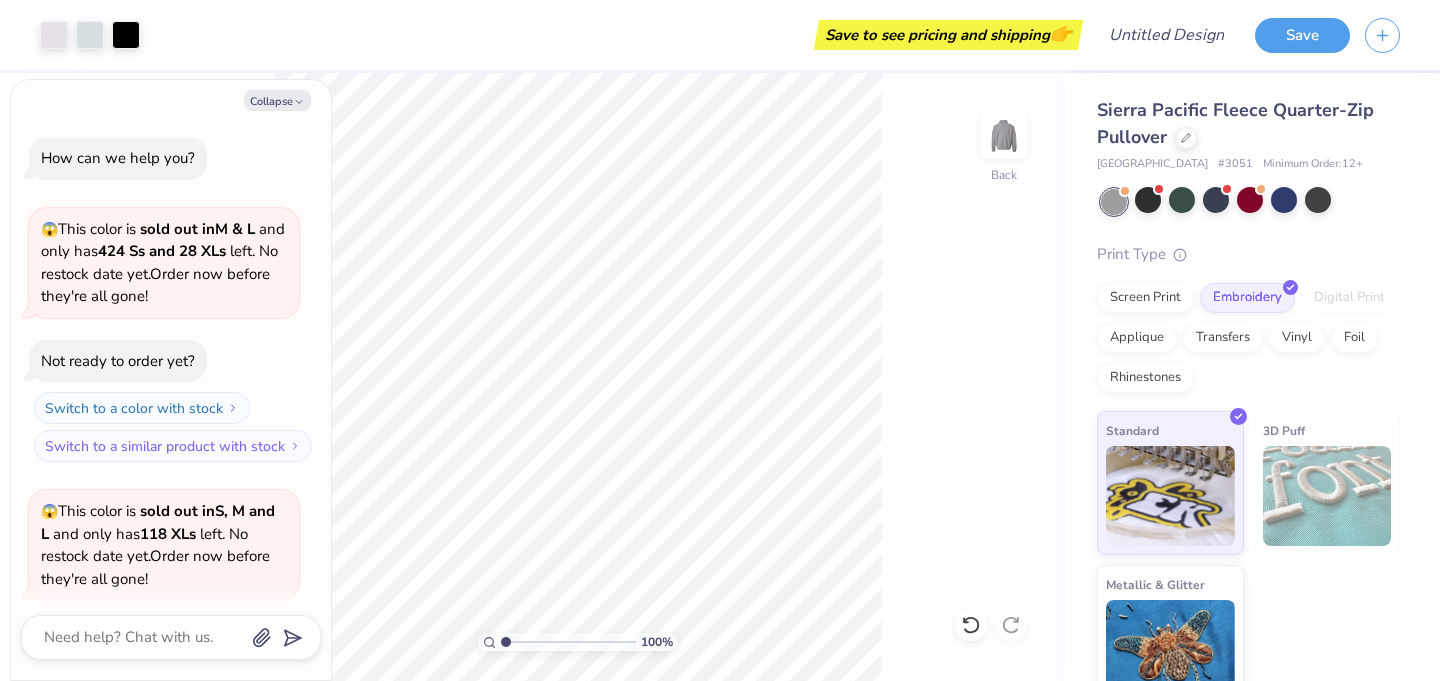 scroll, scrollTop: 1632, scrollLeft: 0, axis: vertical 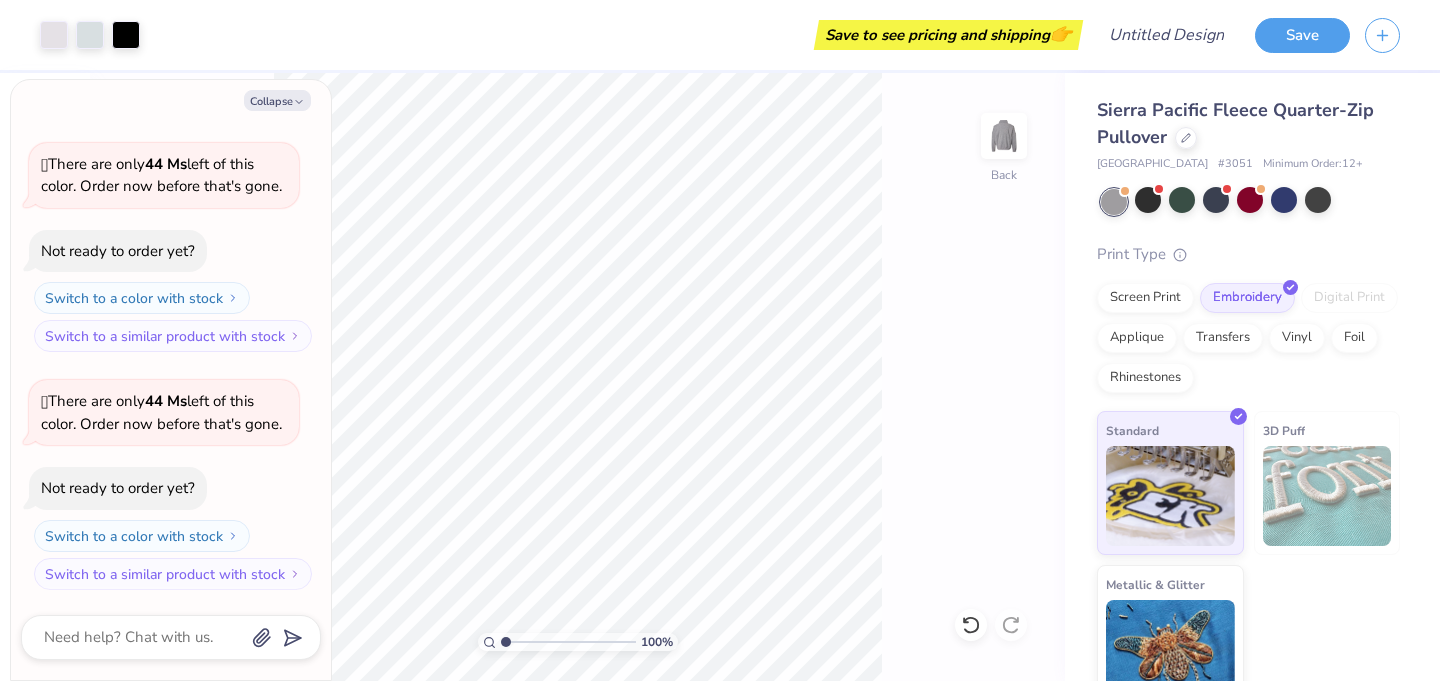 click on "100  % Back" at bounding box center [577, 377] 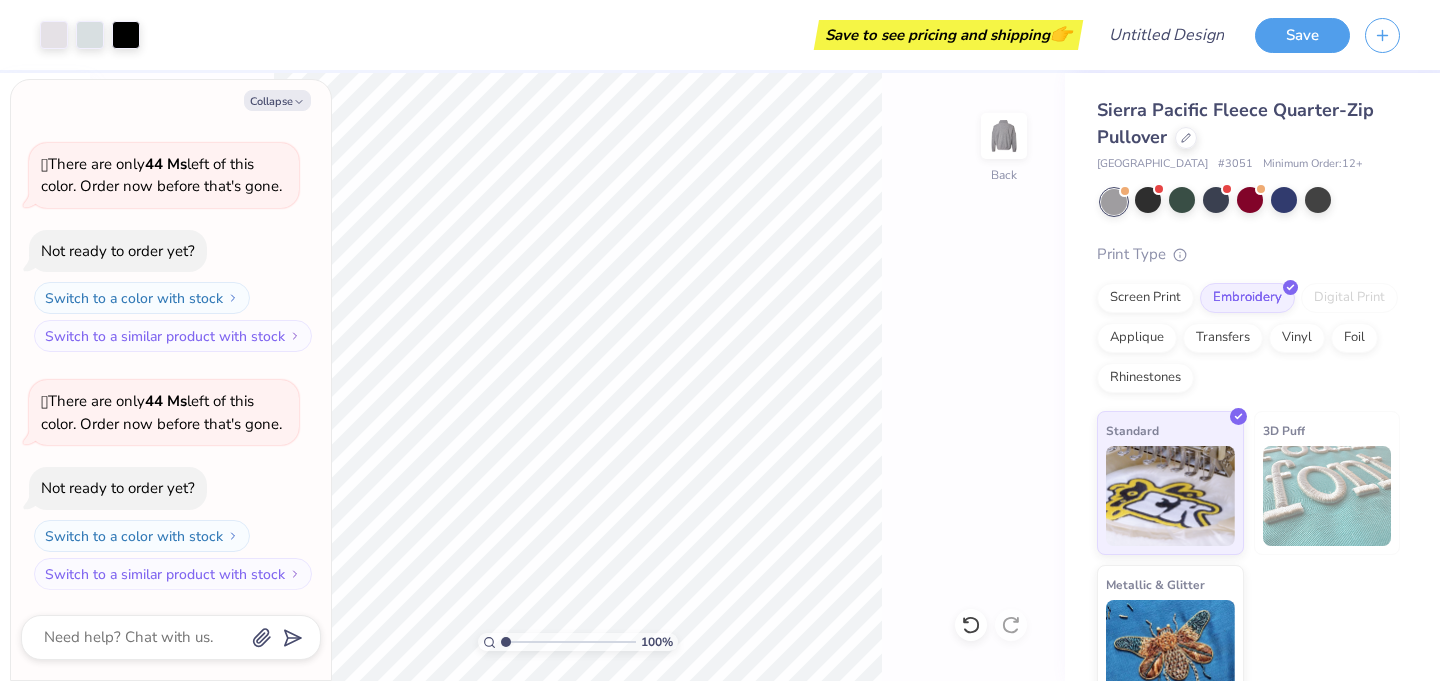 scroll, scrollTop: 28, scrollLeft: 0, axis: vertical 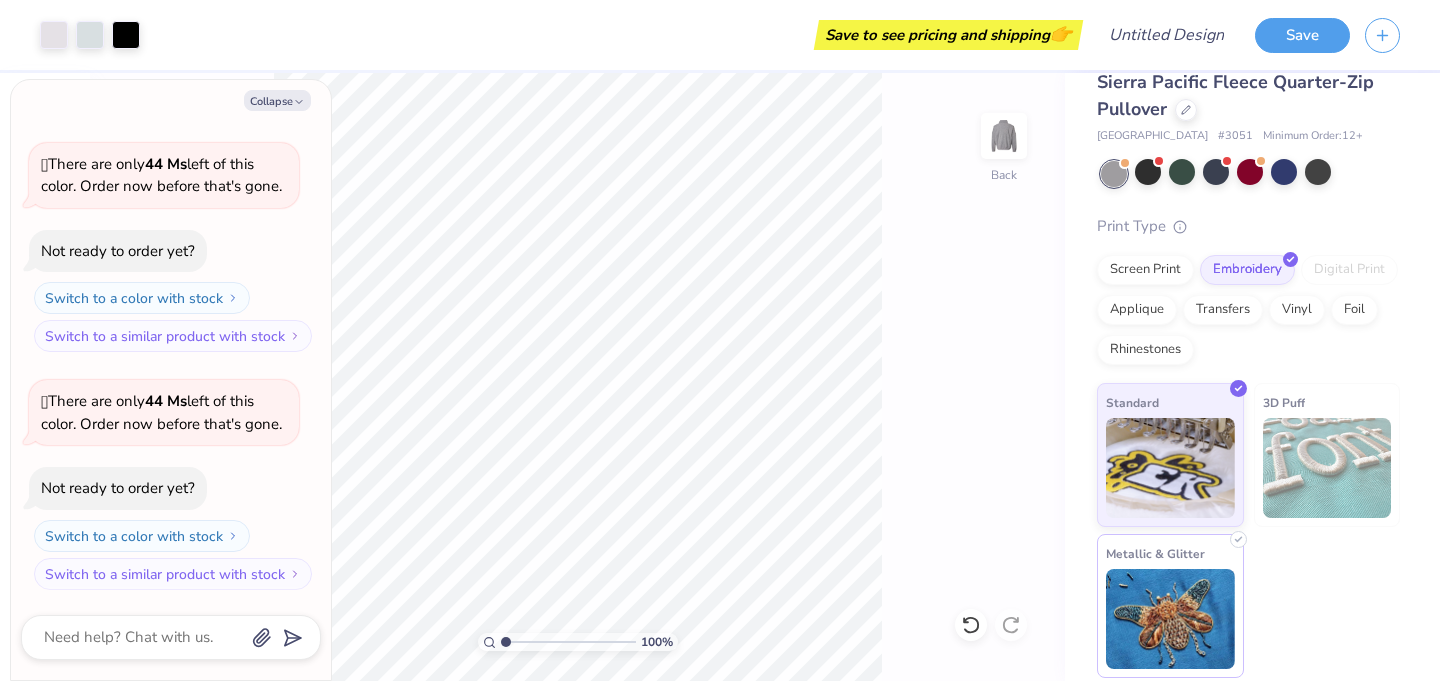 click at bounding box center [1170, 619] 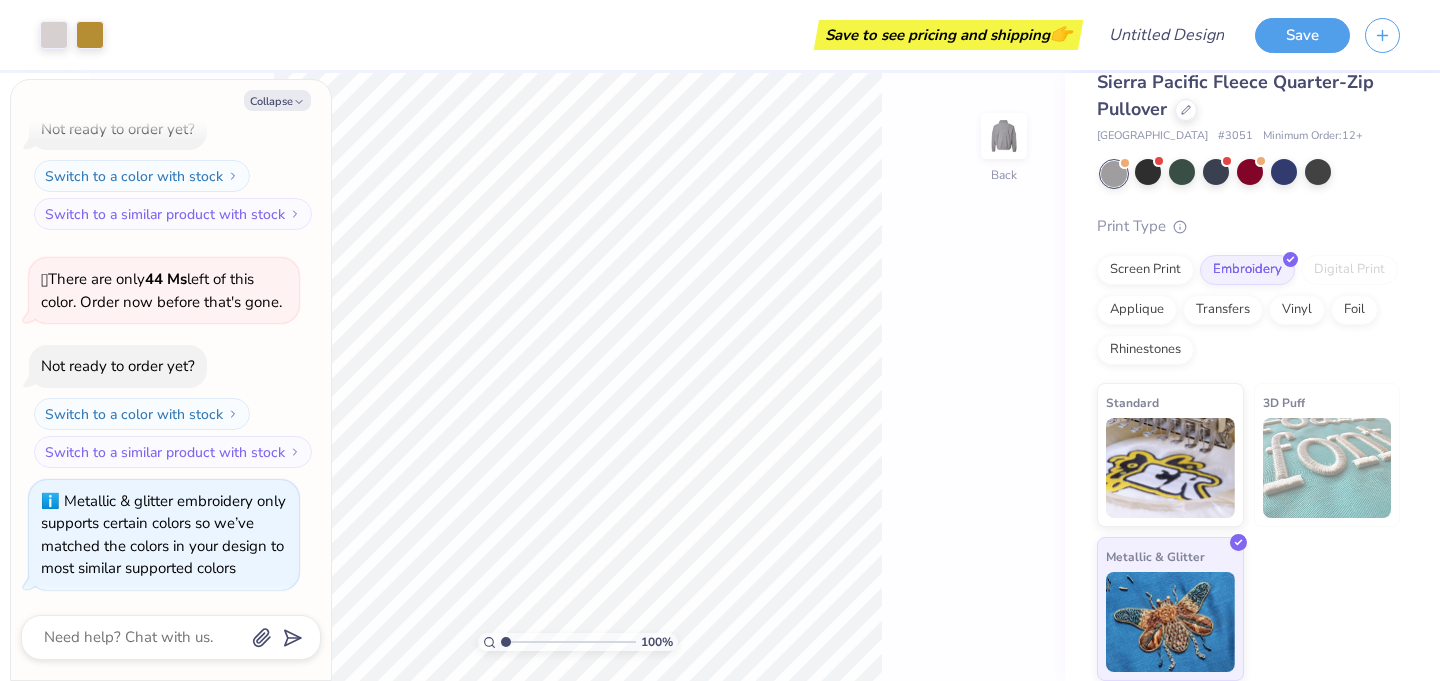 click at bounding box center [1327, 468] 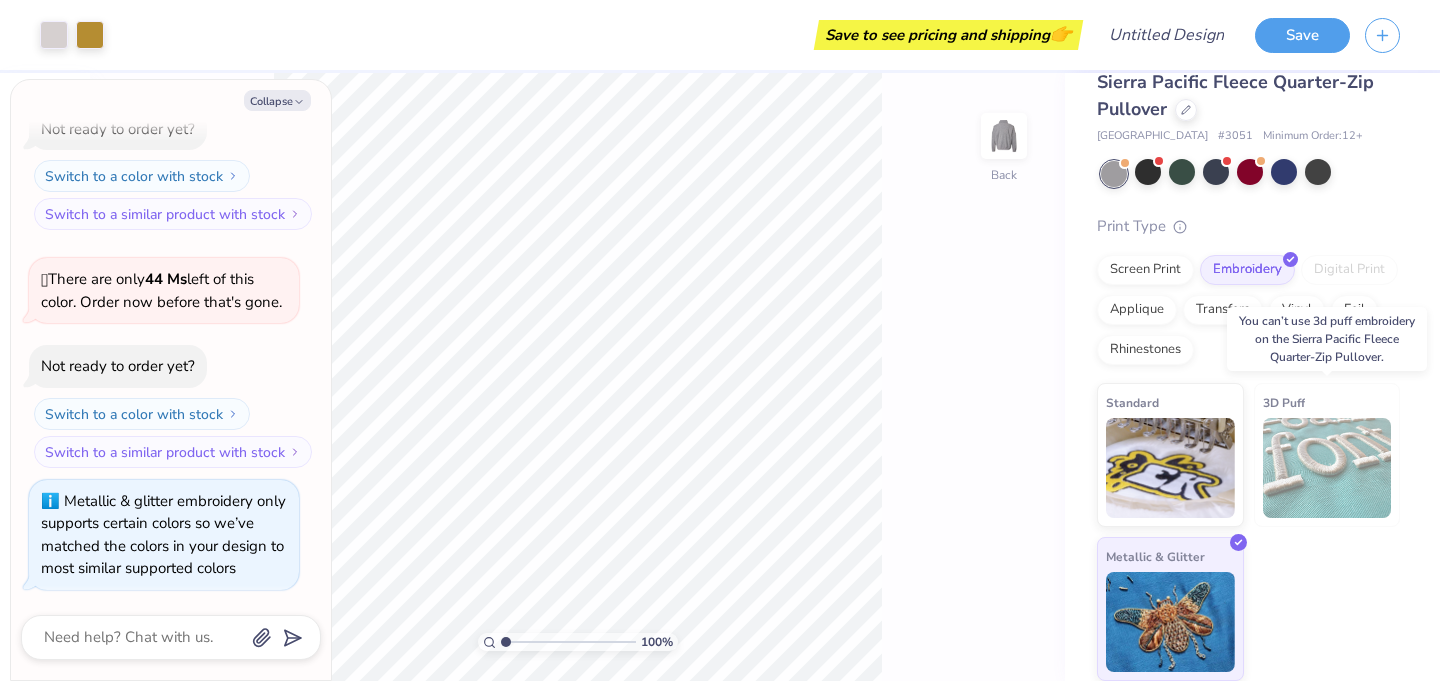 click at bounding box center (1327, 468) 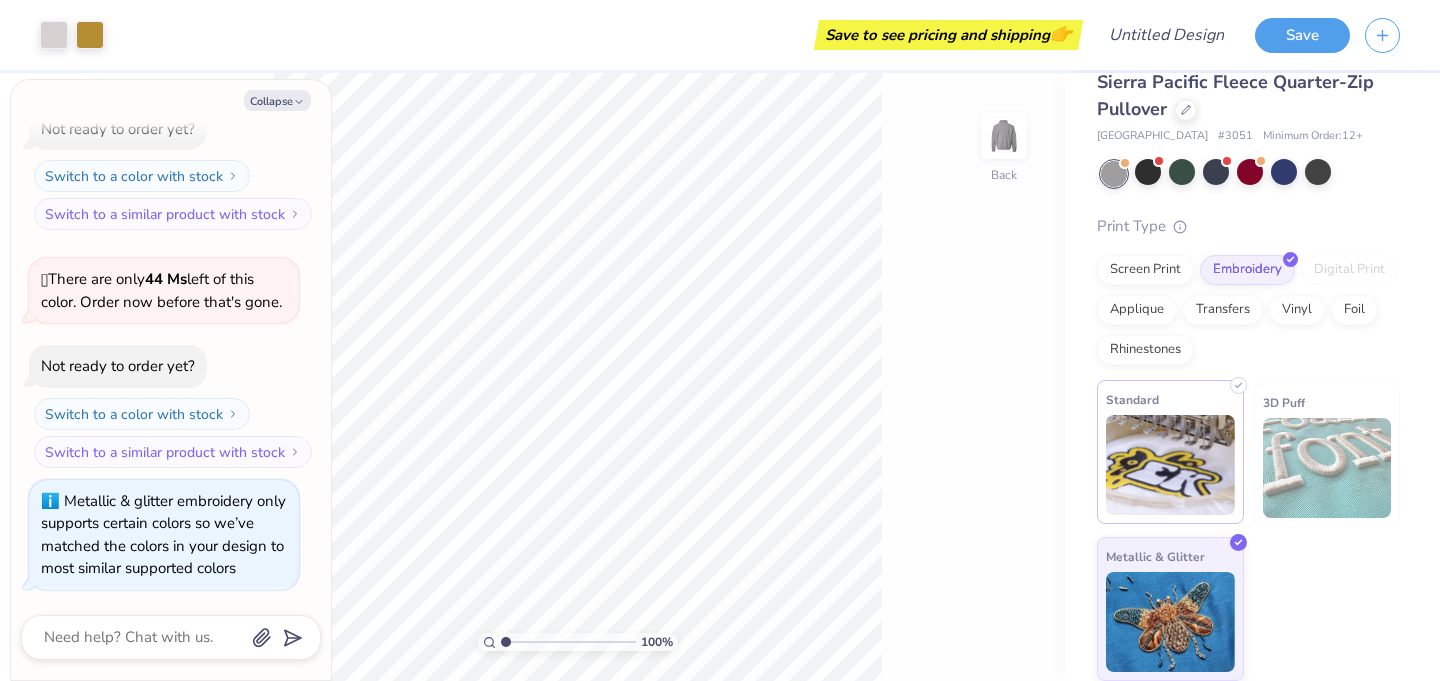 click at bounding box center (1170, 465) 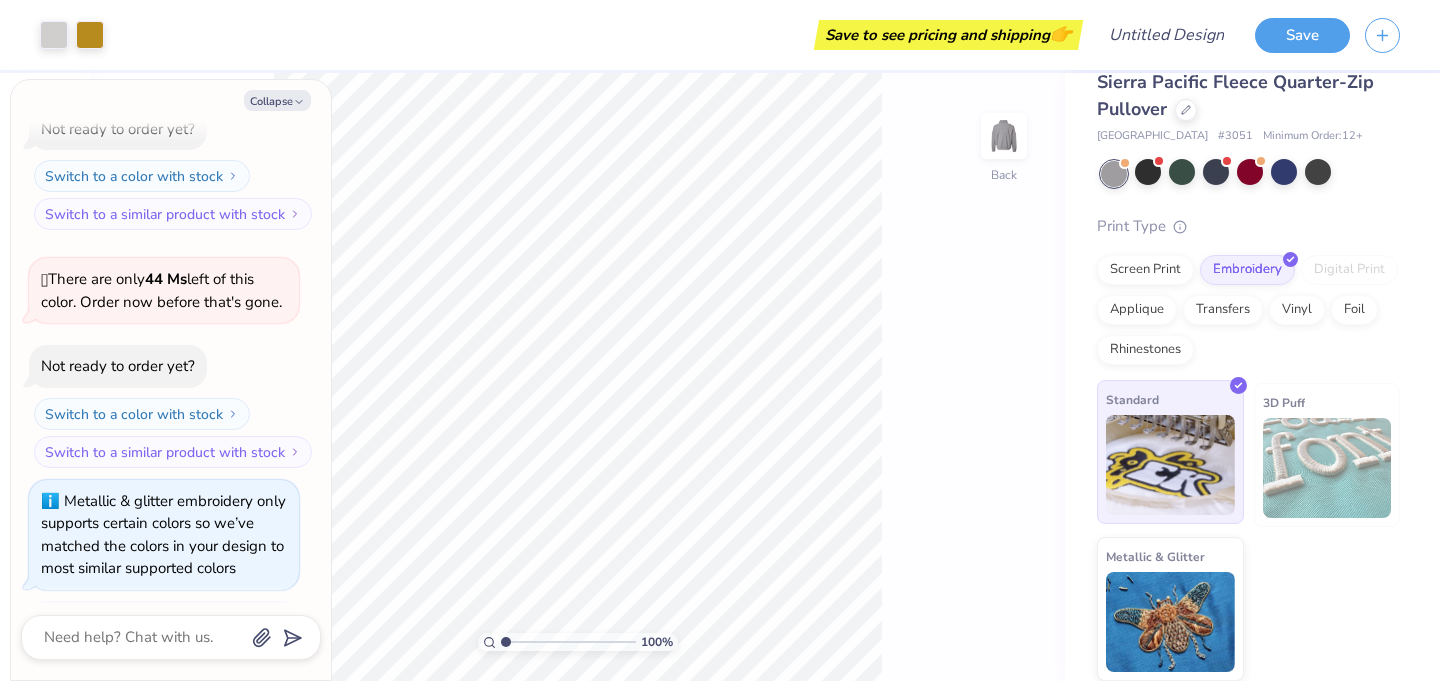 scroll, scrollTop: 1876, scrollLeft: 0, axis: vertical 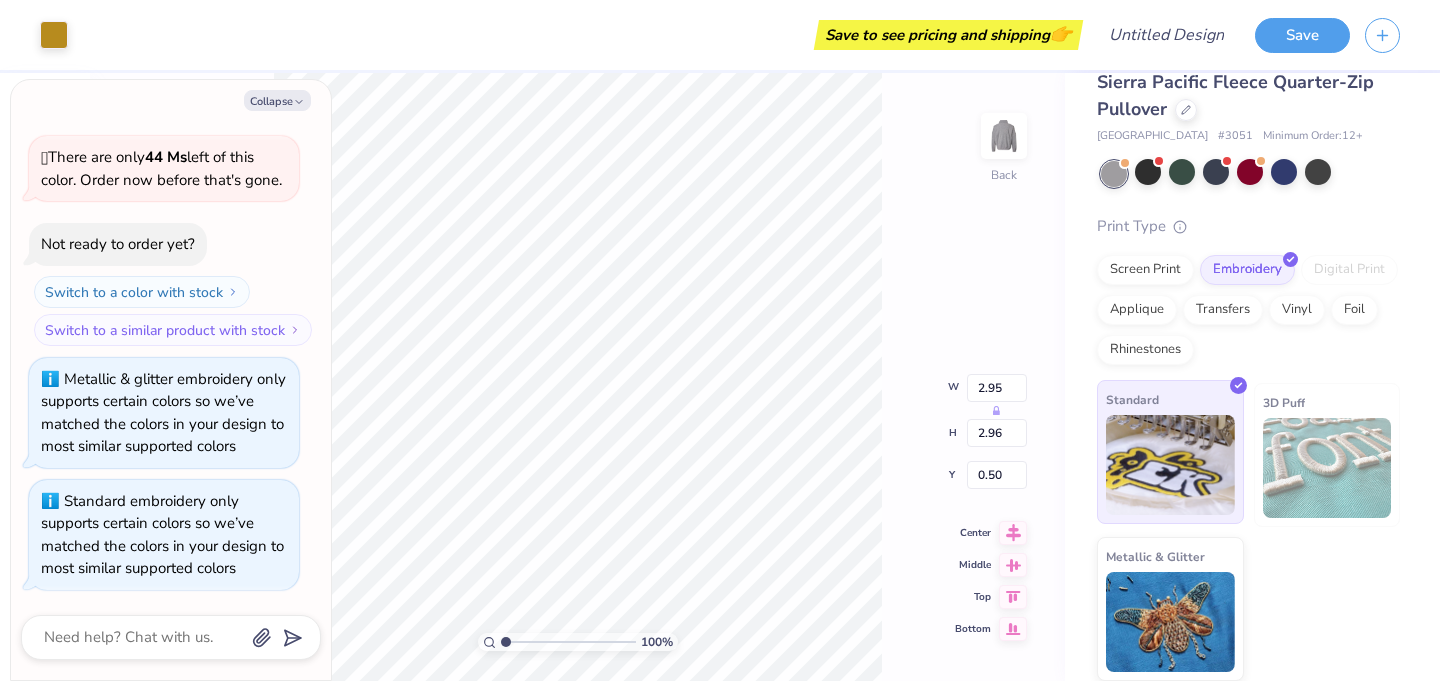 click at bounding box center [1170, 465] 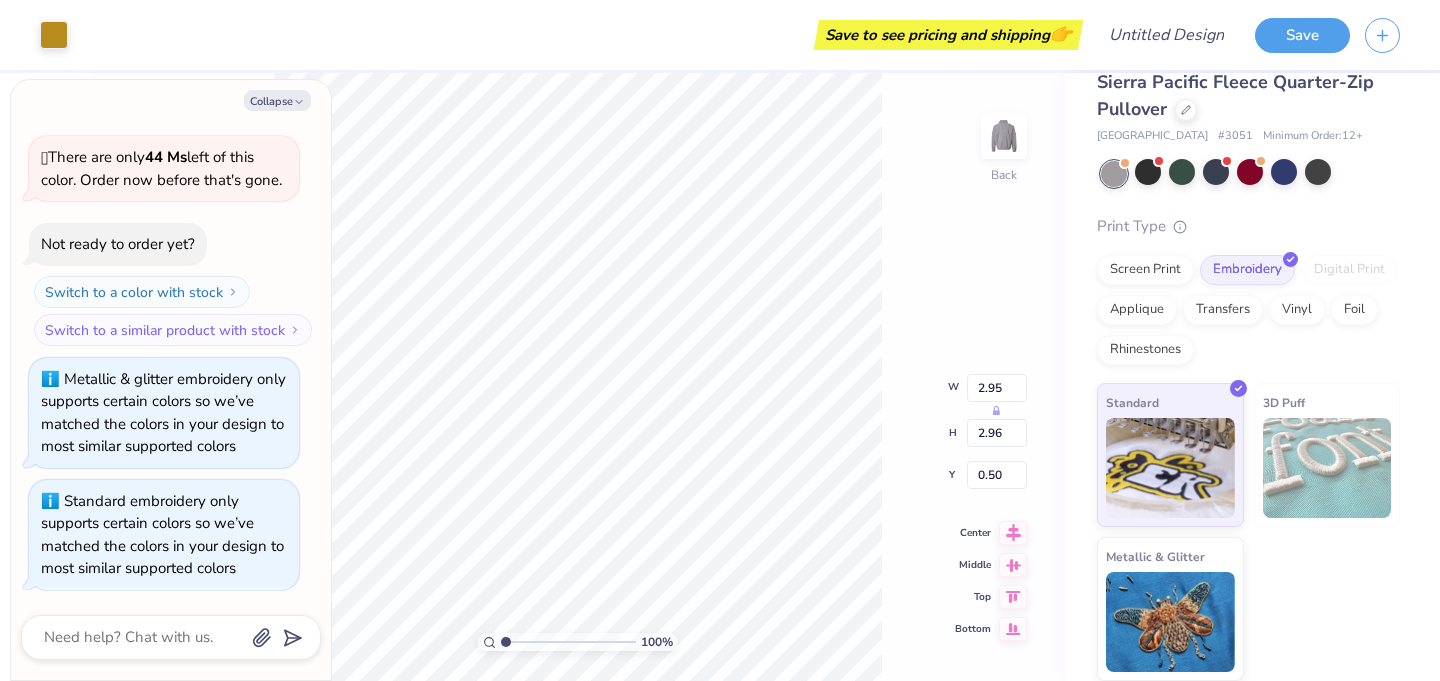 click on "100  % Back W 2.95 H 2.96 Y 0.50 Center Middle Top Bottom" at bounding box center (577, 377) 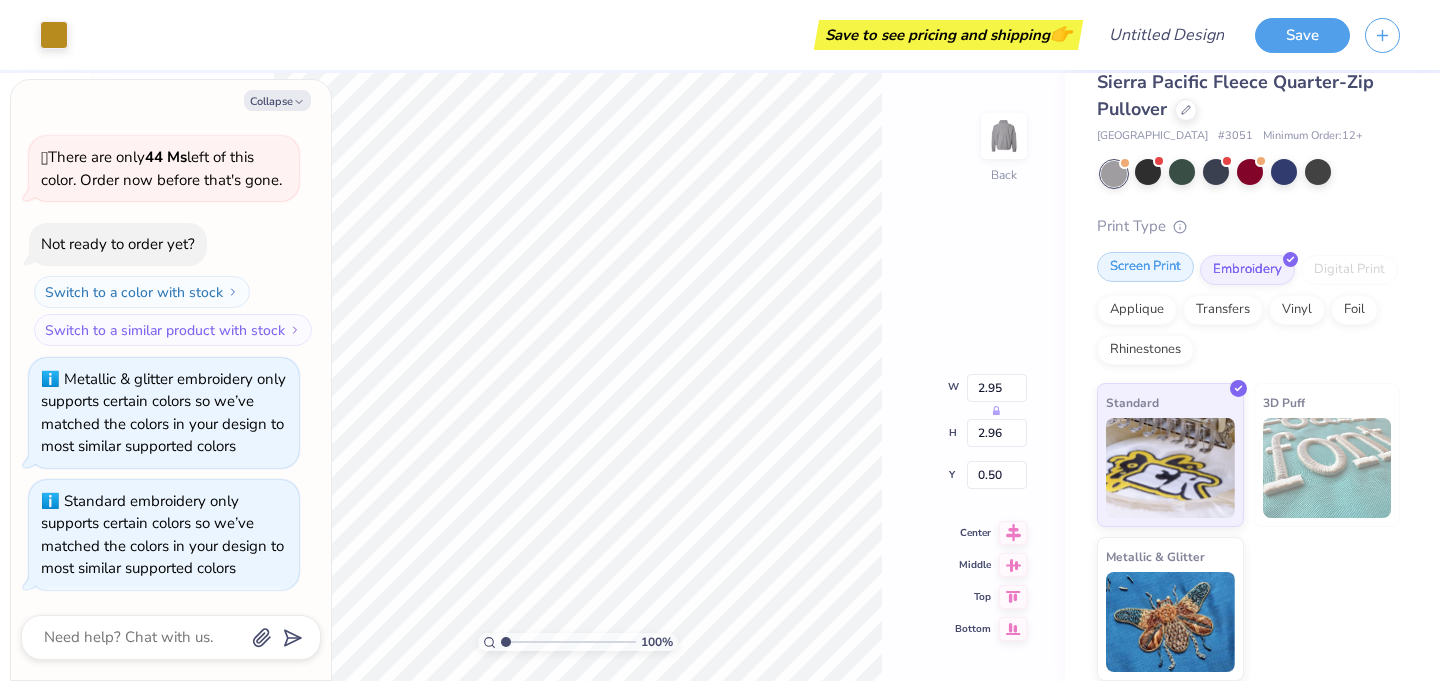 click on "Screen Print" at bounding box center (1145, 267) 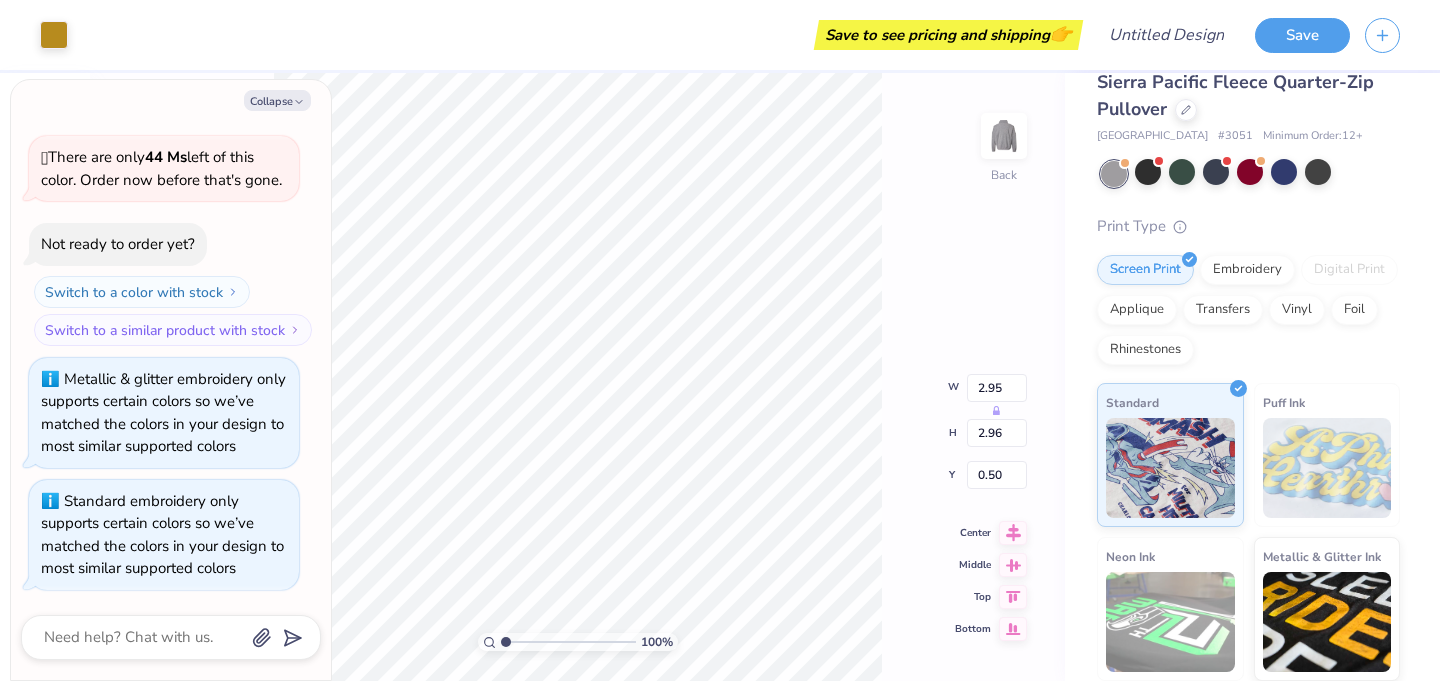 click on "100  % Back W 2.95 H 2.96 Y 0.50 Center Middle Top Bottom" at bounding box center (577, 377) 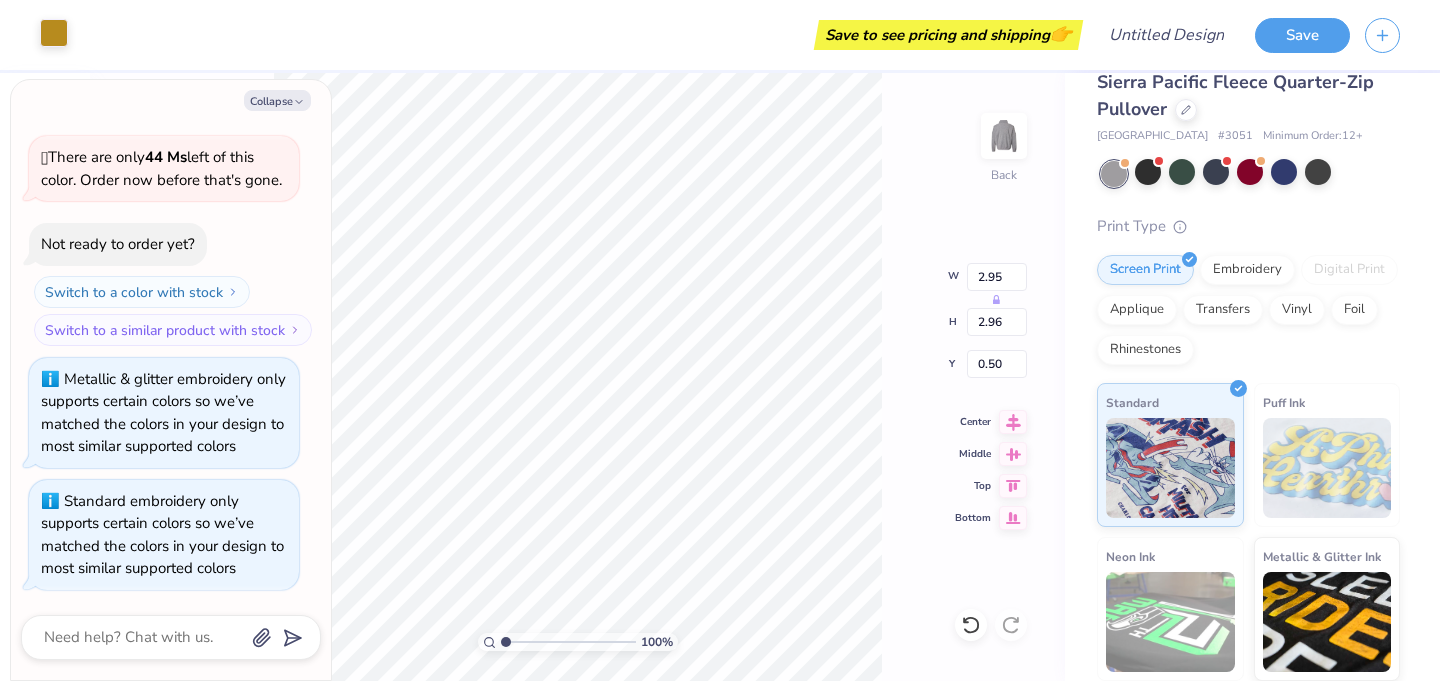 click at bounding box center [54, 33] 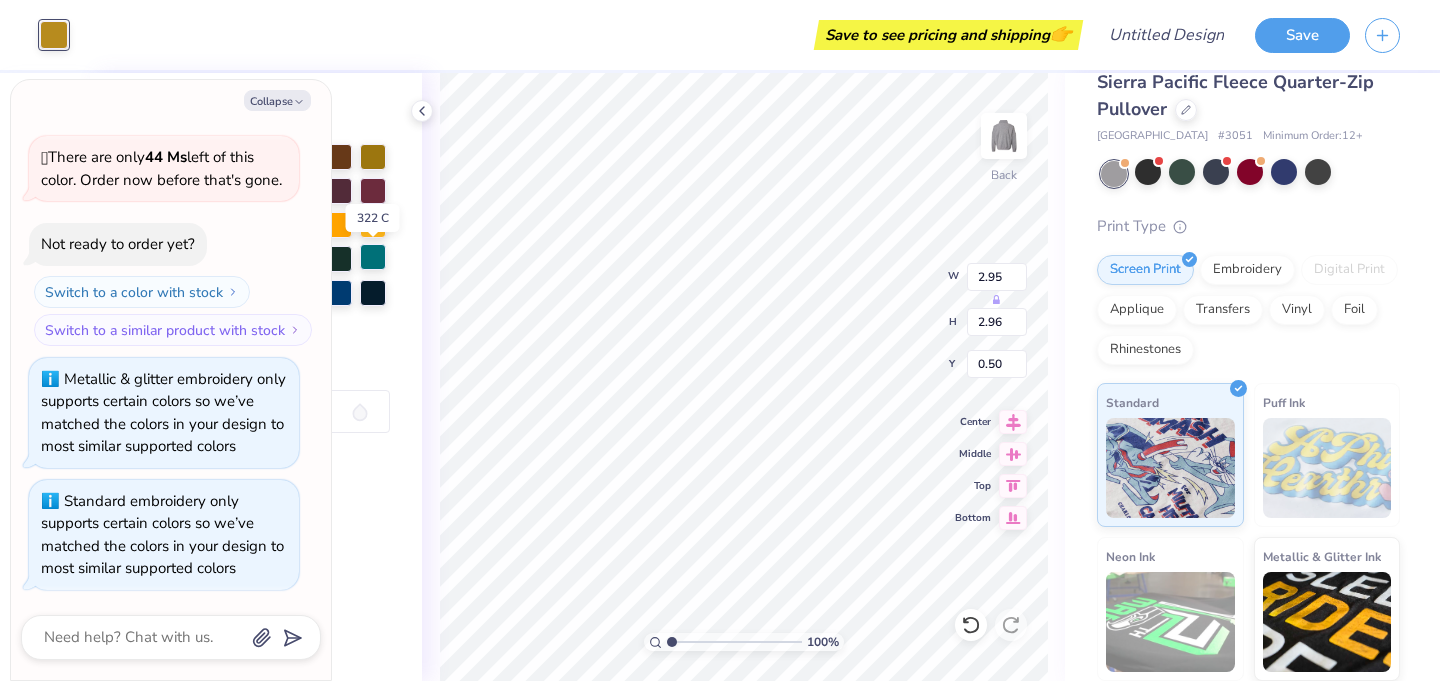 click at bounding box center [373, 257] 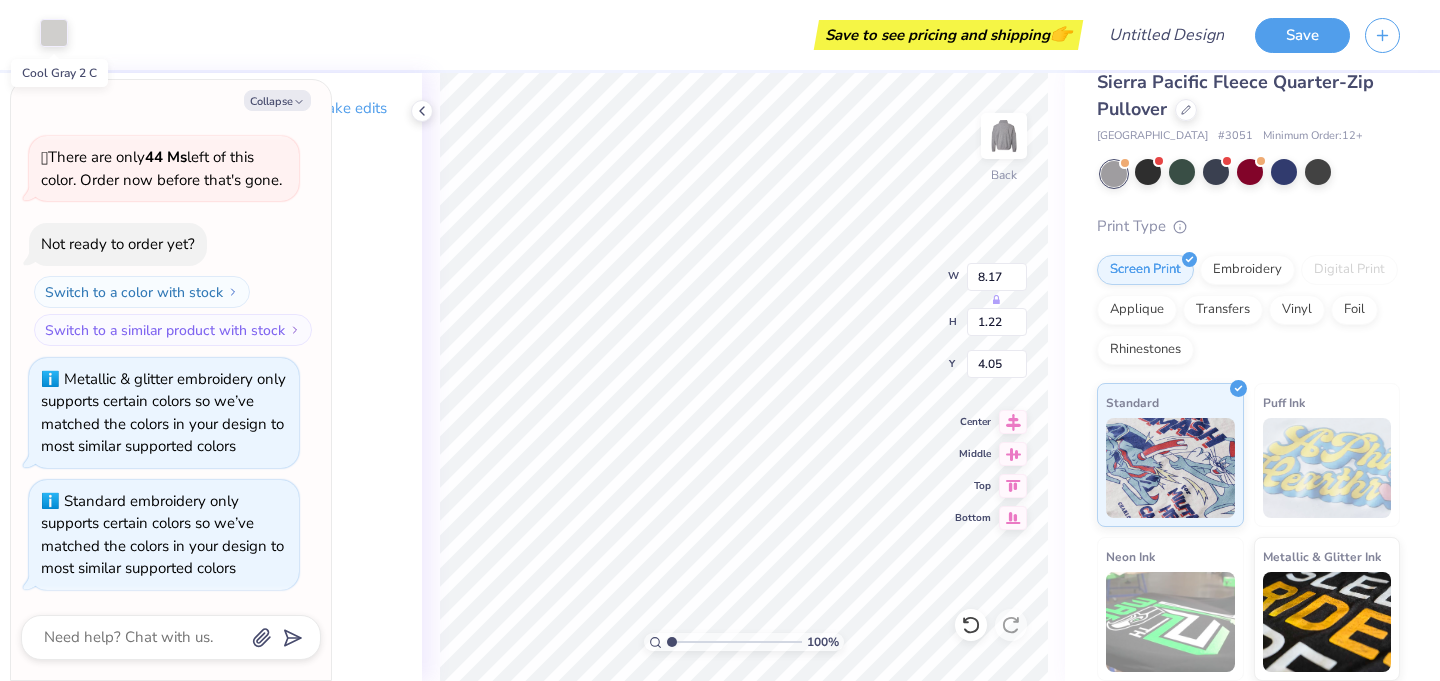 click at bounding box center [54, 33] 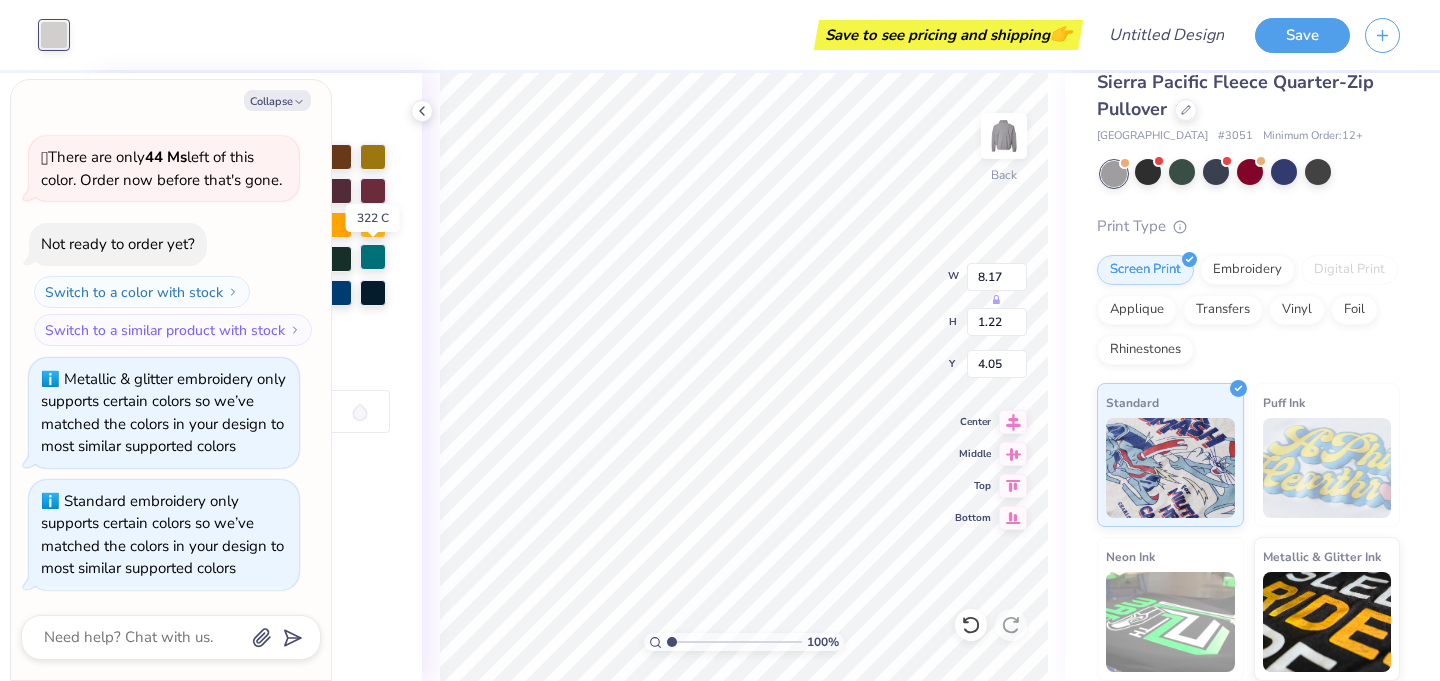 click at bounding box center (373, 257) 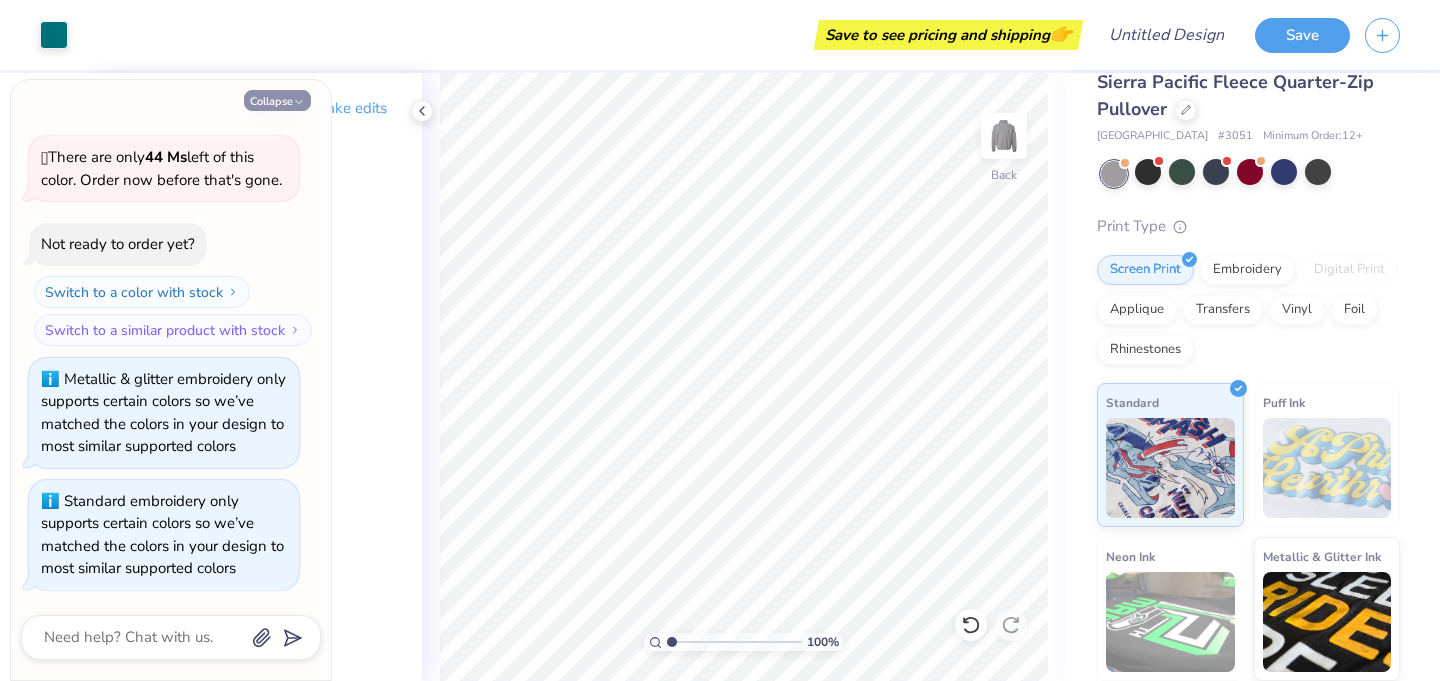 click 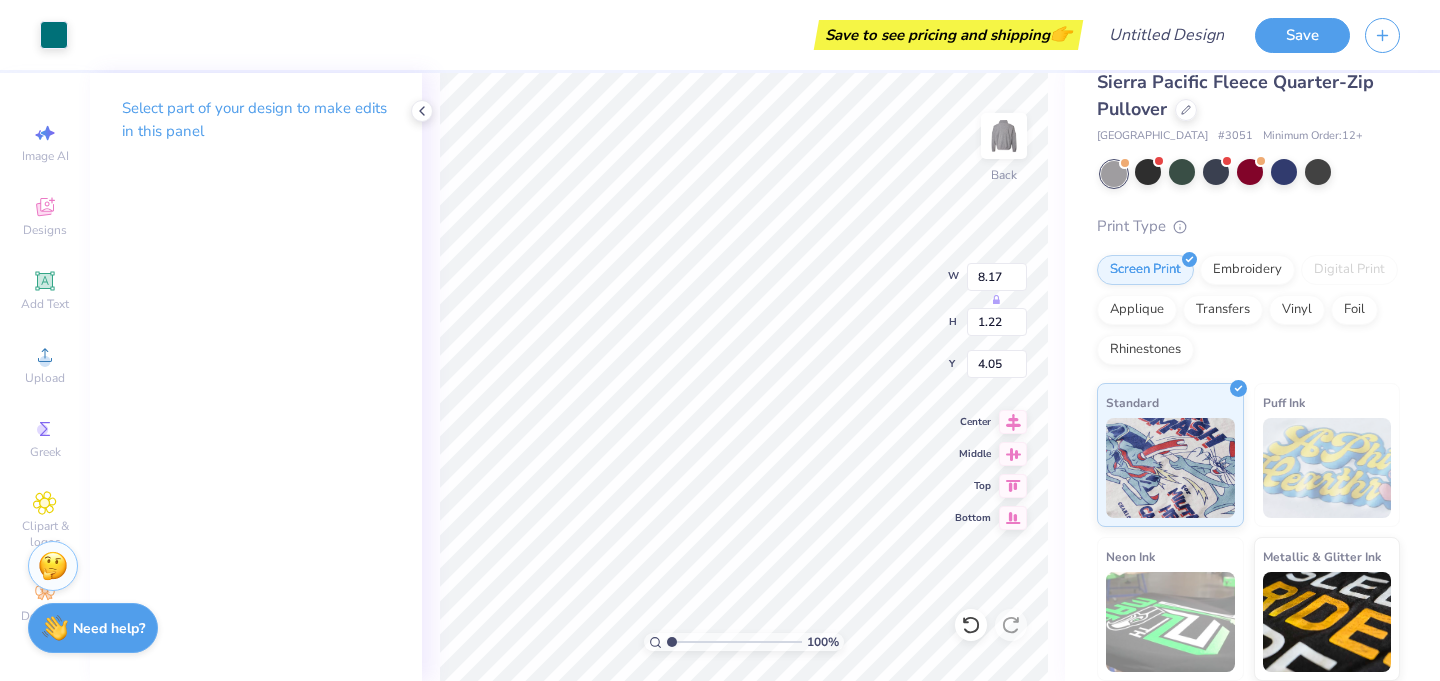 type on "2.95" 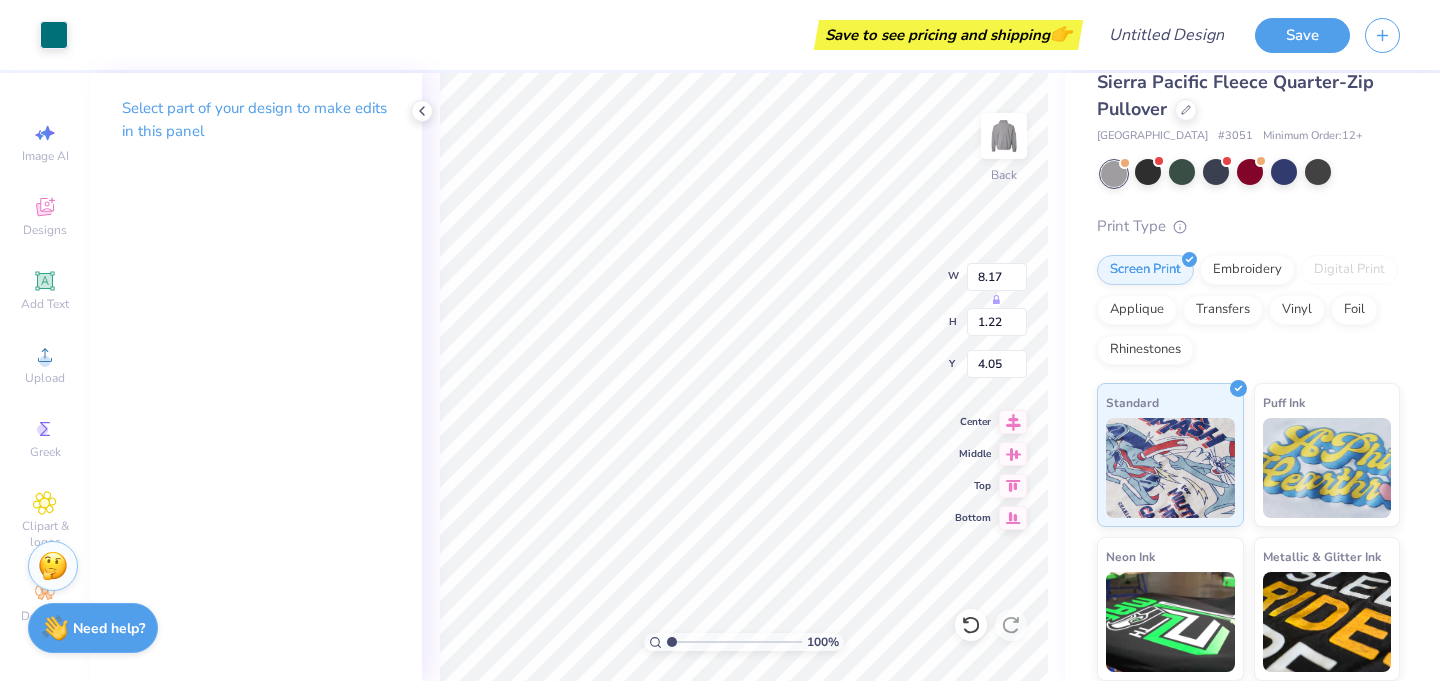 type on "2.39" 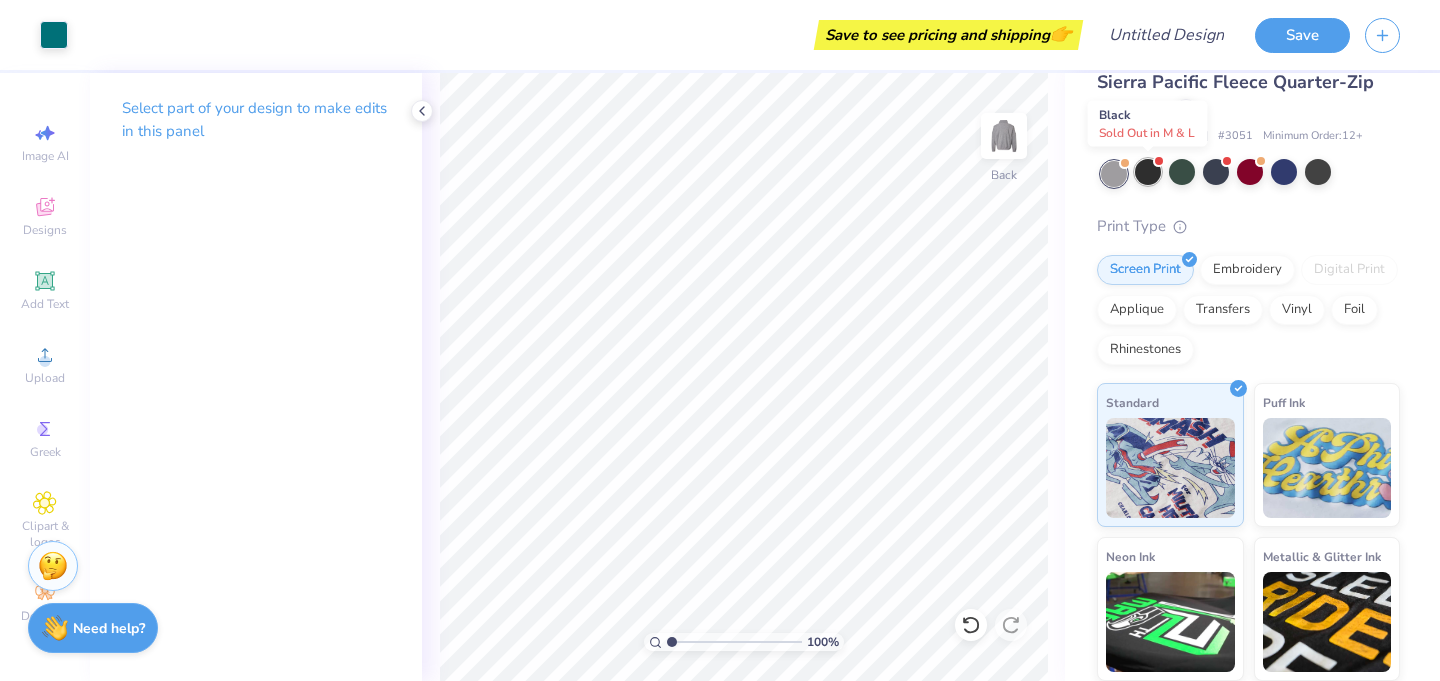 click at bounding box center (1148, 172) 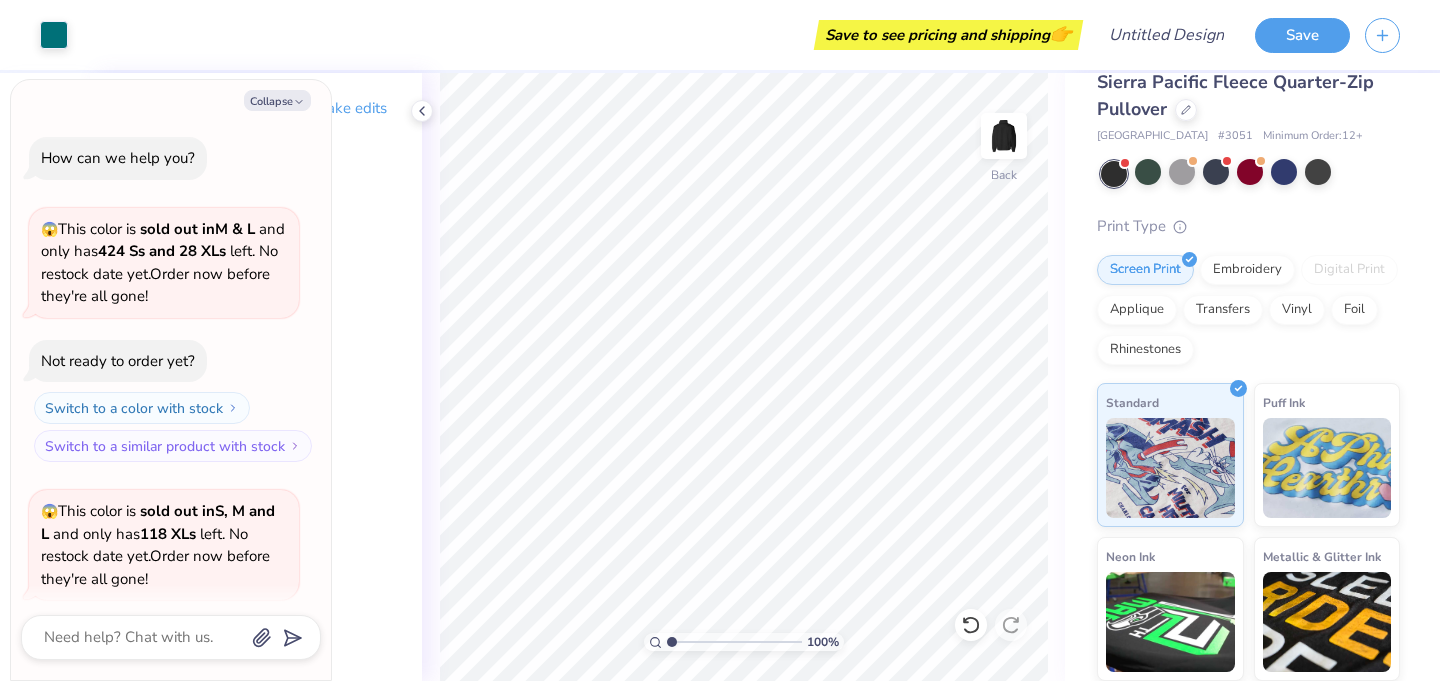 scroll, scrollTop: 2159, scrollLeft: 0, axis: vertical 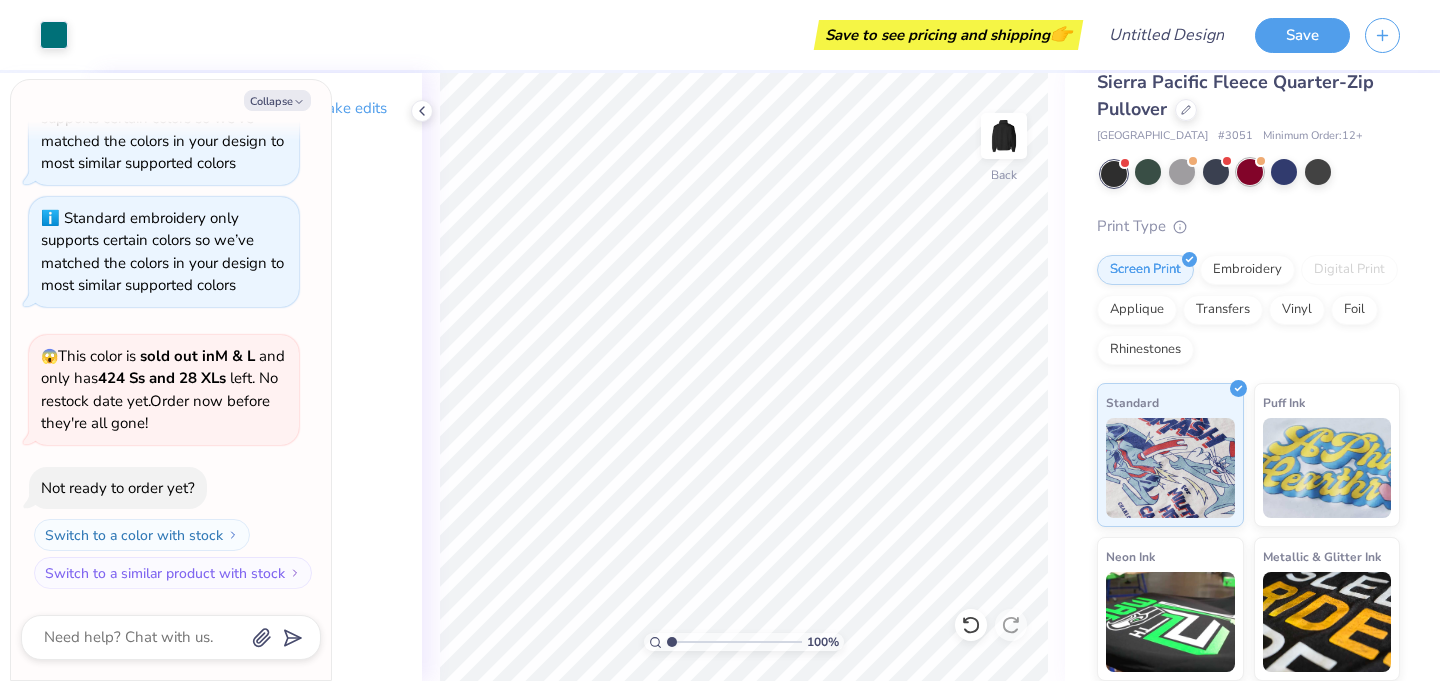 click at bounding box center (1250, 172) 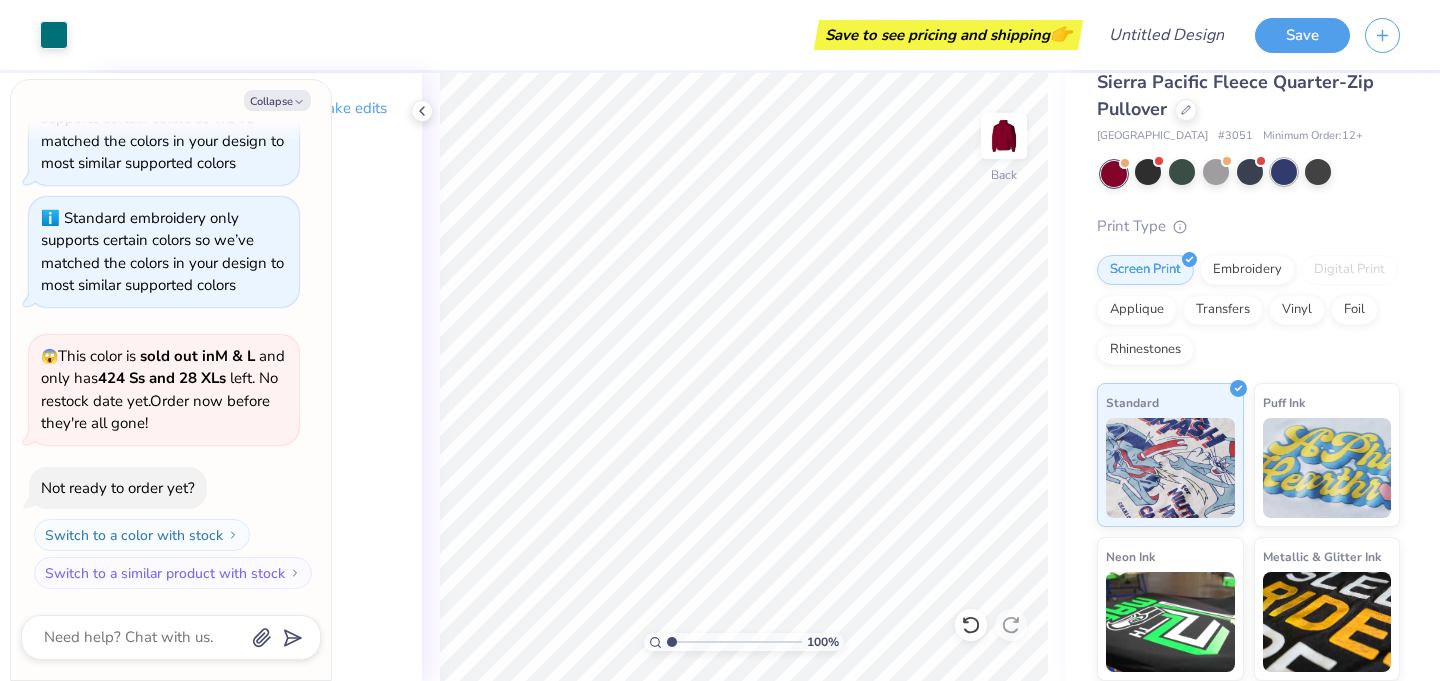 scroll, scrollTop: 2358, scrollLeft: 0, axis: vertical 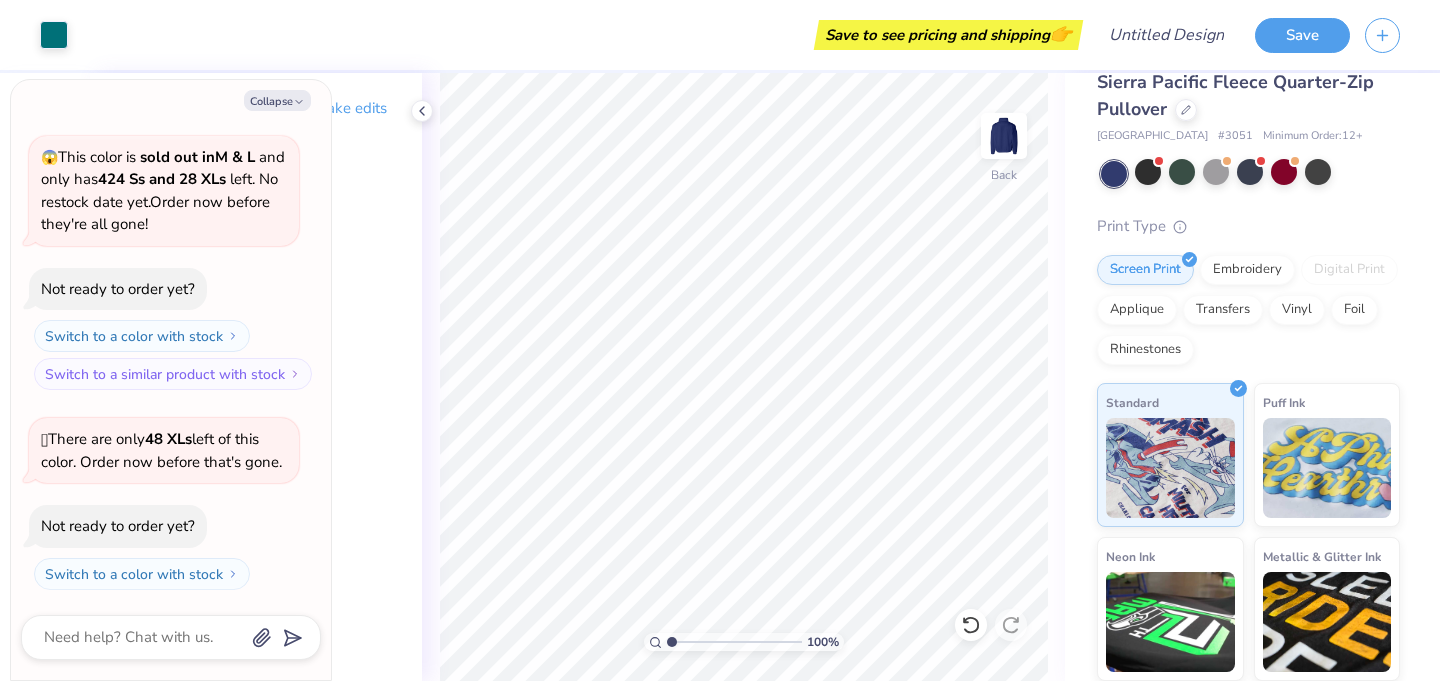 click at bounding box center (1248, 174) 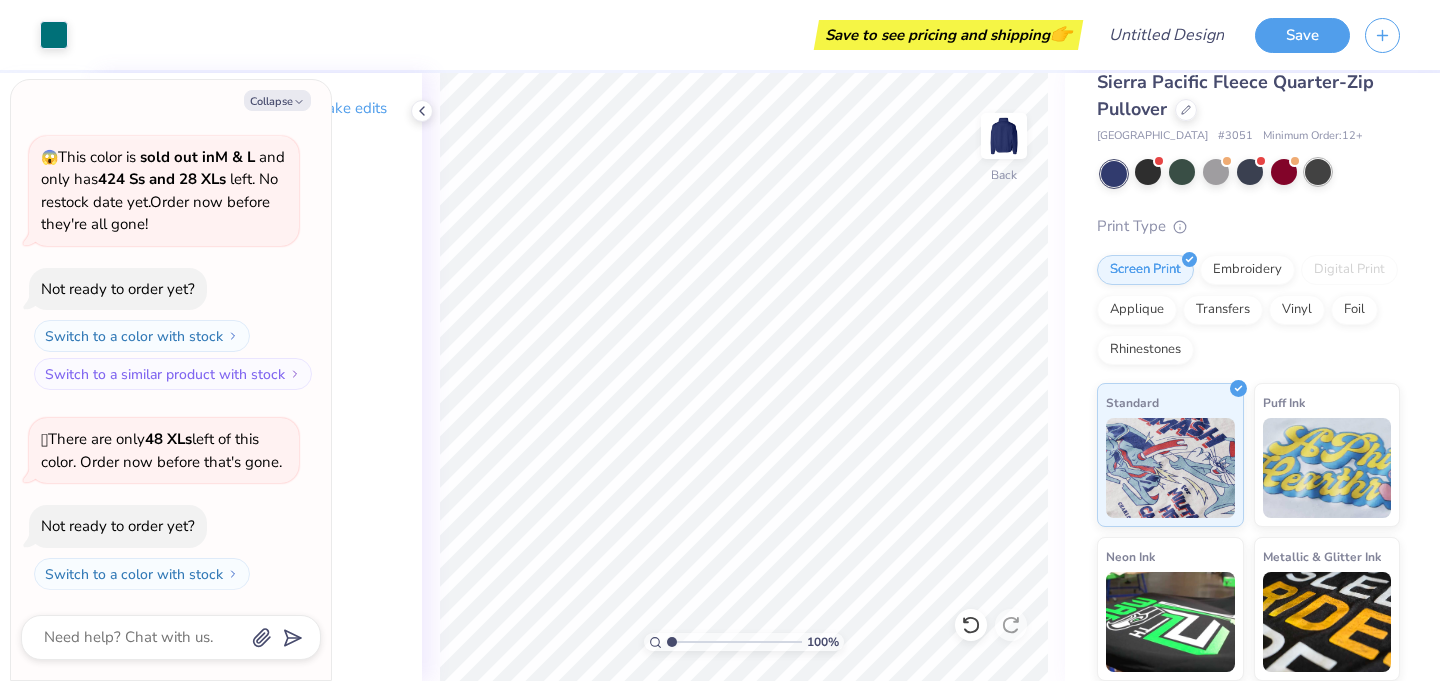 click at bounding box center (1318, 172) 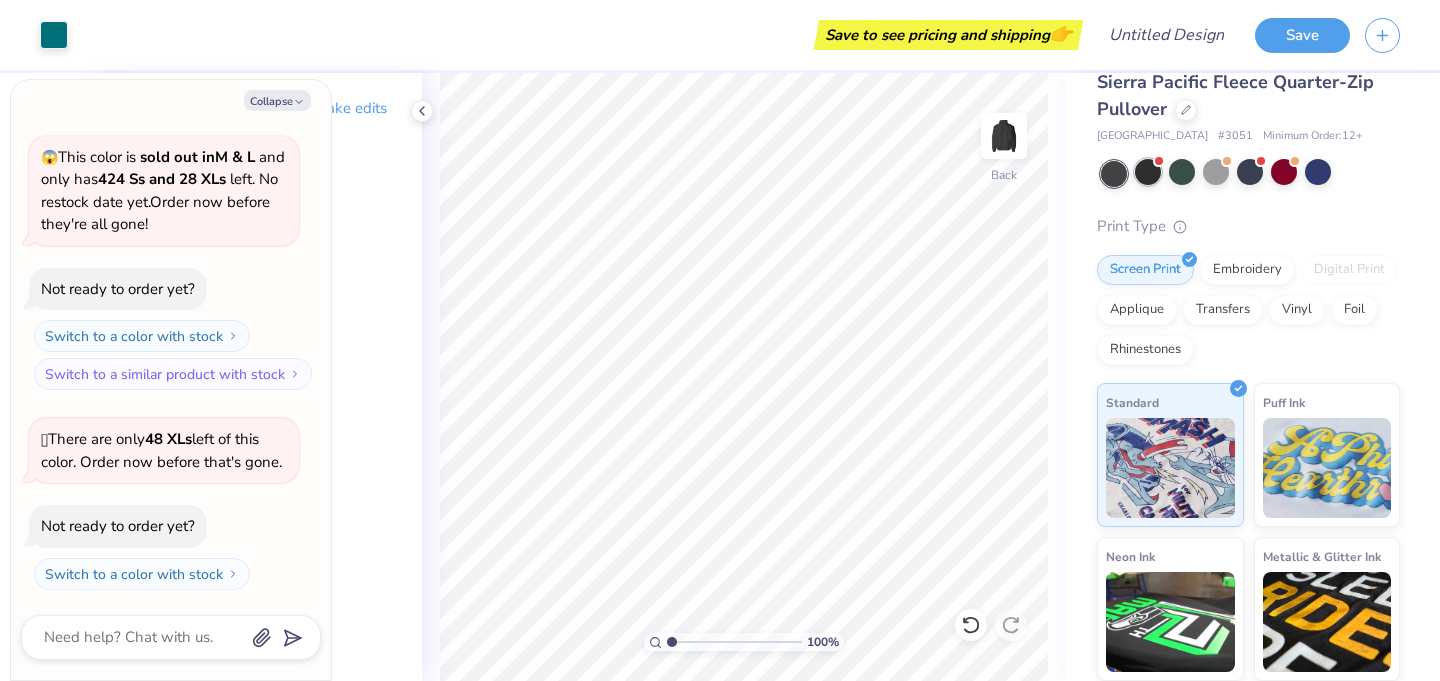 click at bounding box center [1148, 172] 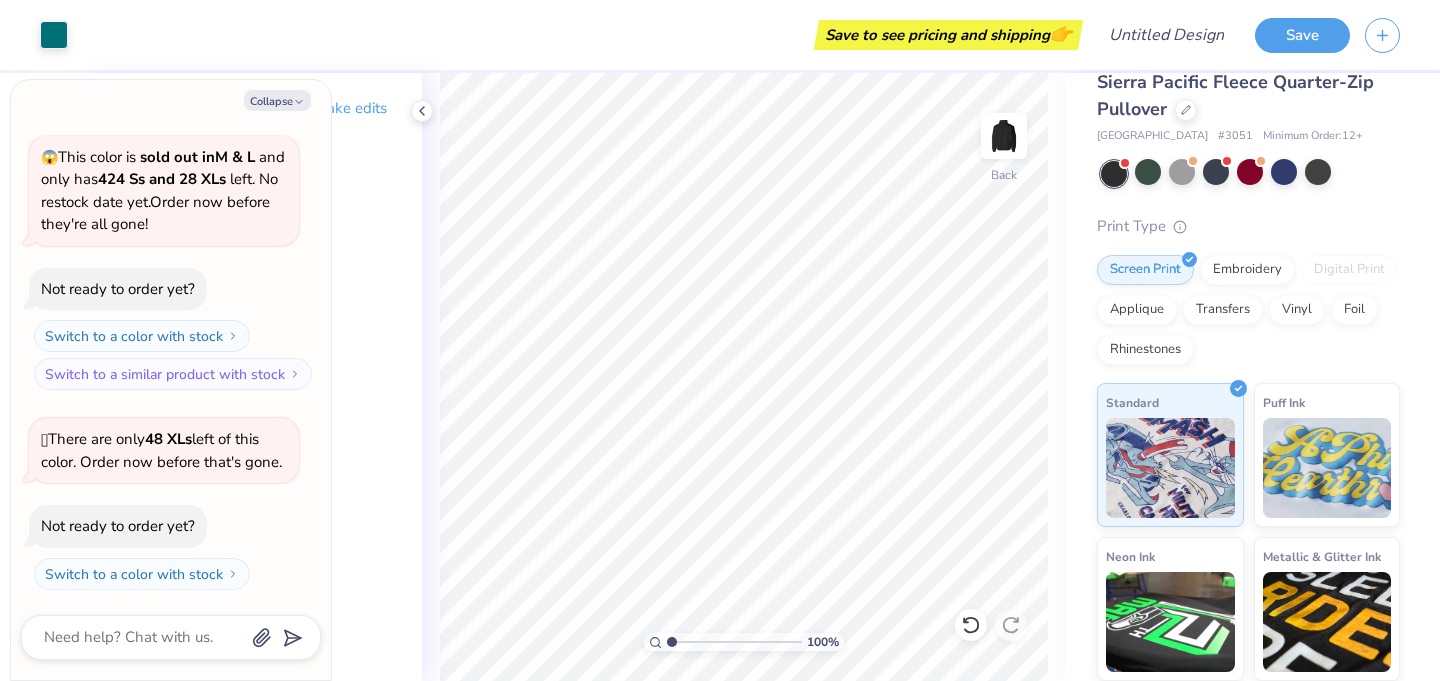 scroll, scrollTop: 2641, scrollLeft: 0, axis: vertical 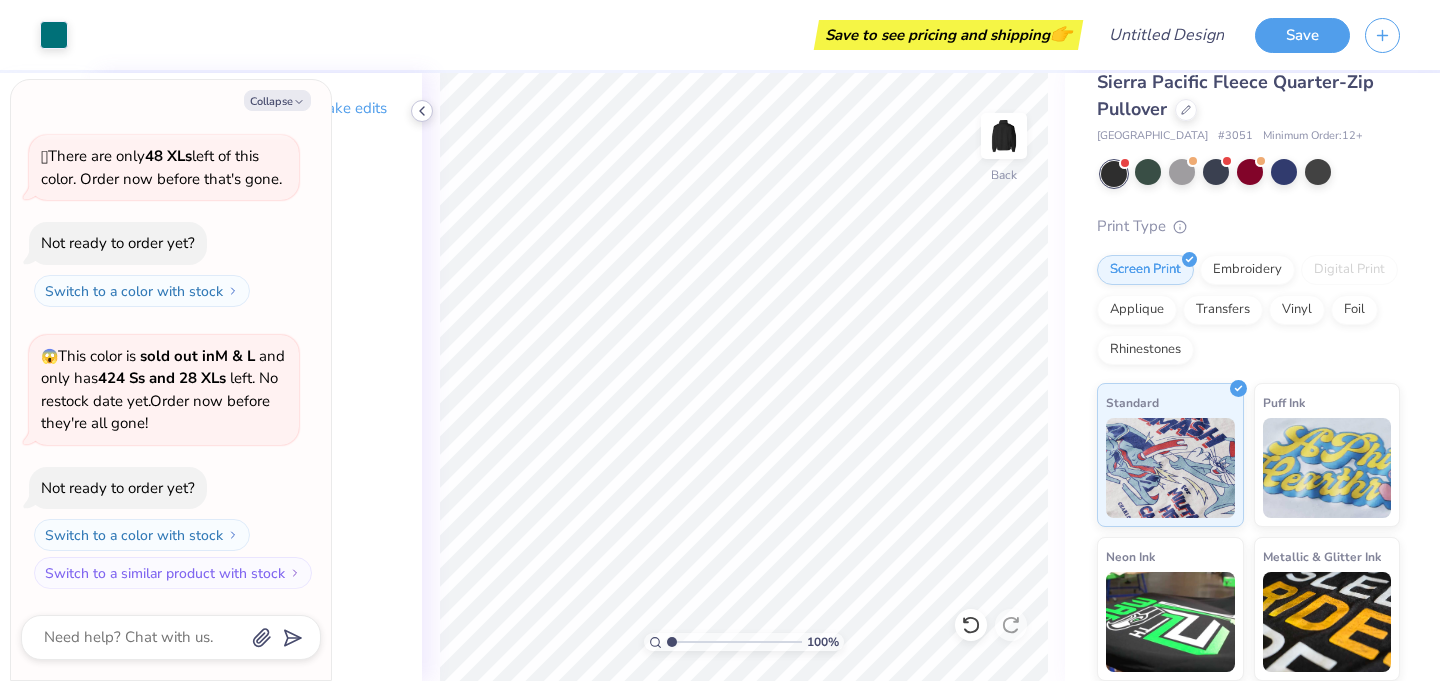 click 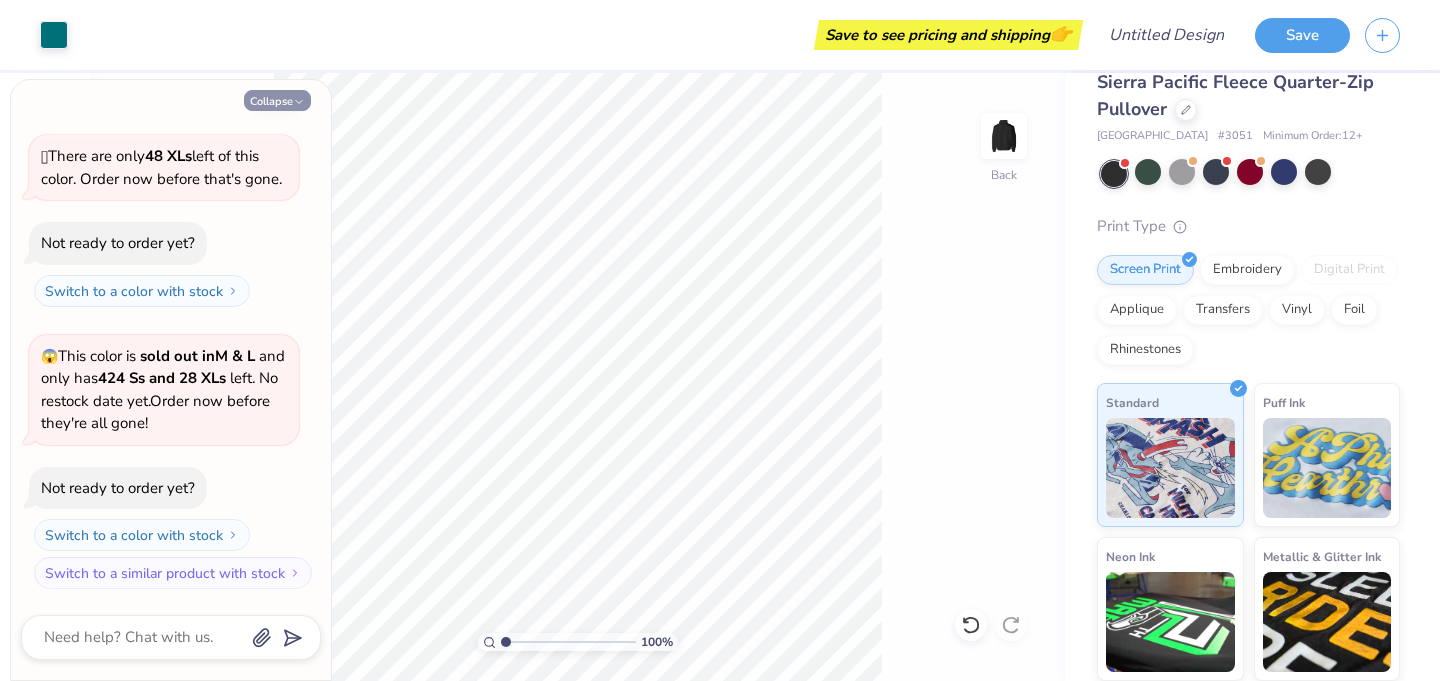 click 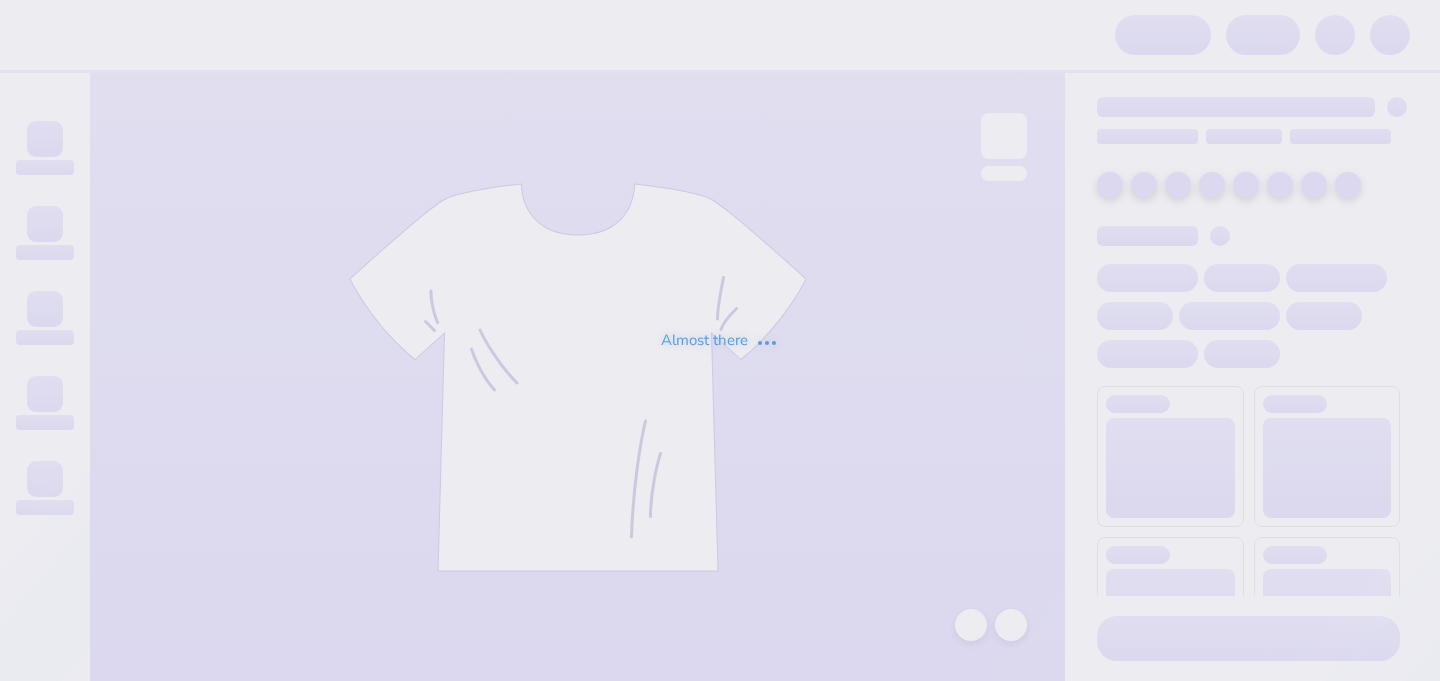 scroll, scrollTop: 0, scrollLeft: 0, axis: both 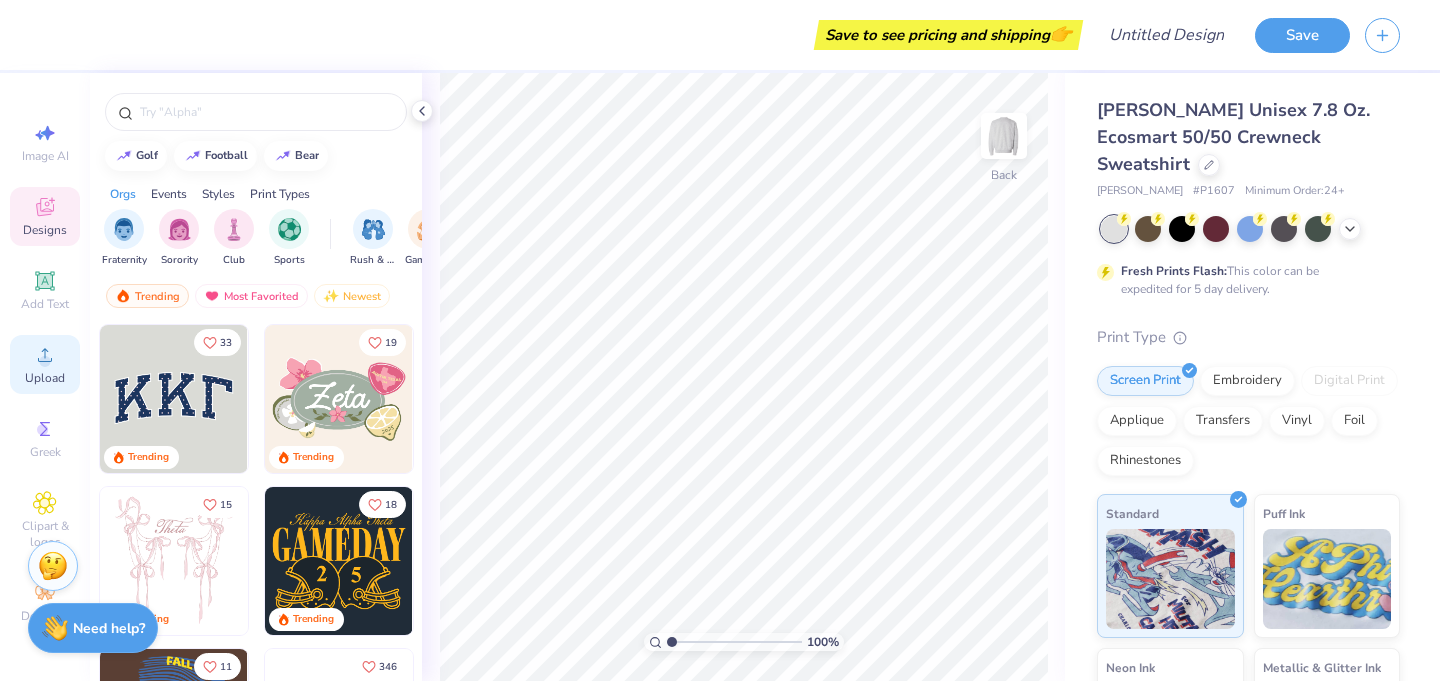 click on "Upload" at bounding box center [45, 378] 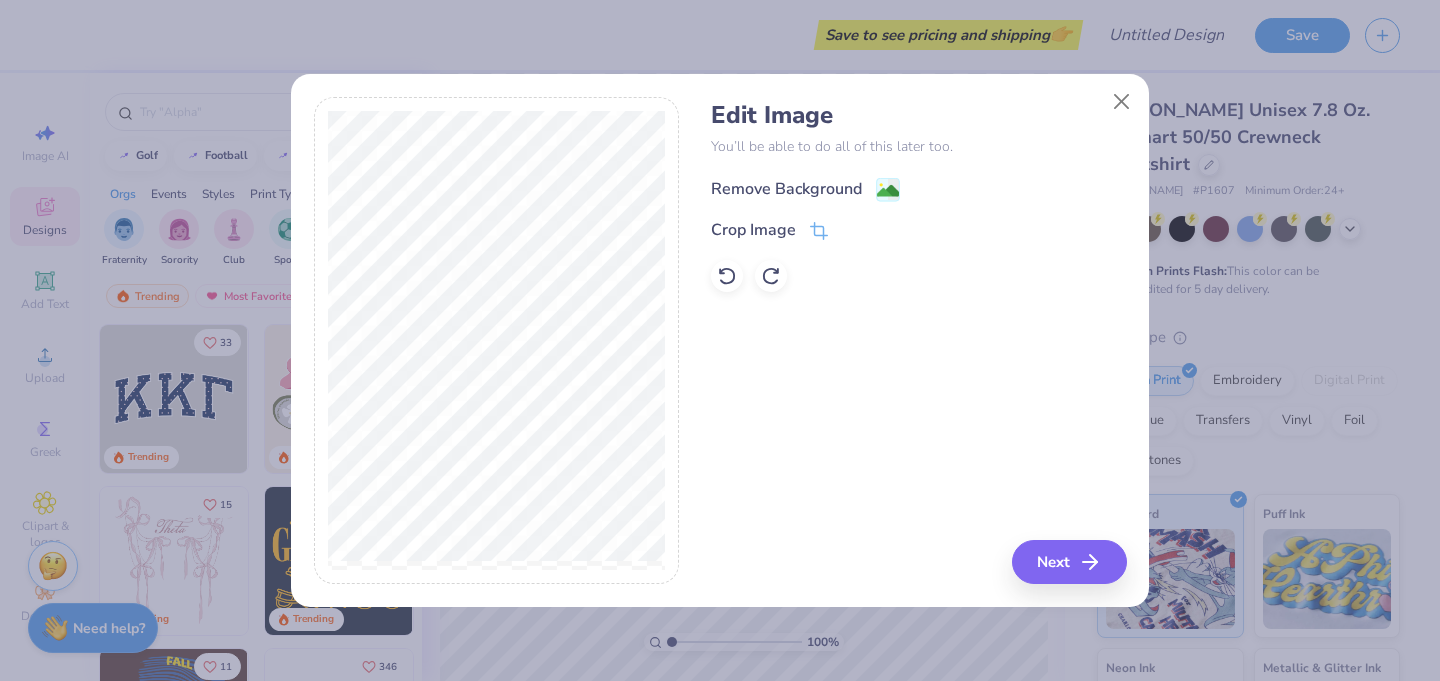click on "Remove Background" at bounding box center (786, 189) 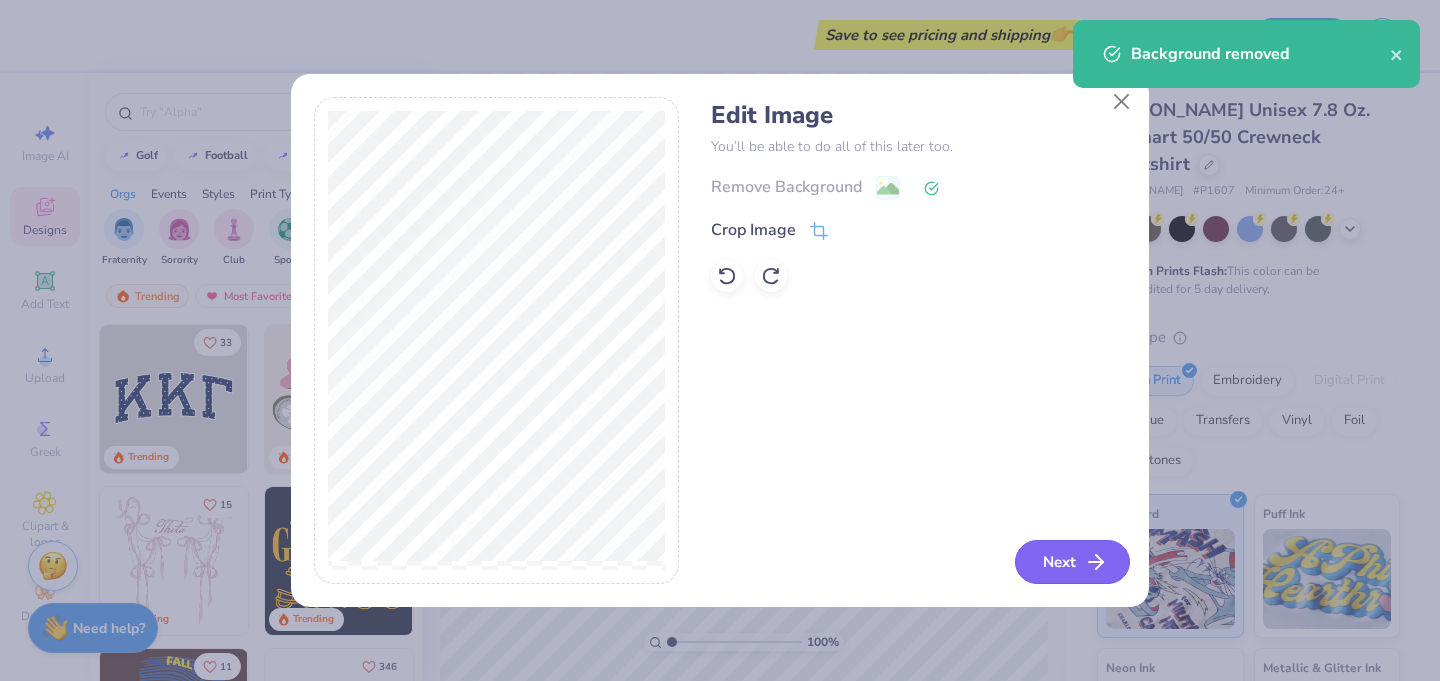 click on "Next" at bounding box center [1072, 562] 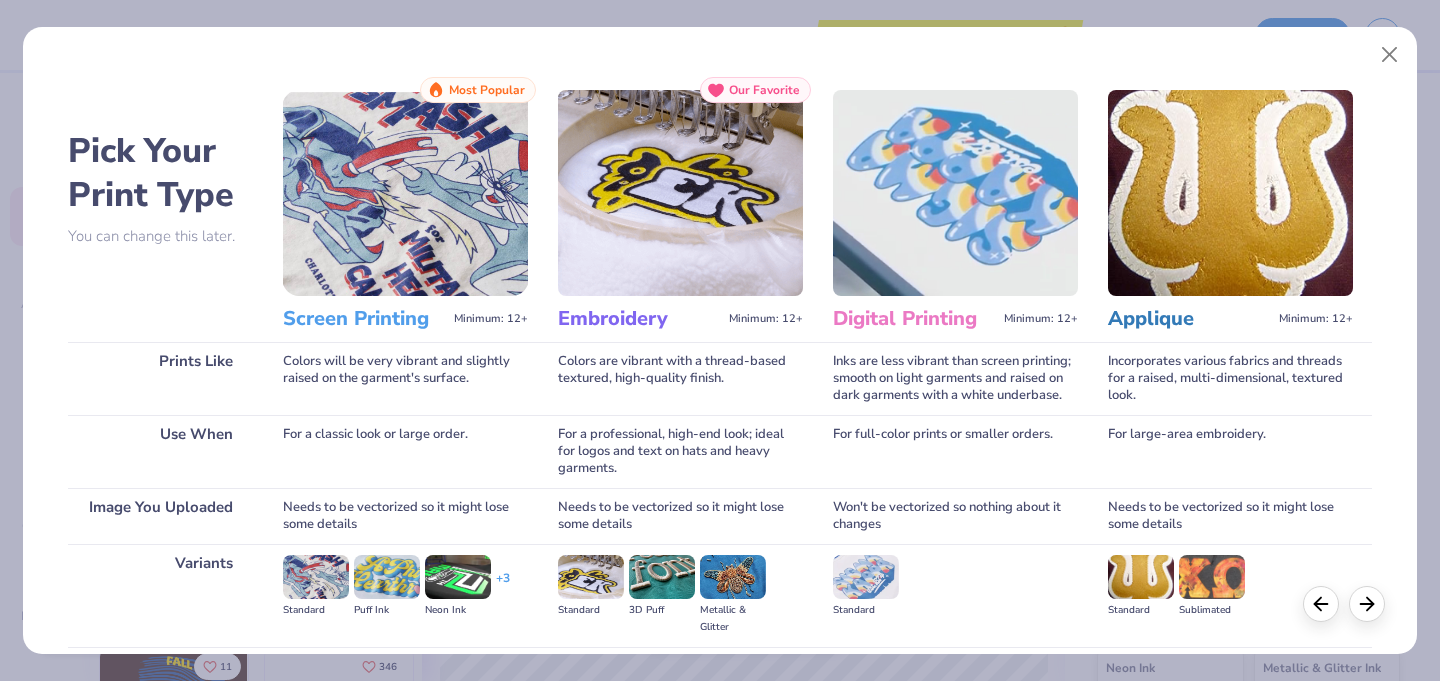 click at bounding box center [591, 577] 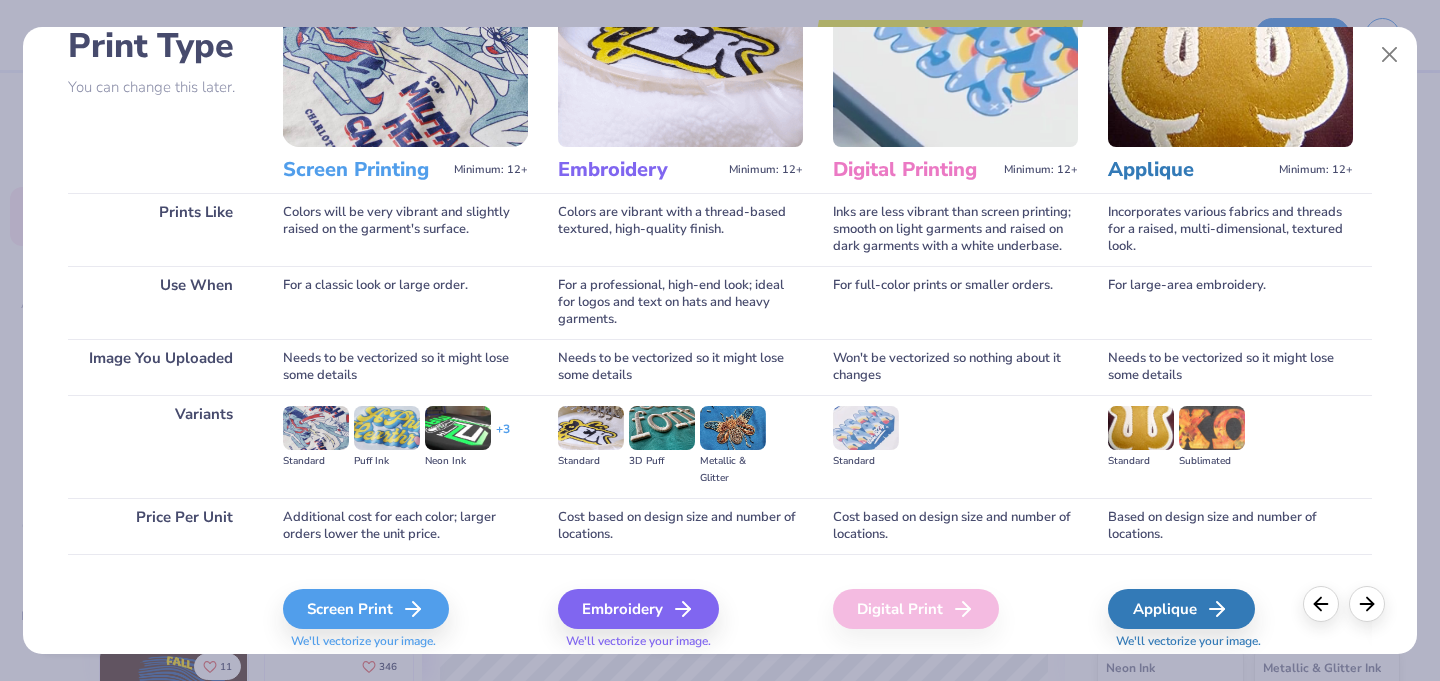 scroll, scrollTop: 216, scrollLeft: 0, axis: vertical 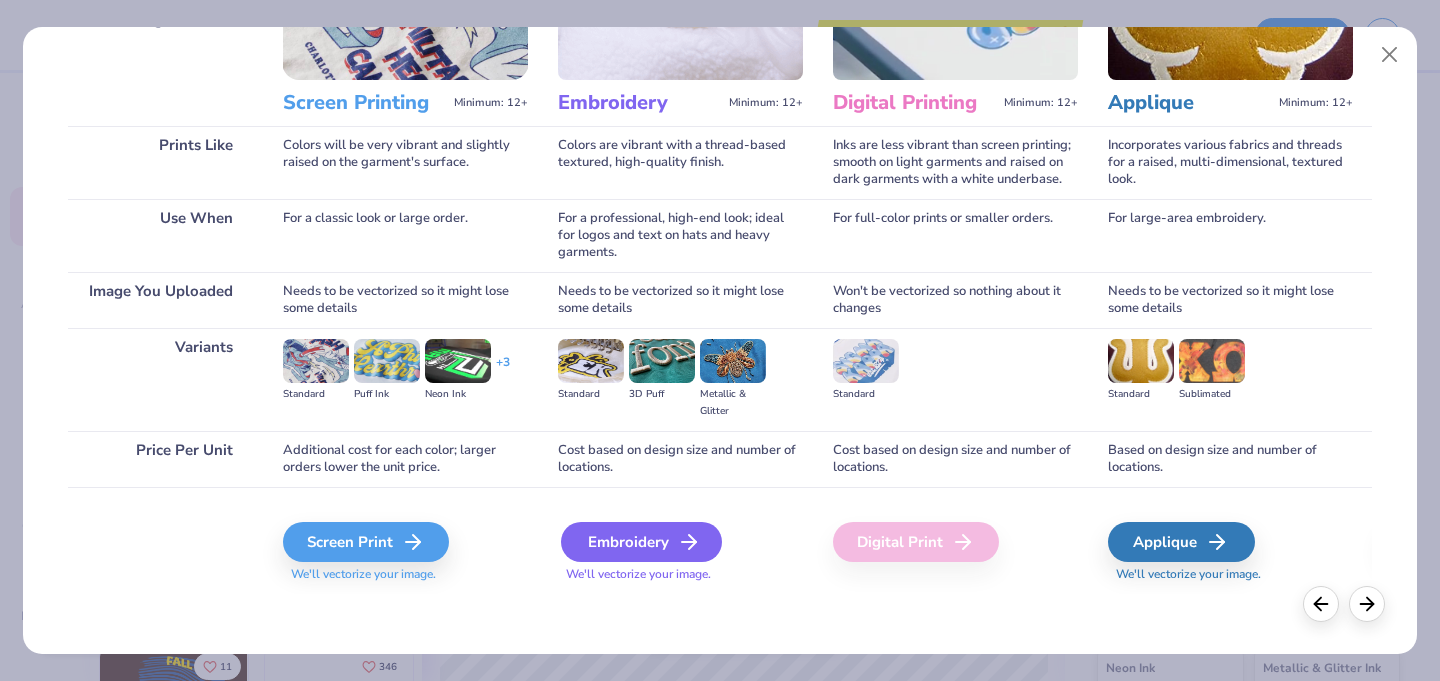 click on "Embroidery" at bounding box center (641, 542) 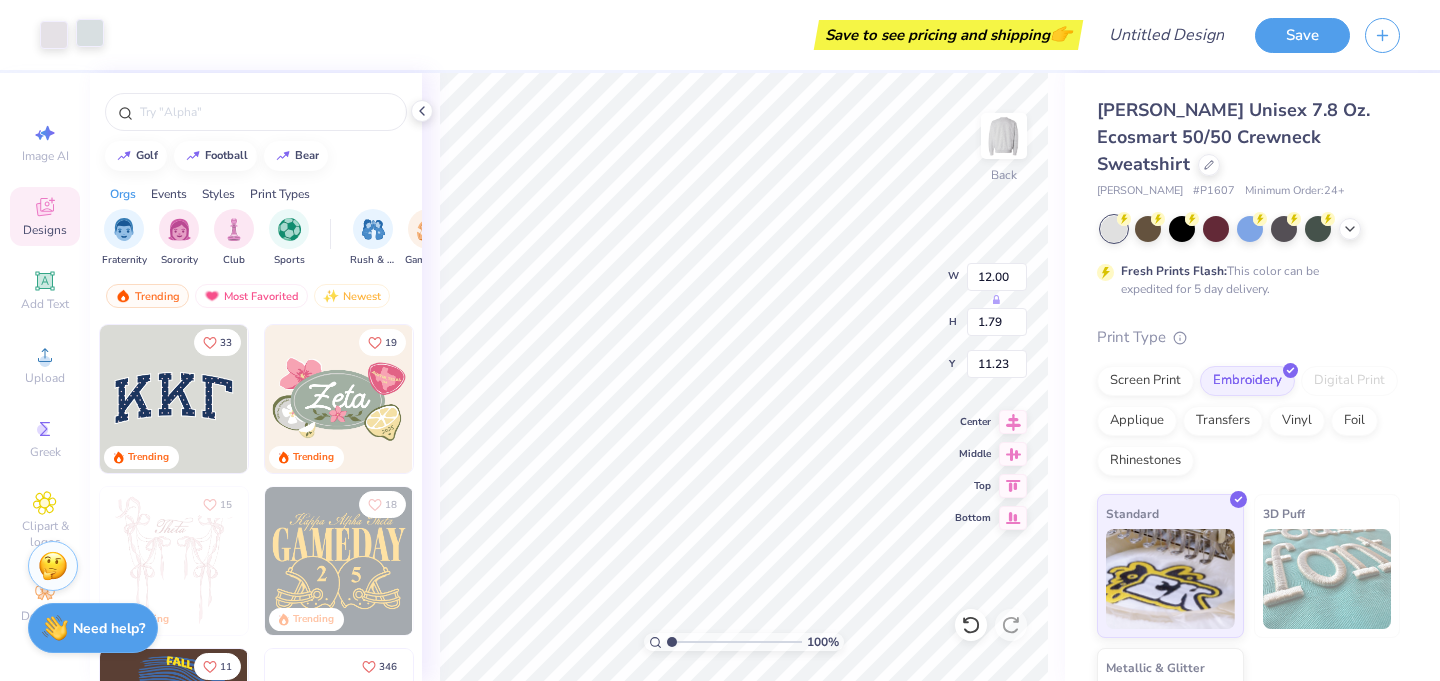 click at bounding box center [90, 33] 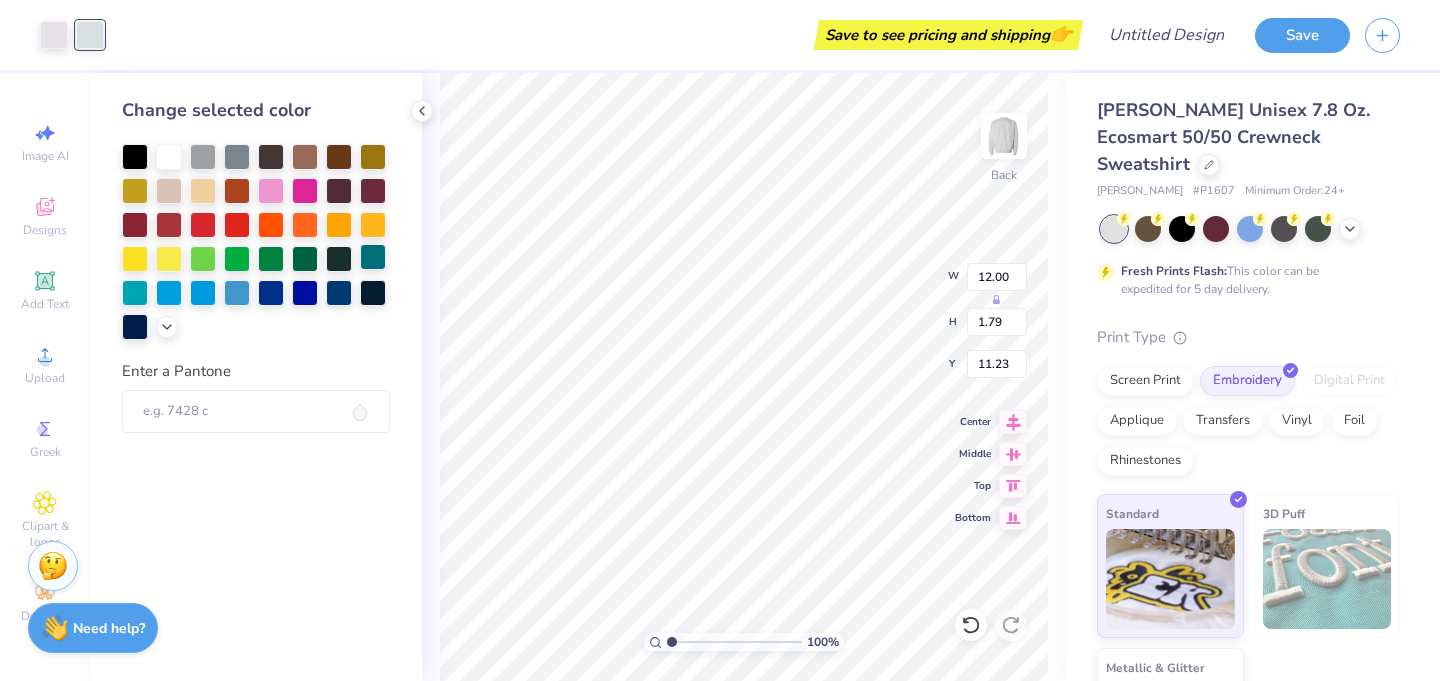 click at bounding box center (373, 257) 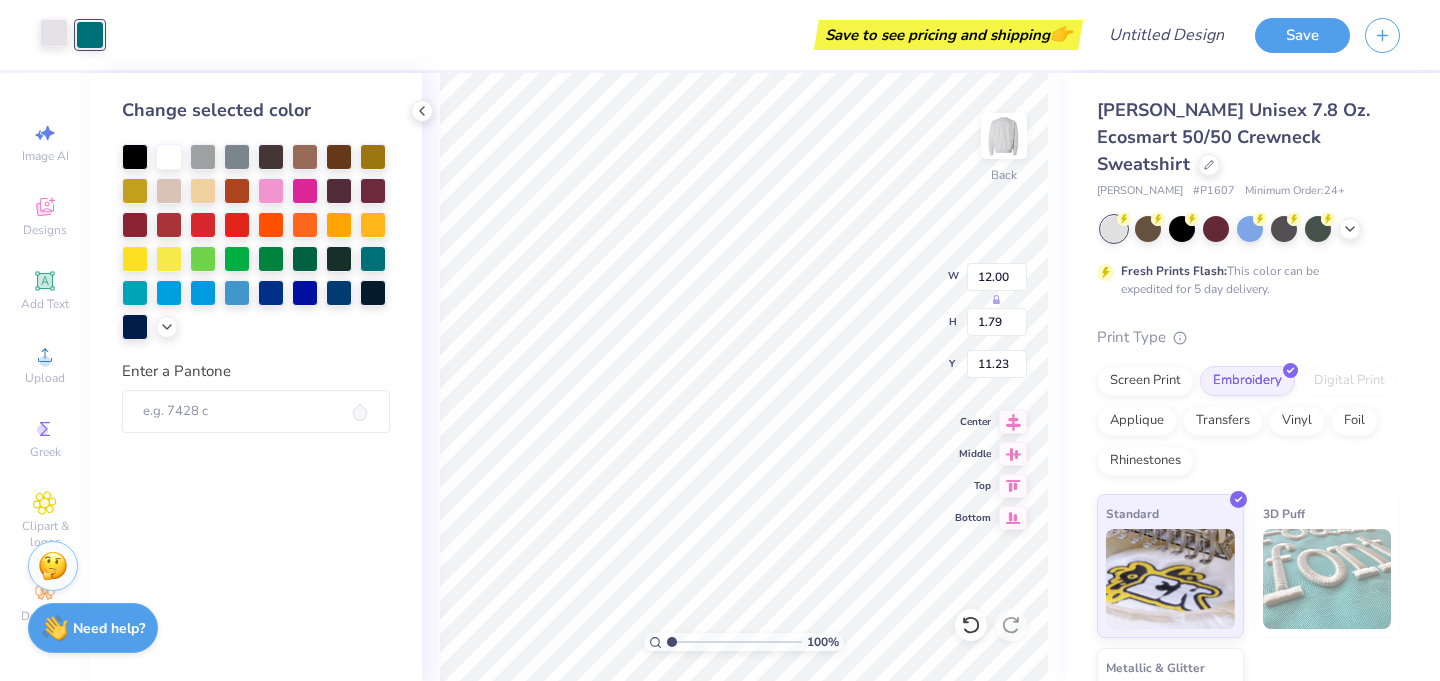 click at bounding box center (54, 33) 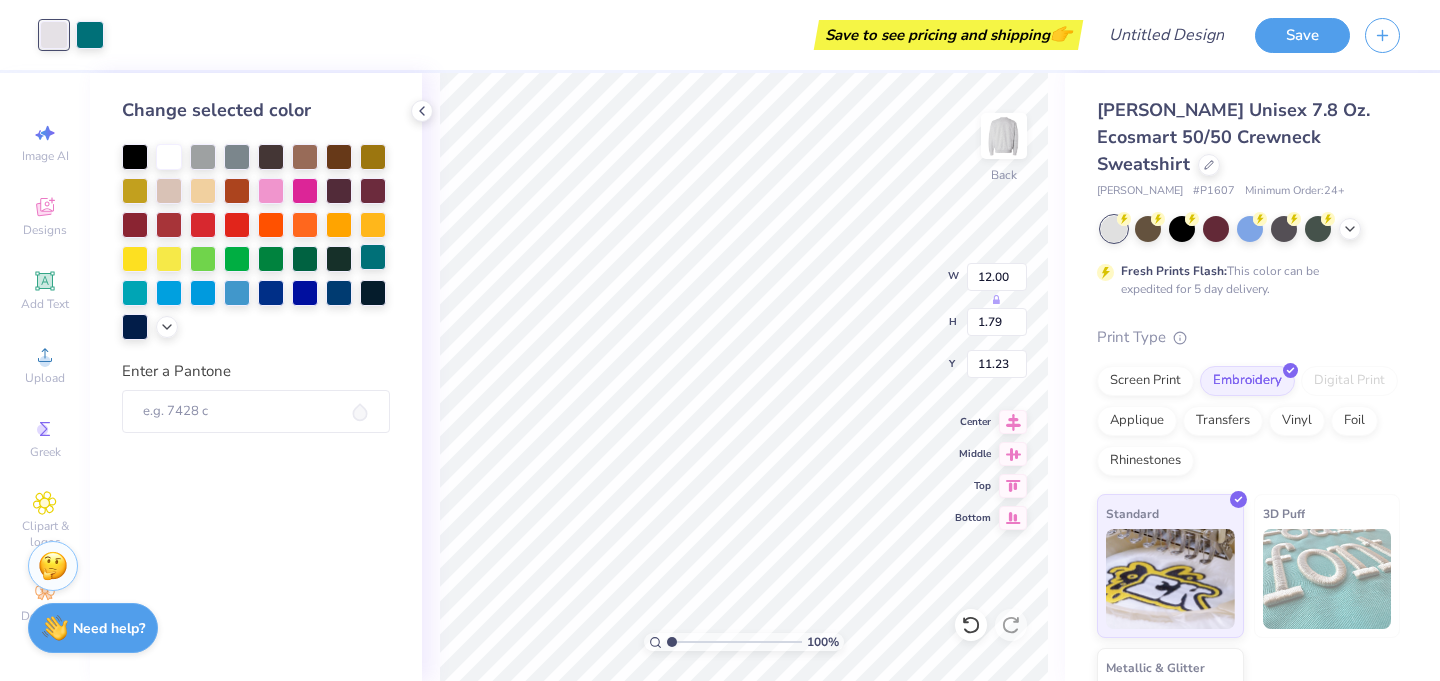 click at bounding box center (373, 257) 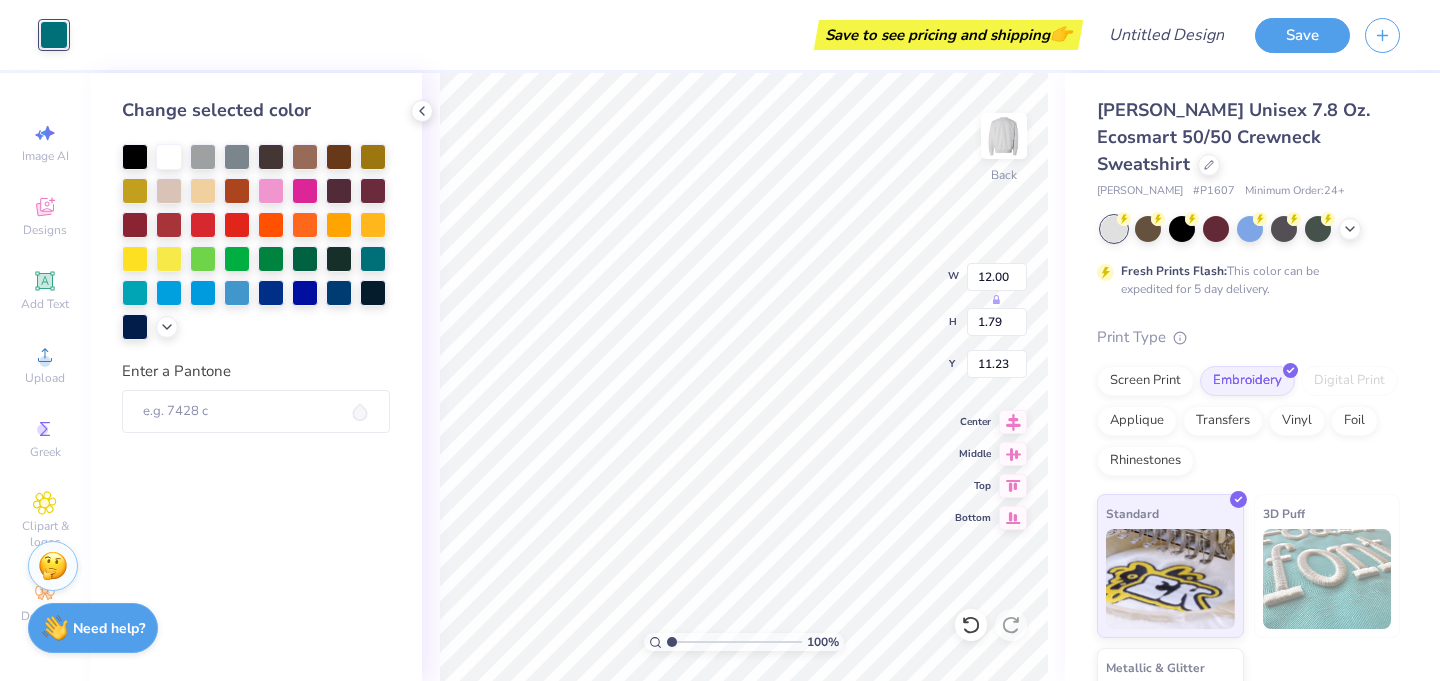 type on "5.84" 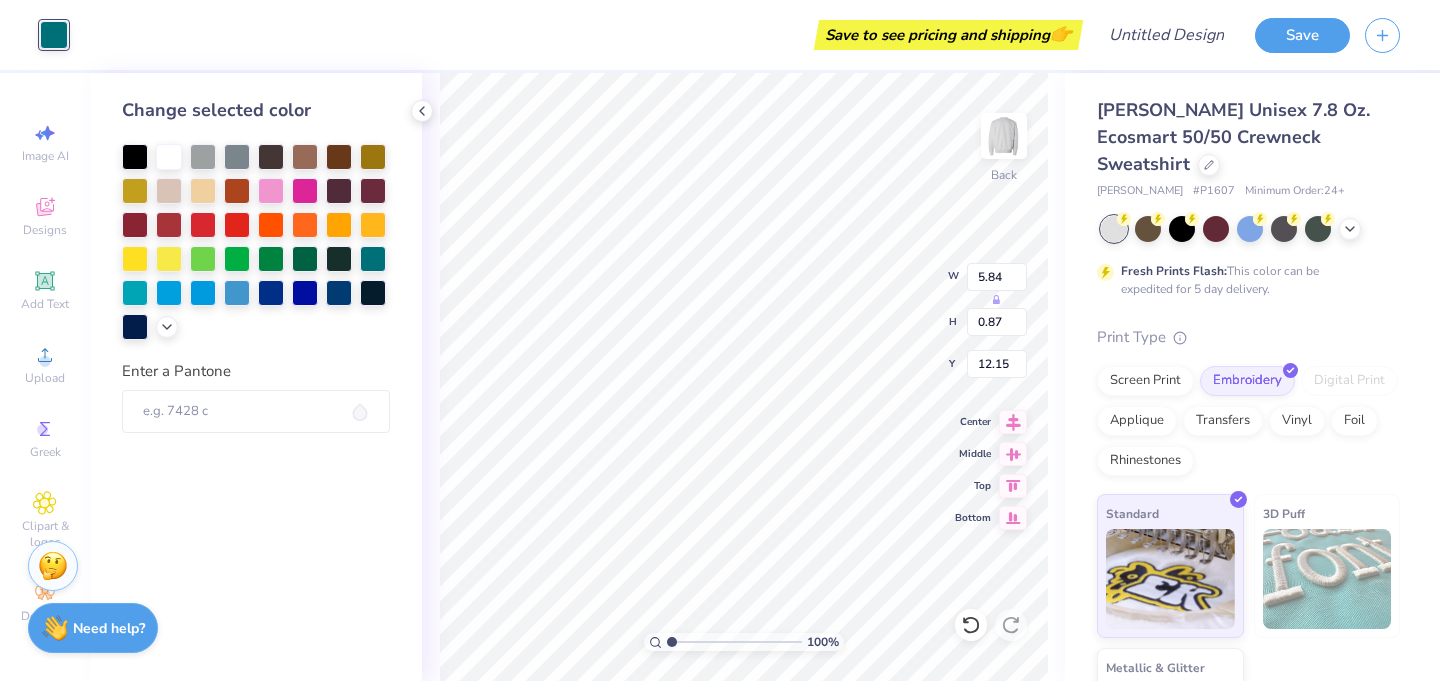 type on "2.13" 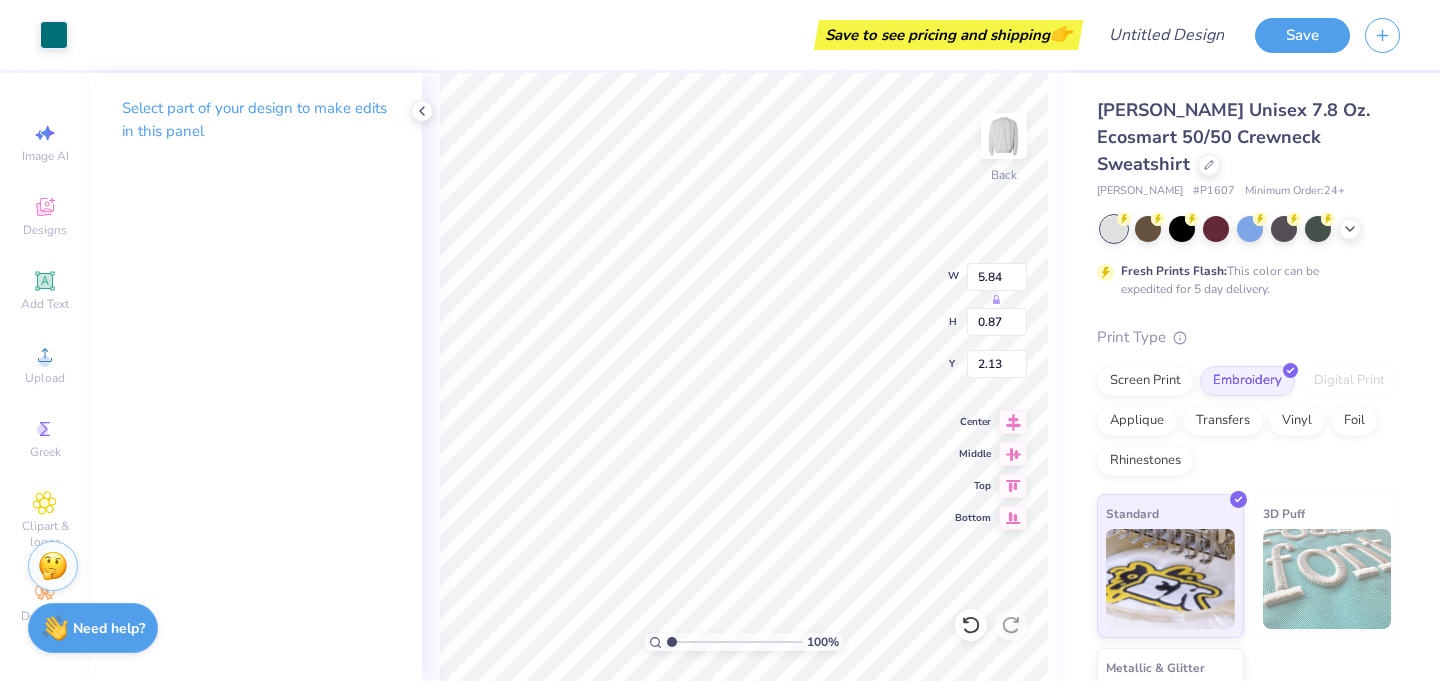 type on "2.56" 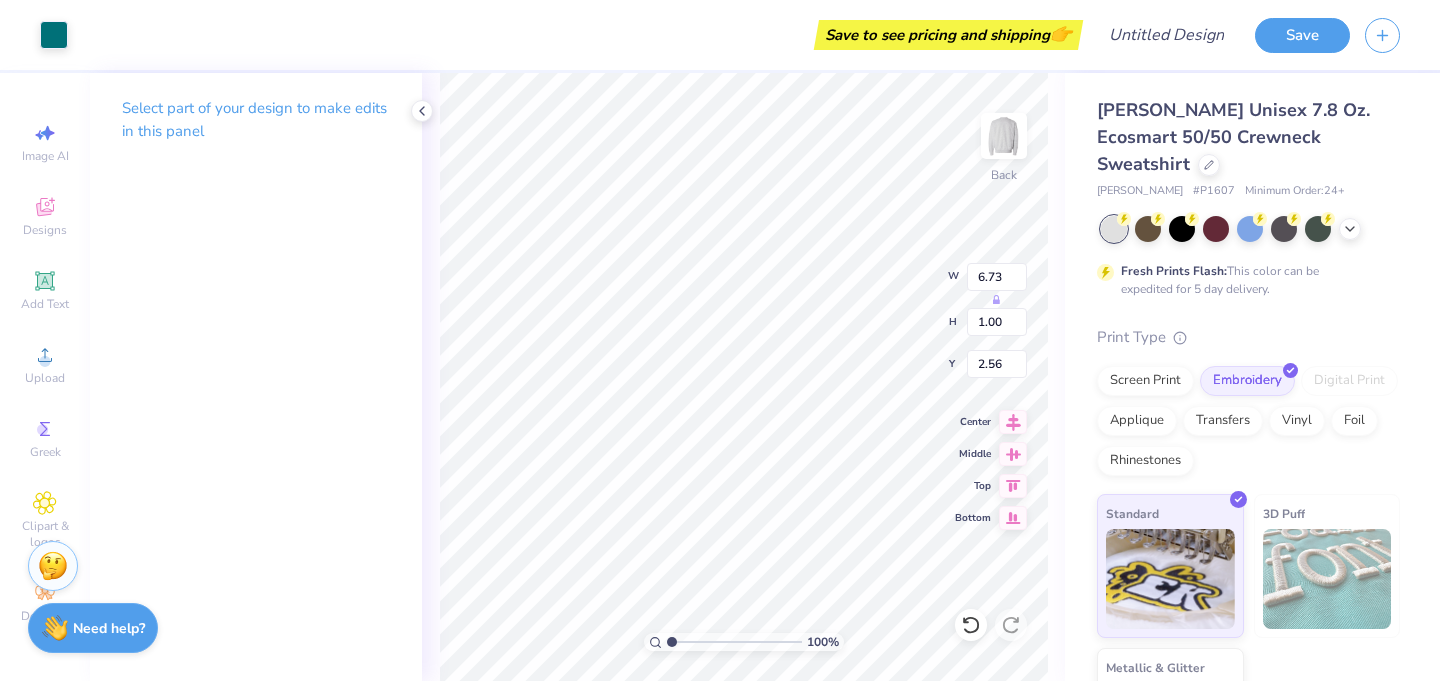 type on "6.73" 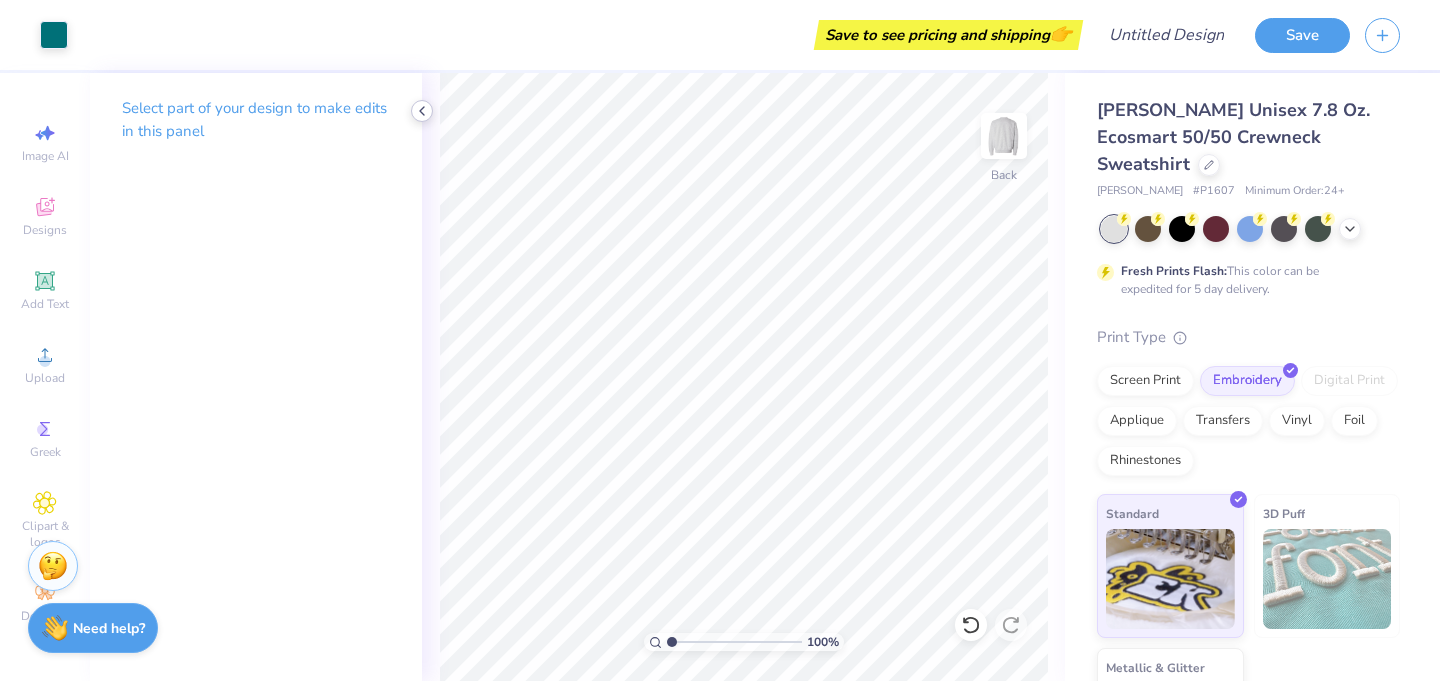 click at bounding box center [422, 111] 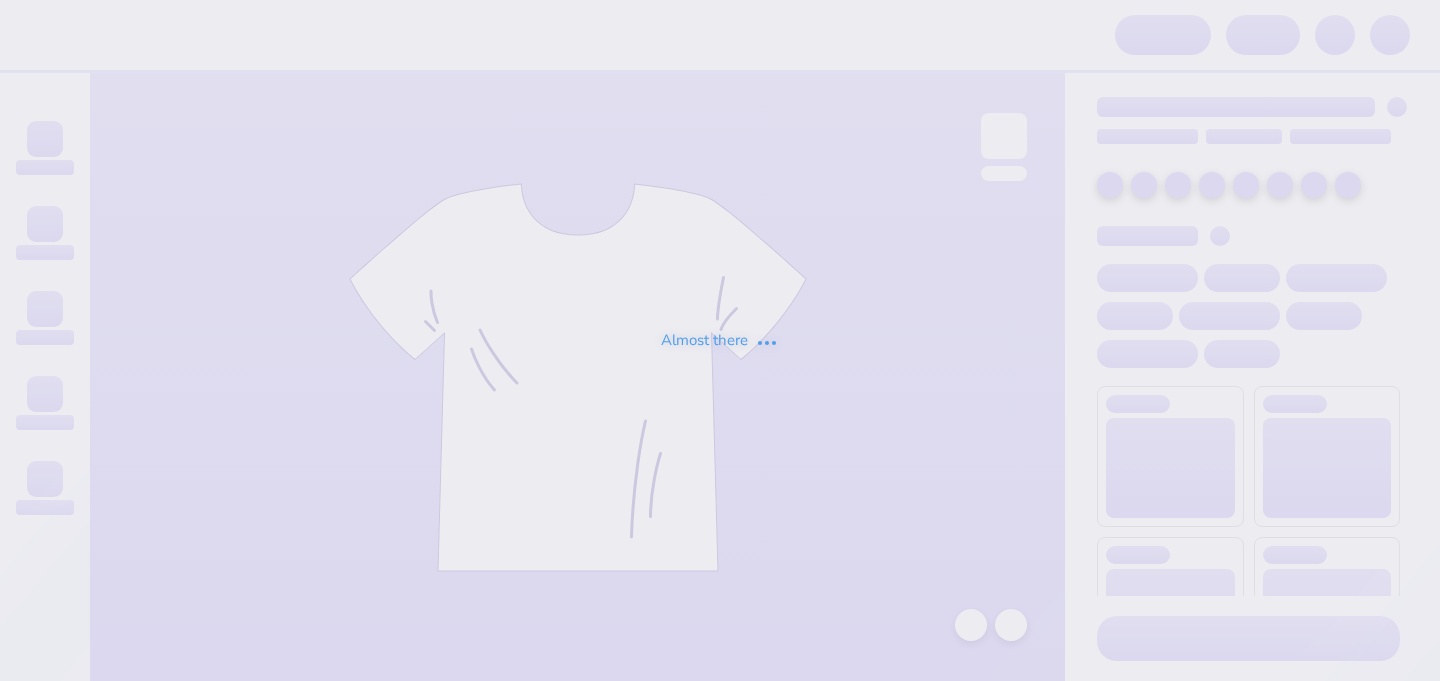 scroll, scrollTop: 0, scrollLeft: 0, axis: both 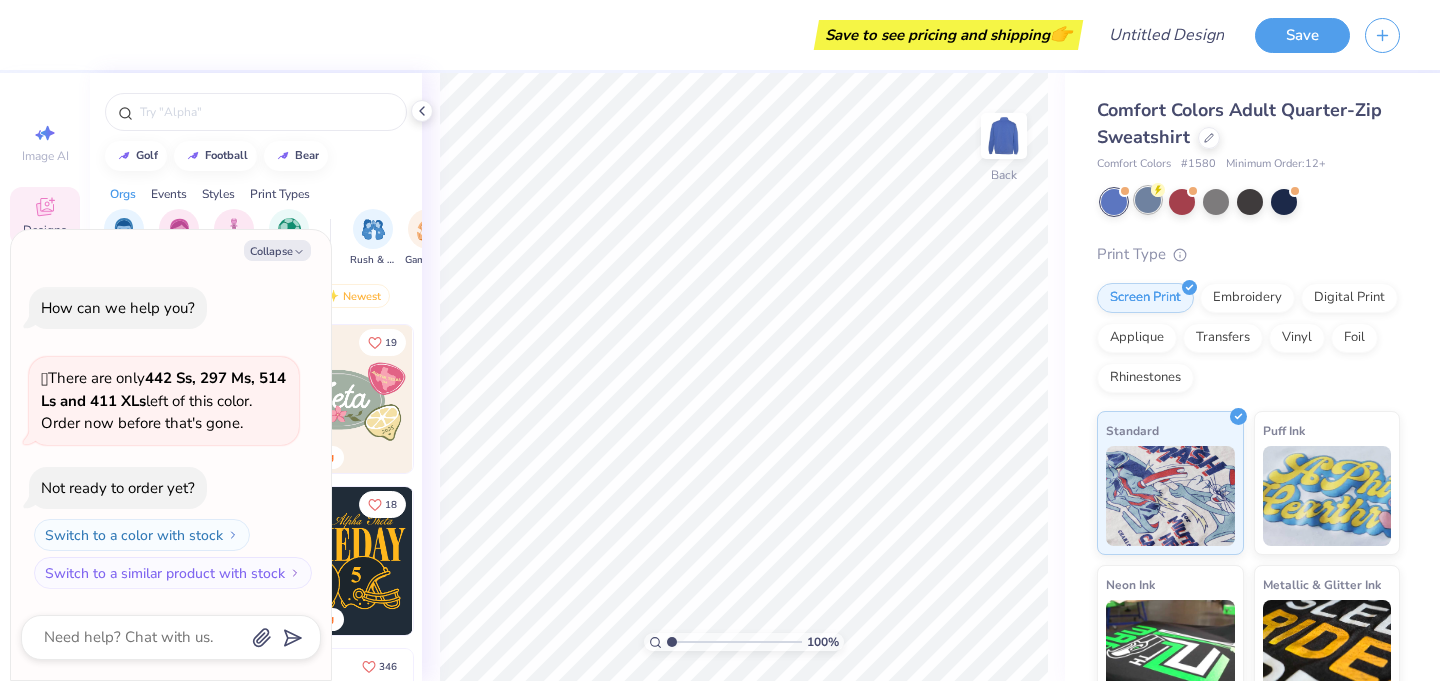 click at bounding box center [1148, 200] 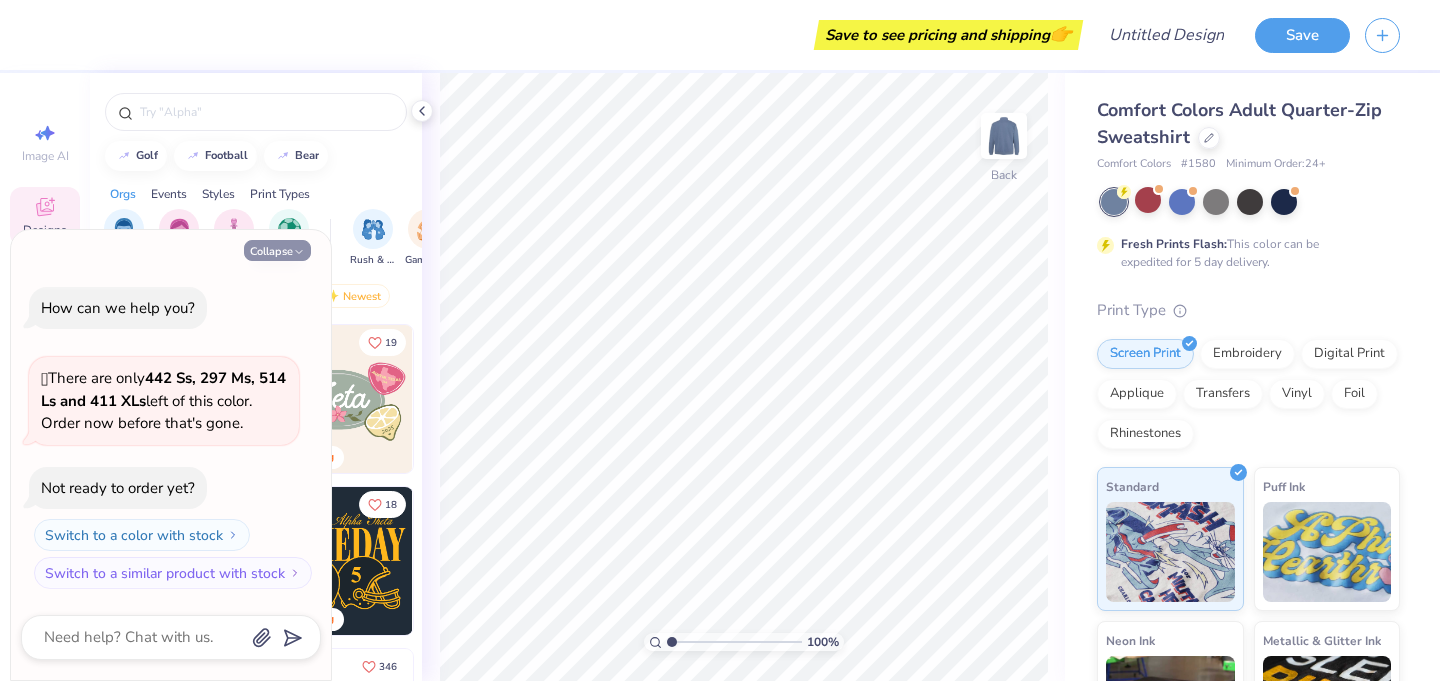 click on "Collapse" at bounding box center [277, 250] 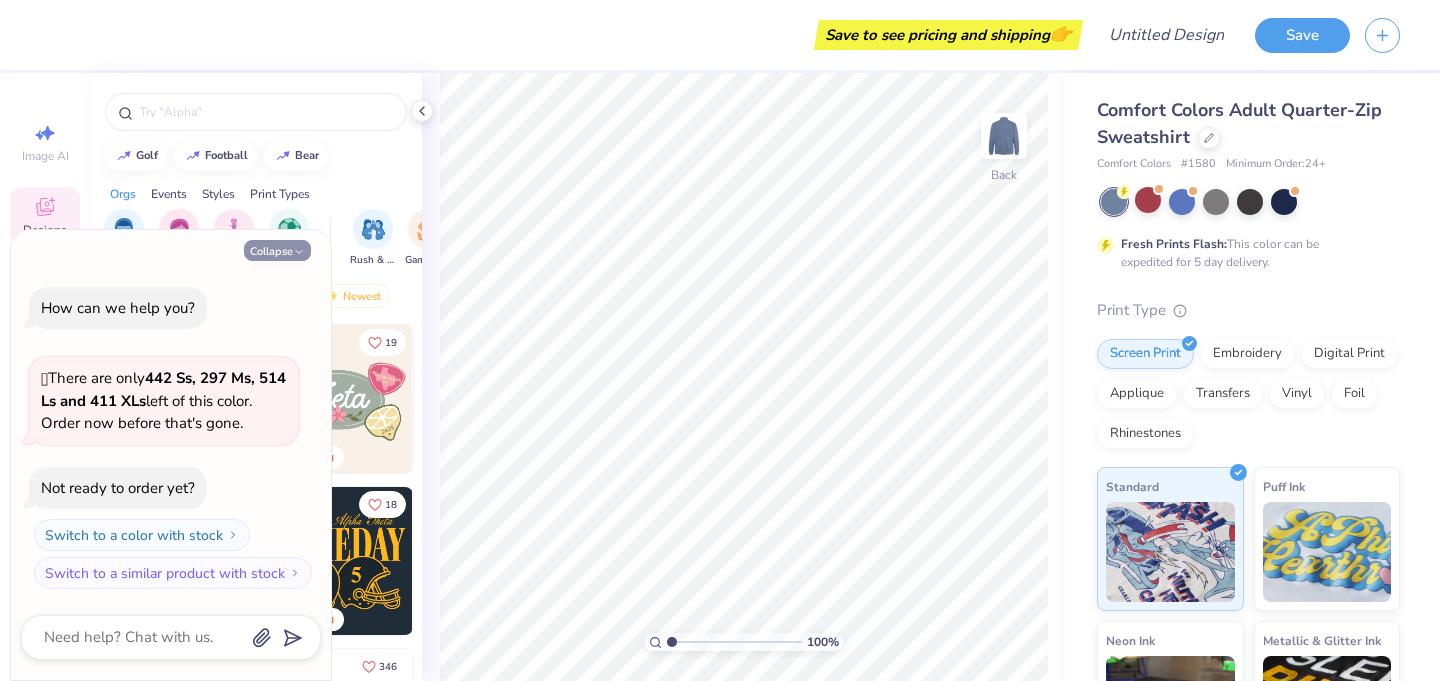 type on "x" 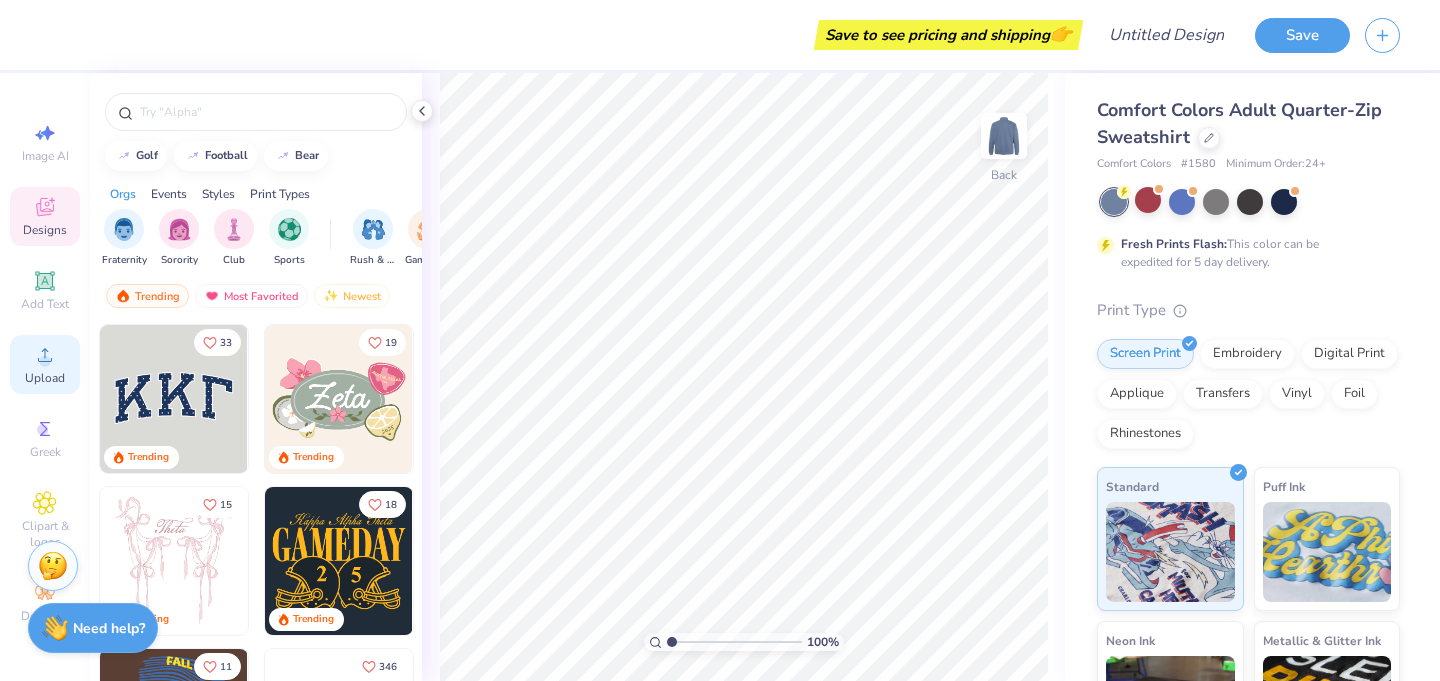click on "Upload" at bounding box center [45, 364] 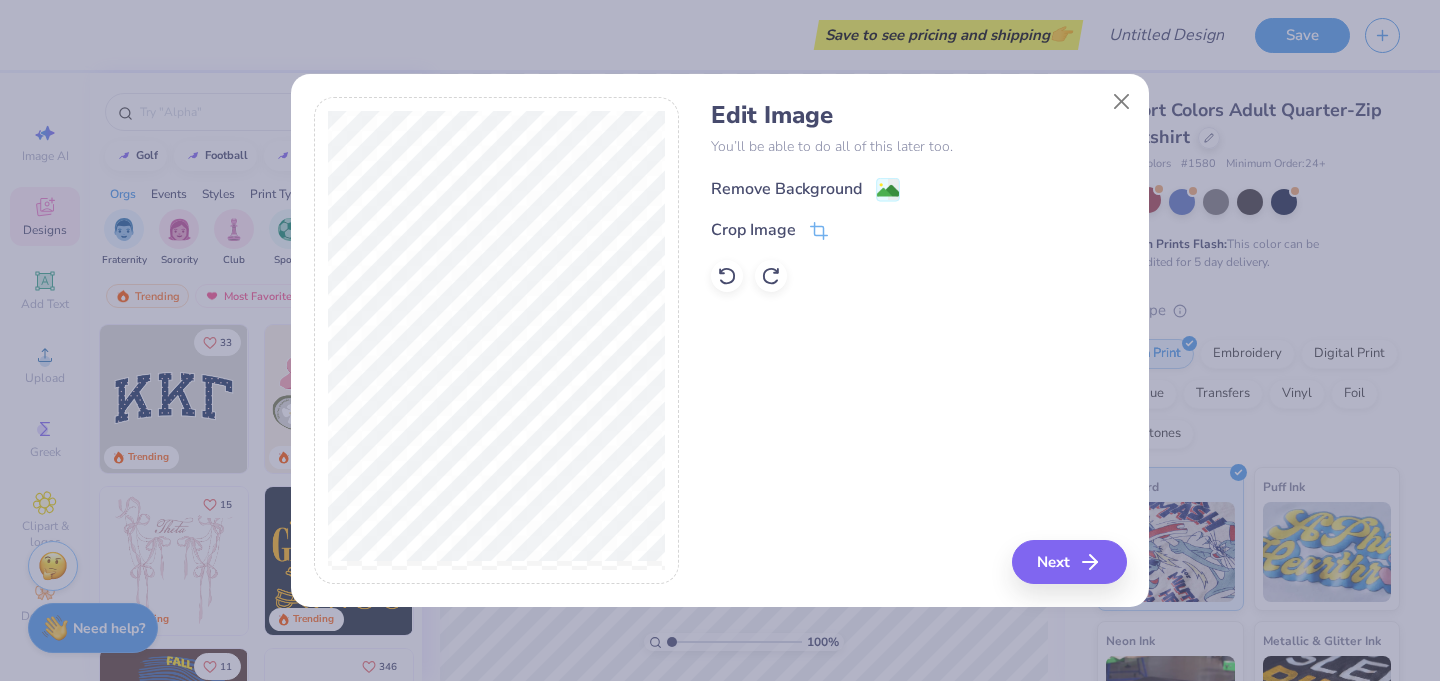 click on "Remove Background" at bounding box center [786, 189] 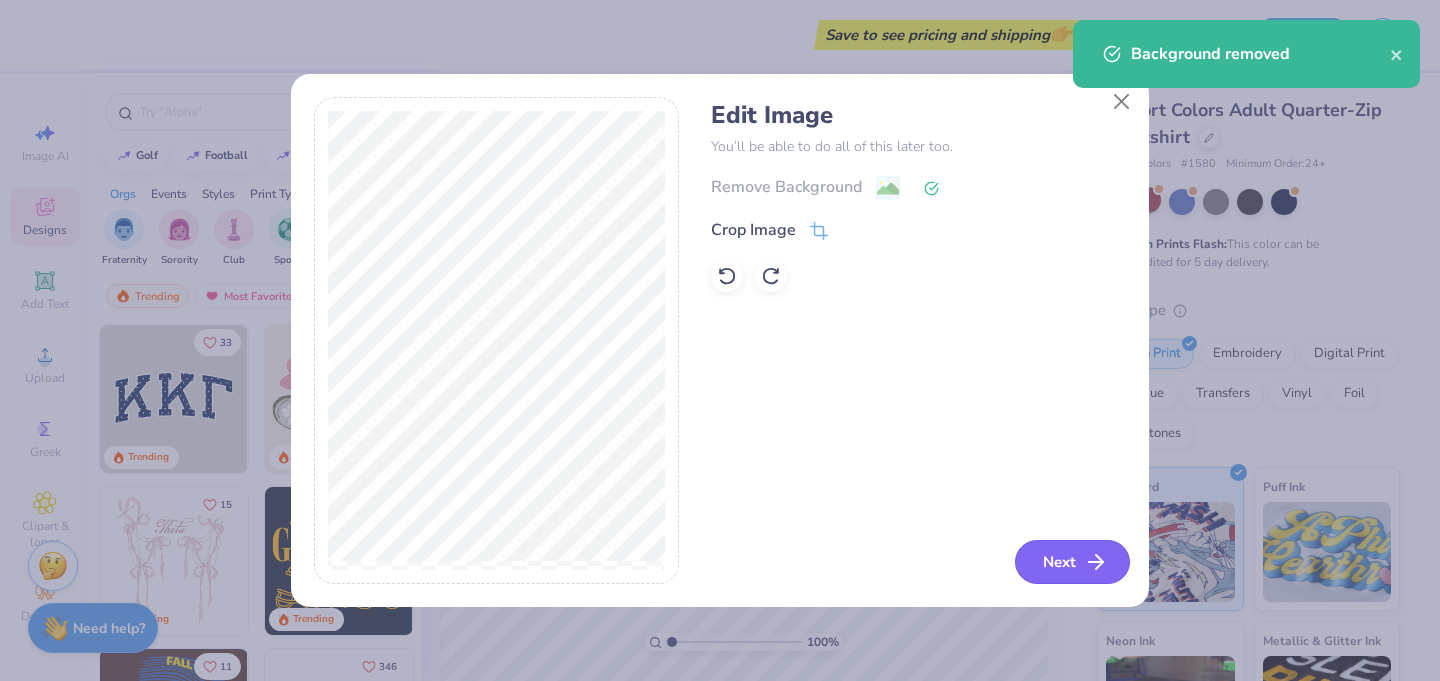 click on "Next" at bounding box center (1072, 562) 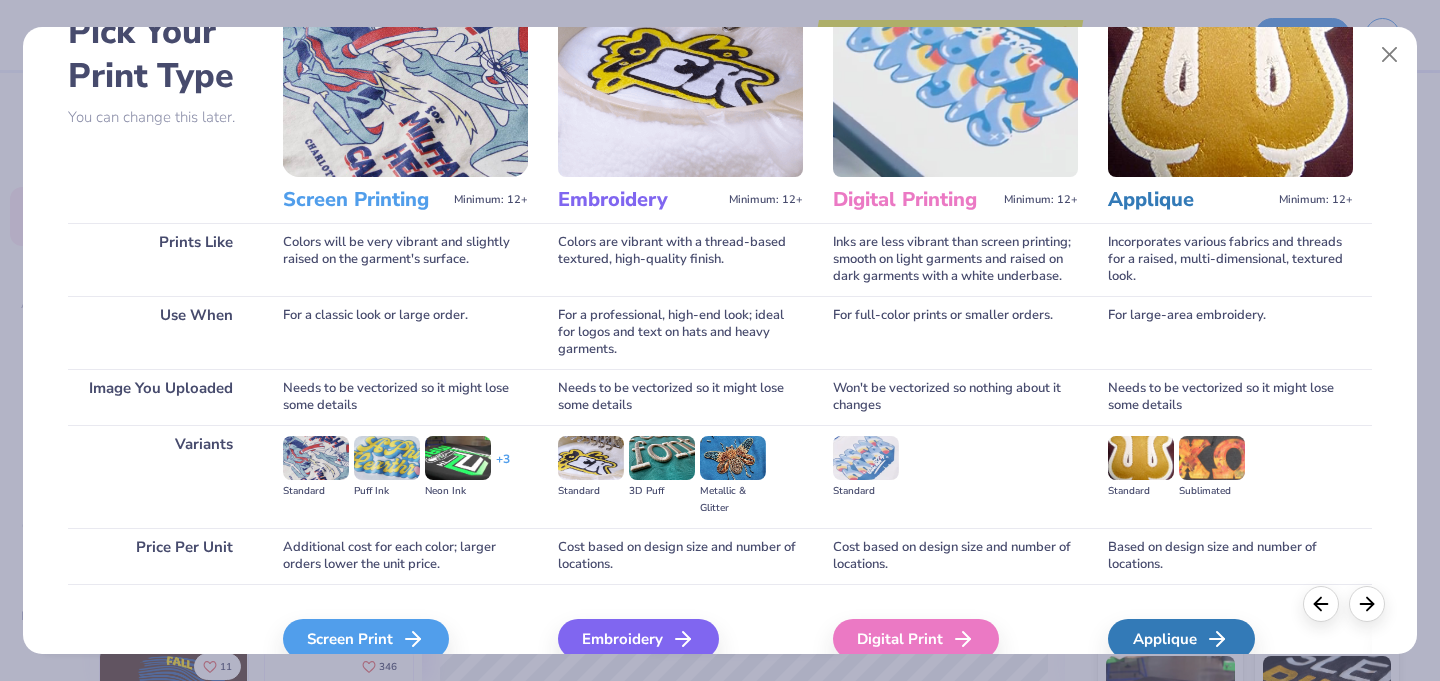 scroll, scrollTop: 118, scrollLeft: 0, axis: vertical 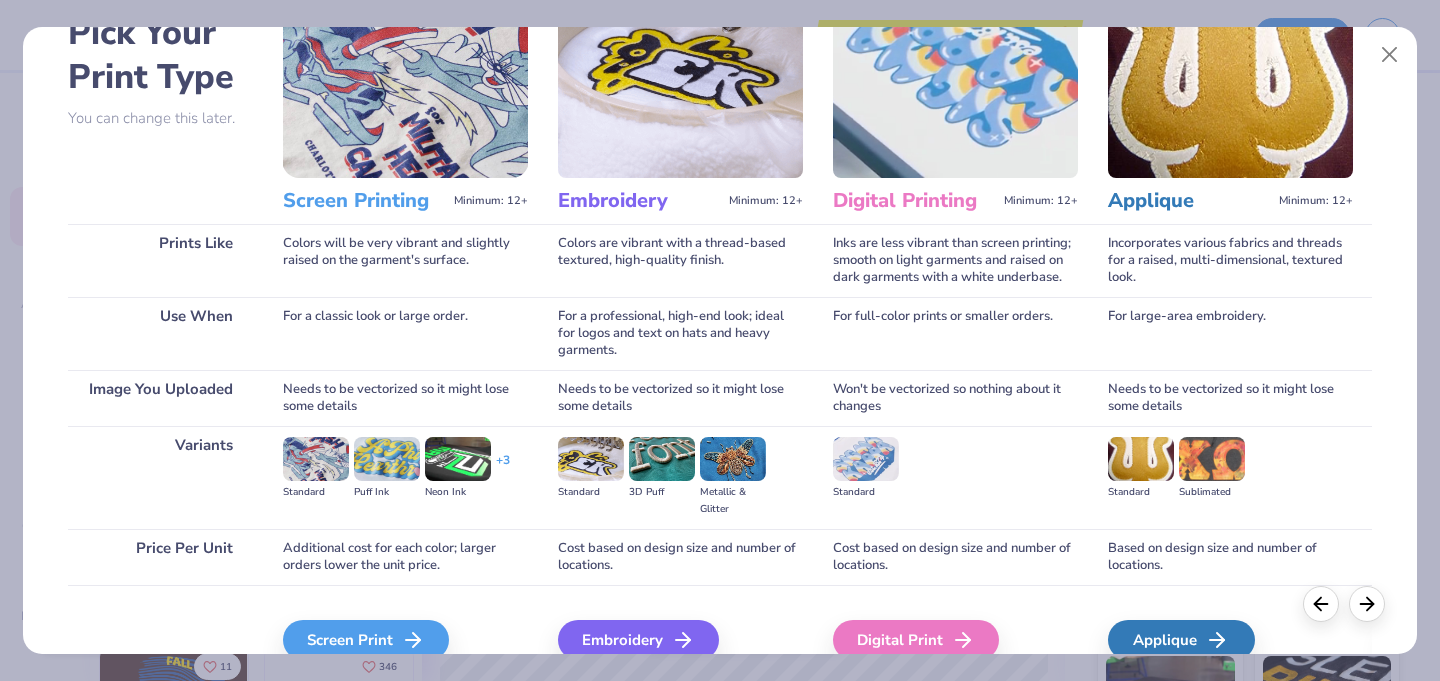 click at bounding box center [591, 459] 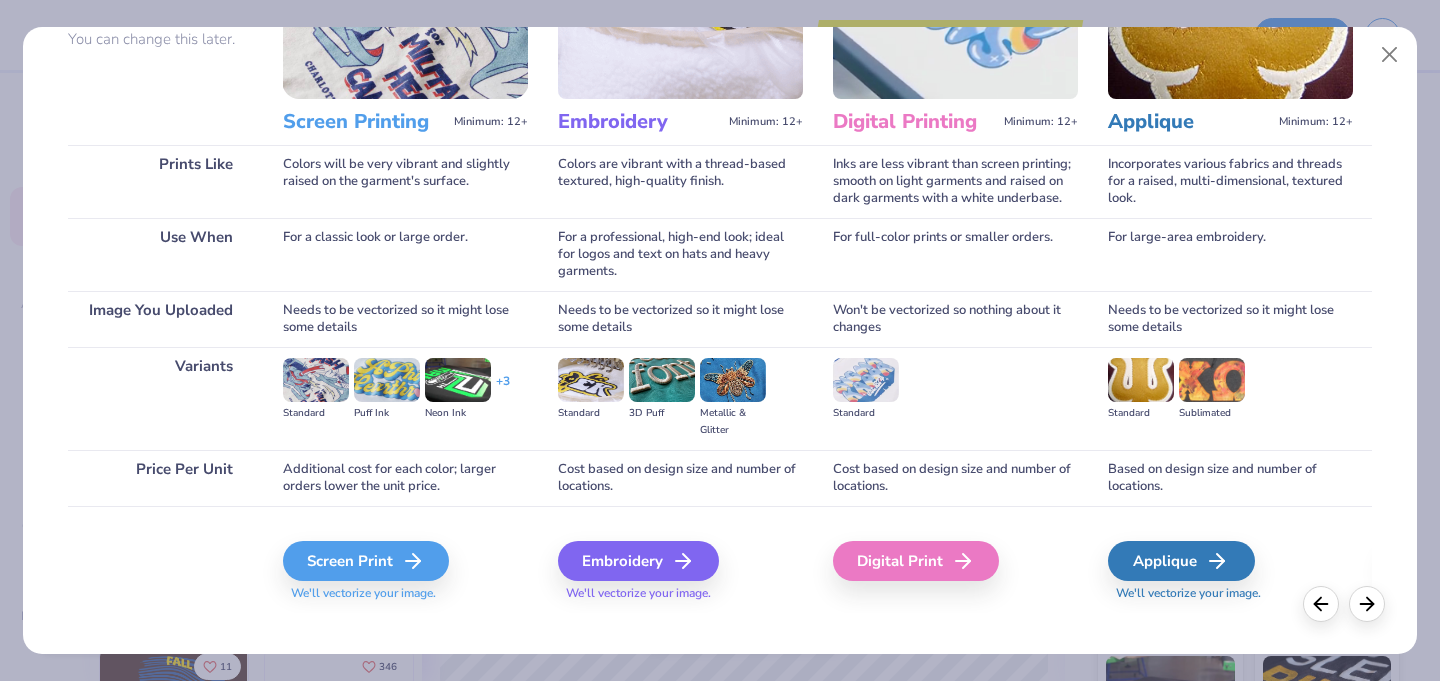 scroll, scrollTop: 201, scrollLeft: 0, axis: vertical 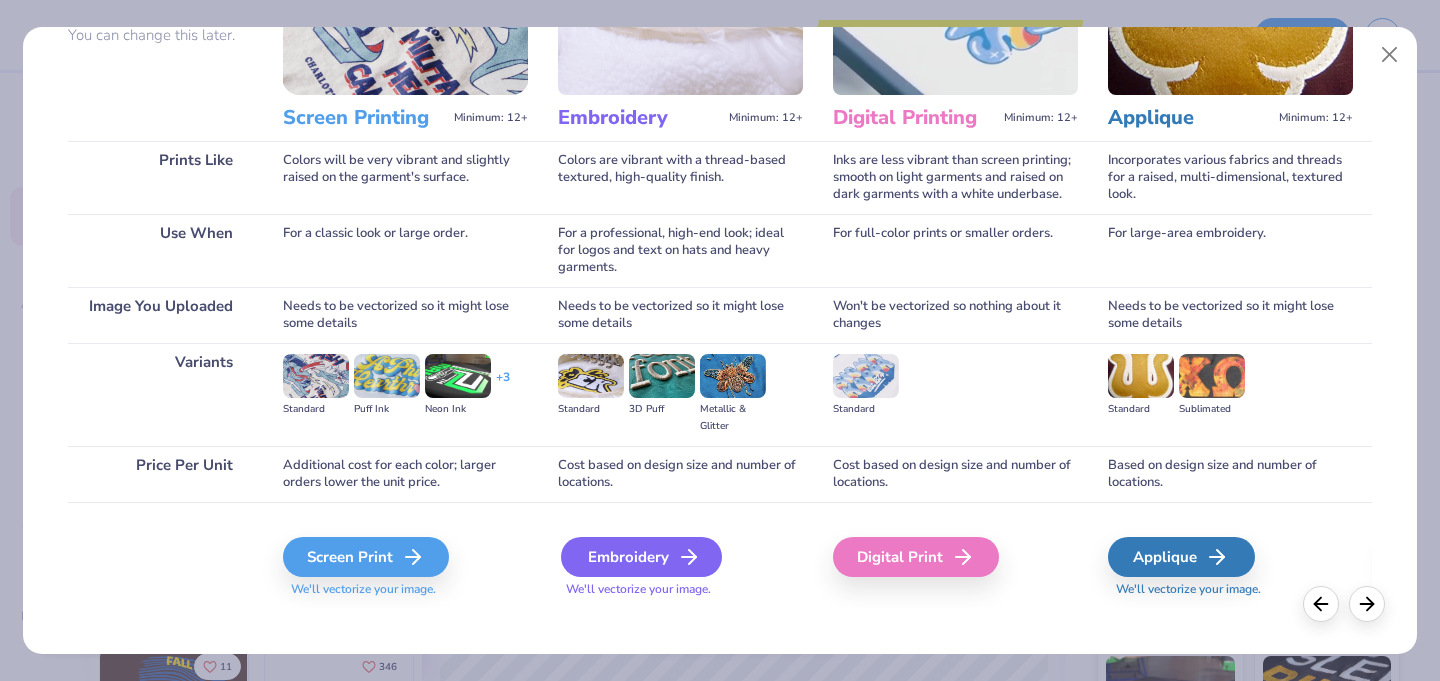 click on "Embroidery" at bounding box center [641, 557] 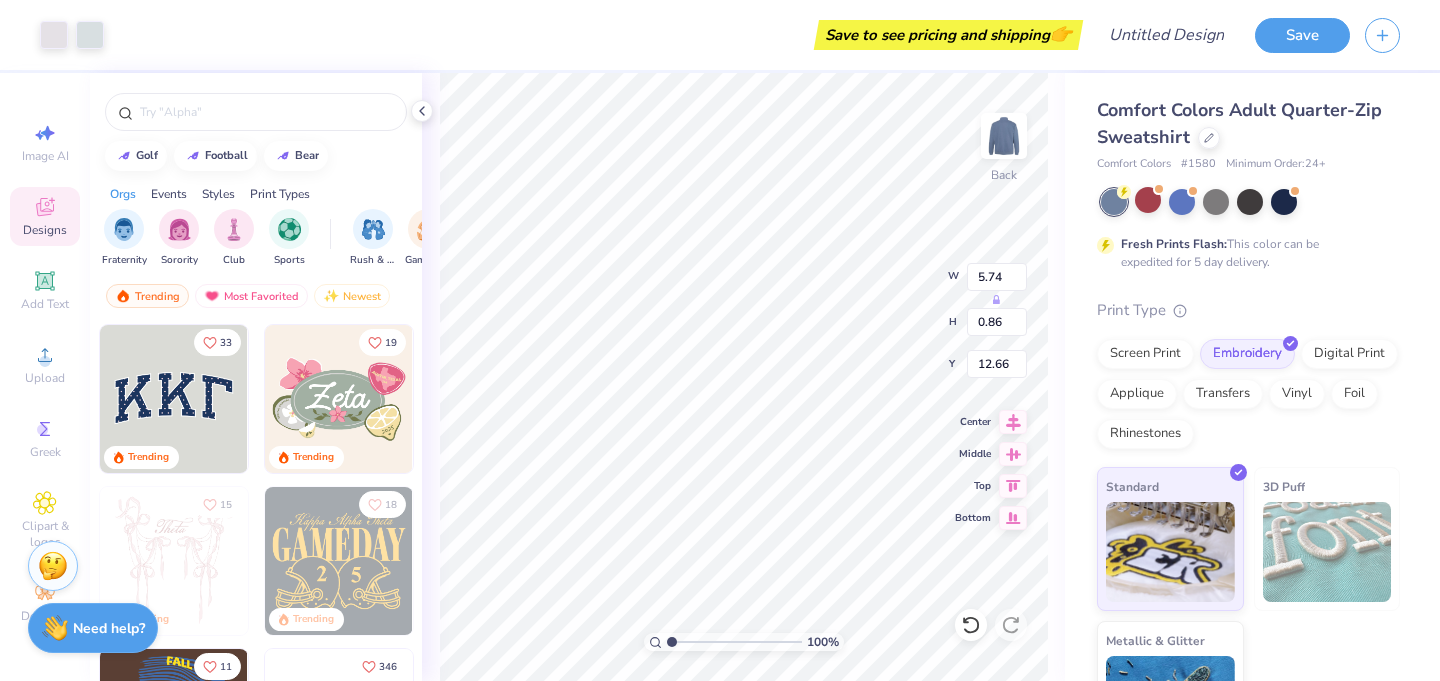 type on "5.74" 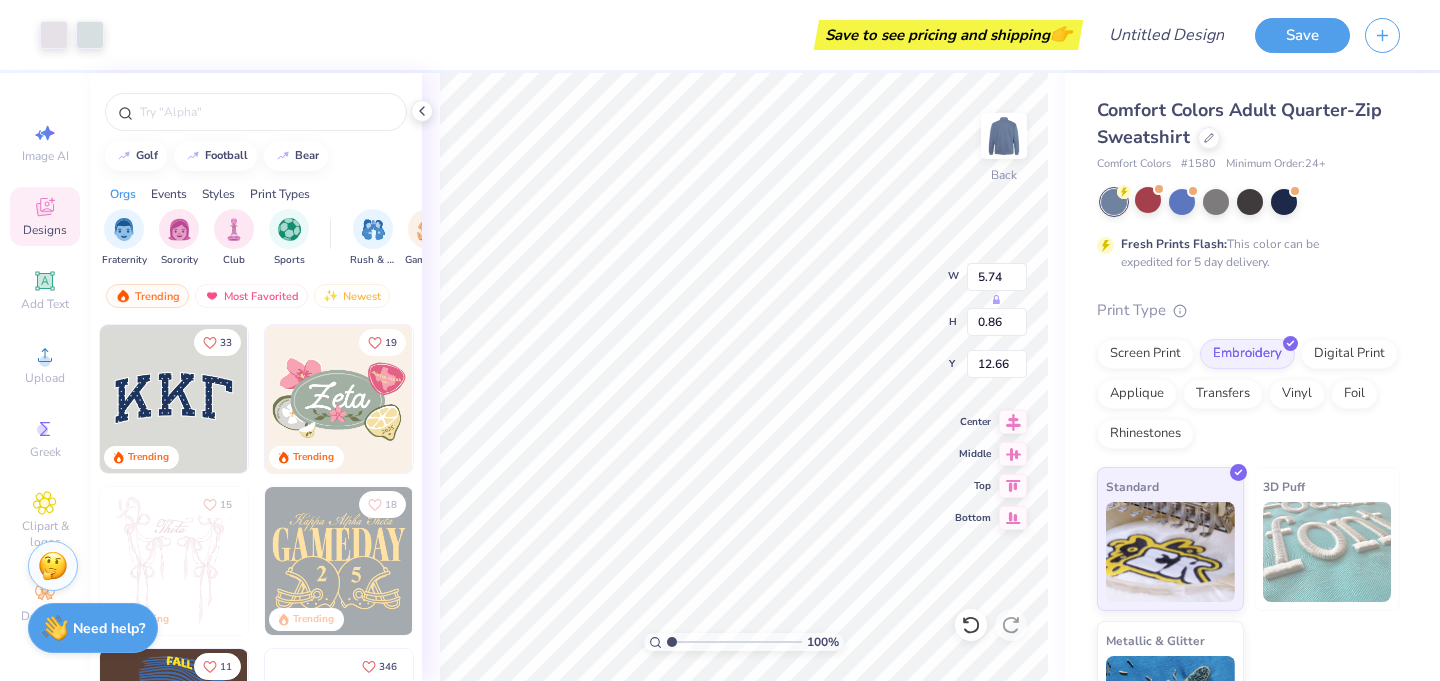 type on "0.86" 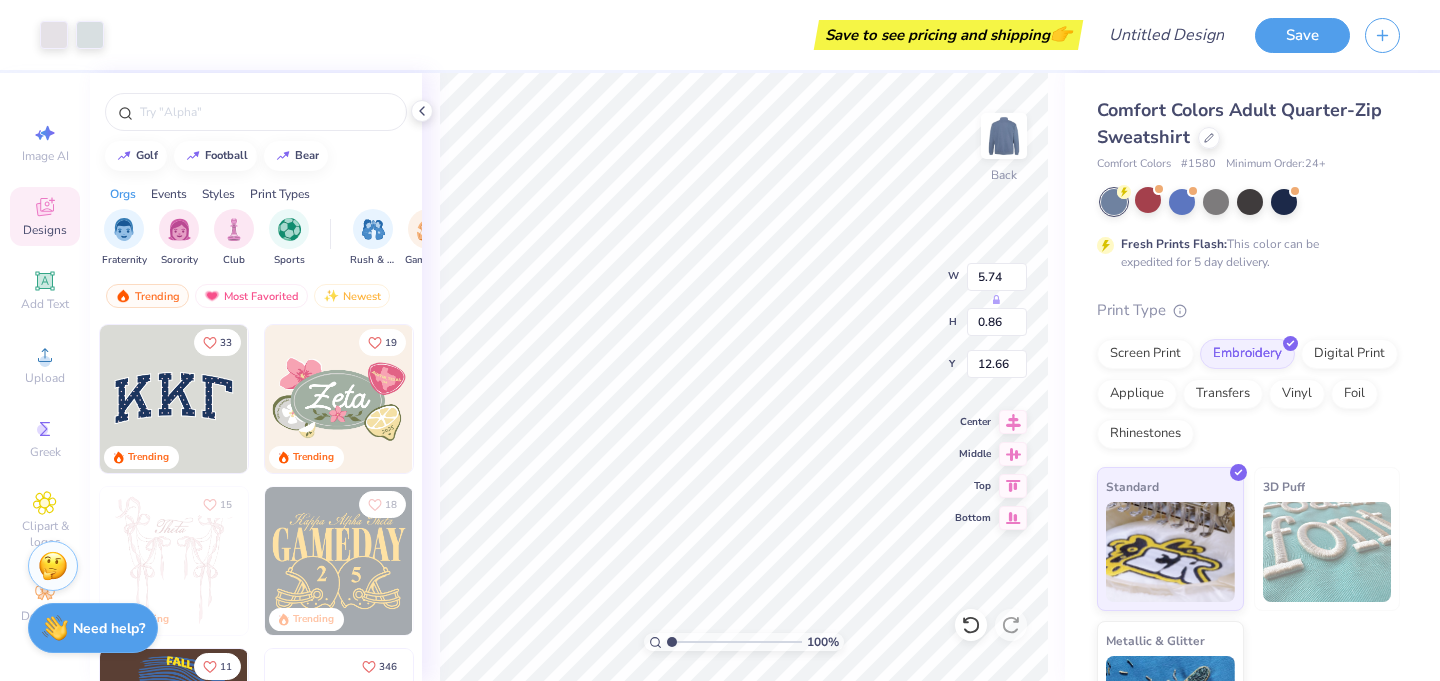 type on "3.00" 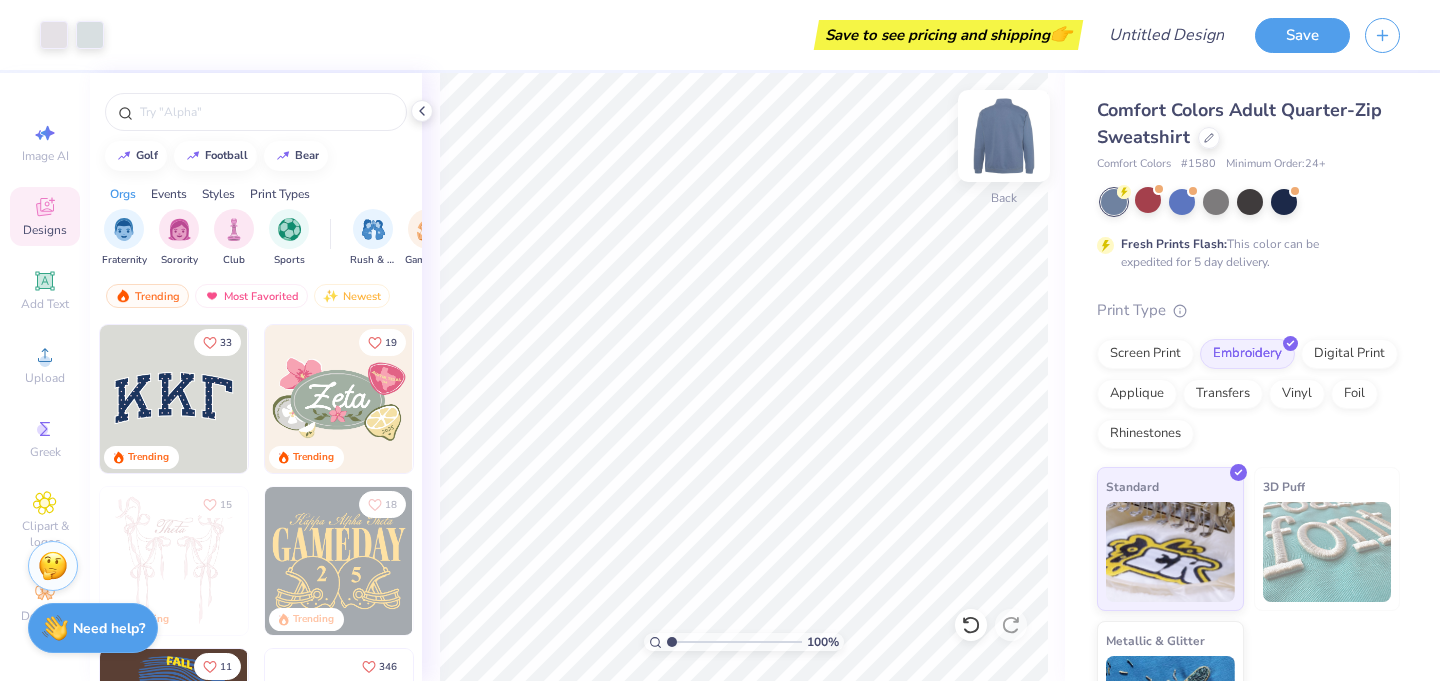 click at bounding box center [1004, 136] 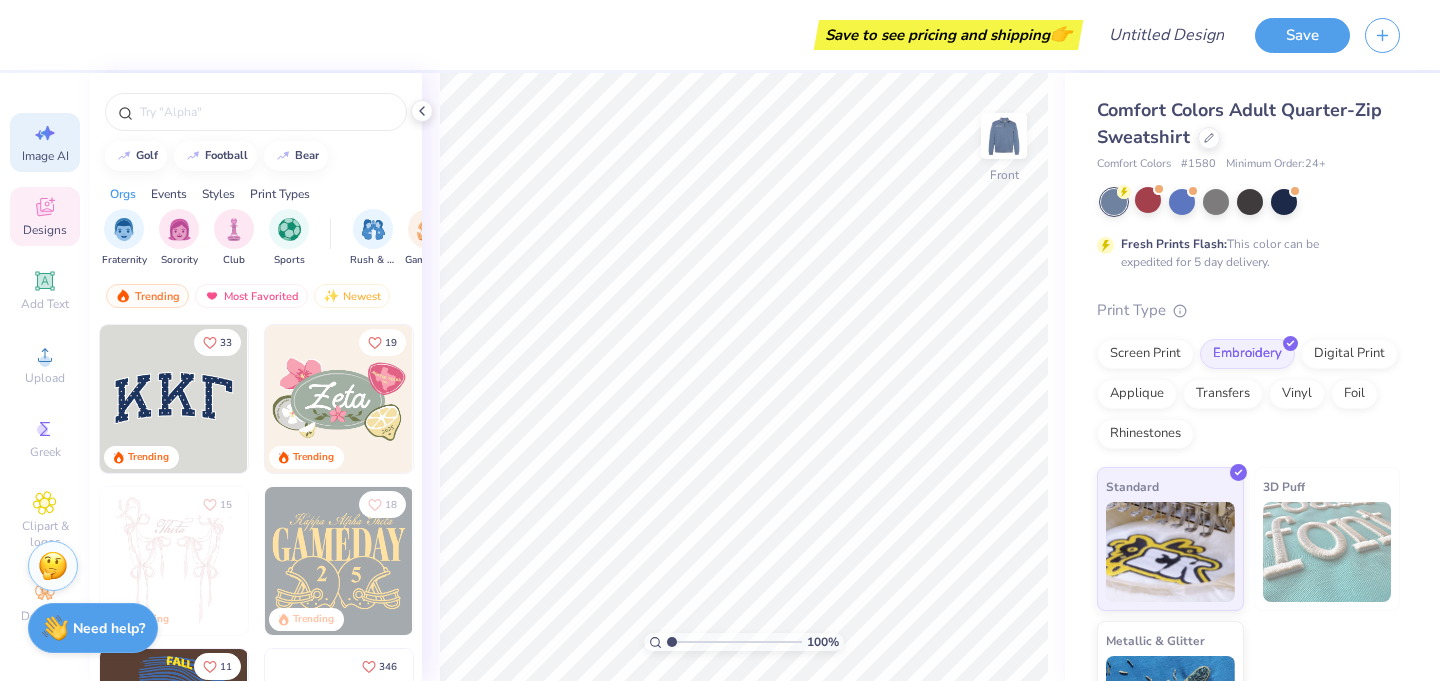 click on "Image AI" at bounding box center (45, 142) 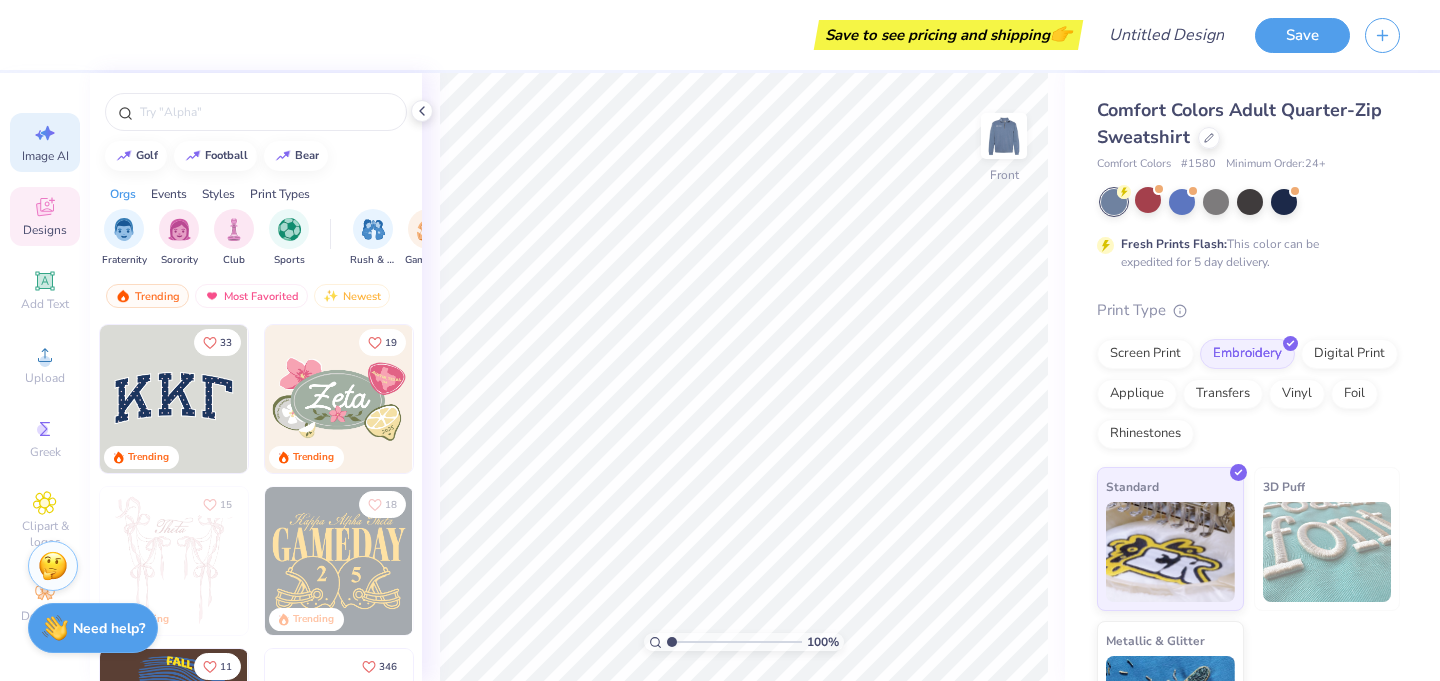 select on "4" 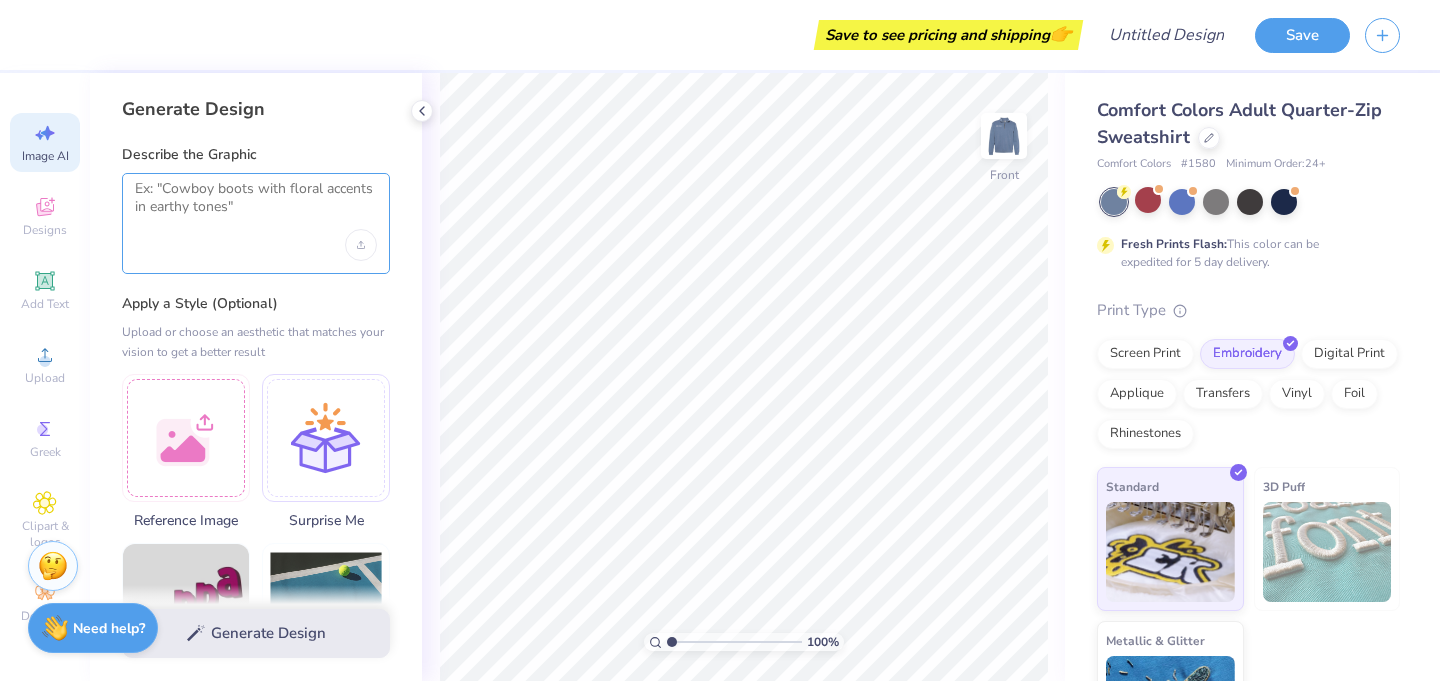 click at bounding box center [256, 205] 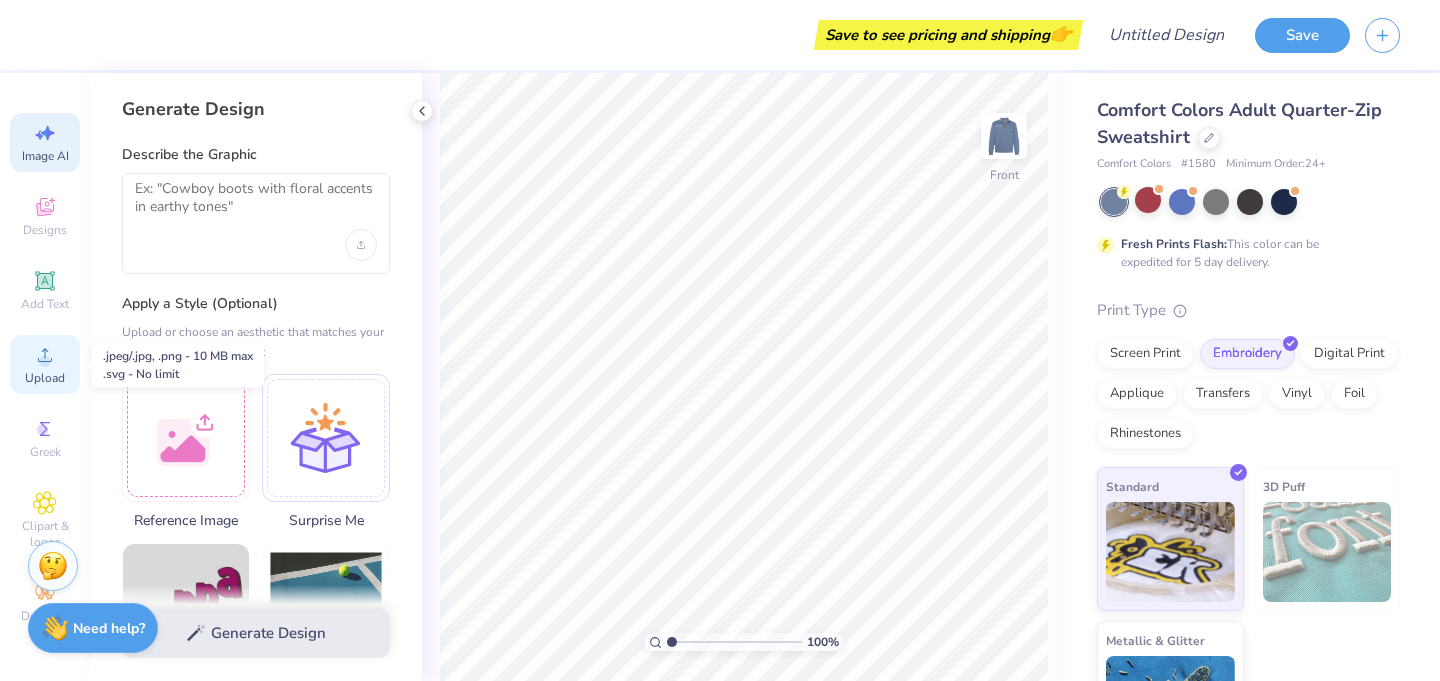 click on "Upload" at bounding box center (45, 378) 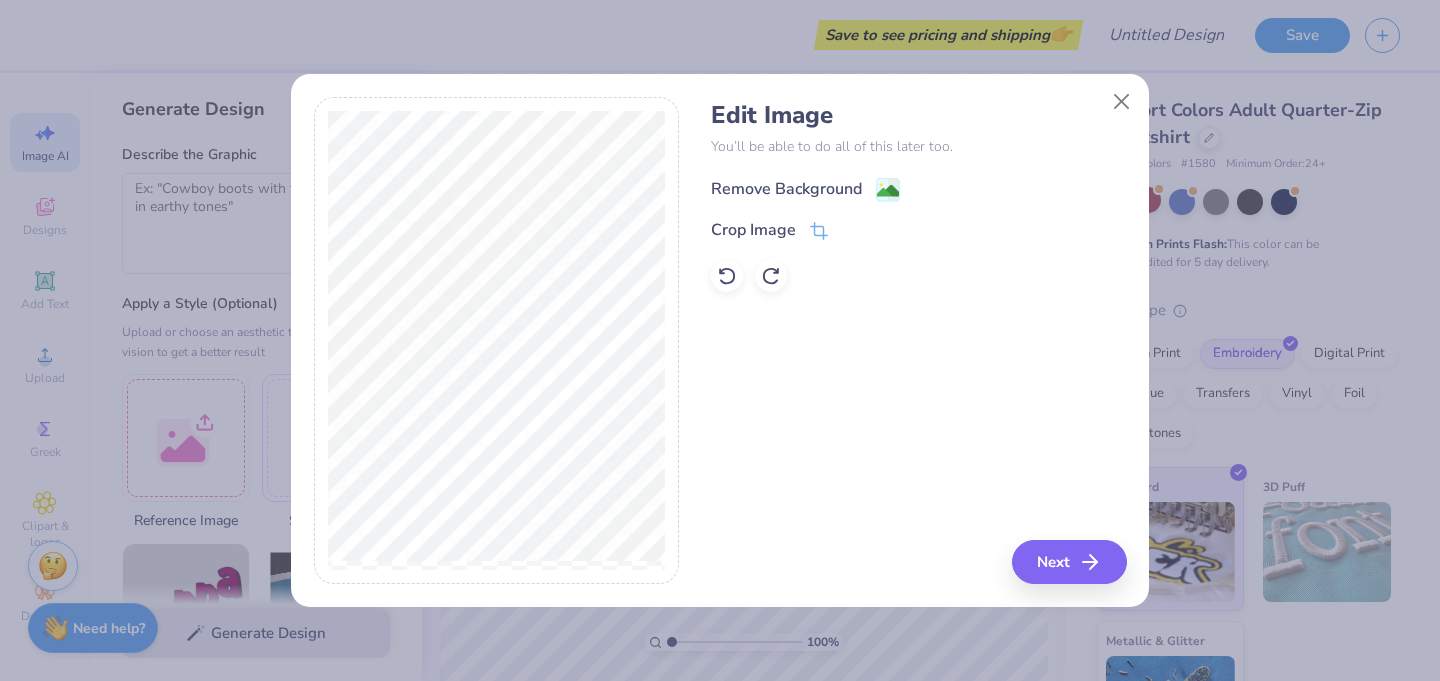 click on "Remove Background" at bounding box center (786, 189) 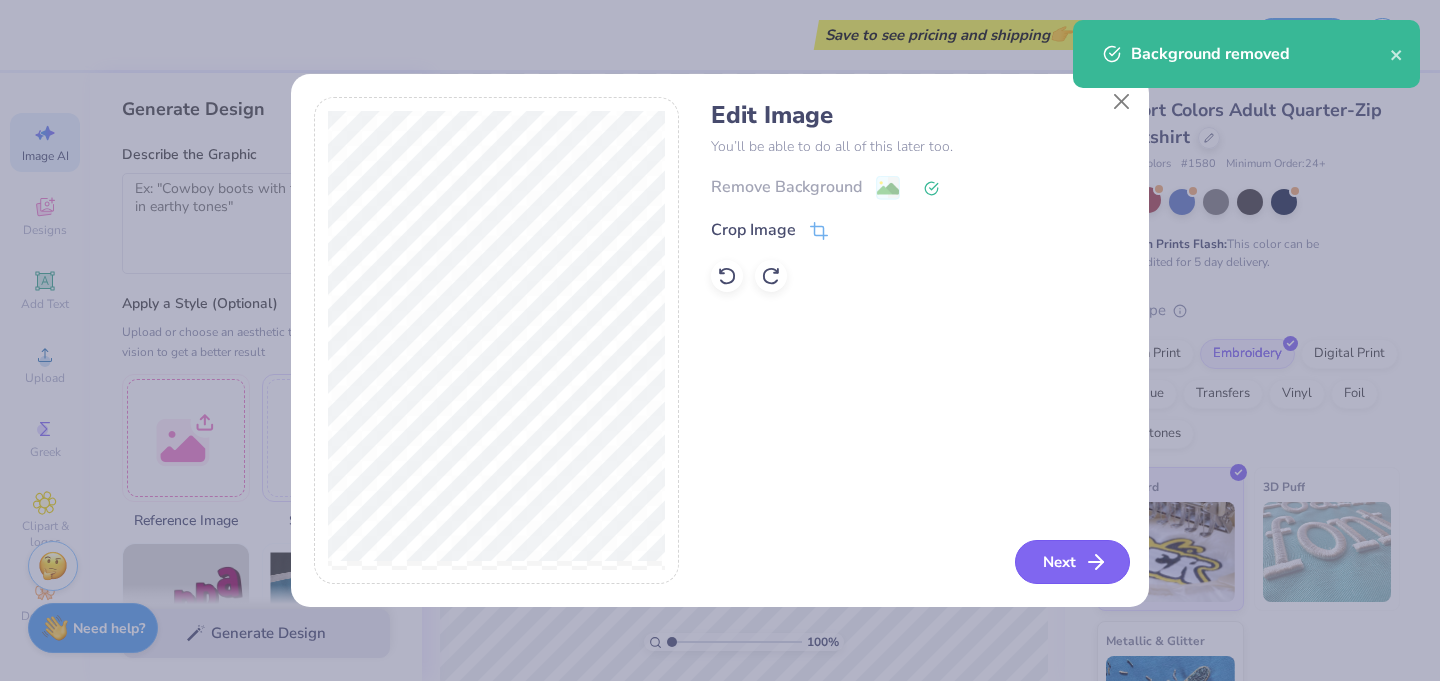 click on "Next" at bounding box center [1072, 562] 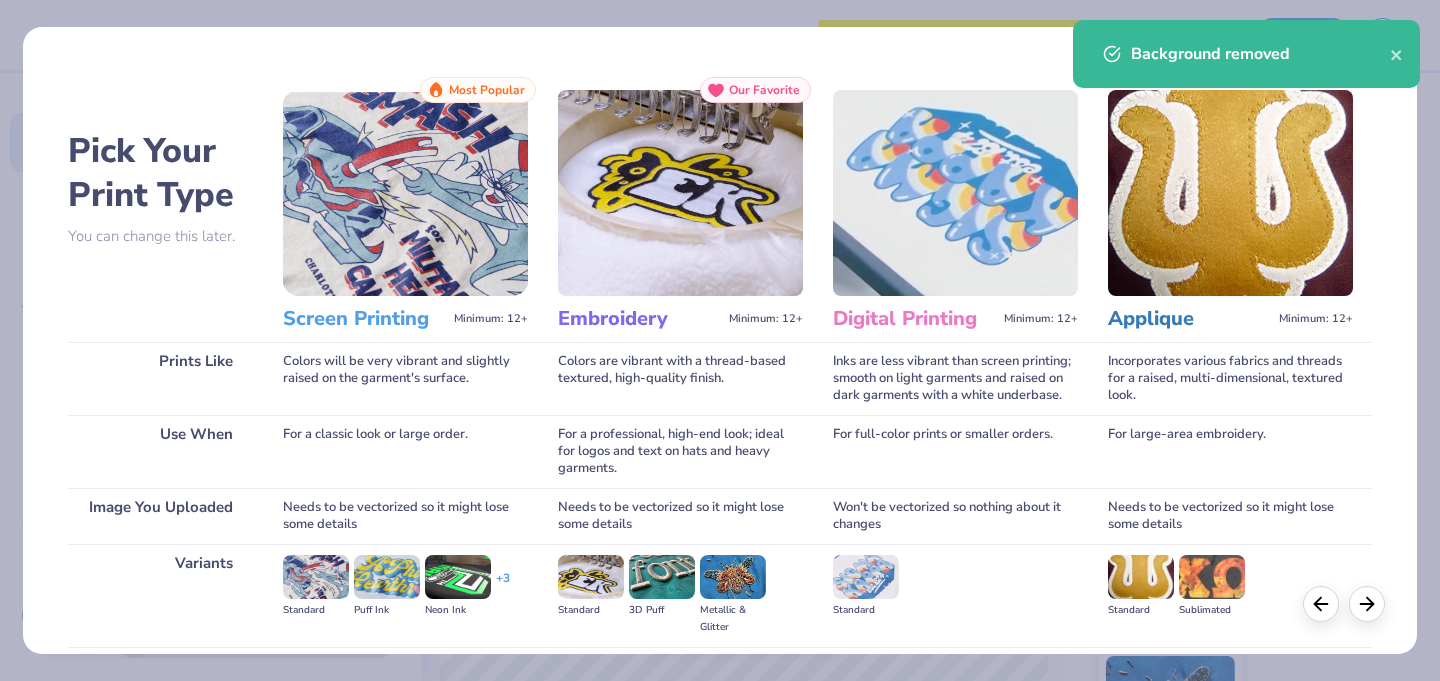 click at bounding box center (405, 193) 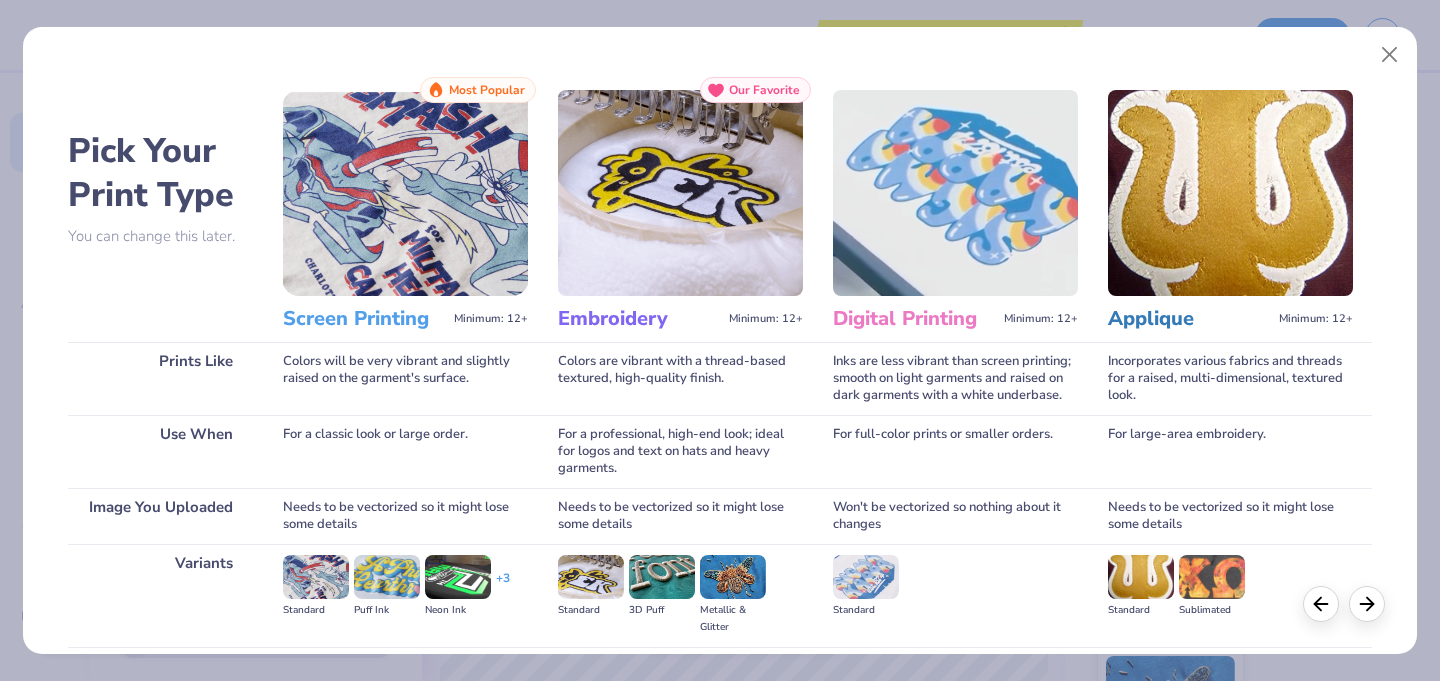 click at bounding box center [316, 577] 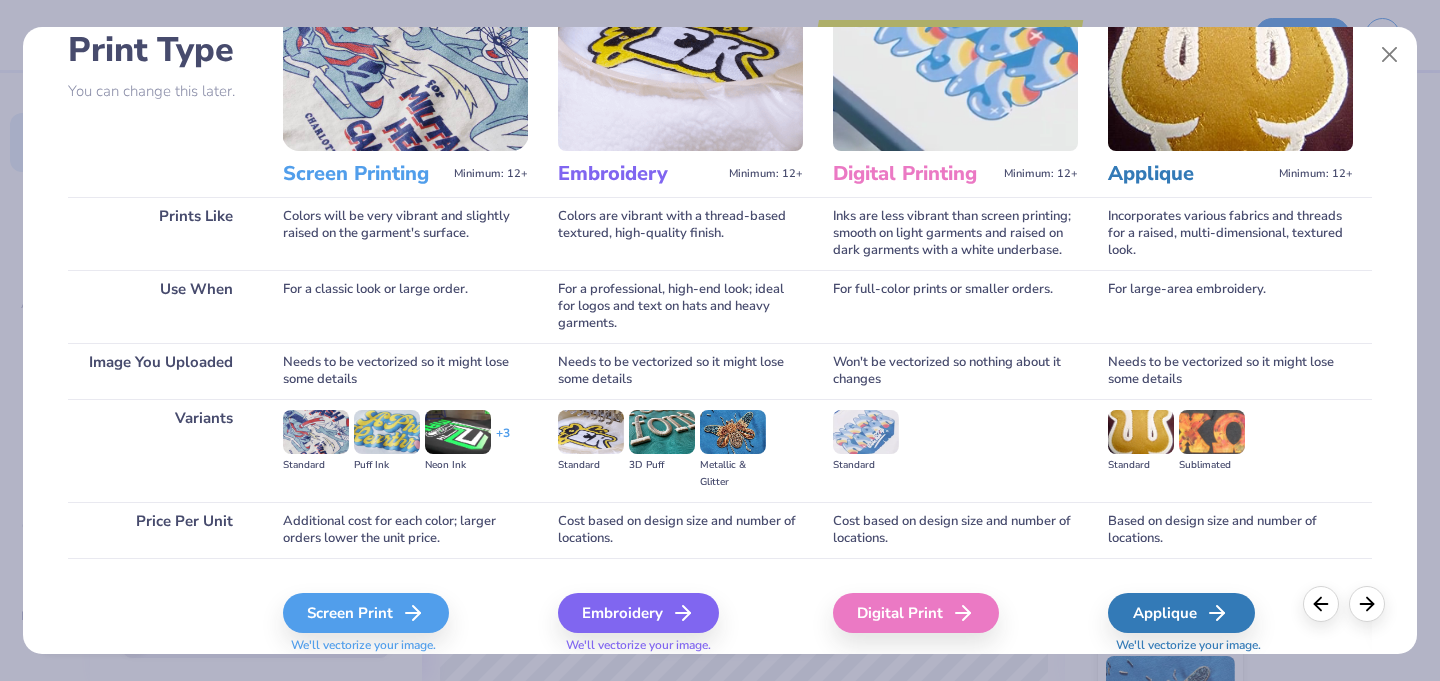 scroll, scrollTop: 216, scrollLeft: 0, axis: vertical 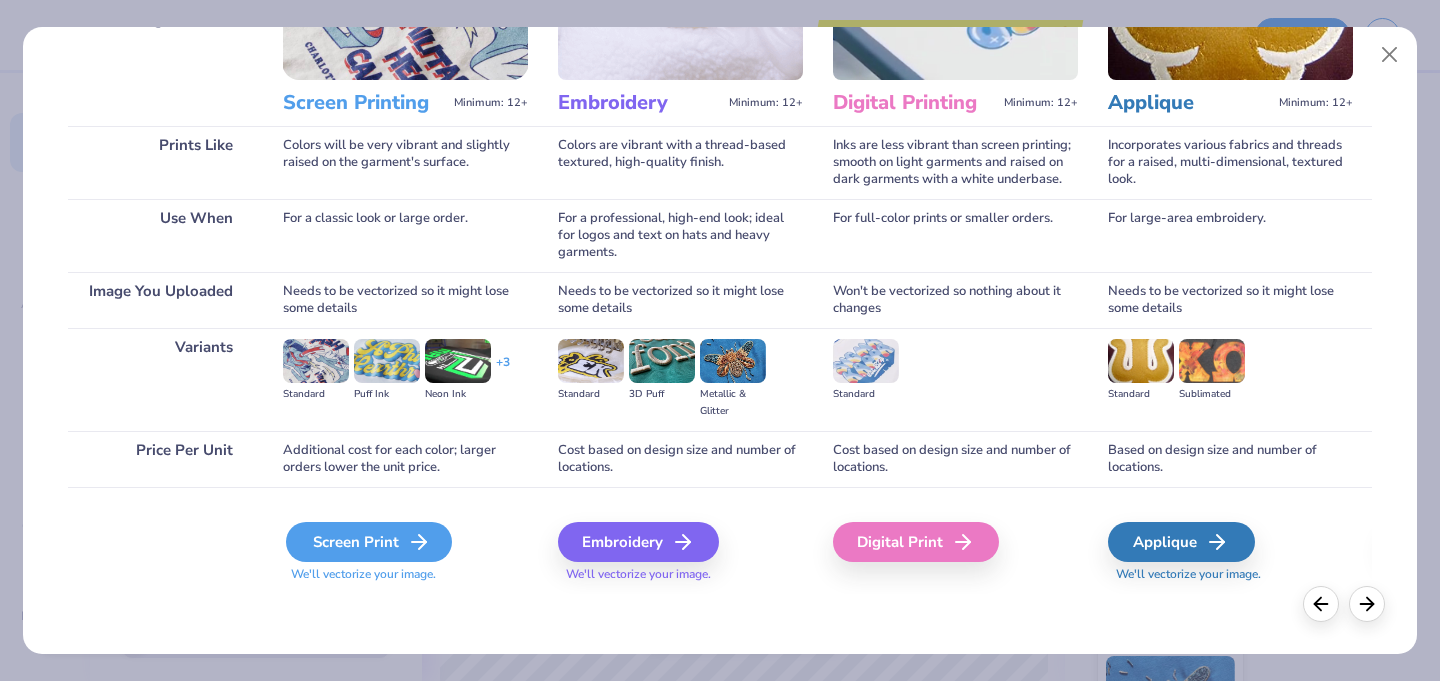 click on "Screen Print" at bounding box center (369, 542) 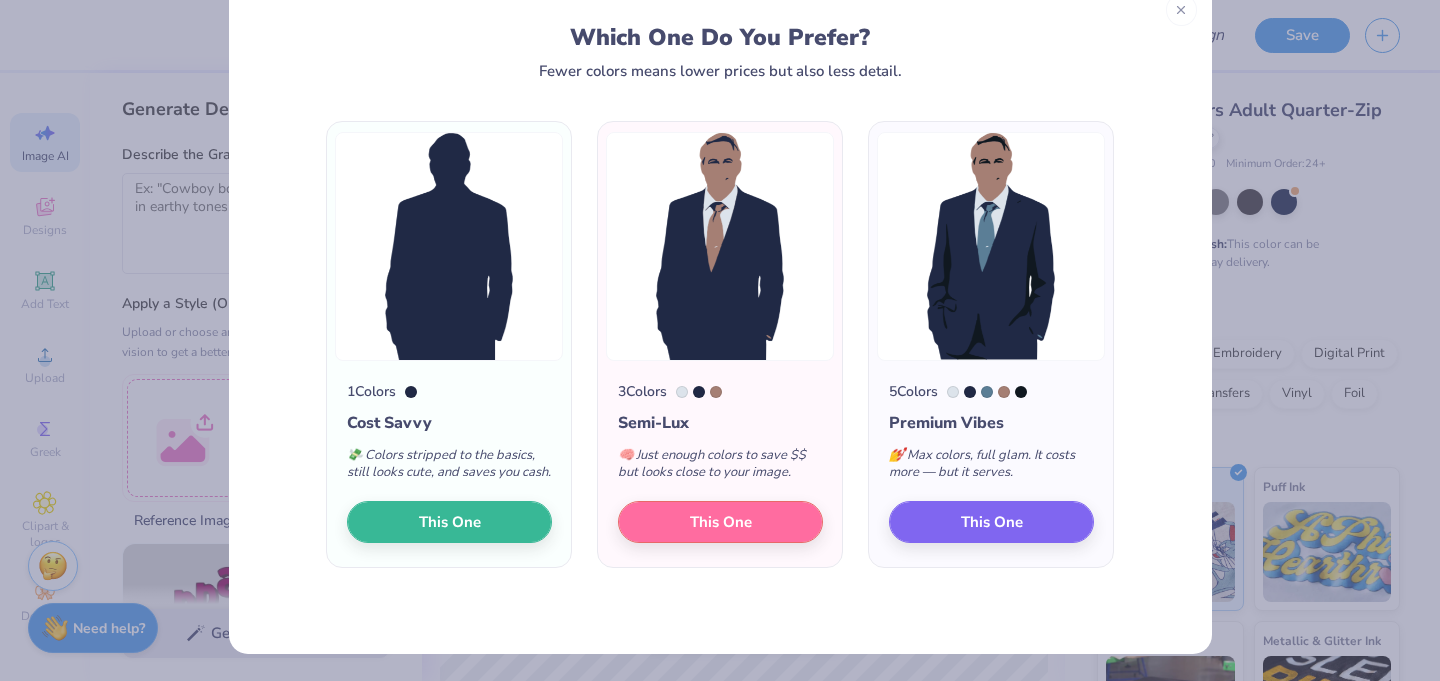 scroll, scrollTop: 45, scrollLeft: 0, axis: vertical 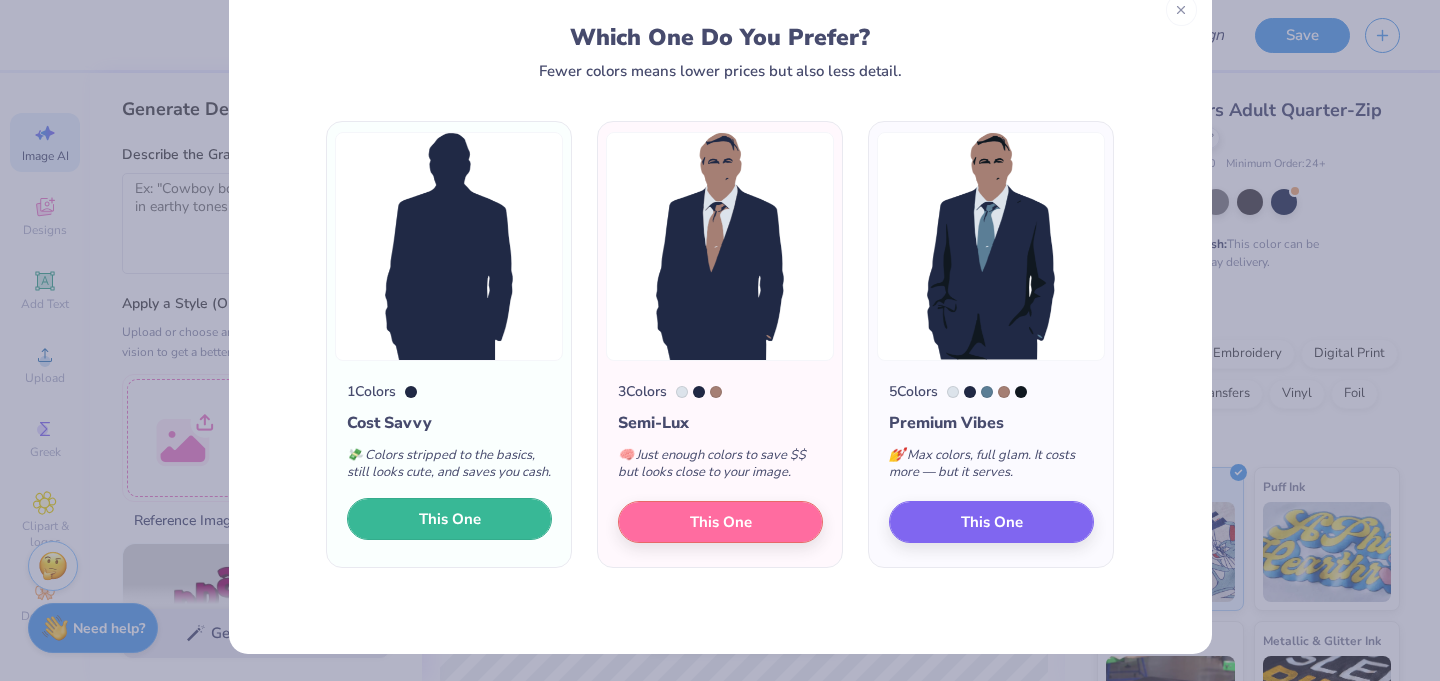 click on "This One" at bounding box center [449, 519] 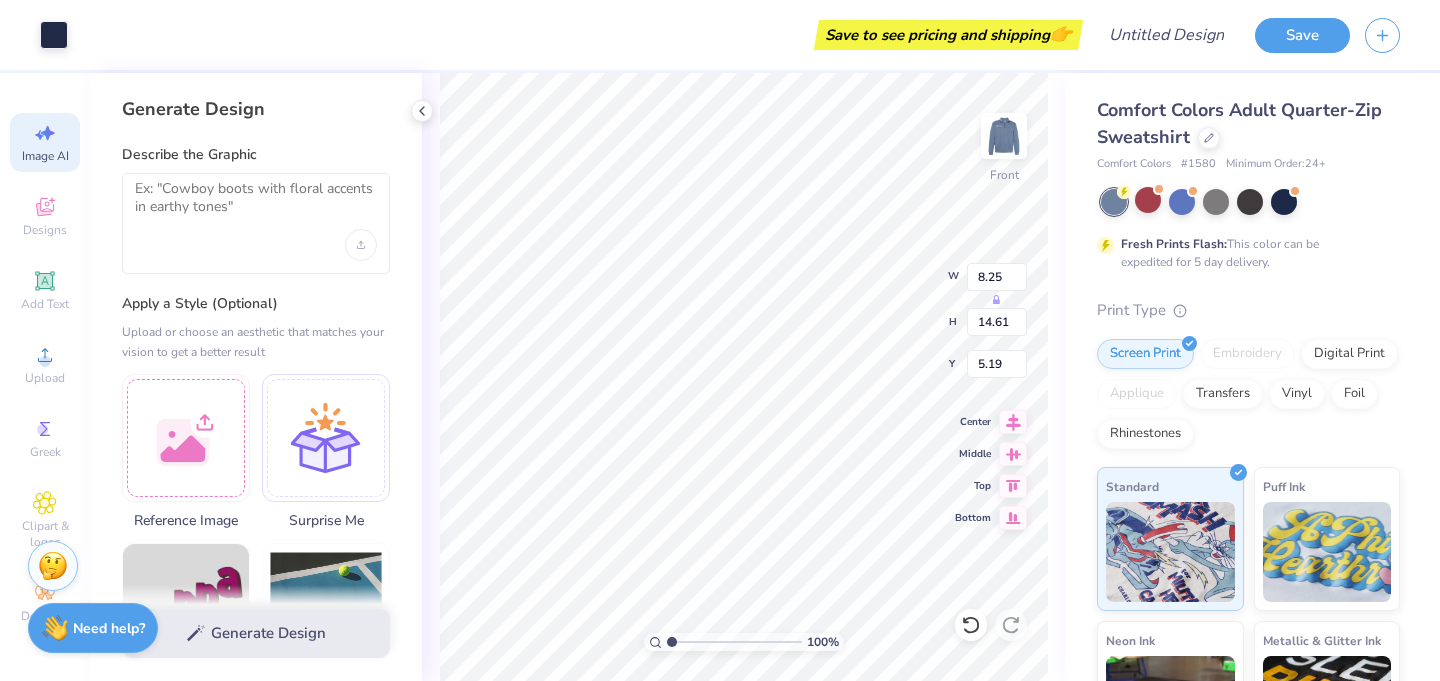 type on "2.91" 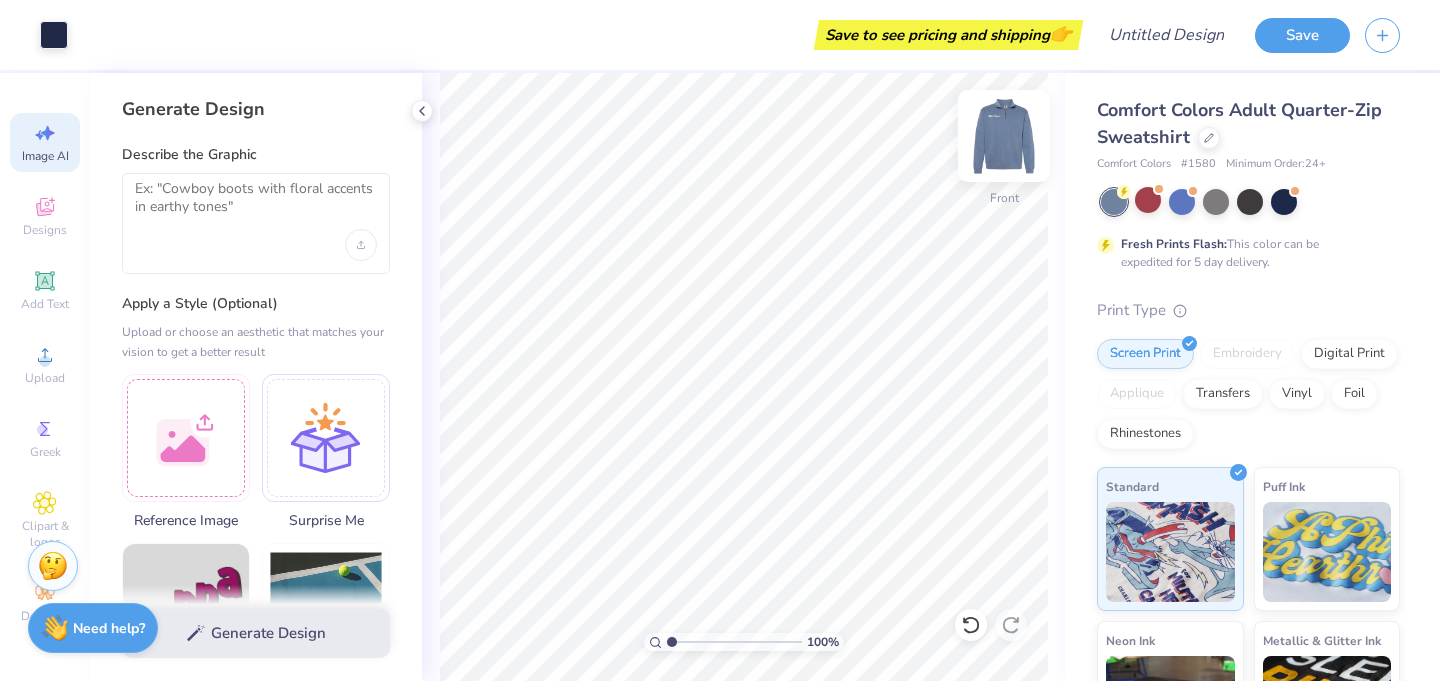 click at bounding box center [1004, 136] 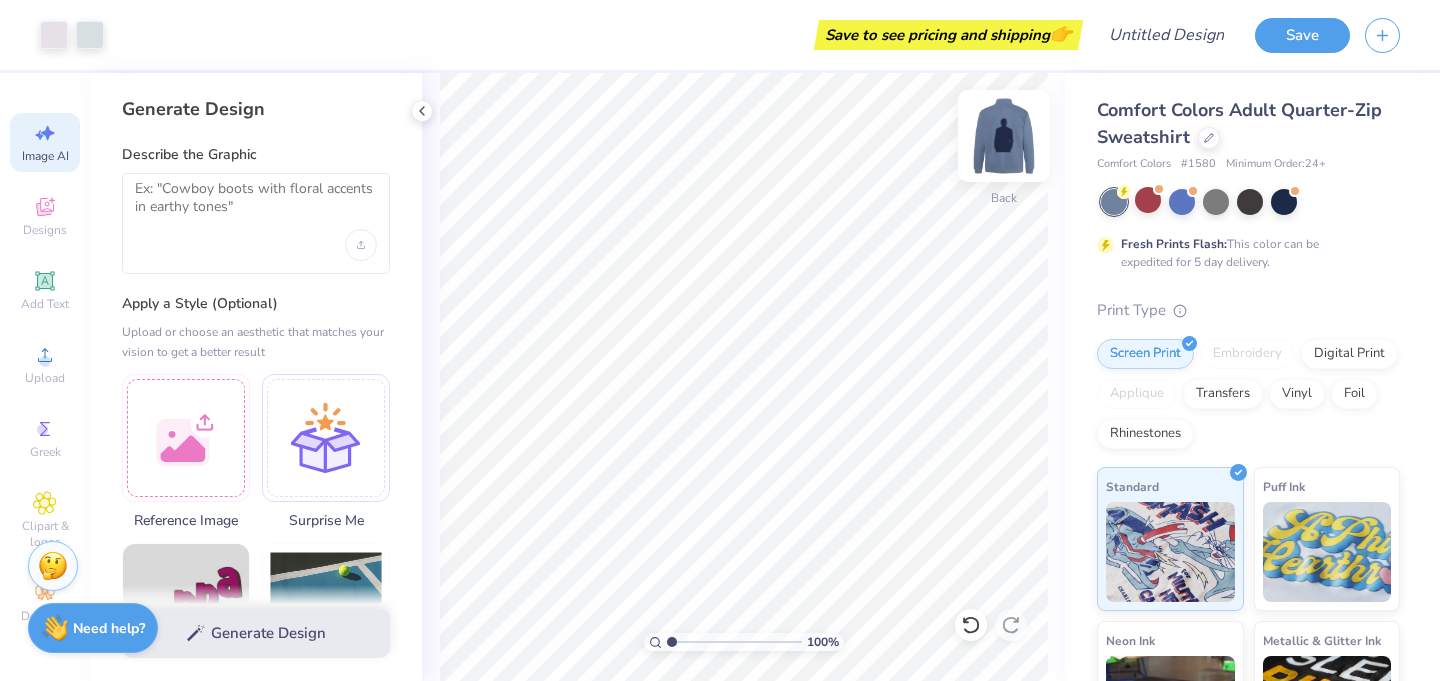 click at bounding box center (1004, 136) 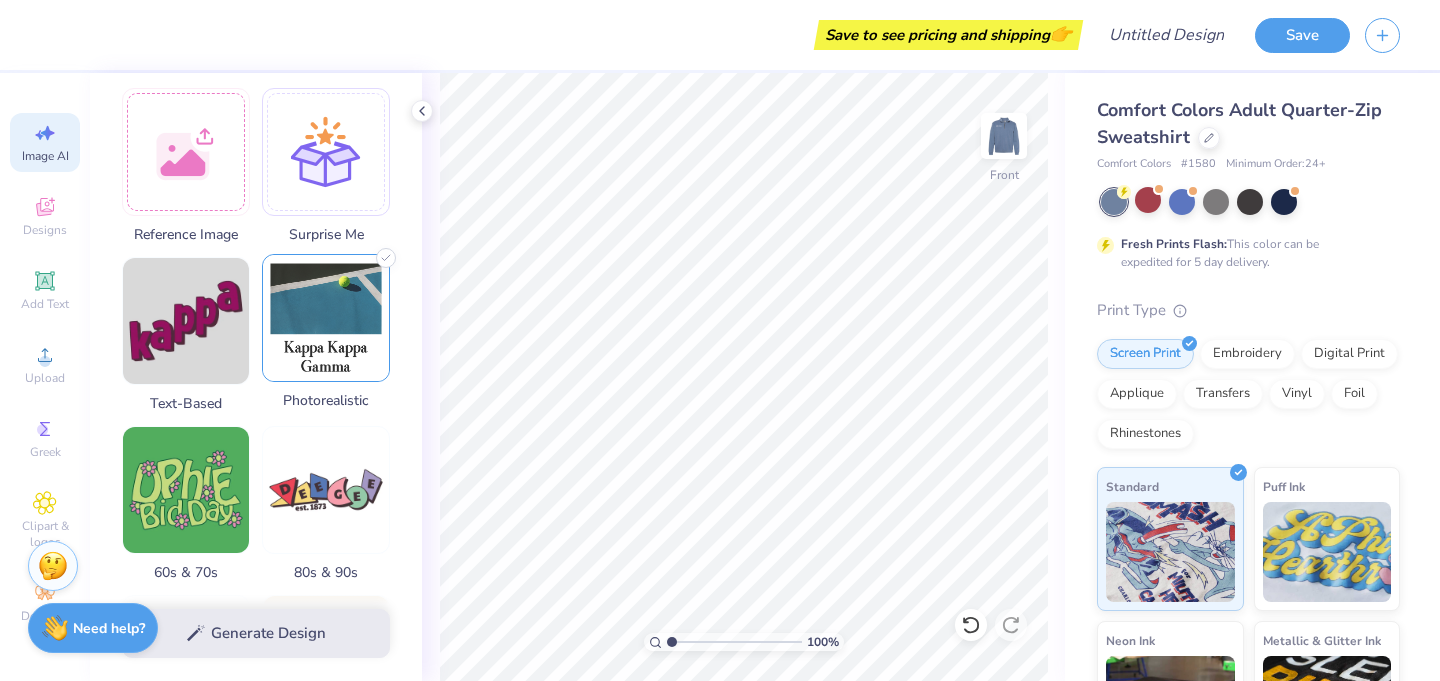 scroll, scrollTop: 287, scrollLeft: 0, axis: vertical 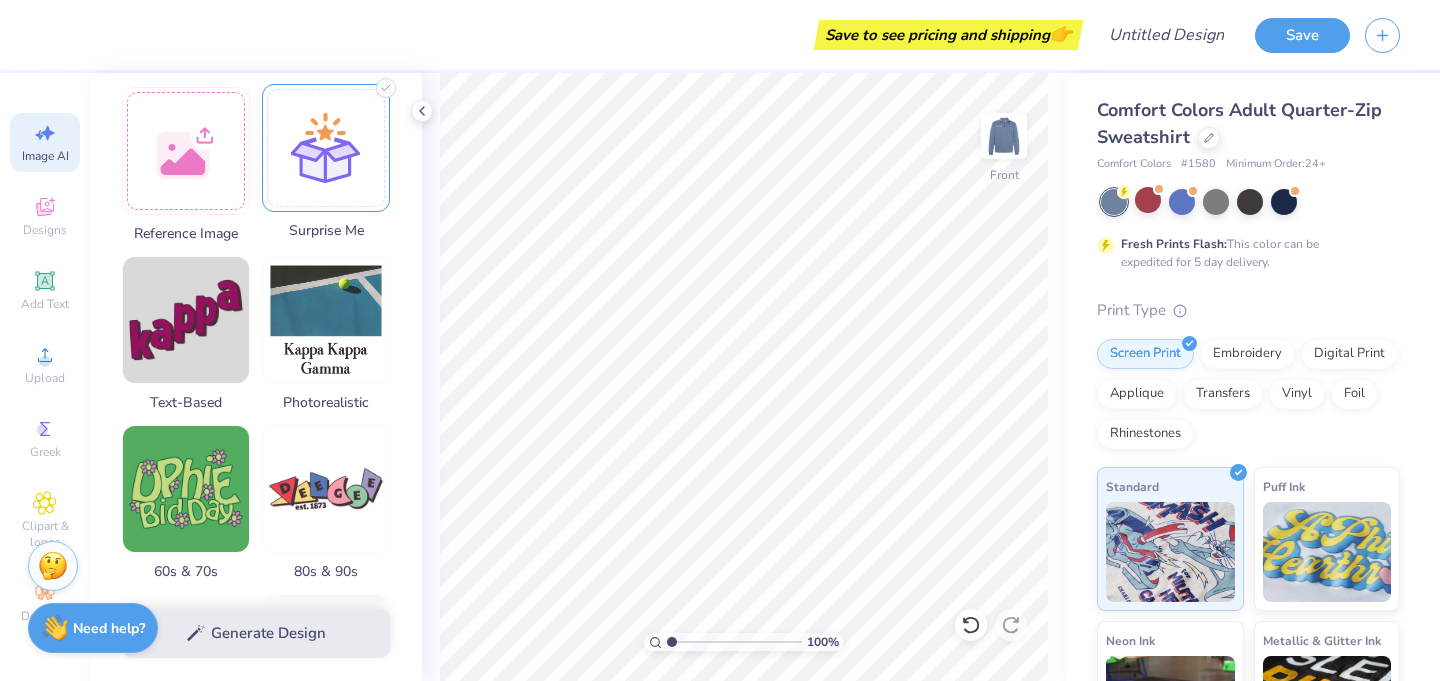 click at bounding box center (326, 148) 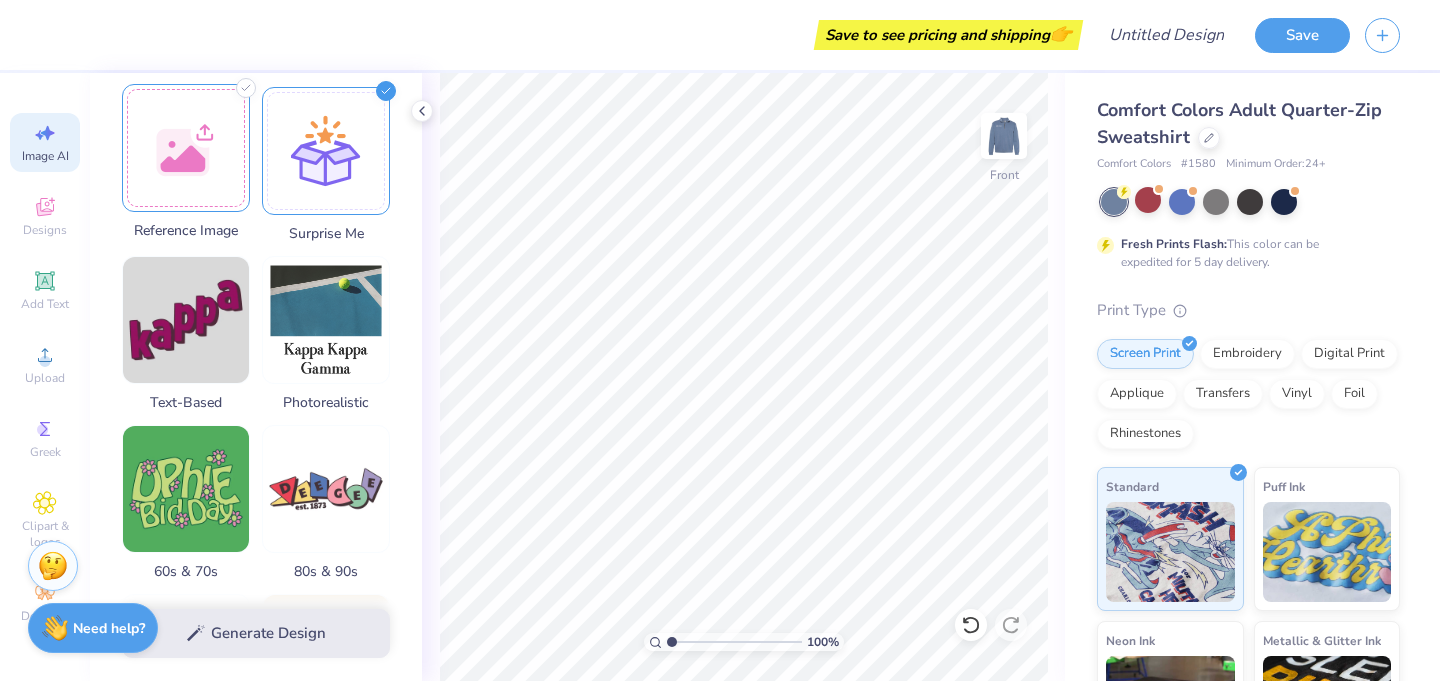 click at bounding box center (186, 148) 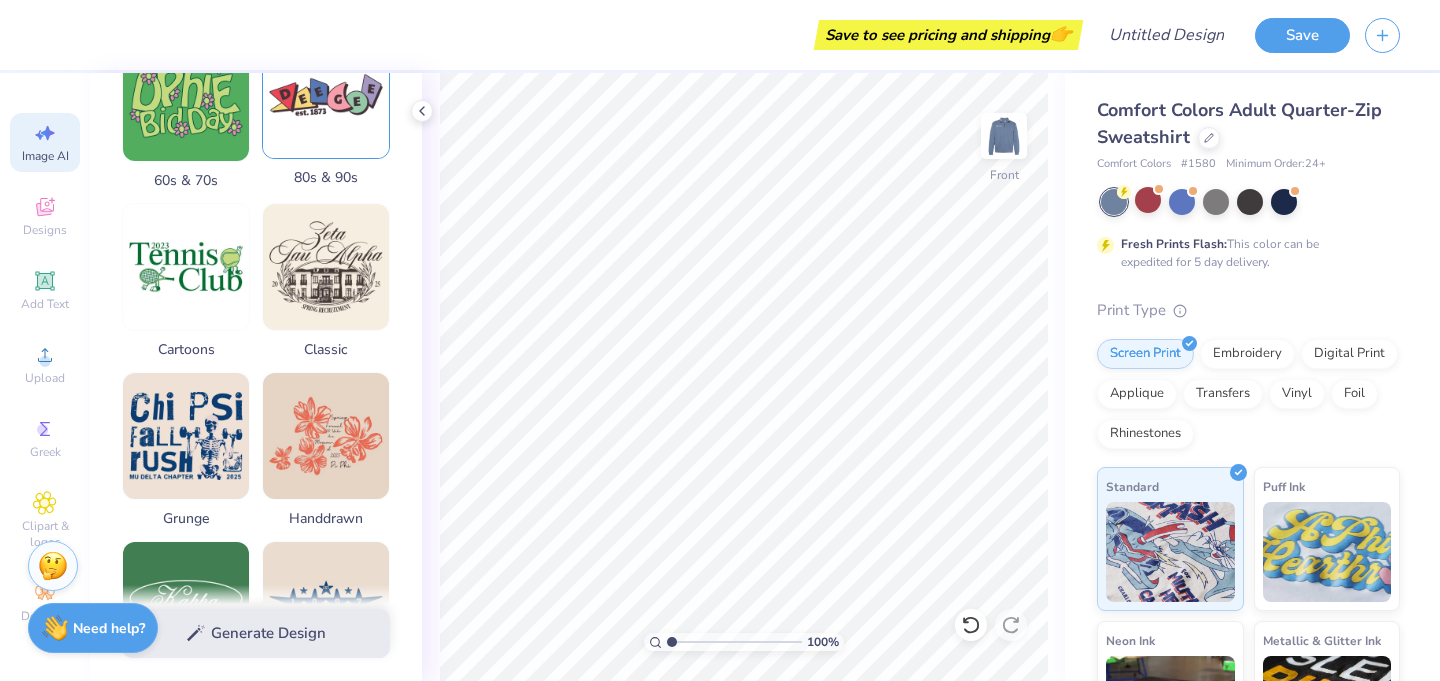 scroll, scrollTop: 694, scrollLeft: 0, axis: vertical 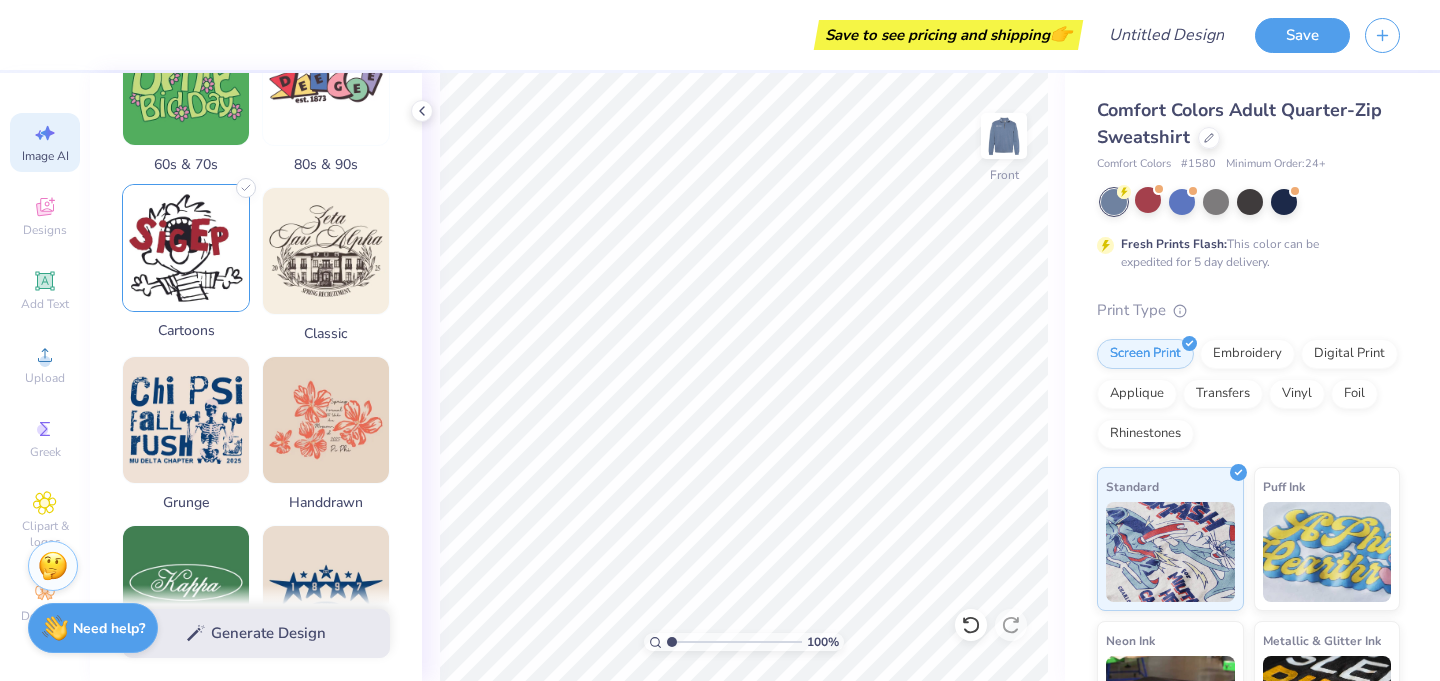 click at bounding box center (186, 248) 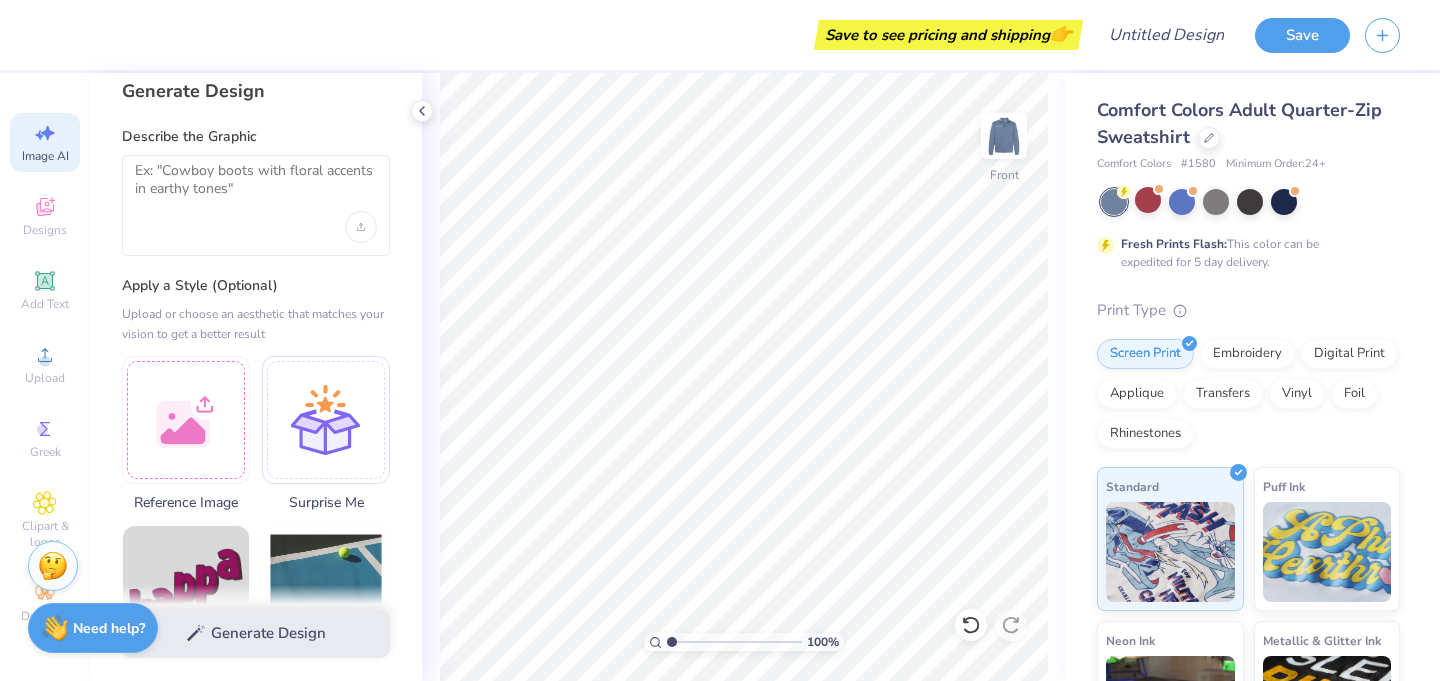 scroll, scrollTop: 0, scrollLeft: 0, axis: both 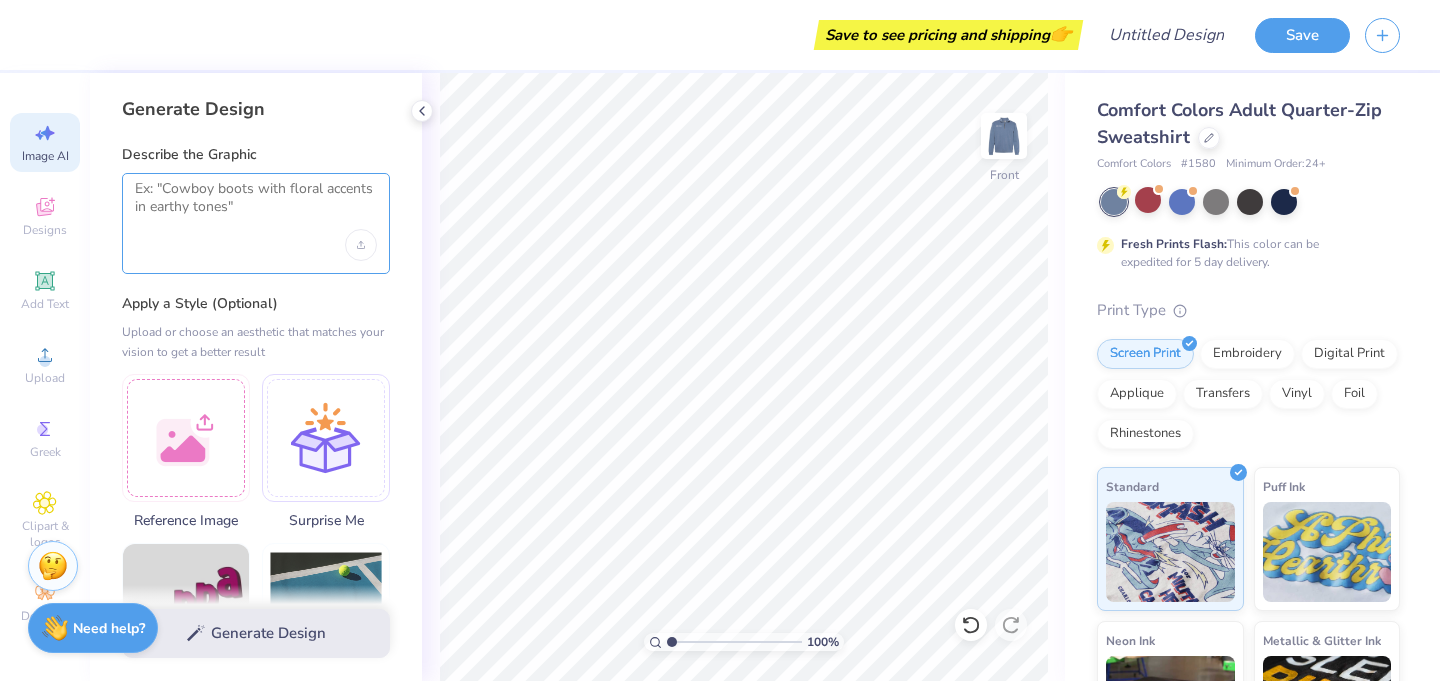 click at bounding box center (256, 205) 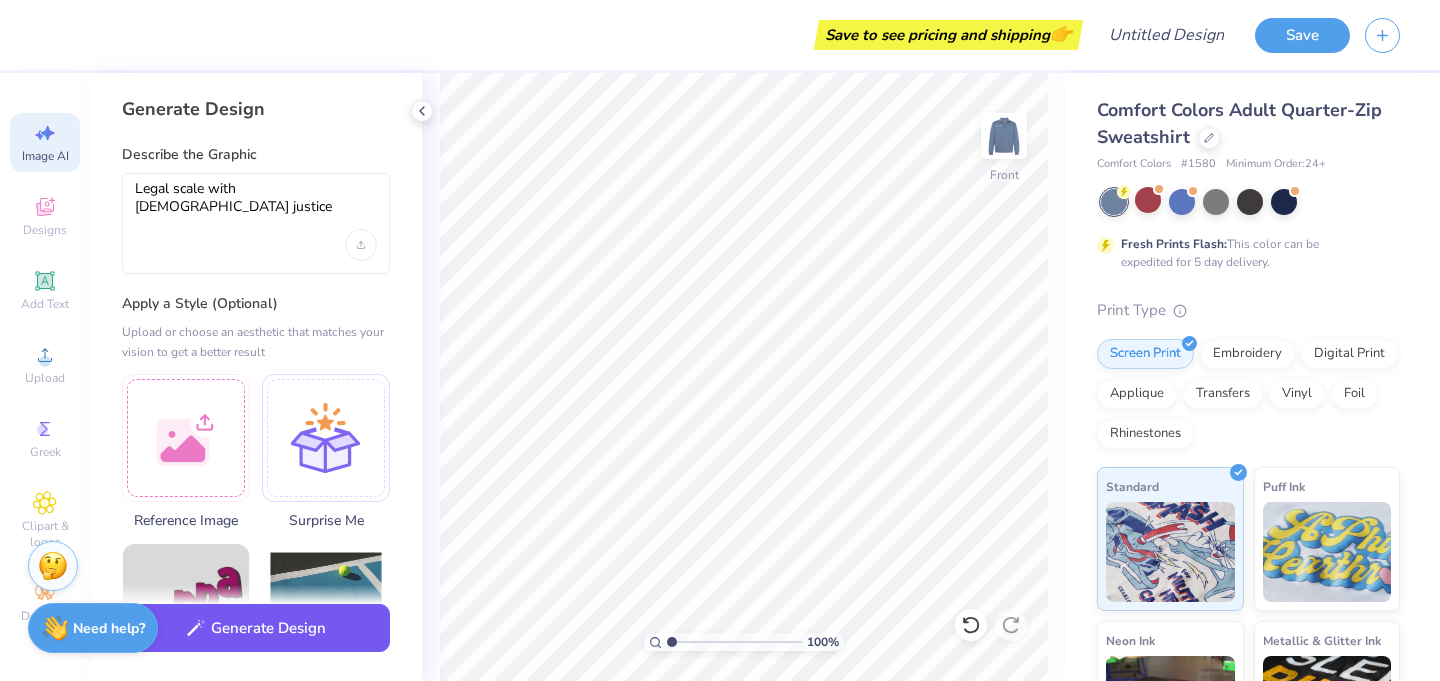 click on "Generate Design" at bounding box center (256, 628) 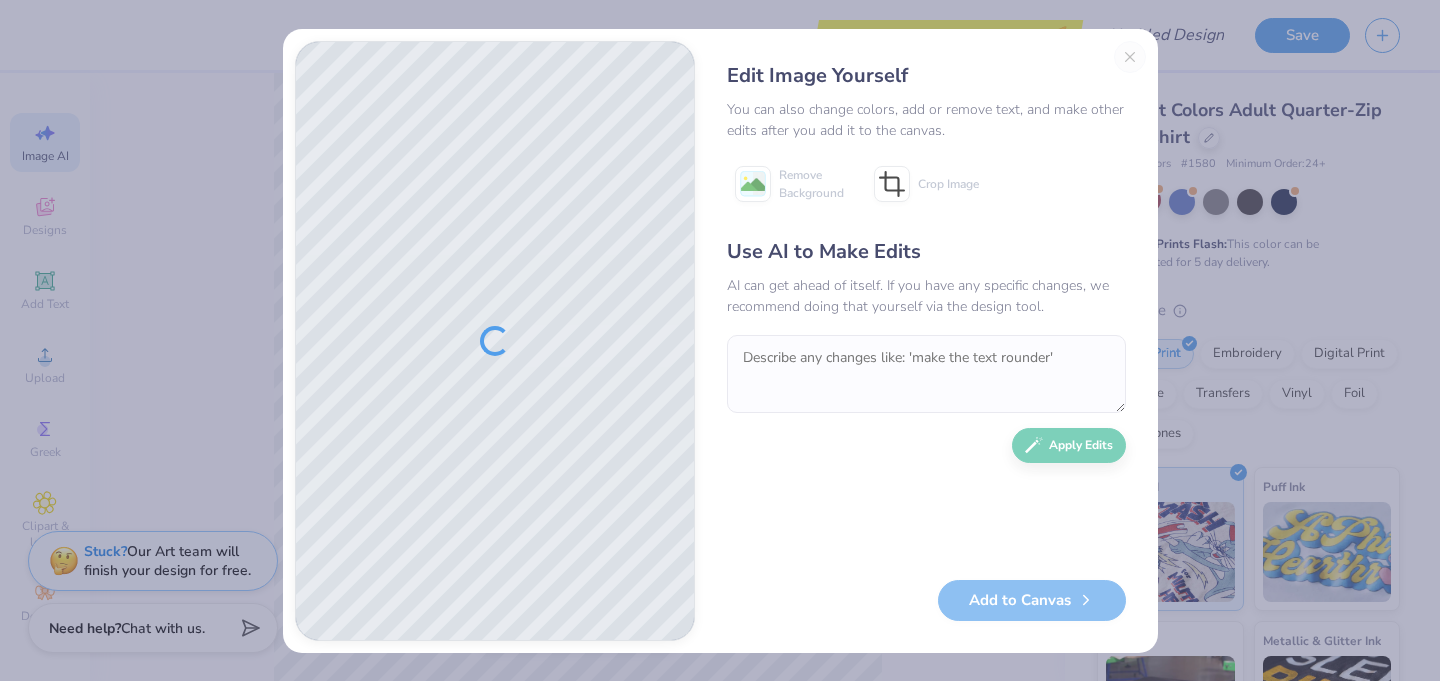click on "Edit Image Yourself You can also change colors, add or remove text, and make other edits after you add it to the canvas. Remove Background Crop Image Use AI to Make Edits AI can get ahead of itself. If you have any specific changes, we recommend doing that yourself via the design tool. Apply Edits Add to Canvas" at bounding box center [926, 341] 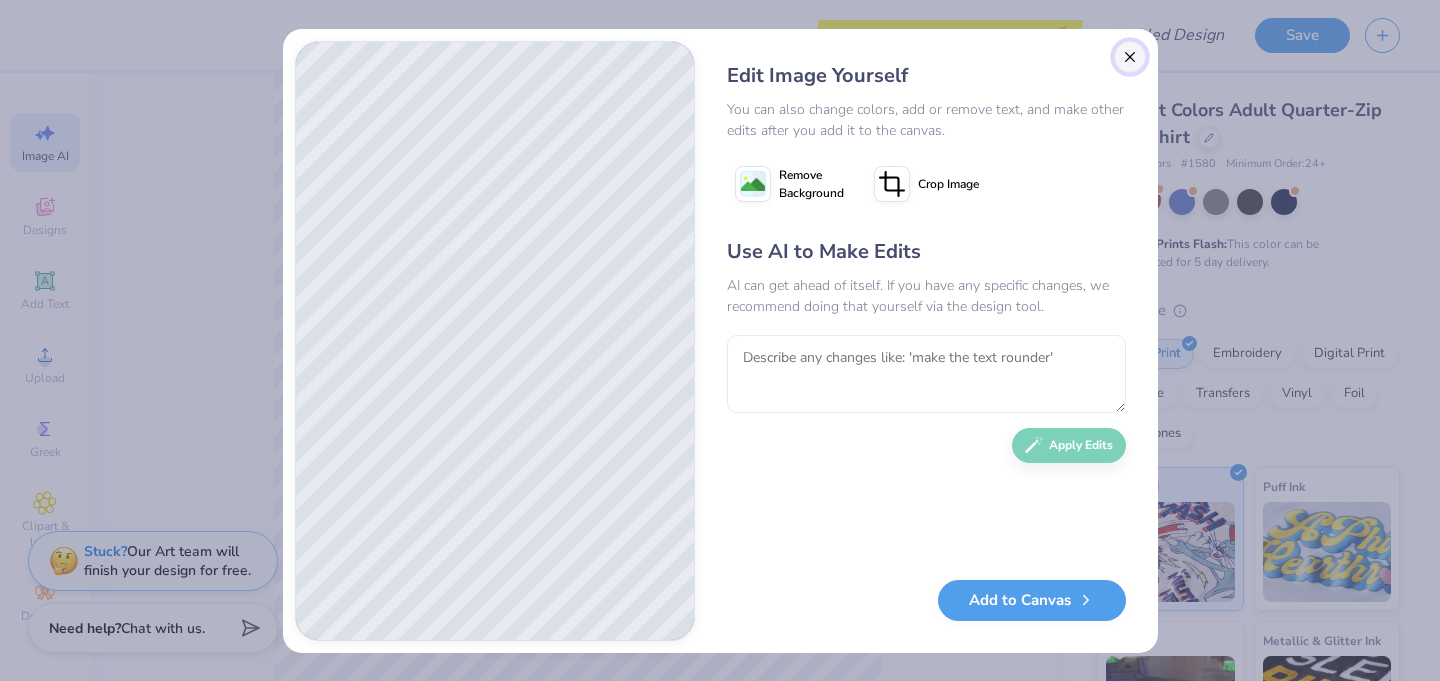 click at bounding box center [1130, 57] 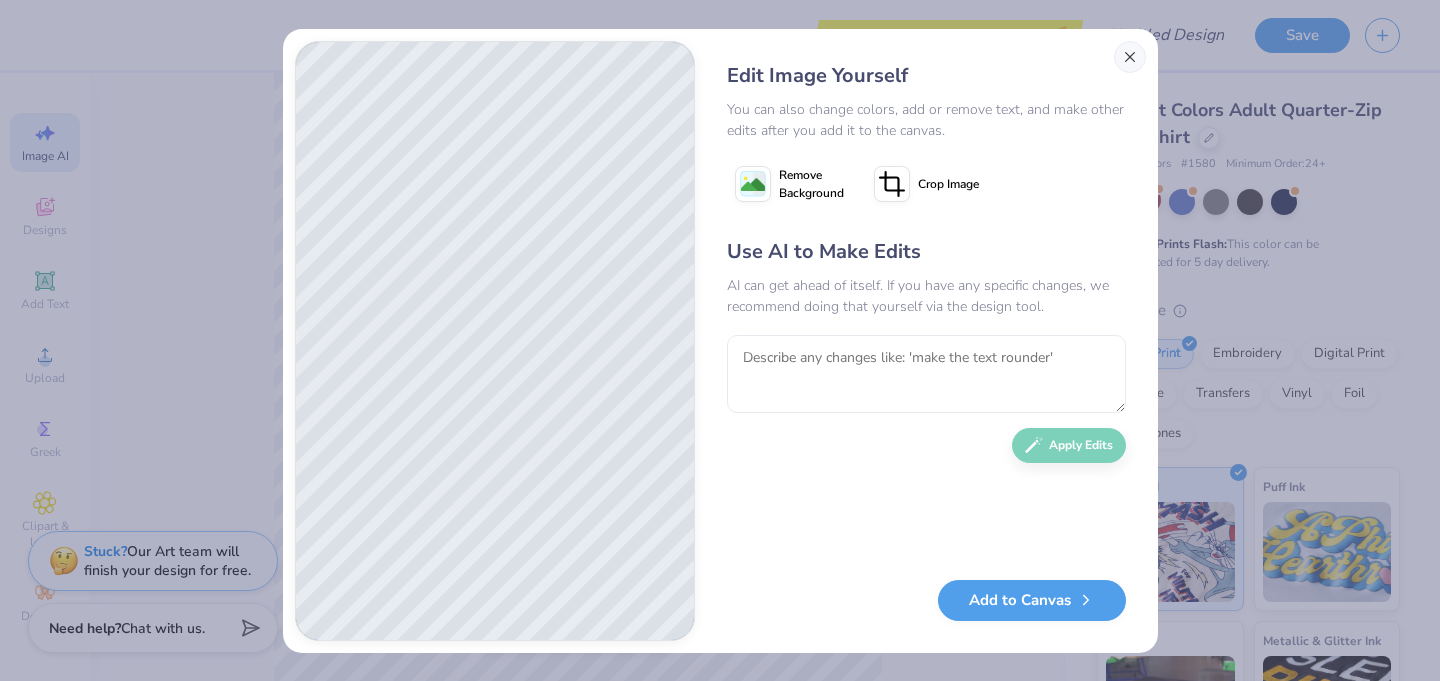 scroll, scrollTop: 0, scrollLeft: 45, axis: horizontal 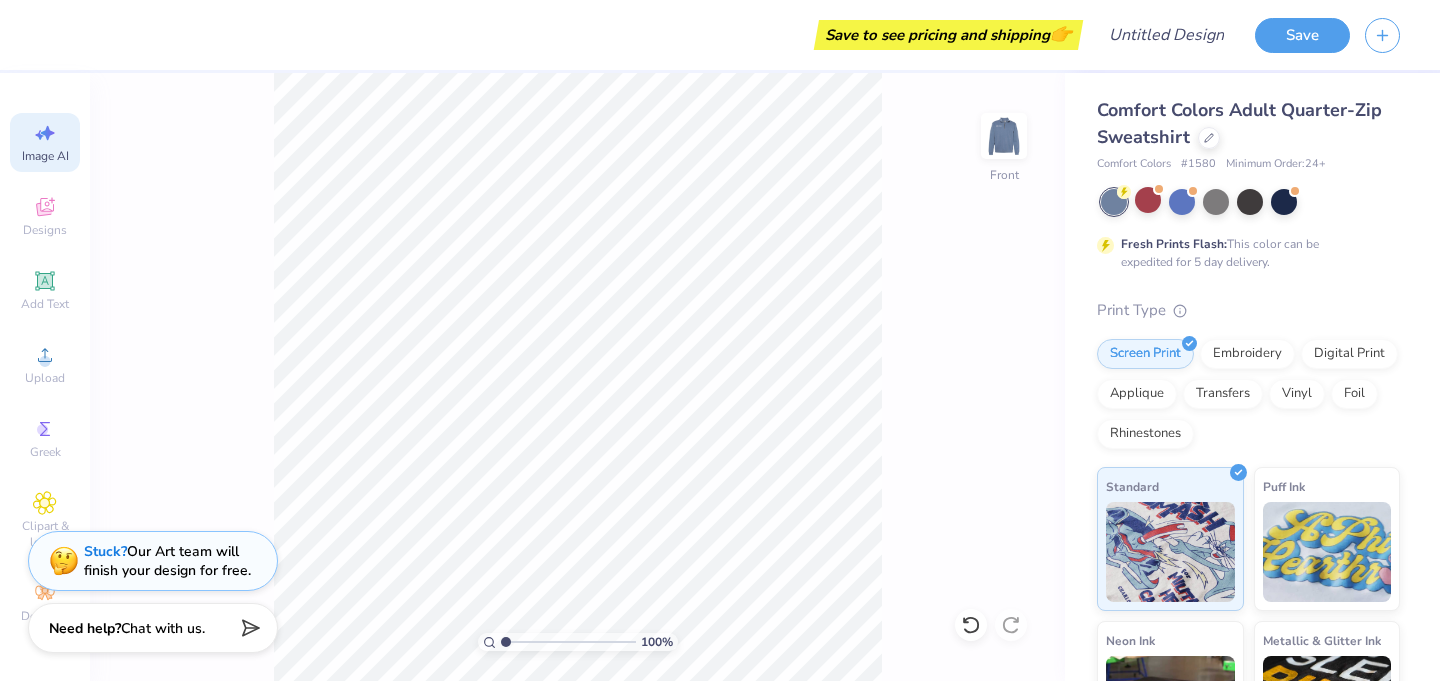 click on "Image AI" at bounding box center (45, 156) 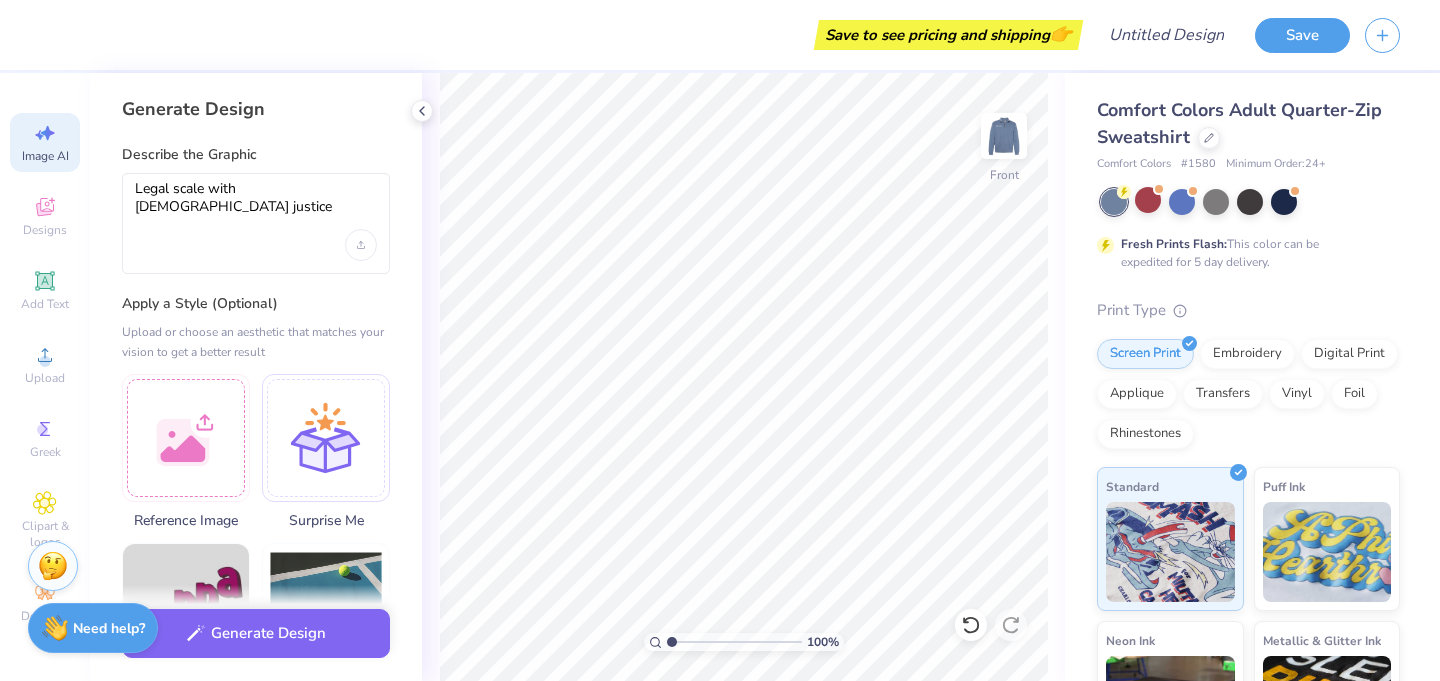 scroll, scrollTop: 0, scrollLeft: 0, axis: both 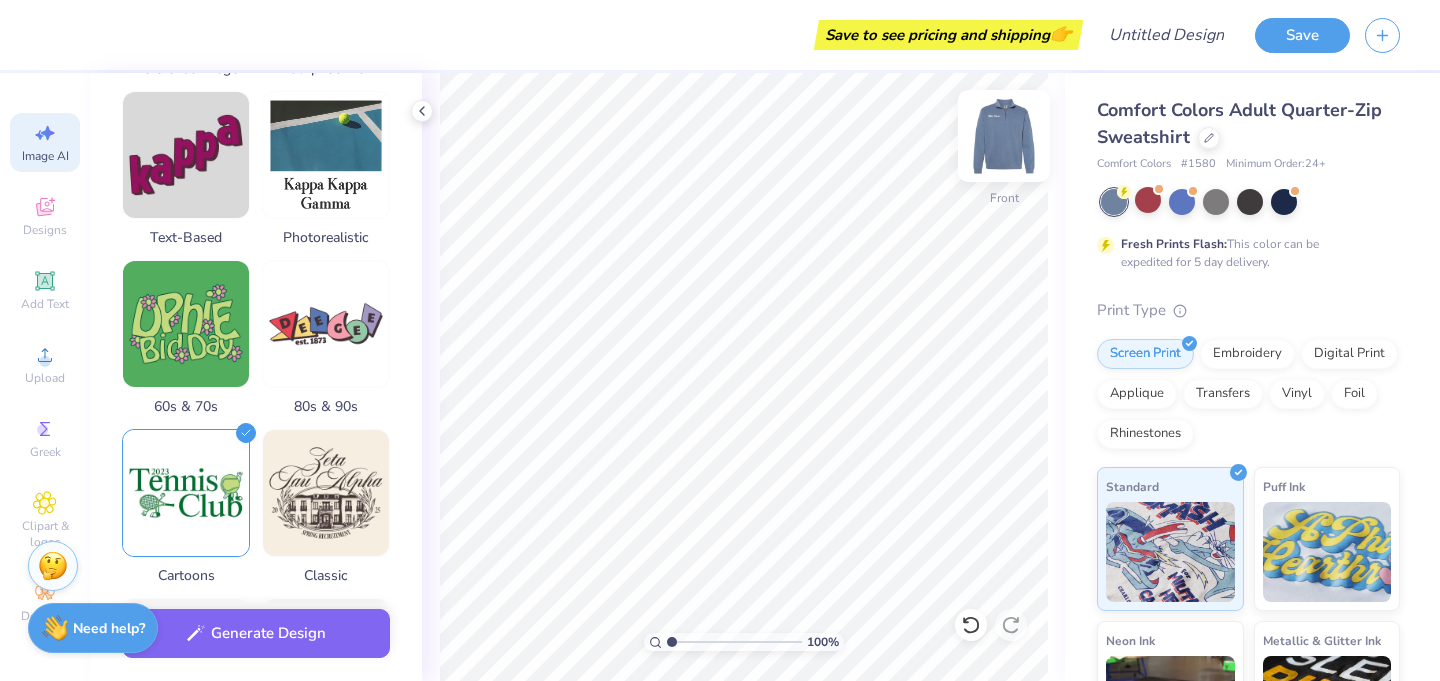 click at bounding box center [1004, 136] 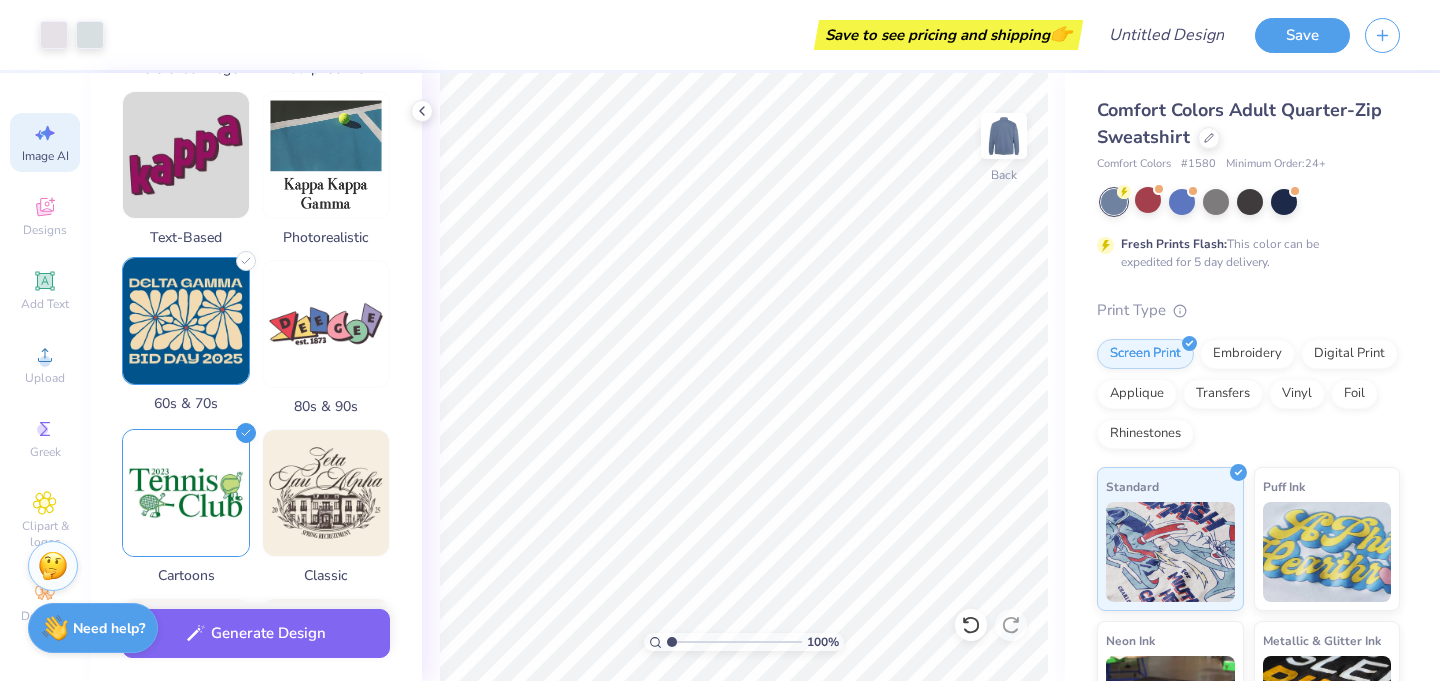 scroll, scrollTop: 0, scrollLeft: 0, axis: both 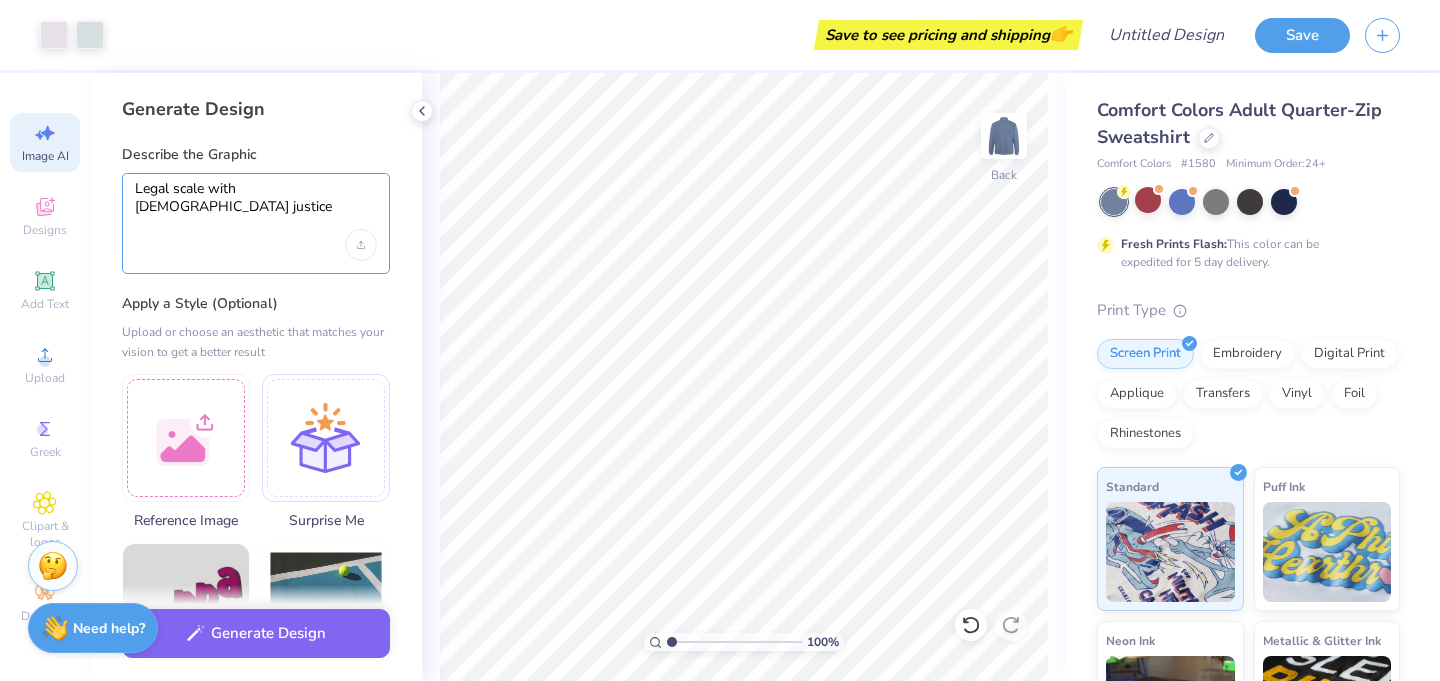 click on "Legal scale with lady justice" at bounding box center [256, 205] 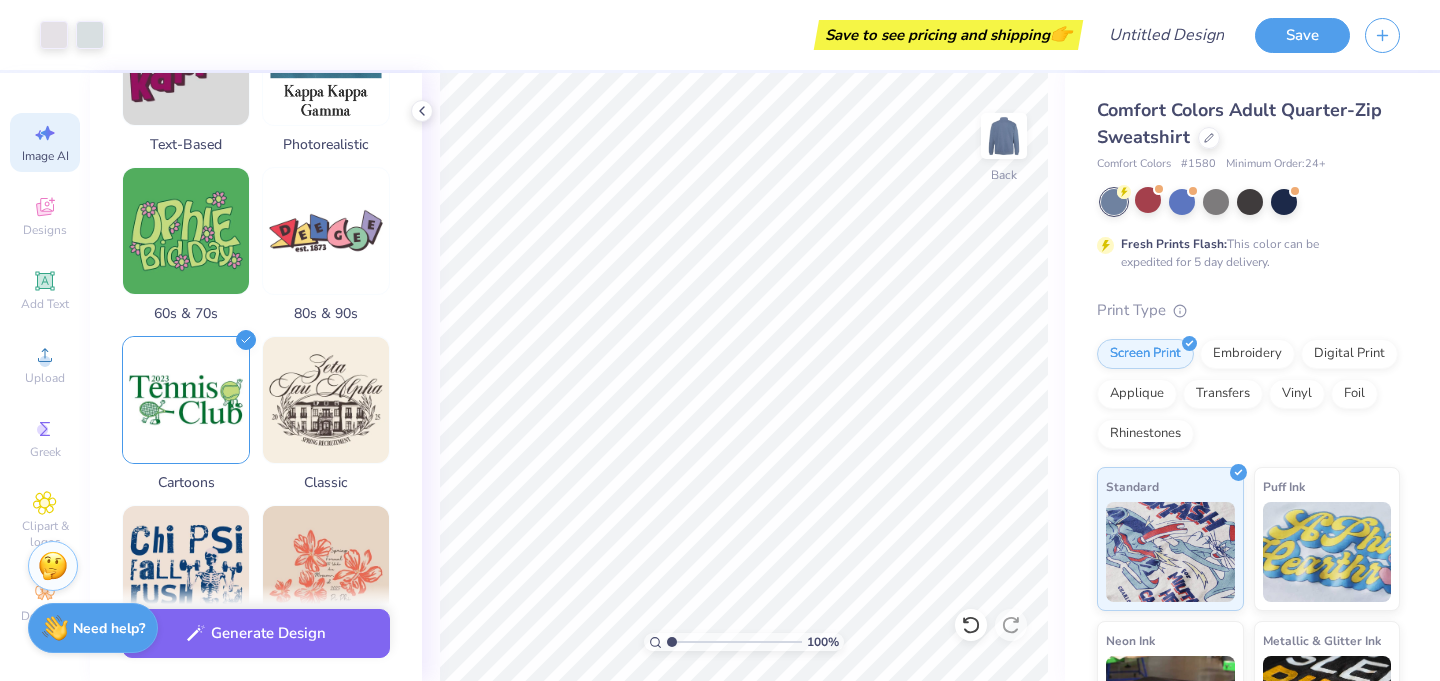 scroll, scrollTop: 541, scrollLeft: 0, axis: vertical 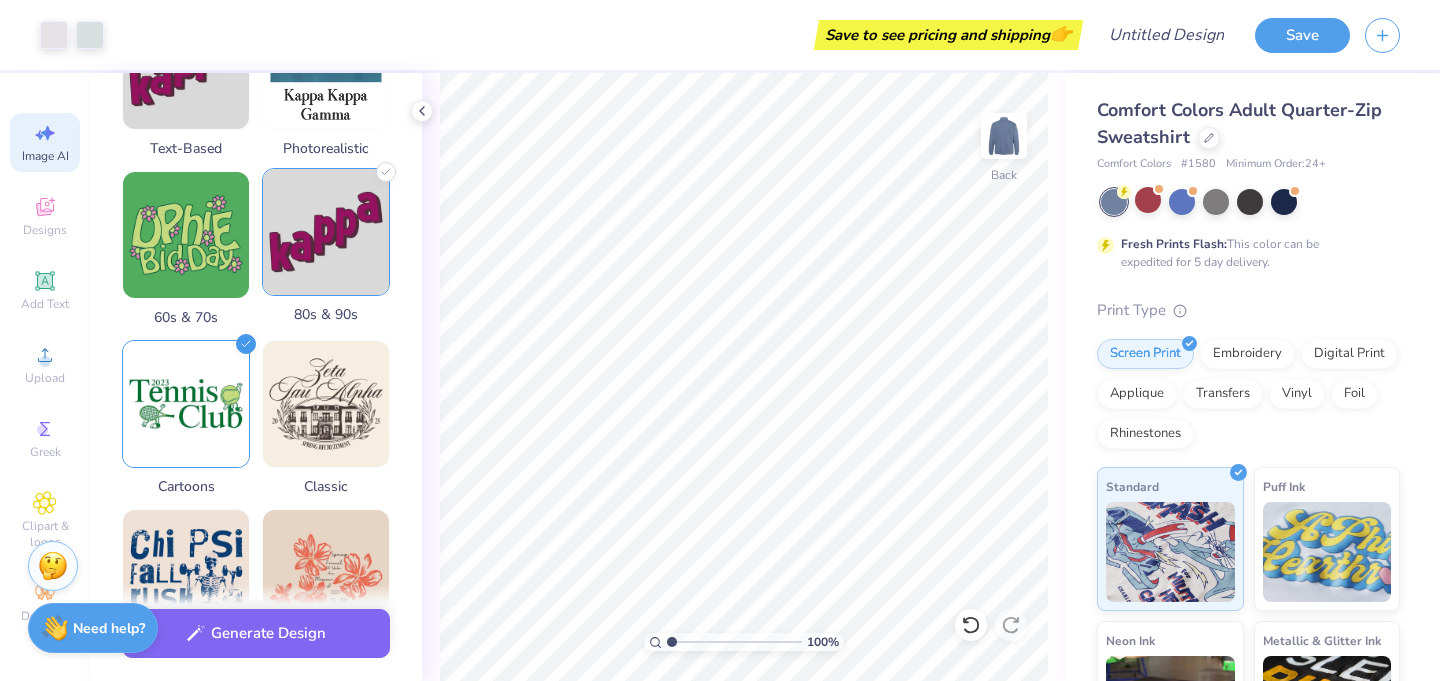 click at bounding box center (326, 232) 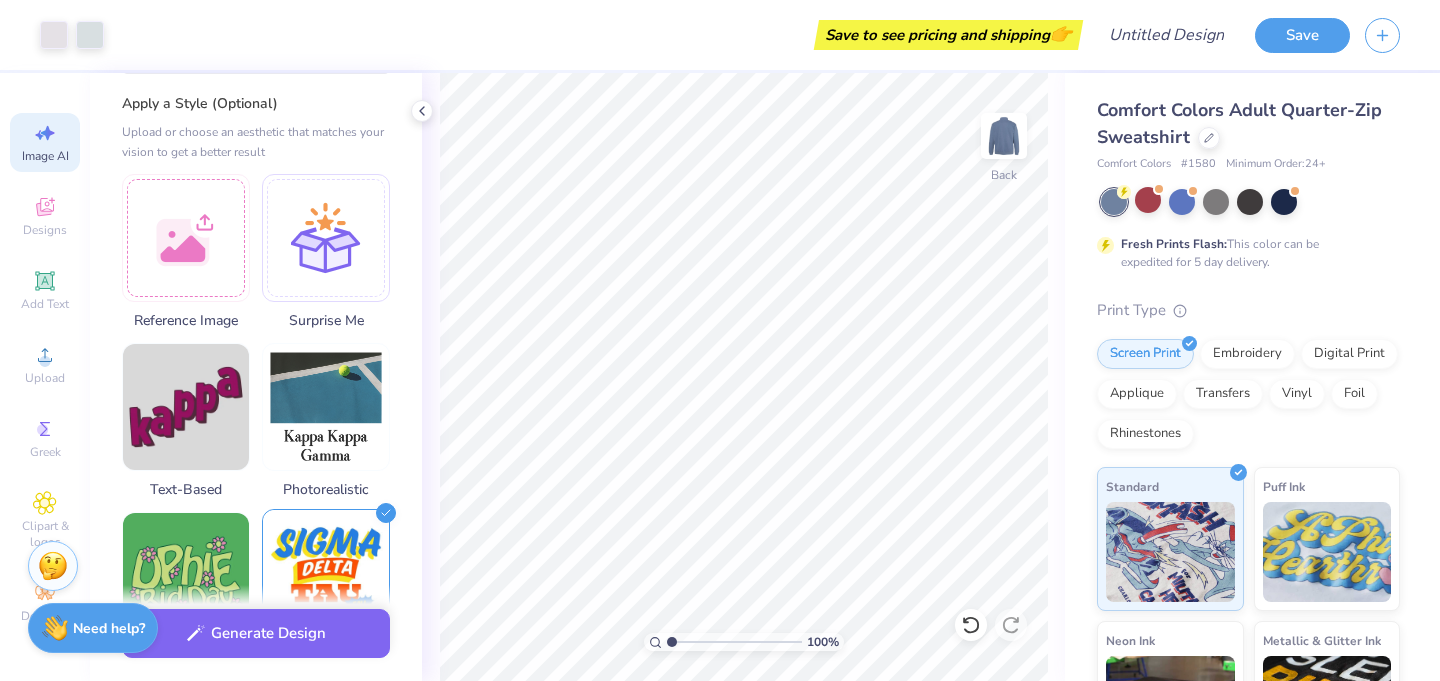 scroll, scrollTop: 0, scrollLeft: 0, axis: both 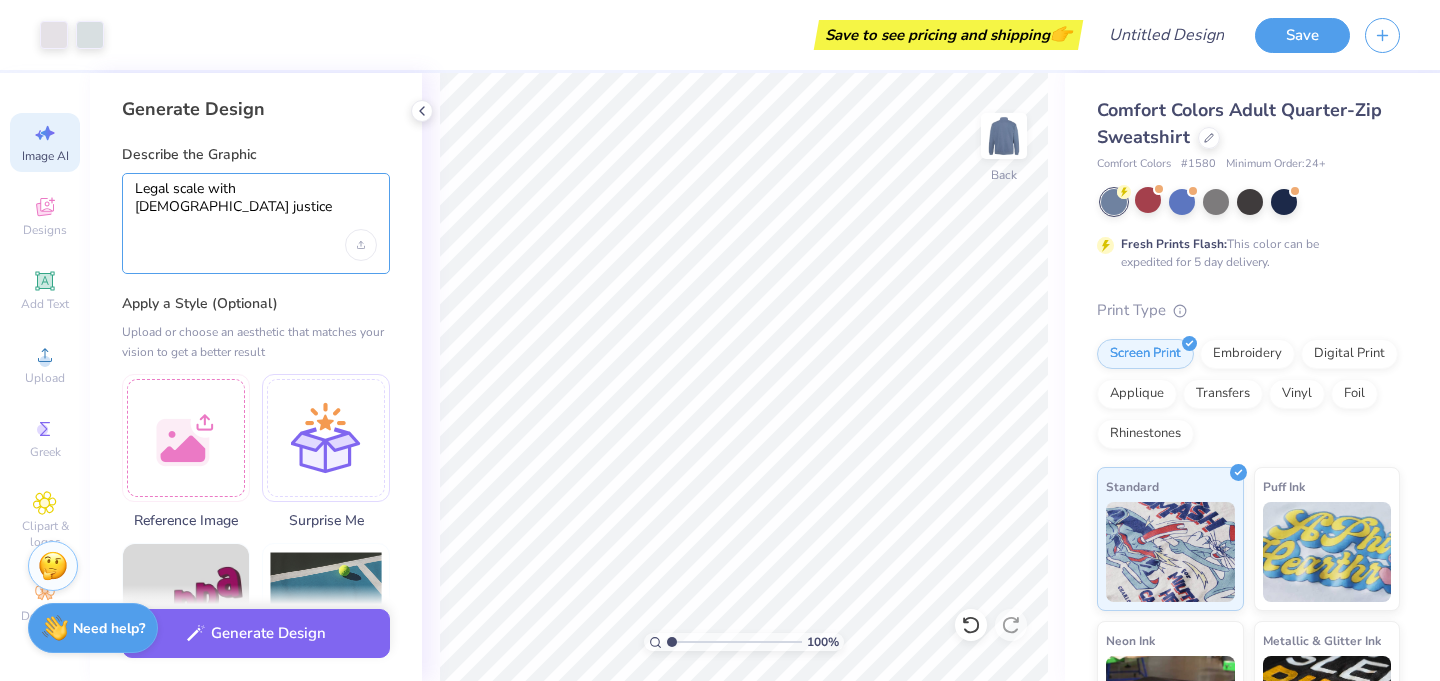 drag, startPoint x: 328, startPoint y: 193, endPoint x: 0, endPoint y: 190, distance: 328.01373 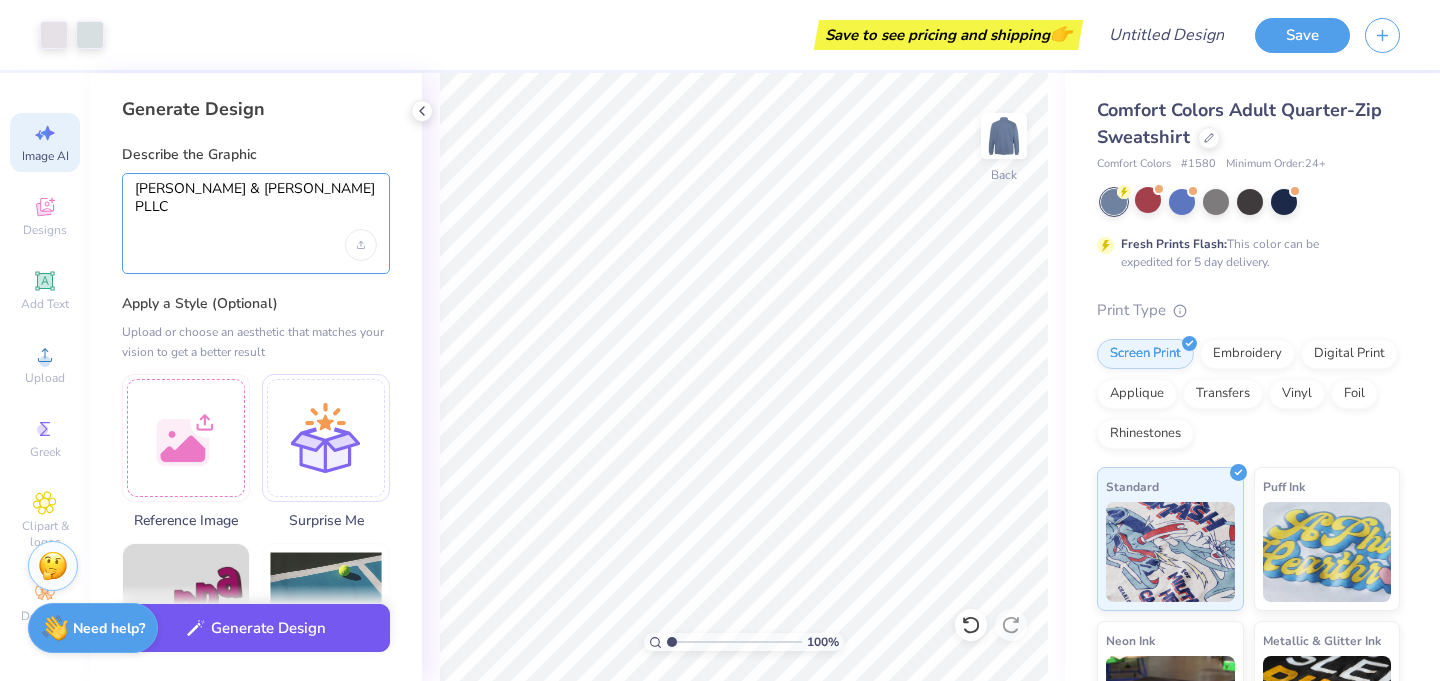 type on "Blanchard & Walker PLLC" 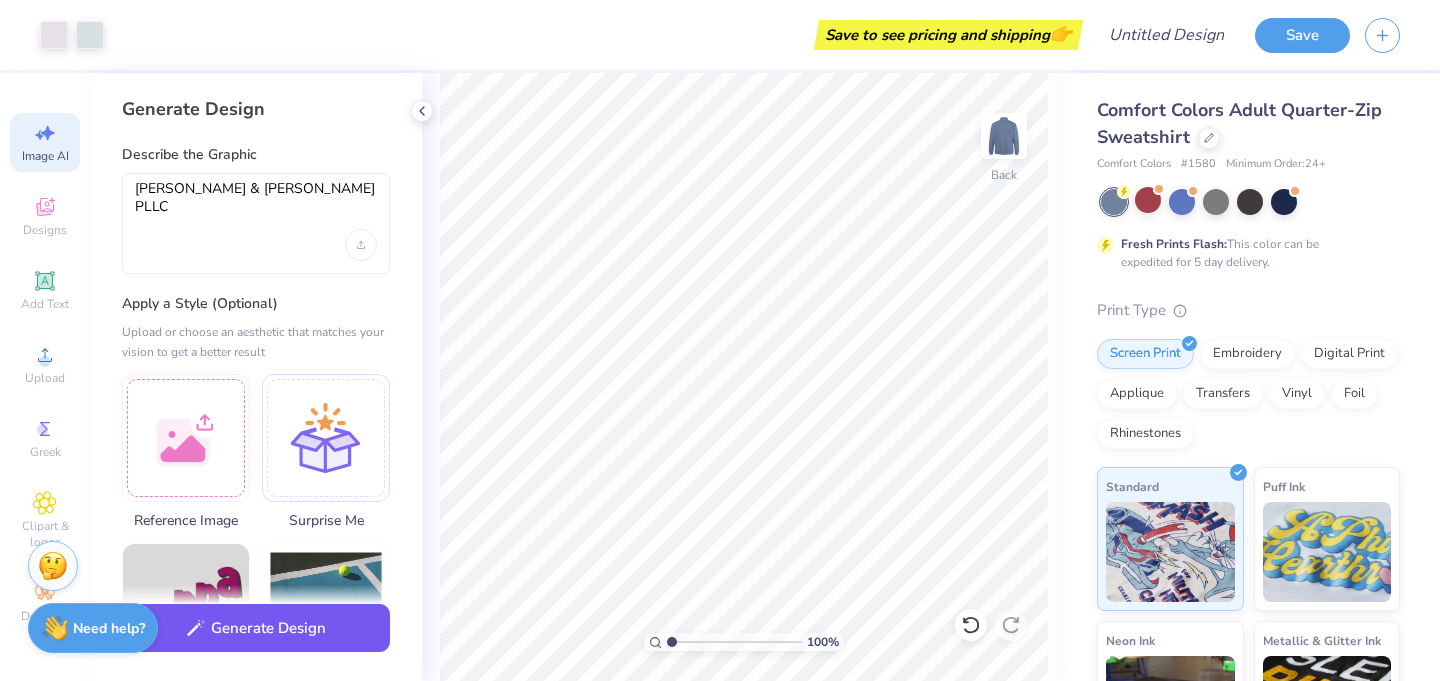 click on "Generate Design" at bounding box center [256, 628] 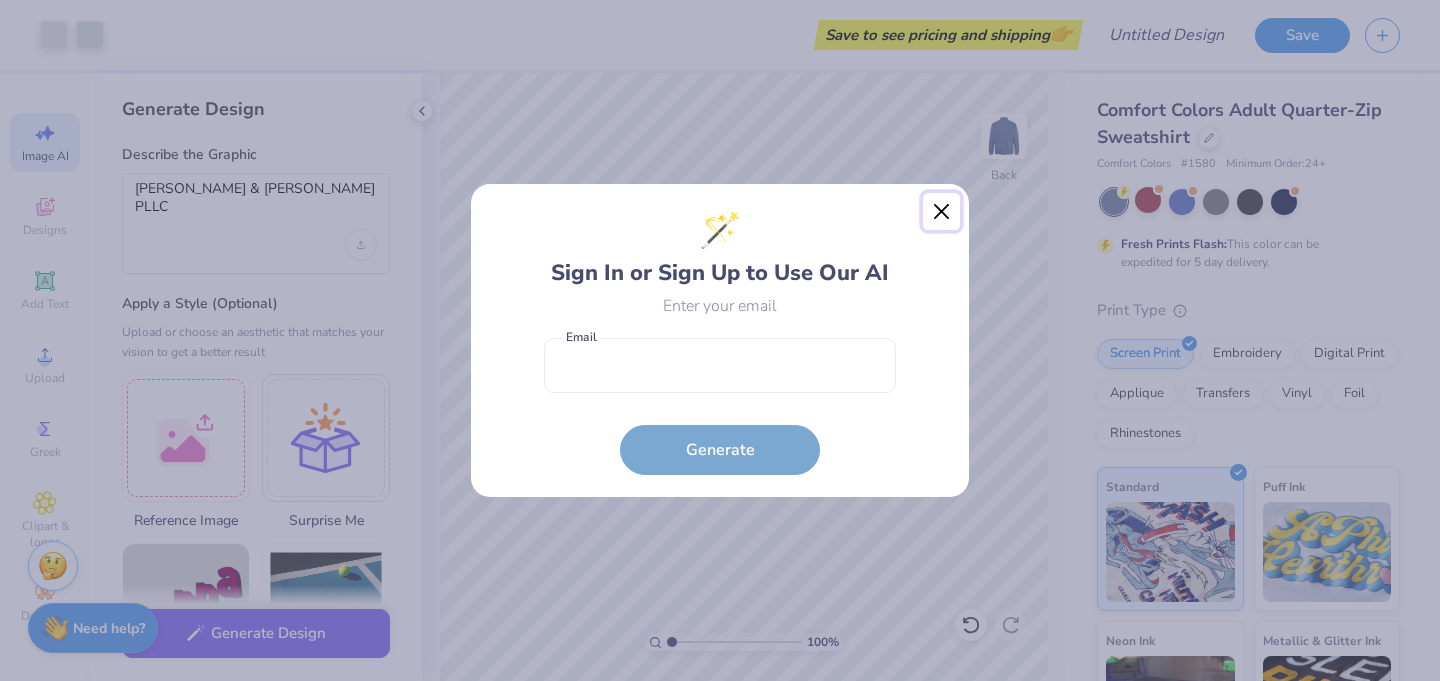 click at bounding box center (942, 212) 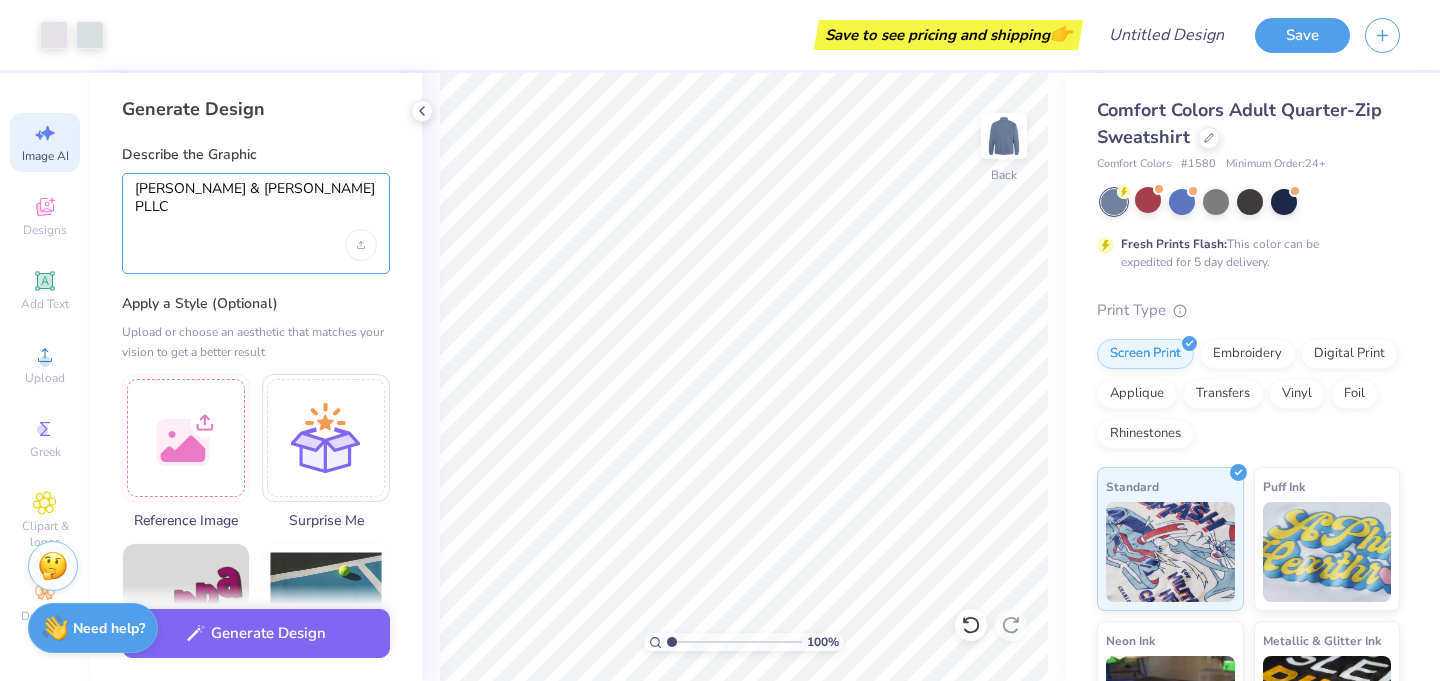 click on "Blanchard & Walker PLLC" at bounding box center (256, 205) 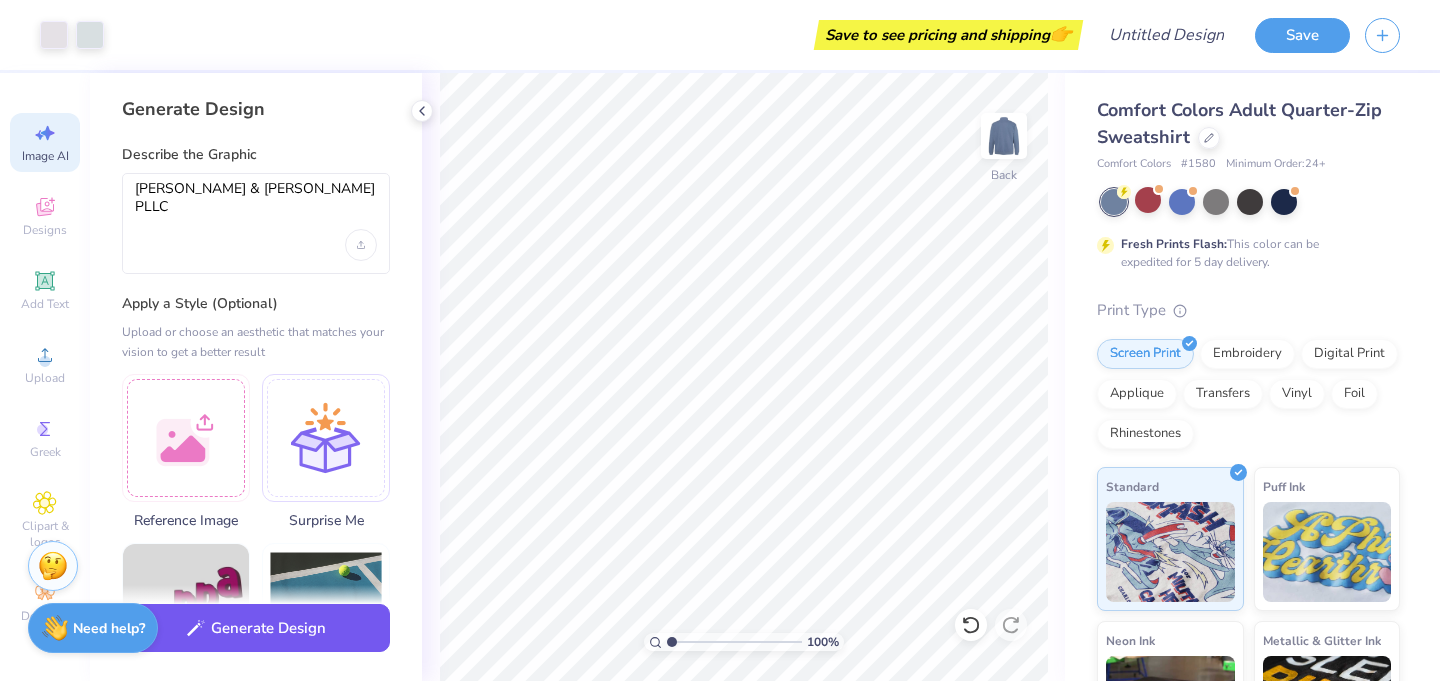 click on "Generate Design" at bounding box center (256, 628) 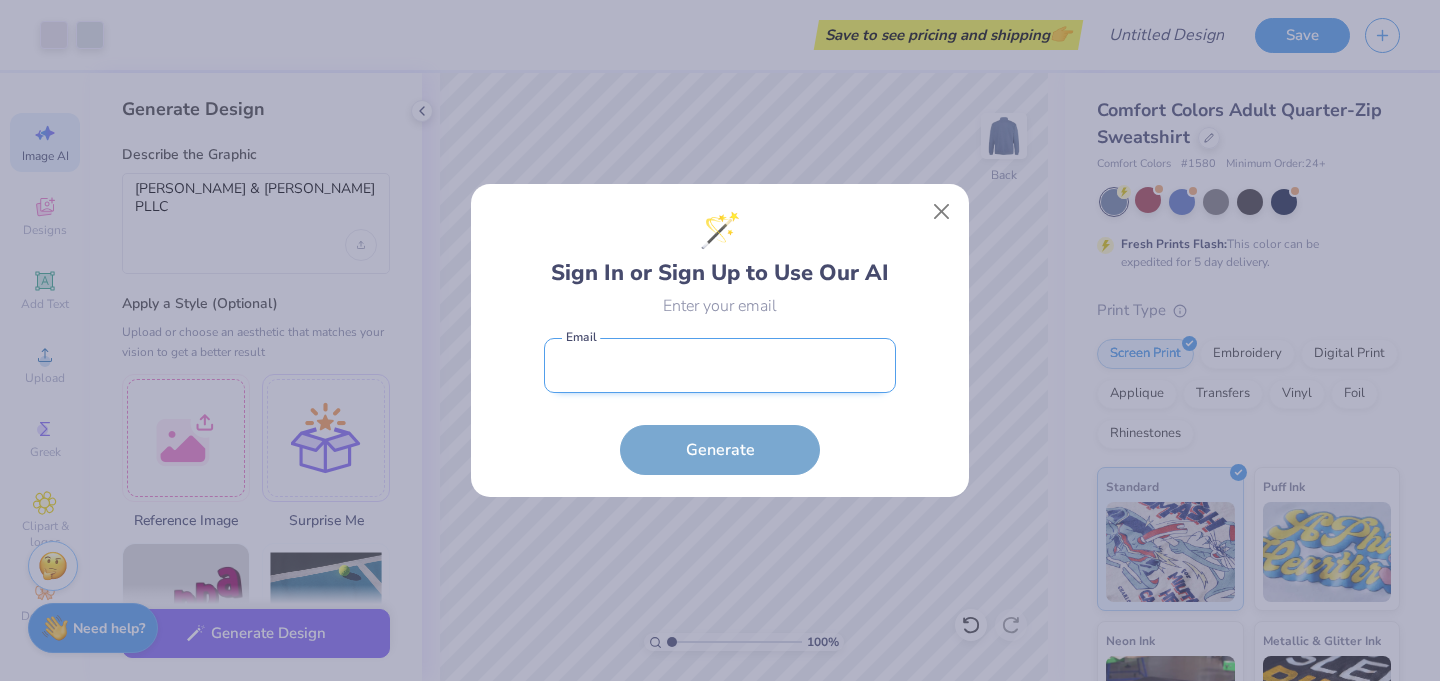 click at bounding box center [720, 365] 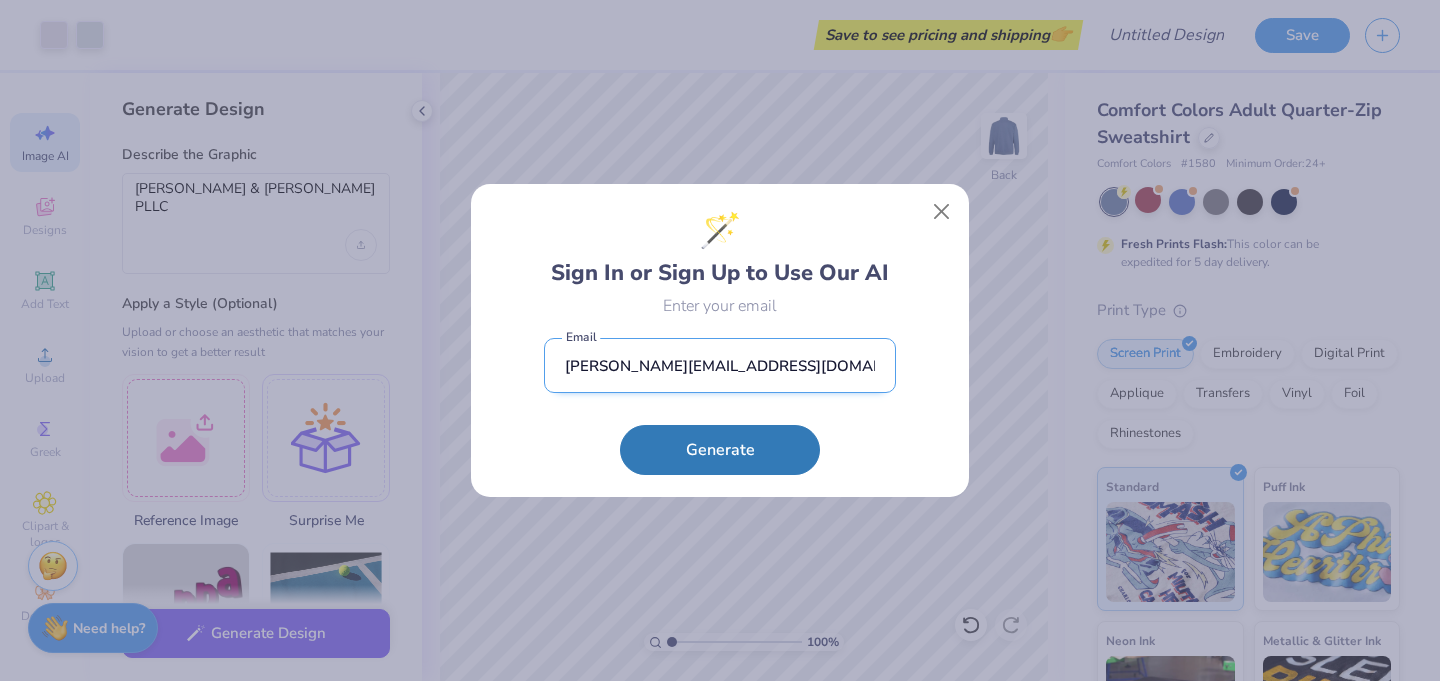 type on "nathan@bwlawonline.com" 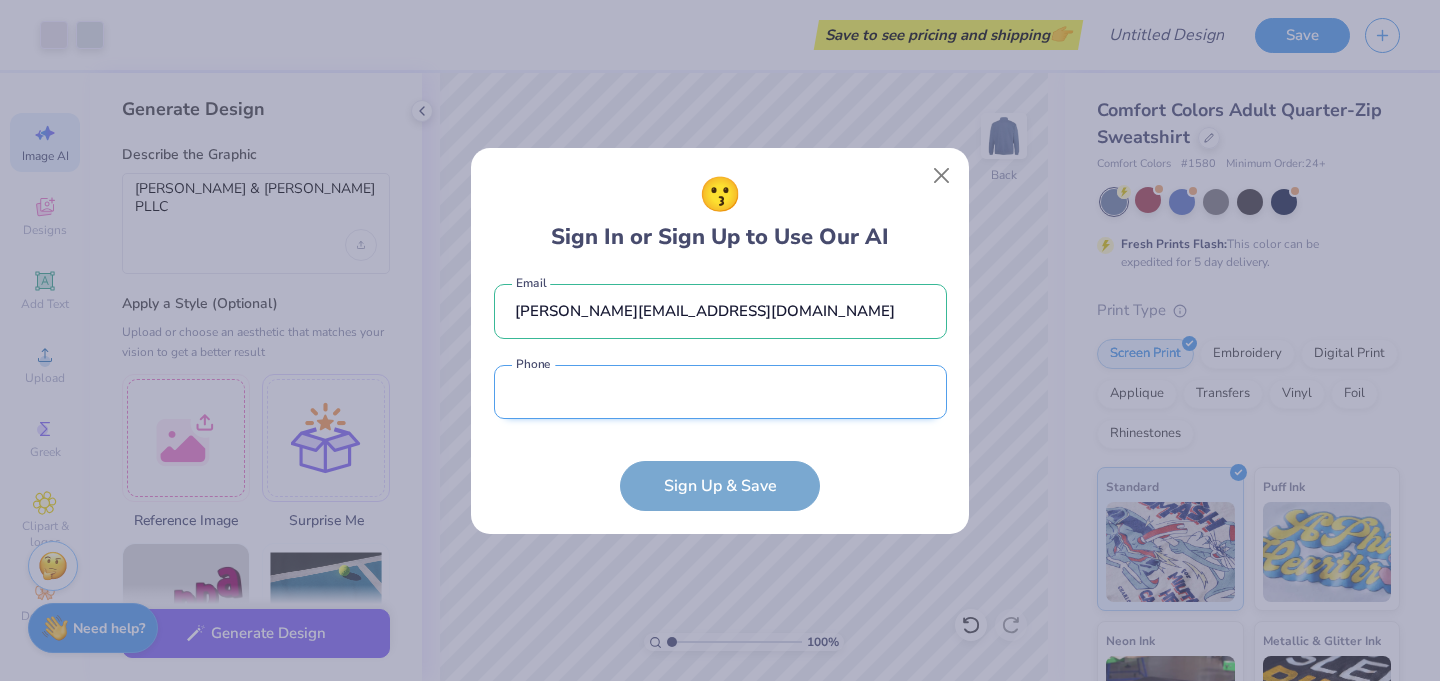 click at bounding box center (720, 392) 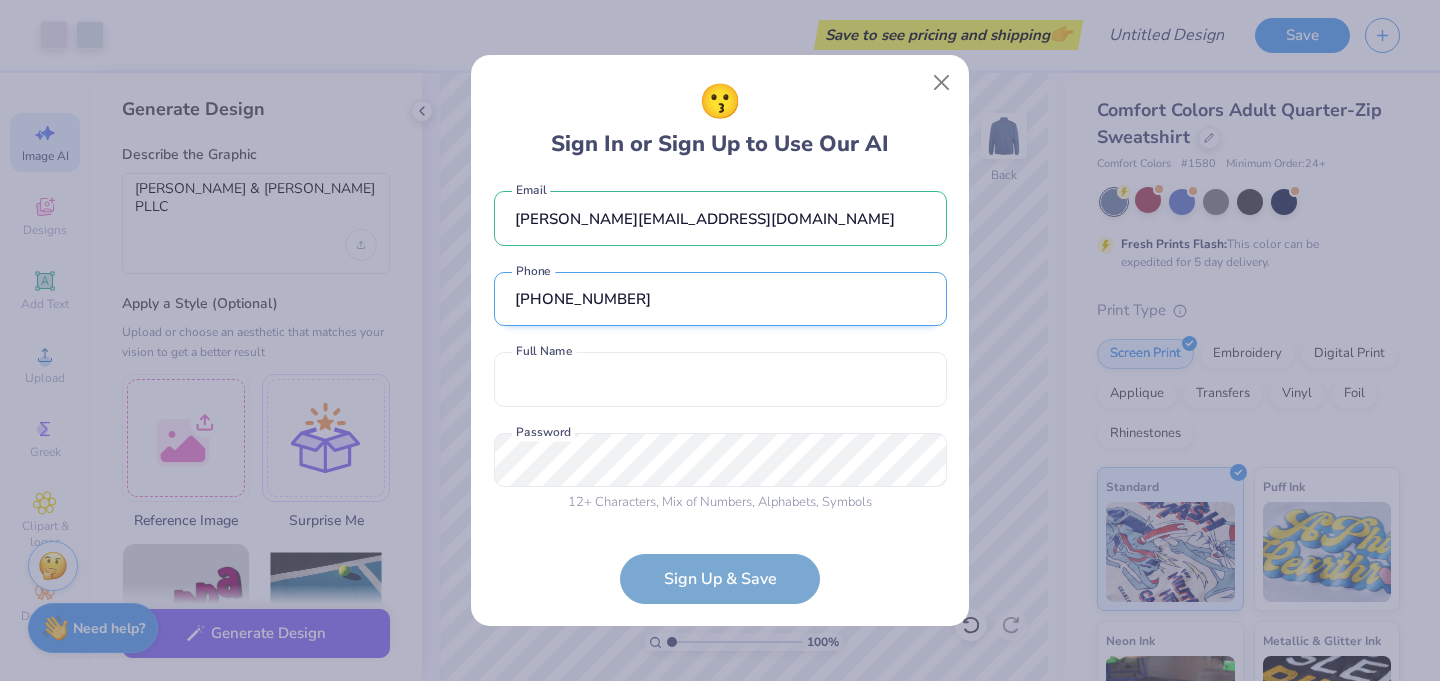 type on "(810) 441-9810" 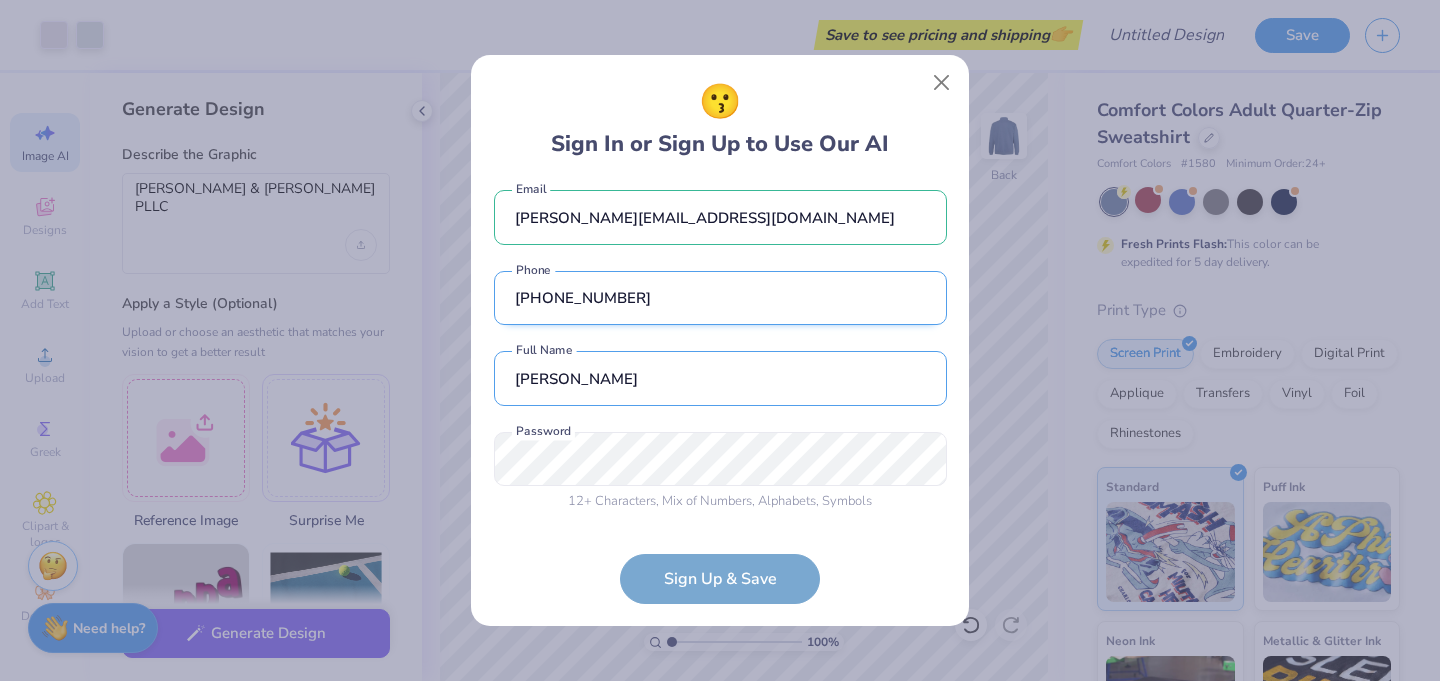 type on "Nathan C" 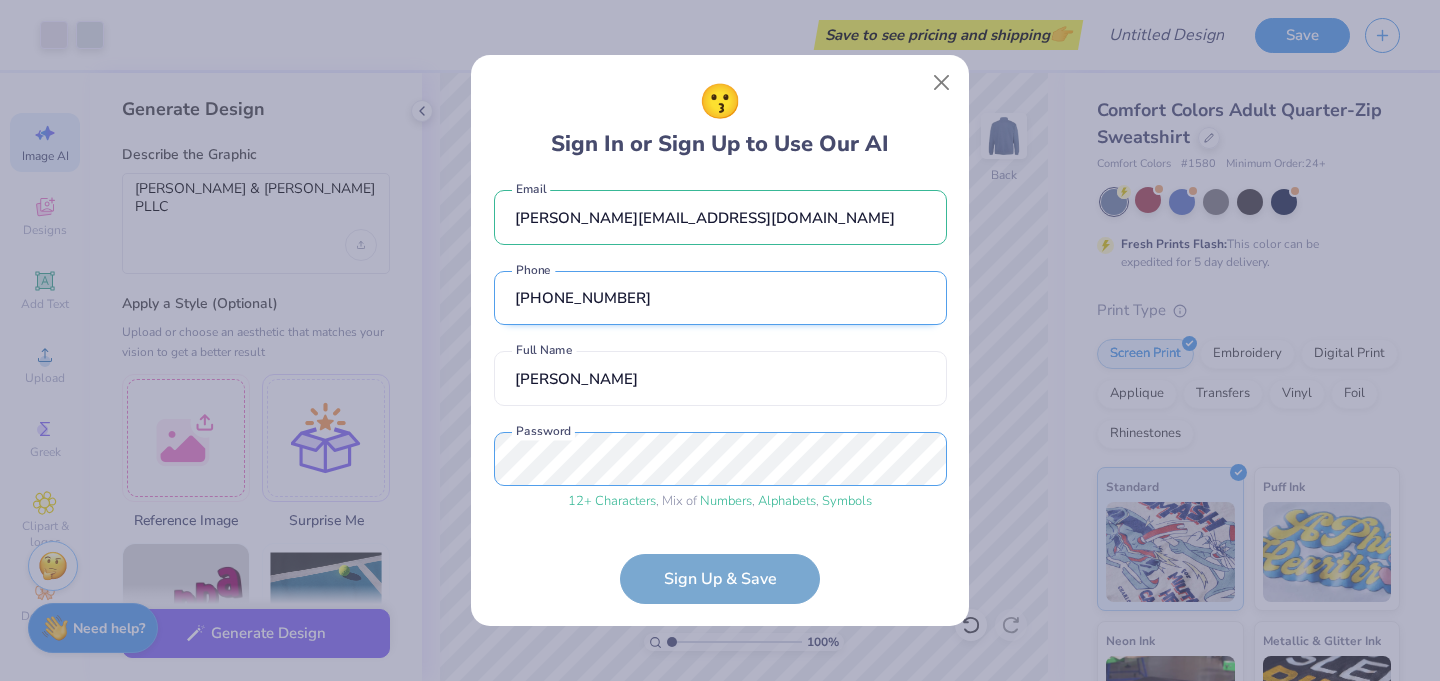 scroll, scrollTop: 77, scrollLeft: 0, axis: vertical 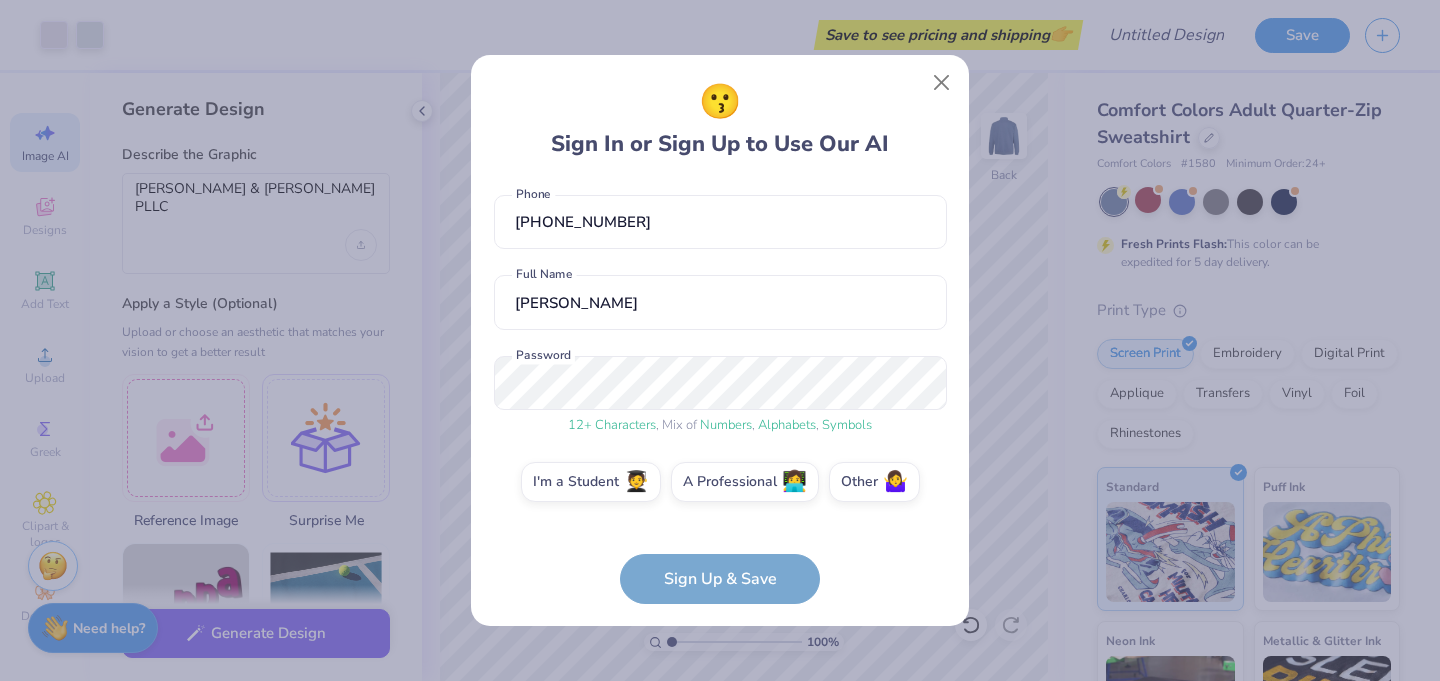 click on "nathan@bwlawonline.com Email (810) 441-9810 Phone Nathan C Full Name 12 + Characters , Mix of   Numbers ,   Alphabets ,   Symbols Password I'm a Student 🧑‍🎓 A Professional 👩‍💻 Other 🤷‍♀️ Sign Up & Save" at bounding box center (720, 392) 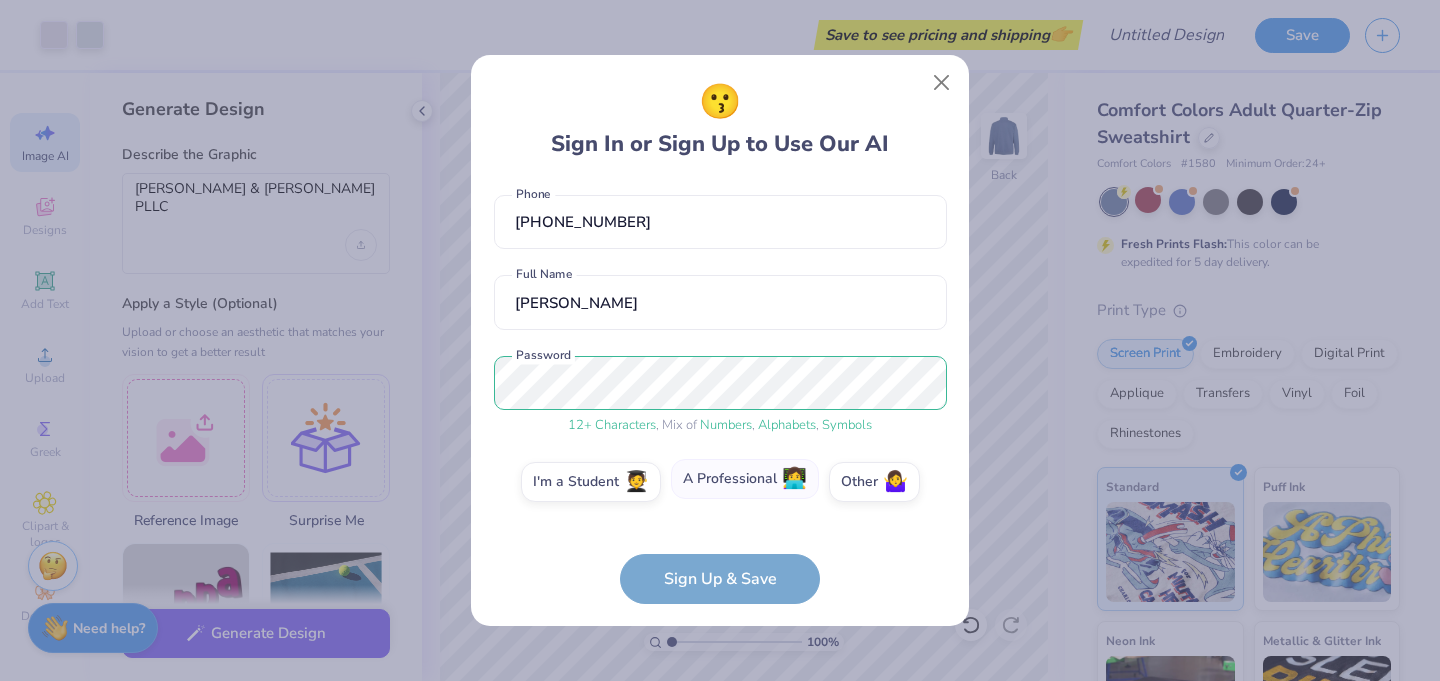 click on "A Professional 👩‍💻" at bounding box center [745, 479] 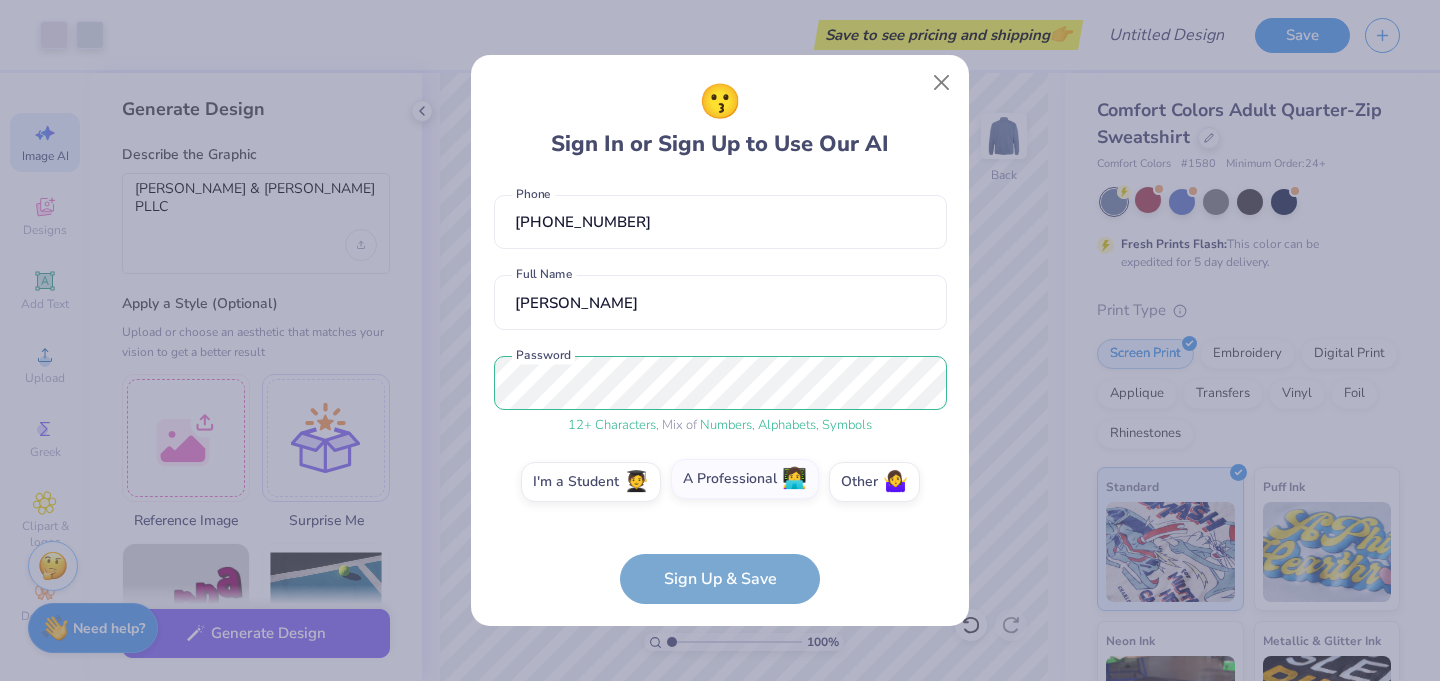 click on "A Professional 👩‍💻" at bounding box center (720, 563) 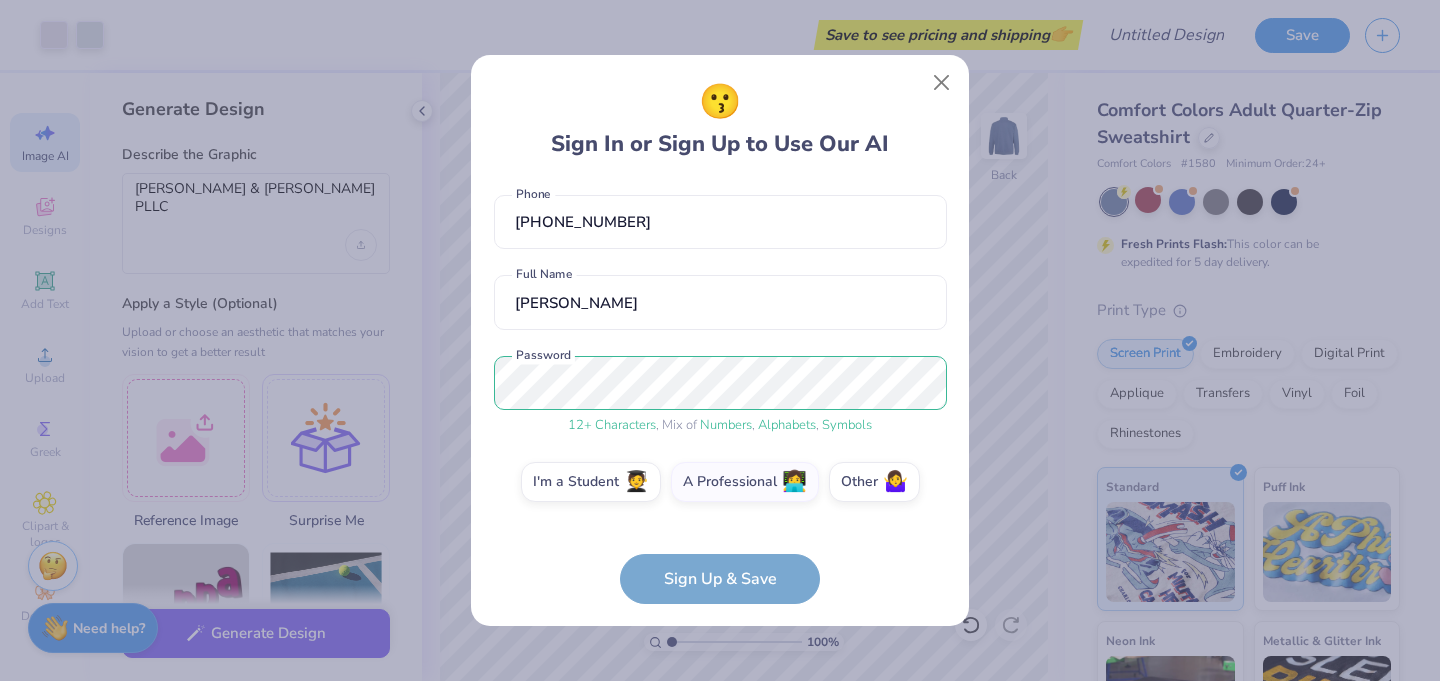 scroll, scrollTop: 238, scrollLeft: 0, axis: vertical 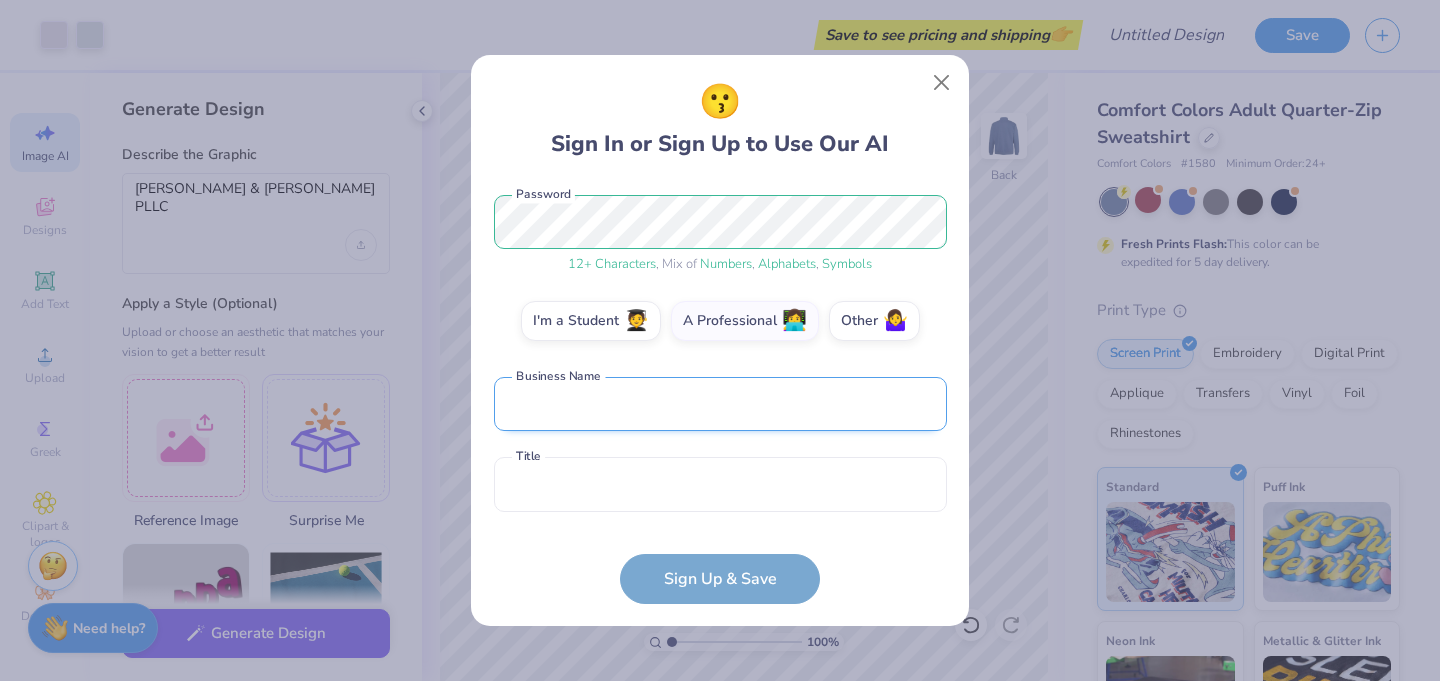 click at bounding box center [720, 404] 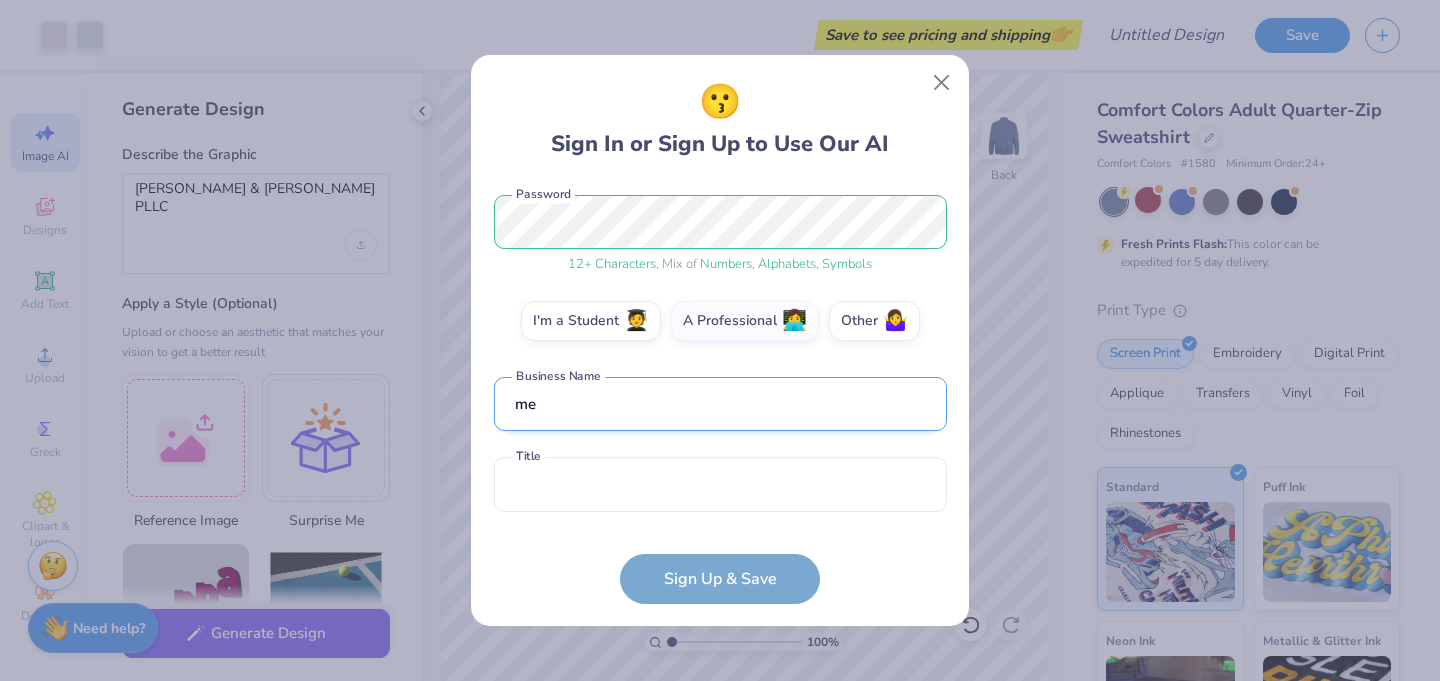 type on "me" 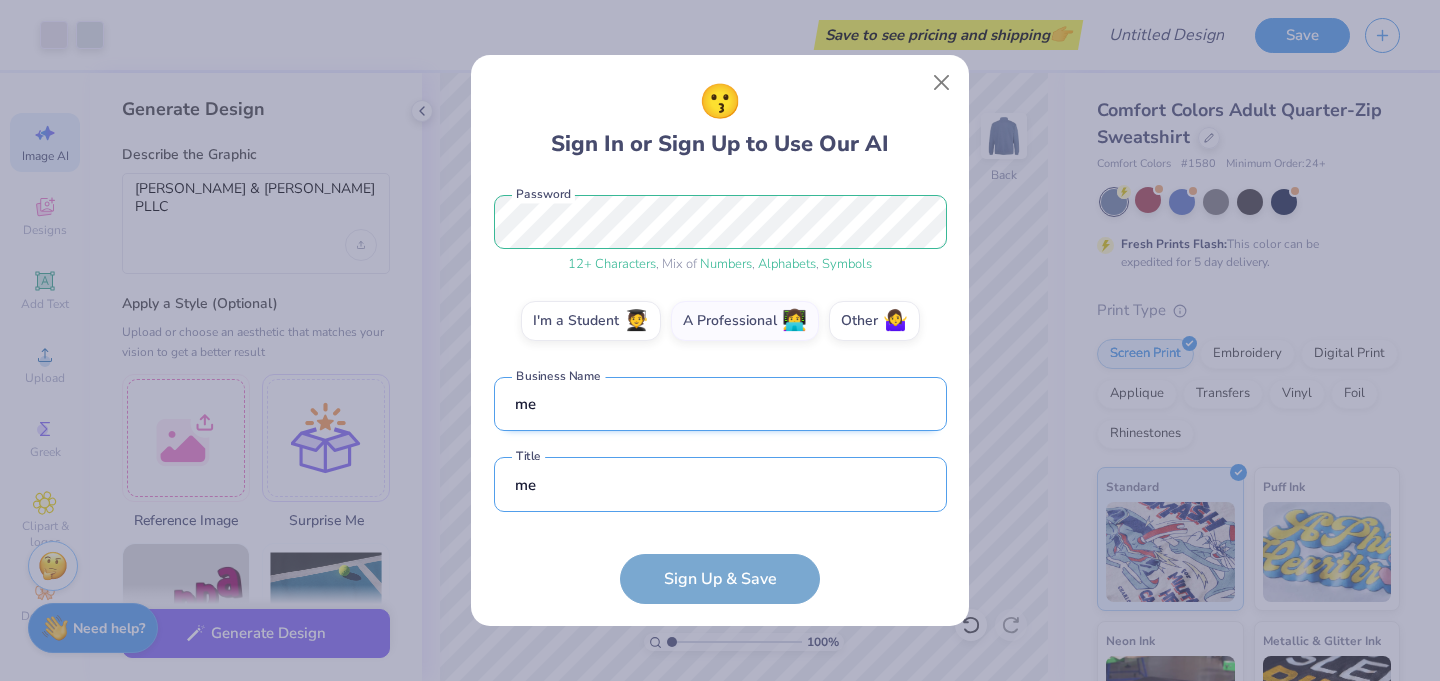 scroll, scrollTop: 357, scrollLeft: 0, axis: vertical 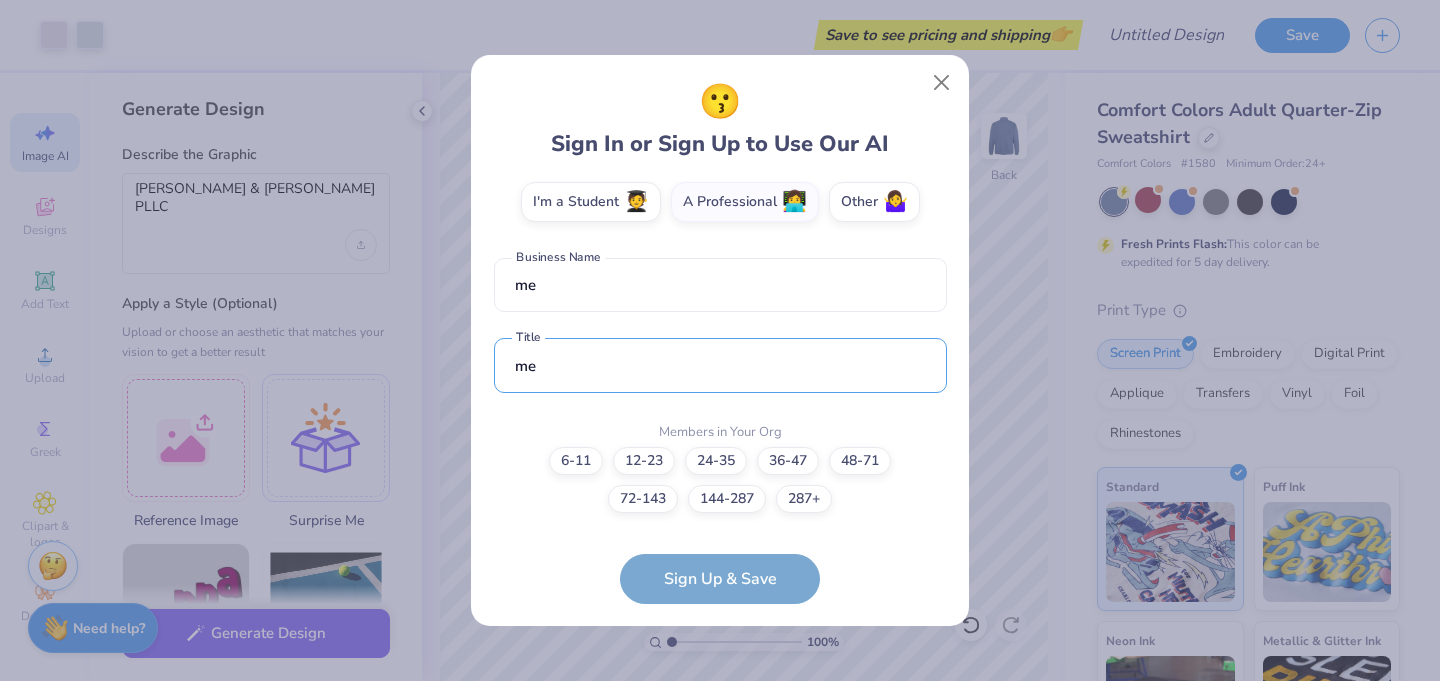 type on "me" 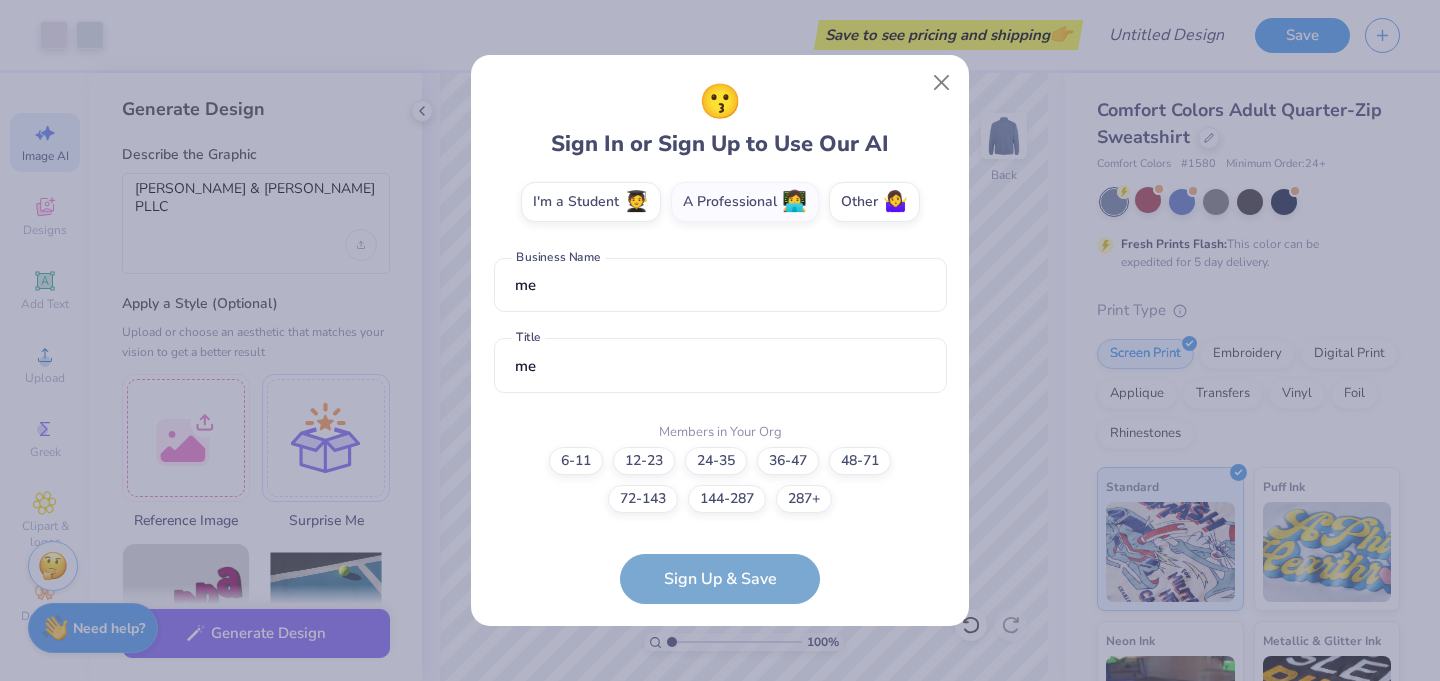 click on "nathan@bwlawonline.com Email (810) 441-9810 Phone Nathan C Full Name 12 + Characters , Mix of   Numbers ,   Alphabets ,   Symbols Password I'm a Student 🧑‍🎓 A Professional 👩‍💻 Other 🤷‍♀️ me Business Name me Title Members in Your Org 6-11 12-23 24-35 36-47 48-71 72-143 144-287 287+ Sign Up & Save" at bounding box center (720, 392) 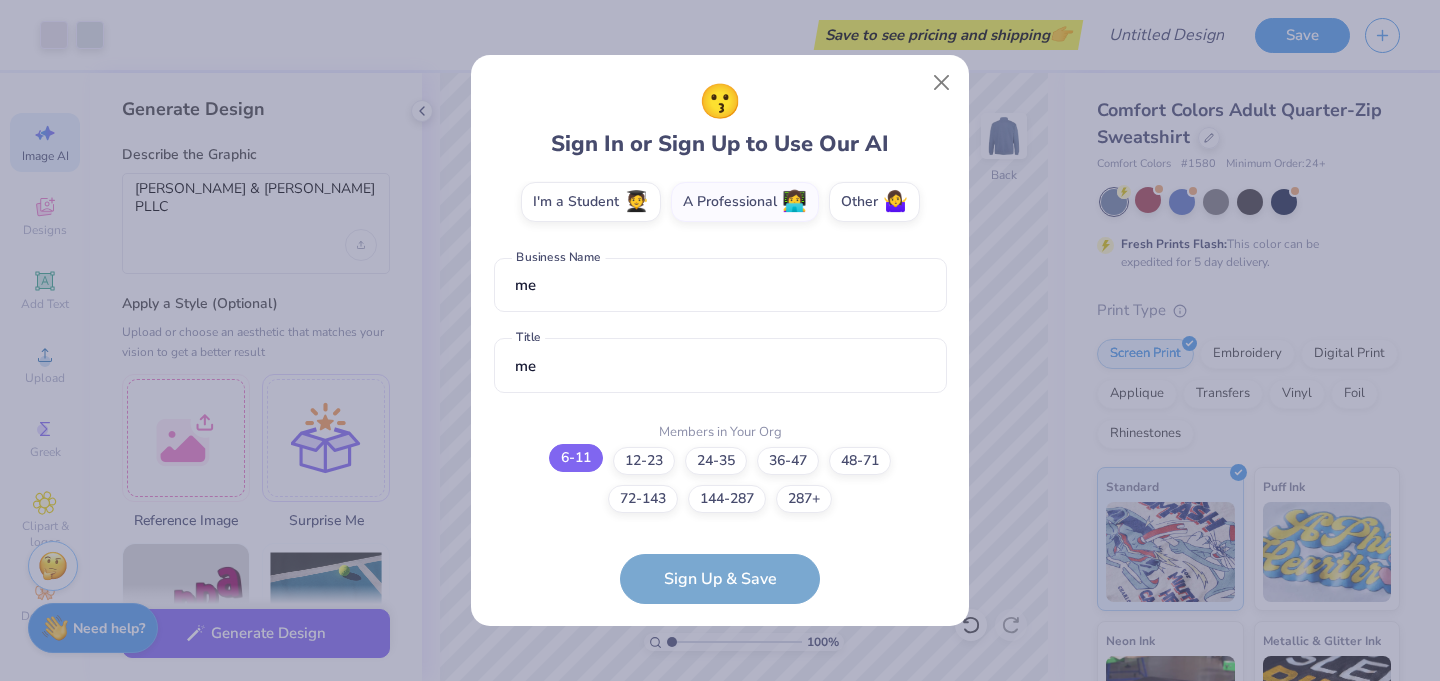 click on "6-11" at bounding box center (576, 458) 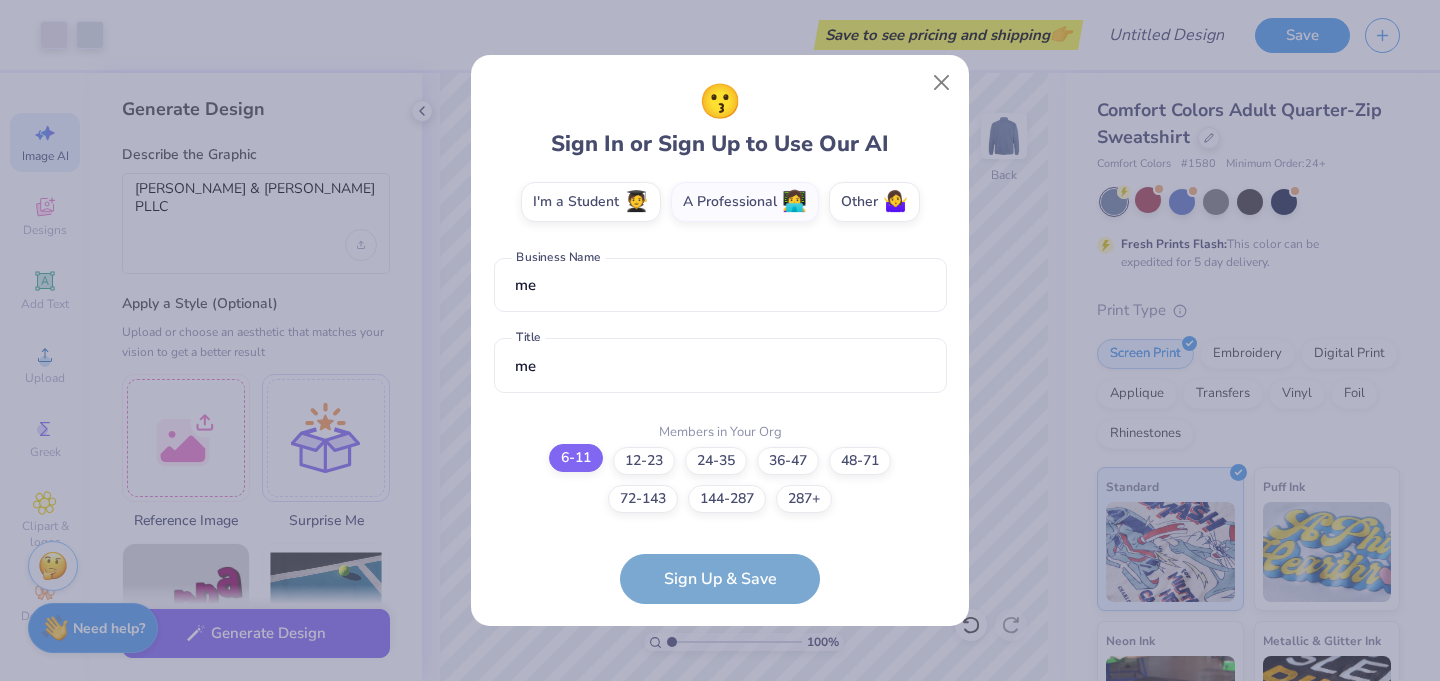 click on "6-11" at bounding box center (720, 837) 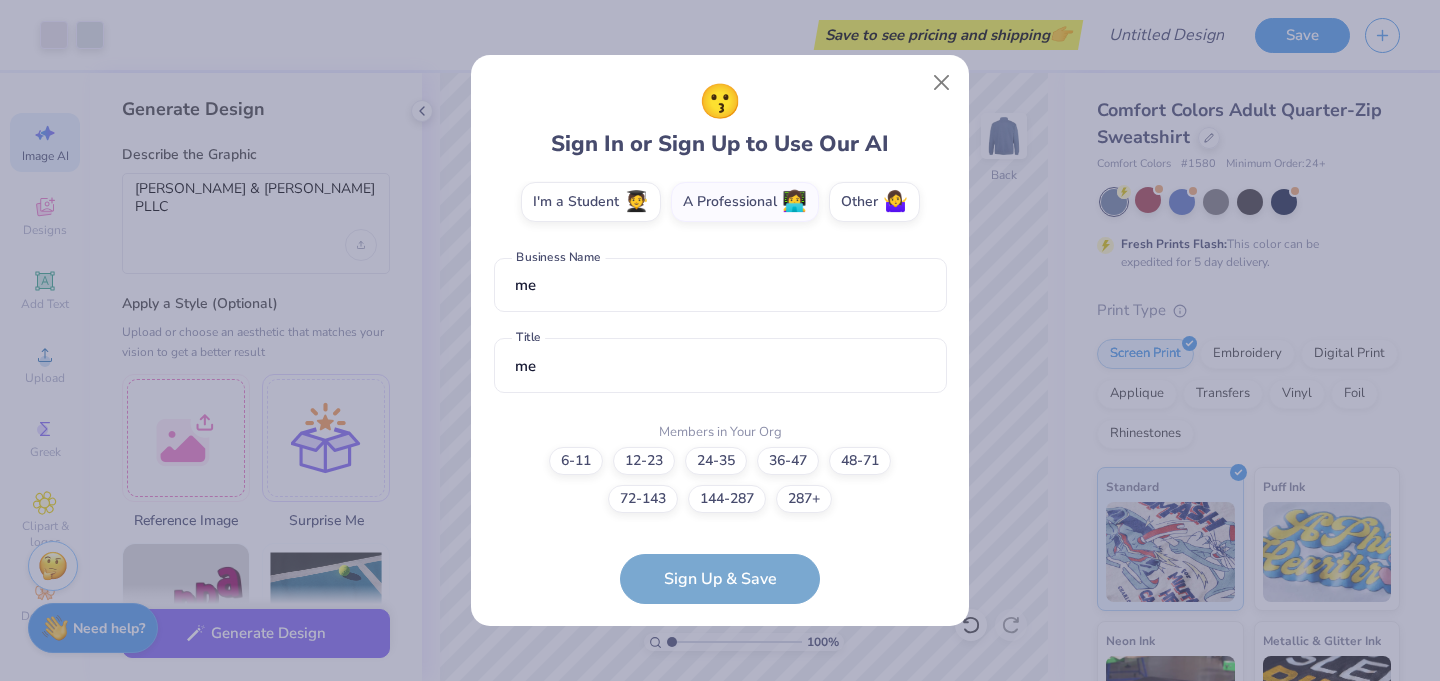 scroll, scrollTop: 0, scrollLeft: 0, axis: both 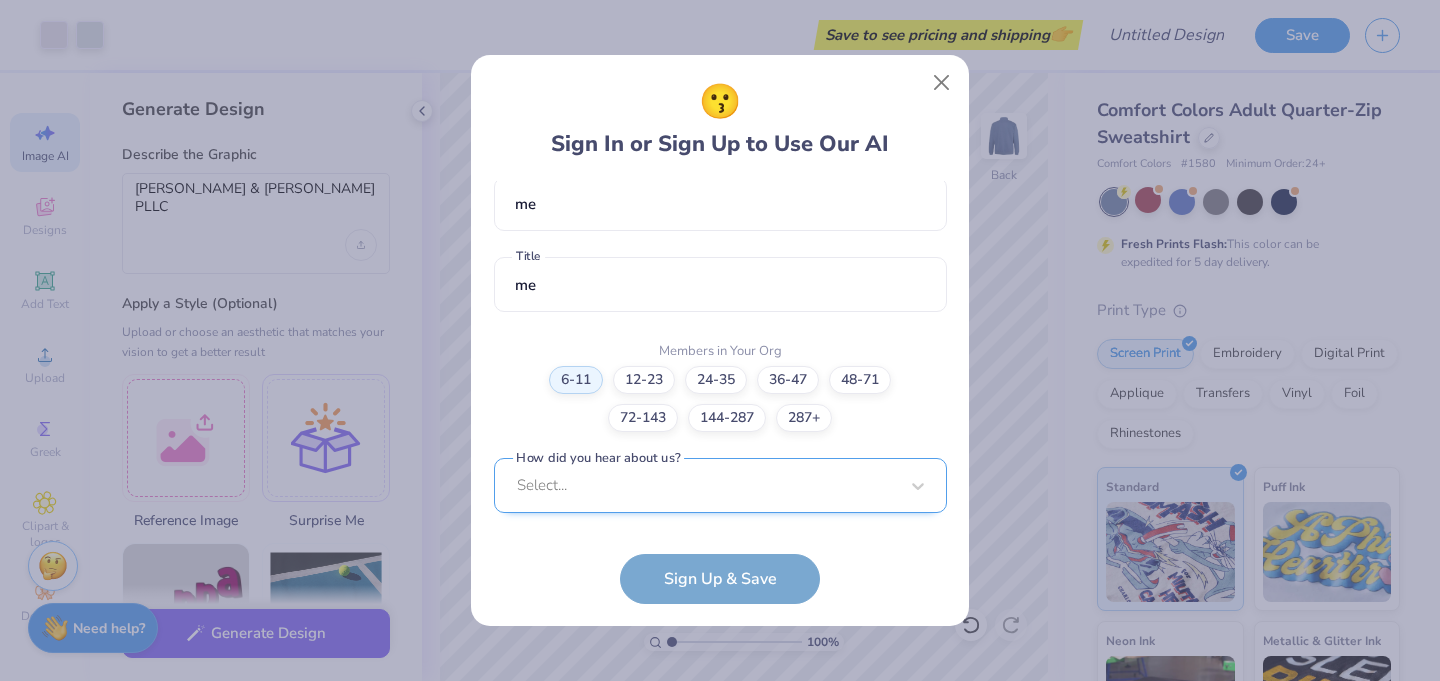 click on "Select..." at bounding box center (720, 485) 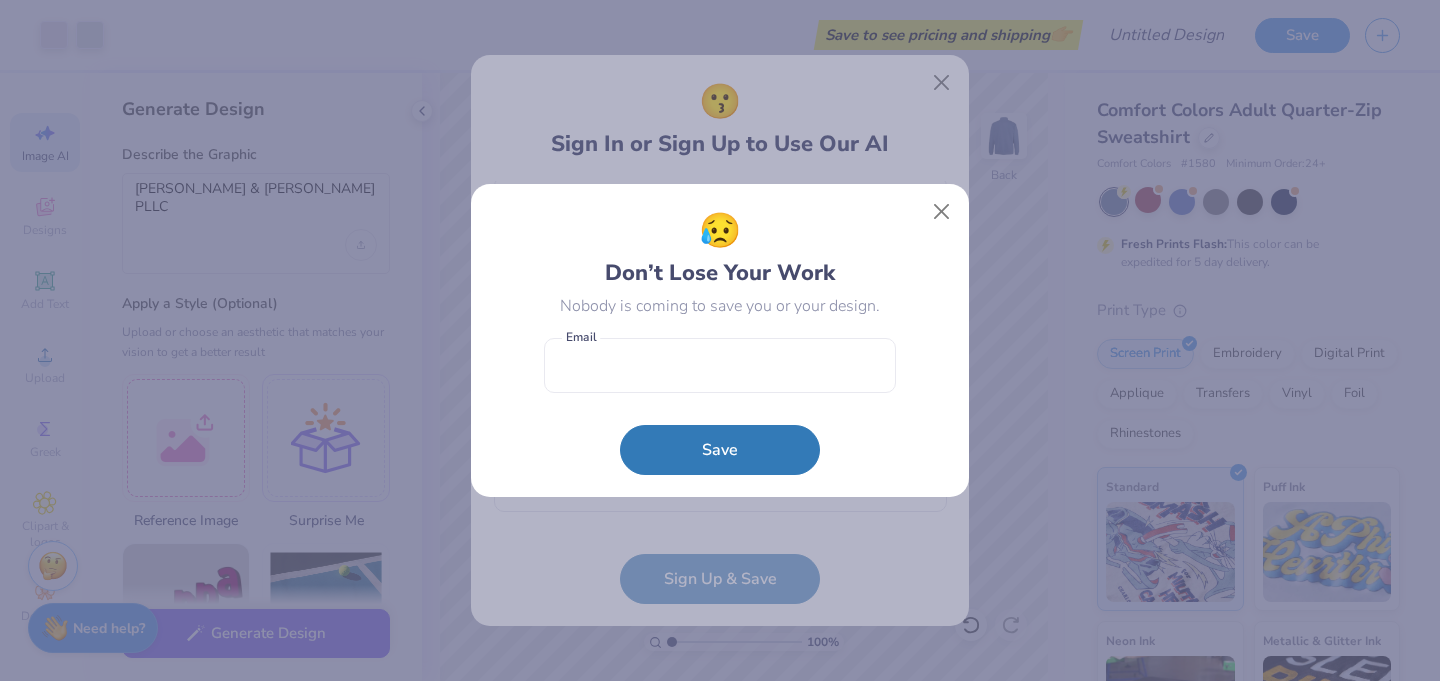 scroll, scrollTop: 438, scrollLeft: 0, axis: vertical 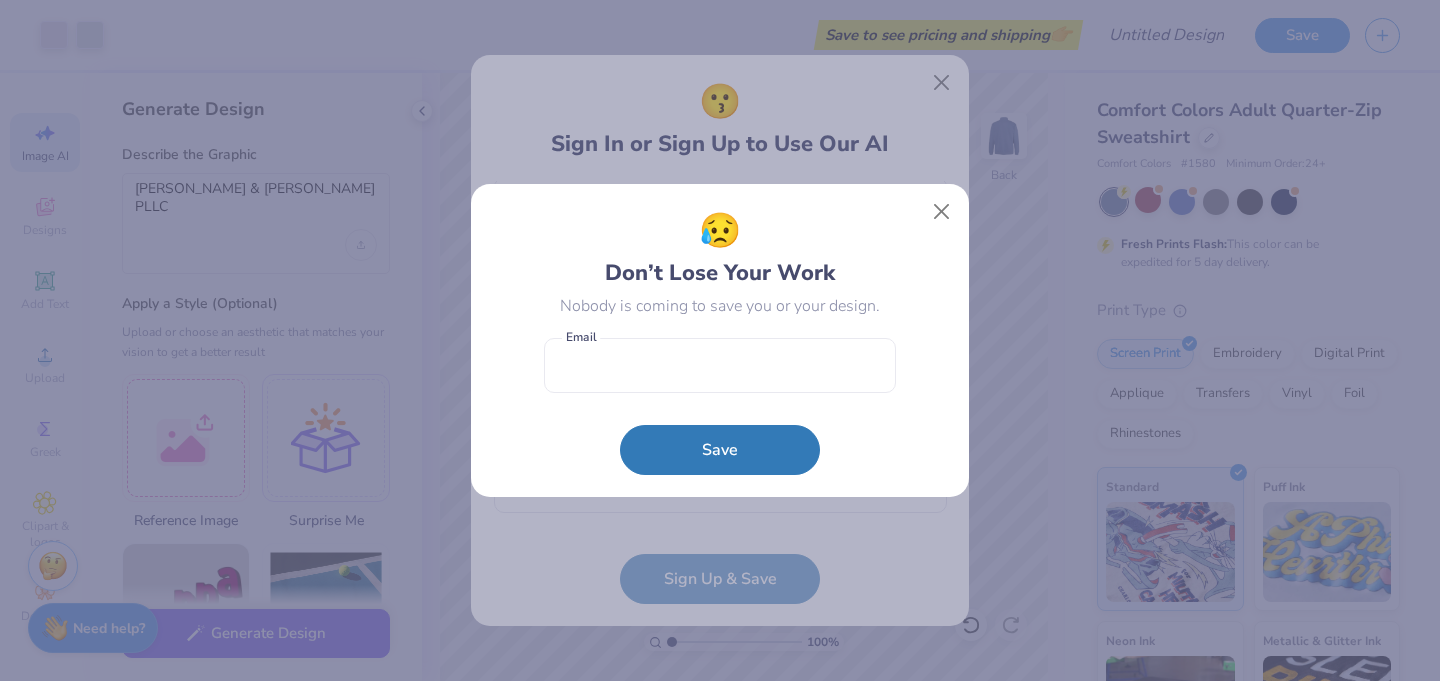 click on "😥 Don’t Lose Your Work Nobody is coming to save you or your design. Email Save" at bounding box center [720, 341] 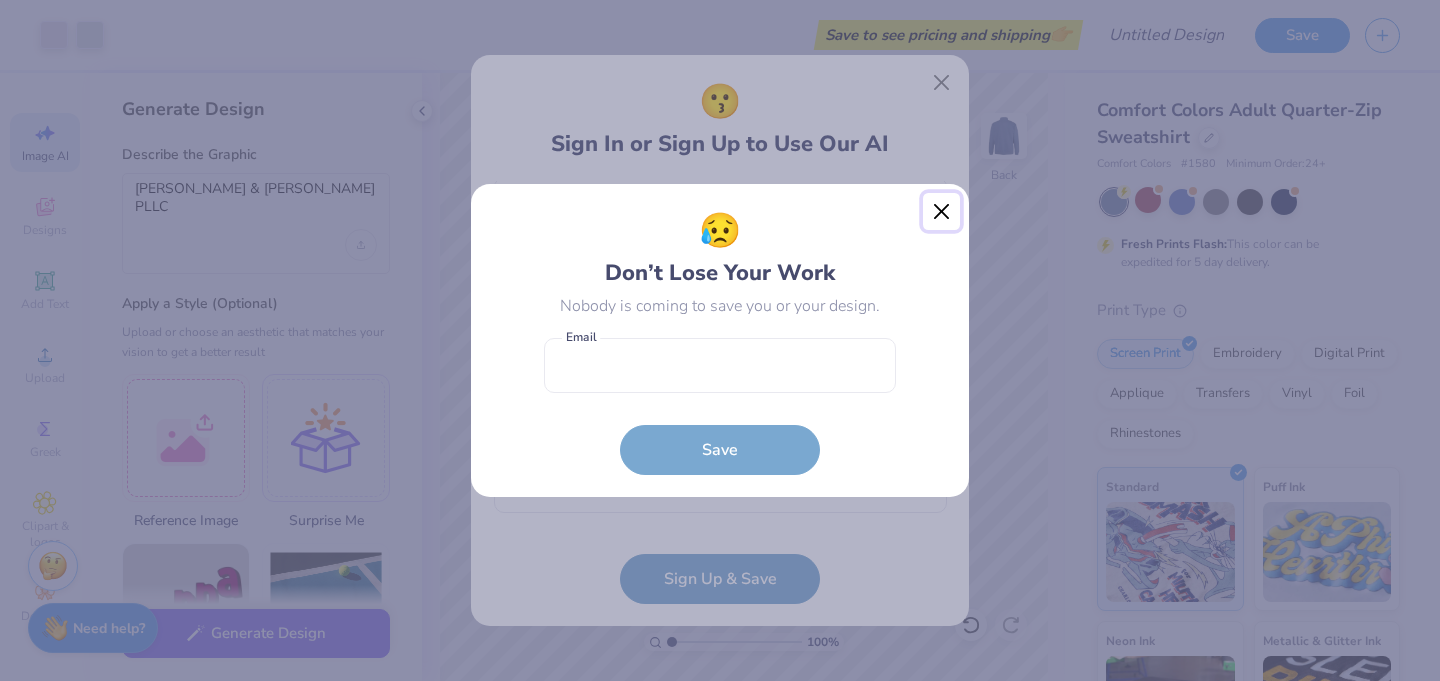 click at bounding box center [942, 212] 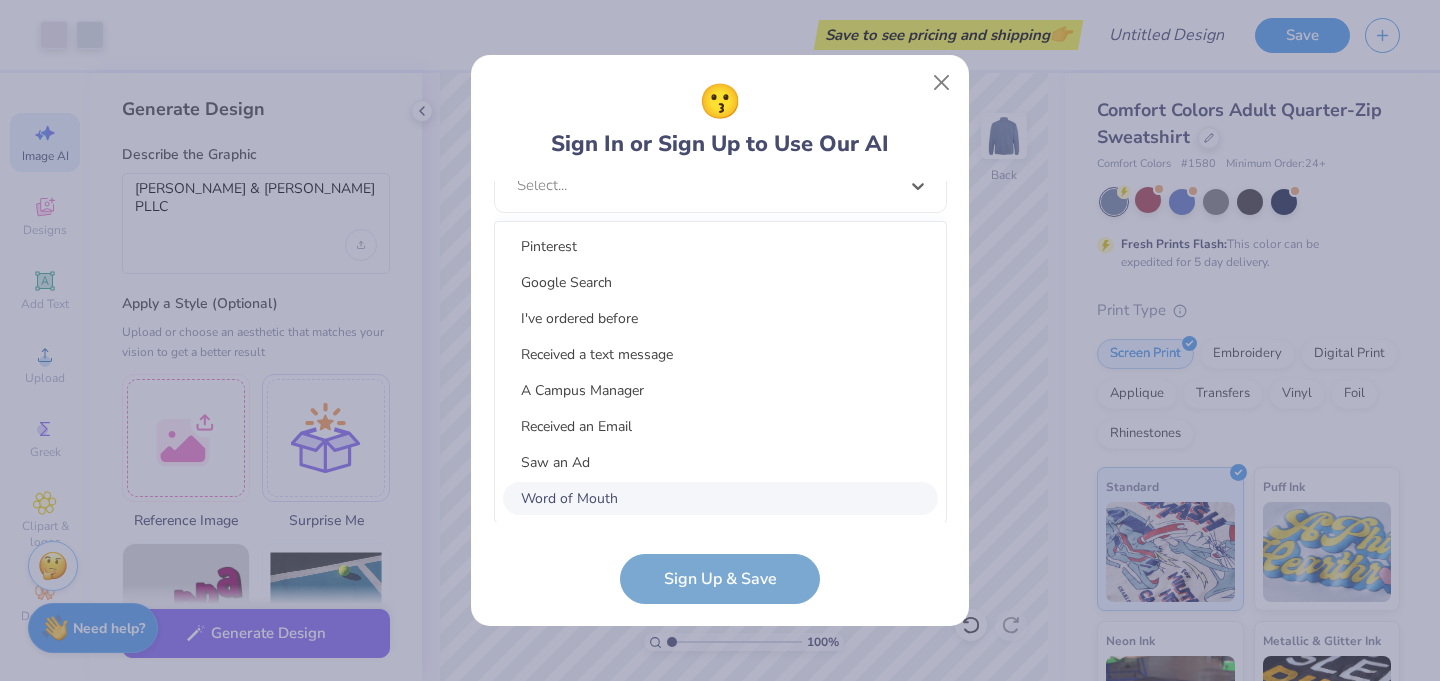 click on "Word of Mouth" at bounding box center [720, 498] 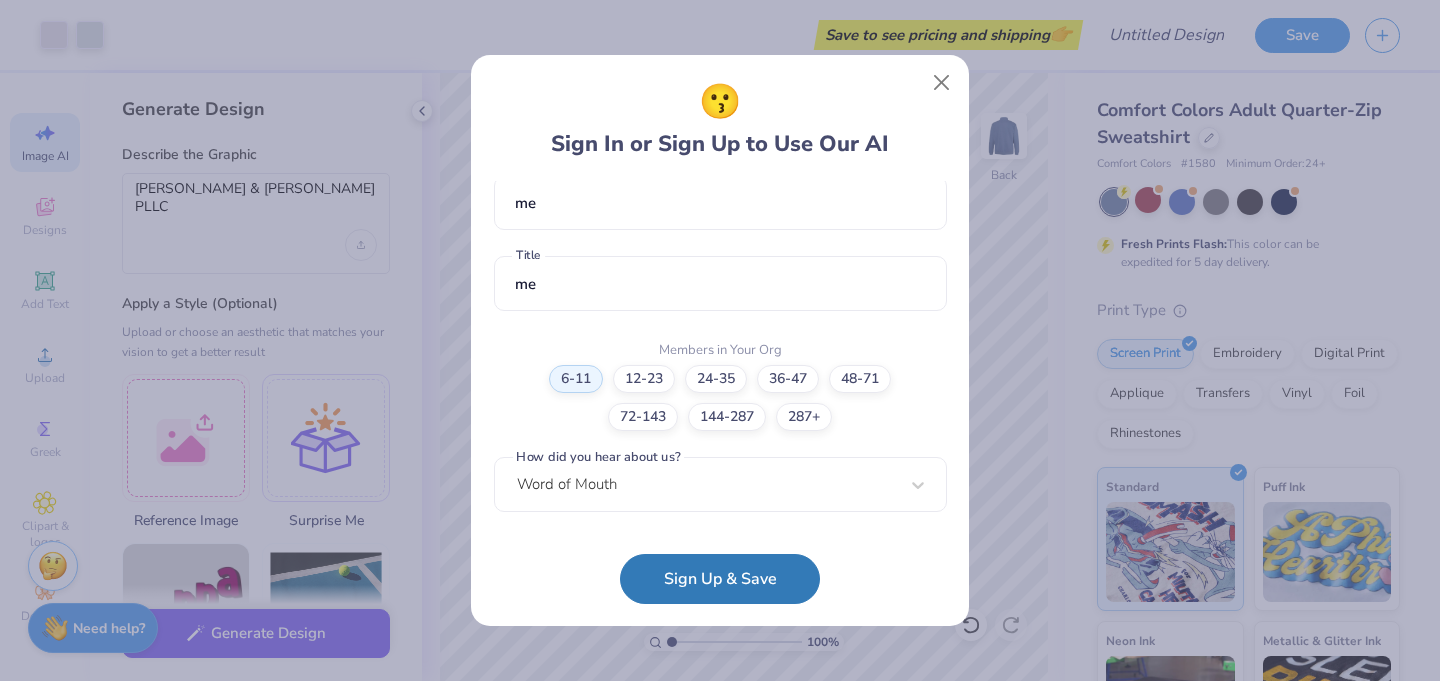 scroll, scrollTop: 438, scrollLeft: 0, axis: vertical 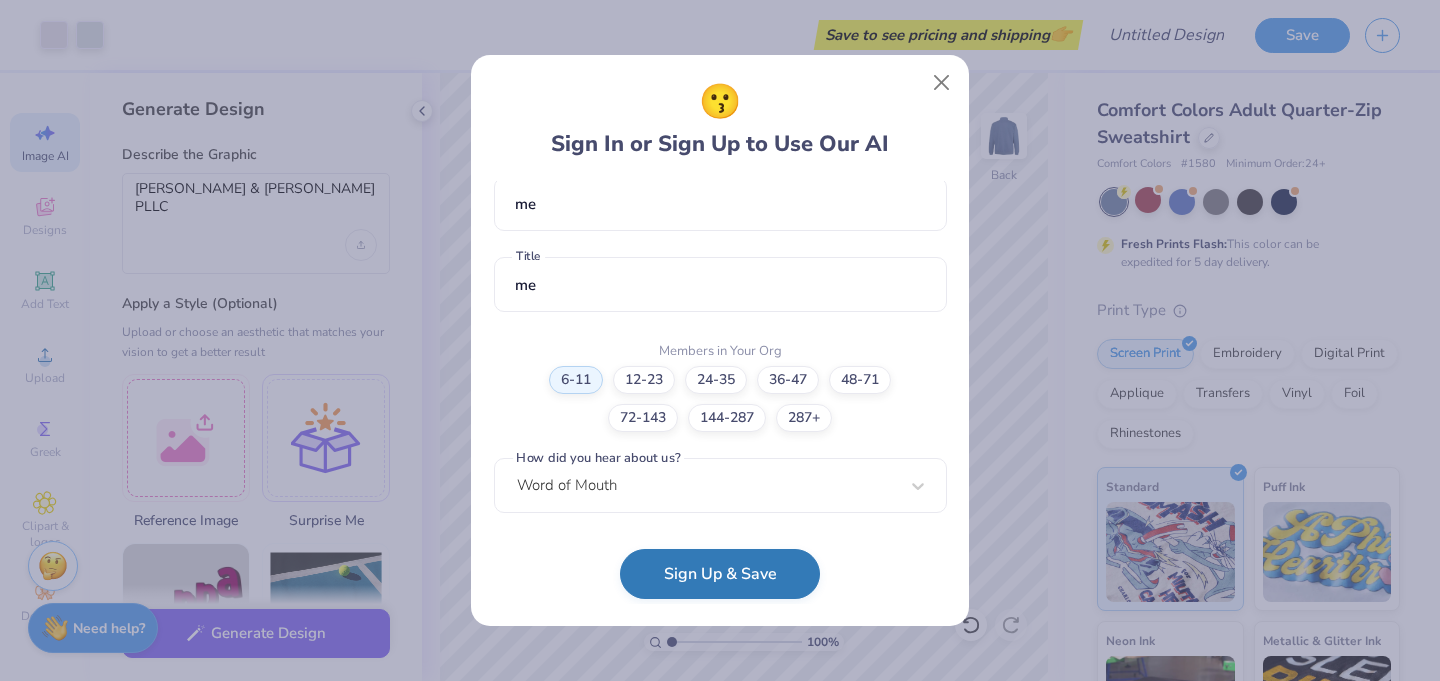 click on "Sign Up & Save" at bounding box center (720, 574) 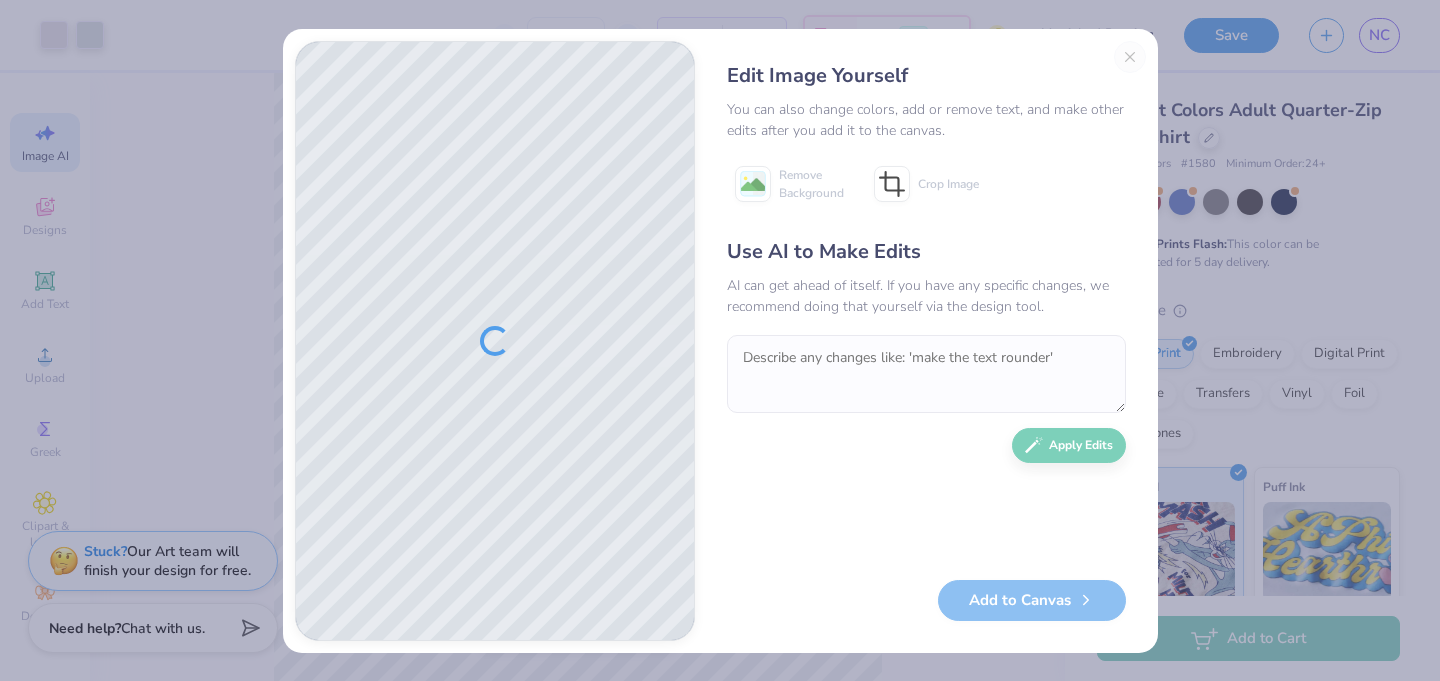 scroll, scrollTop: 0, scrollLeft: 0, axis: both 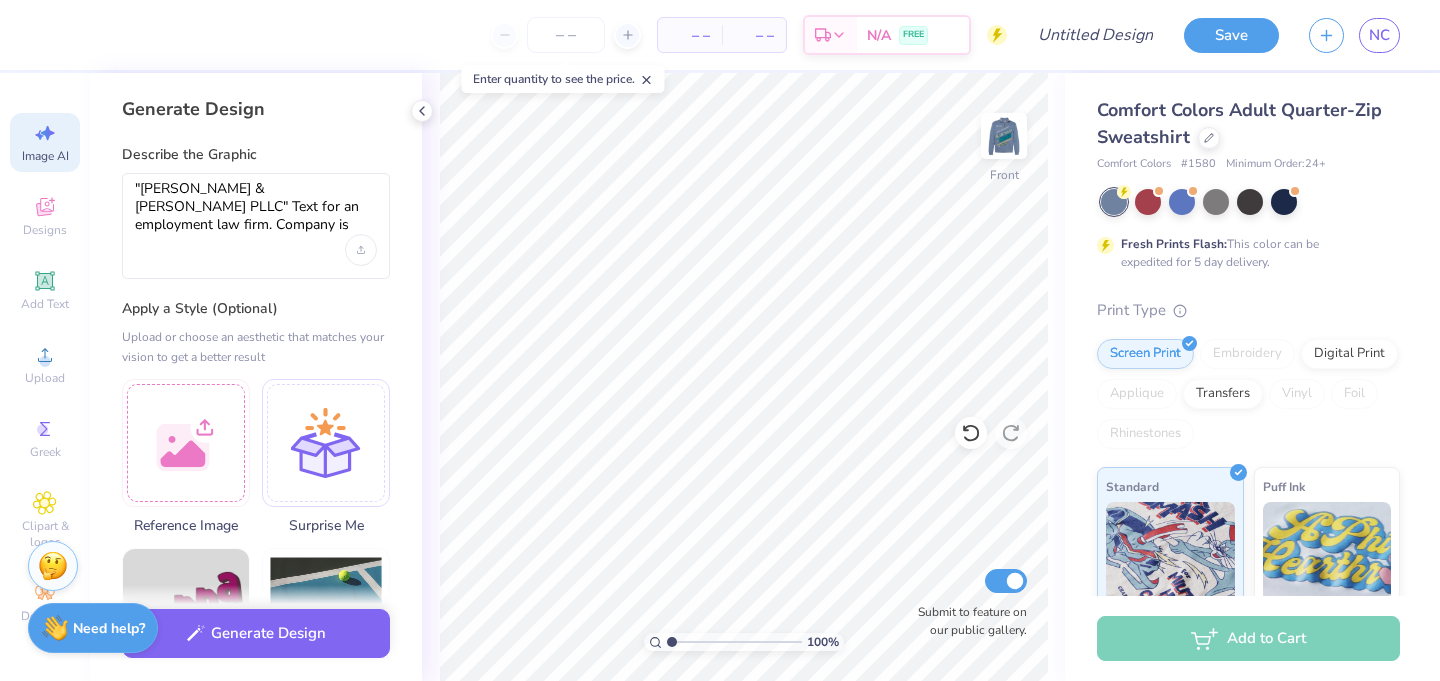 select on "4" 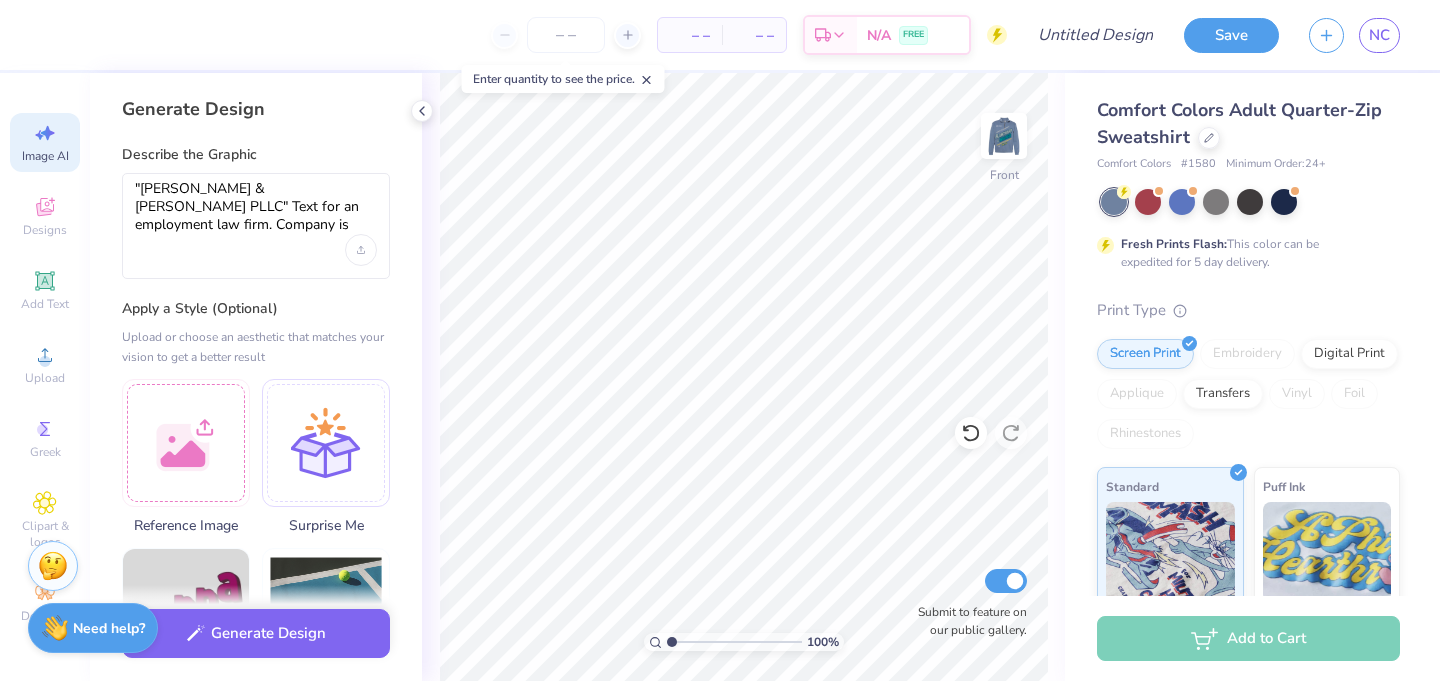 scroll, scrollTop: 0, scrollLeft: 0, axis: both 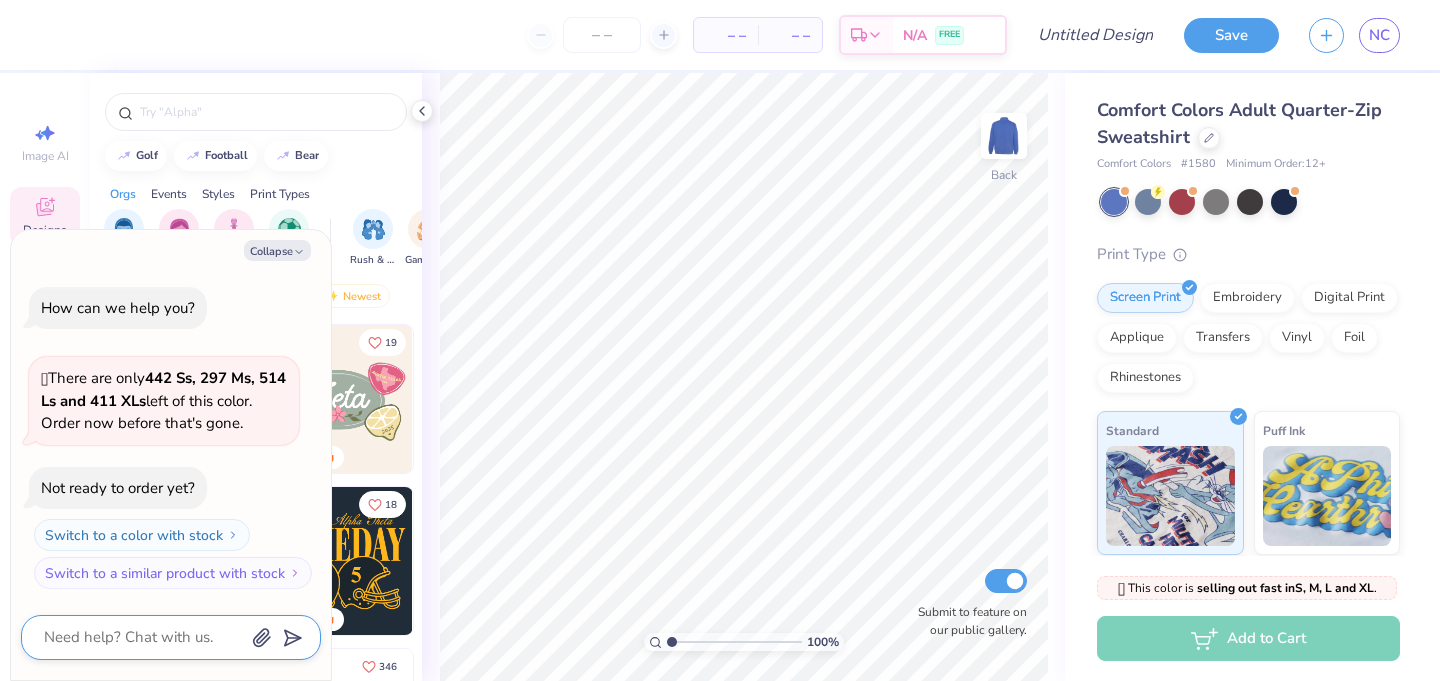 click at bounding box center [143, 637] 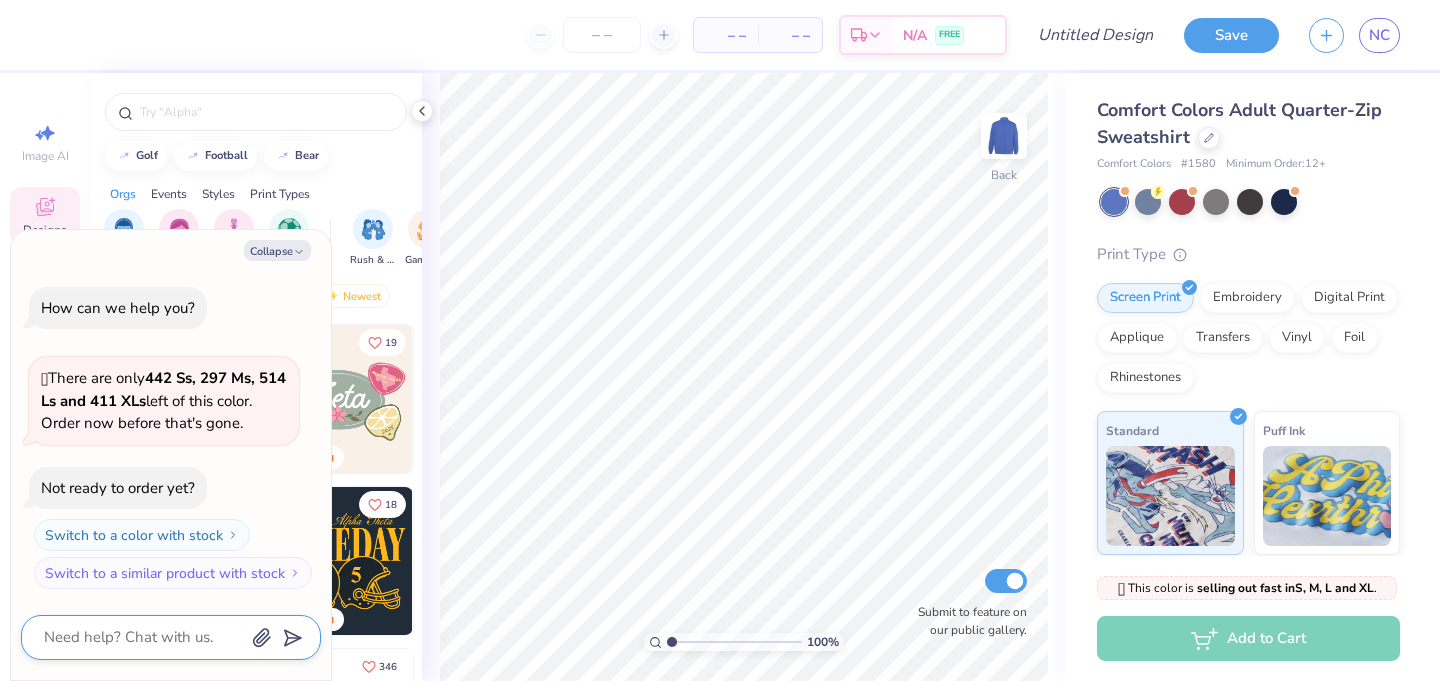 type on "m" 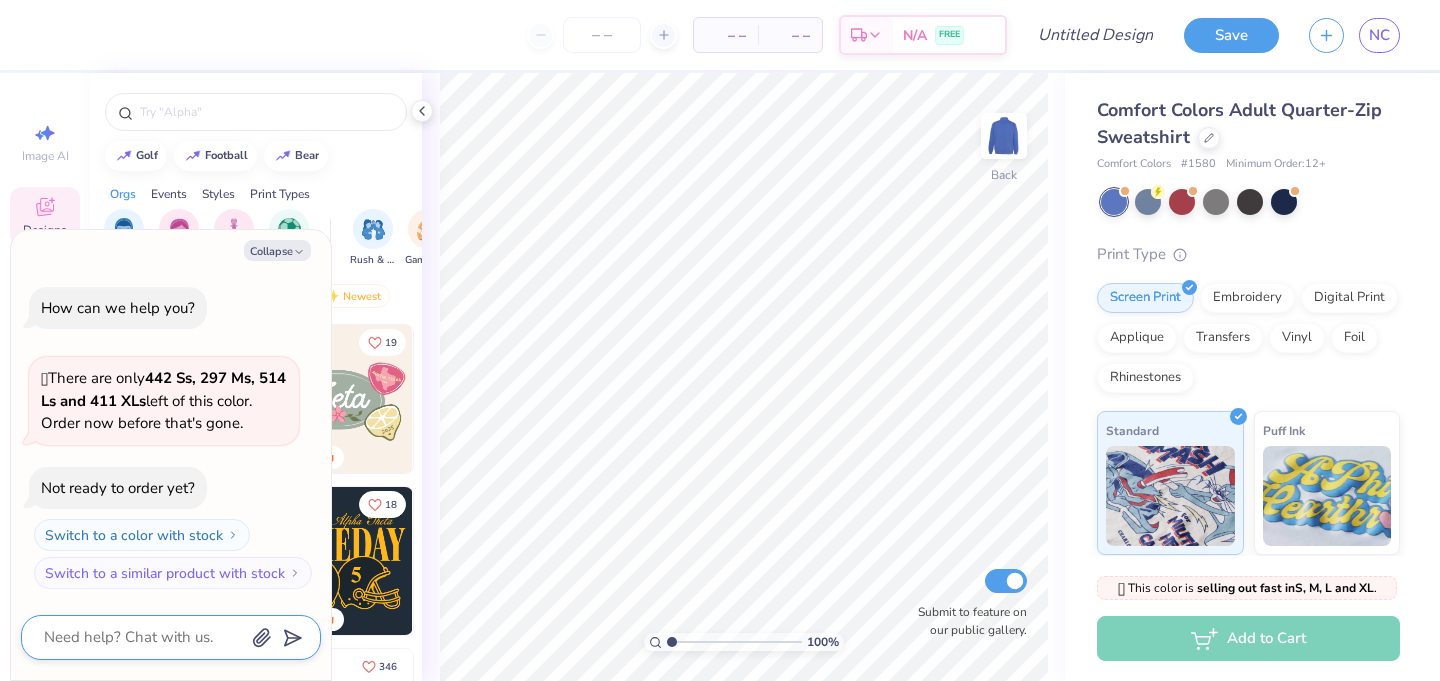 type on "x" 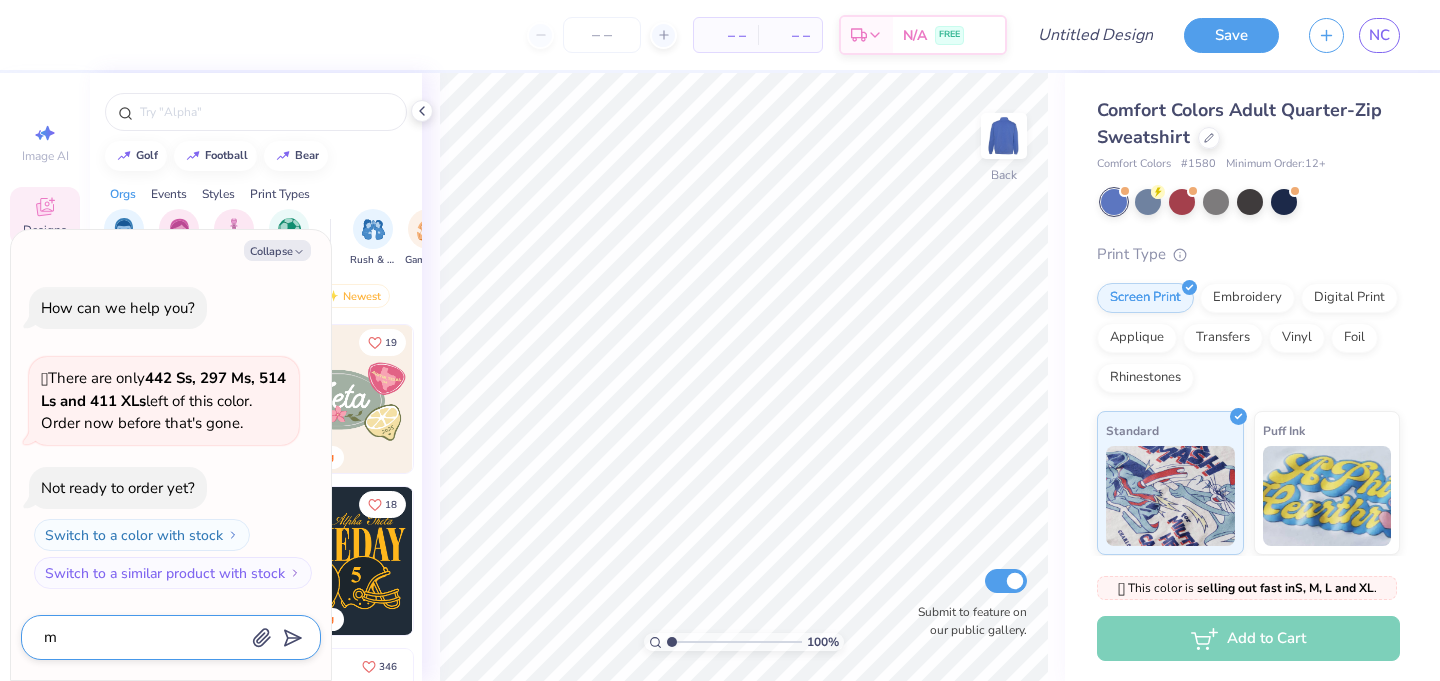 type on "mi" 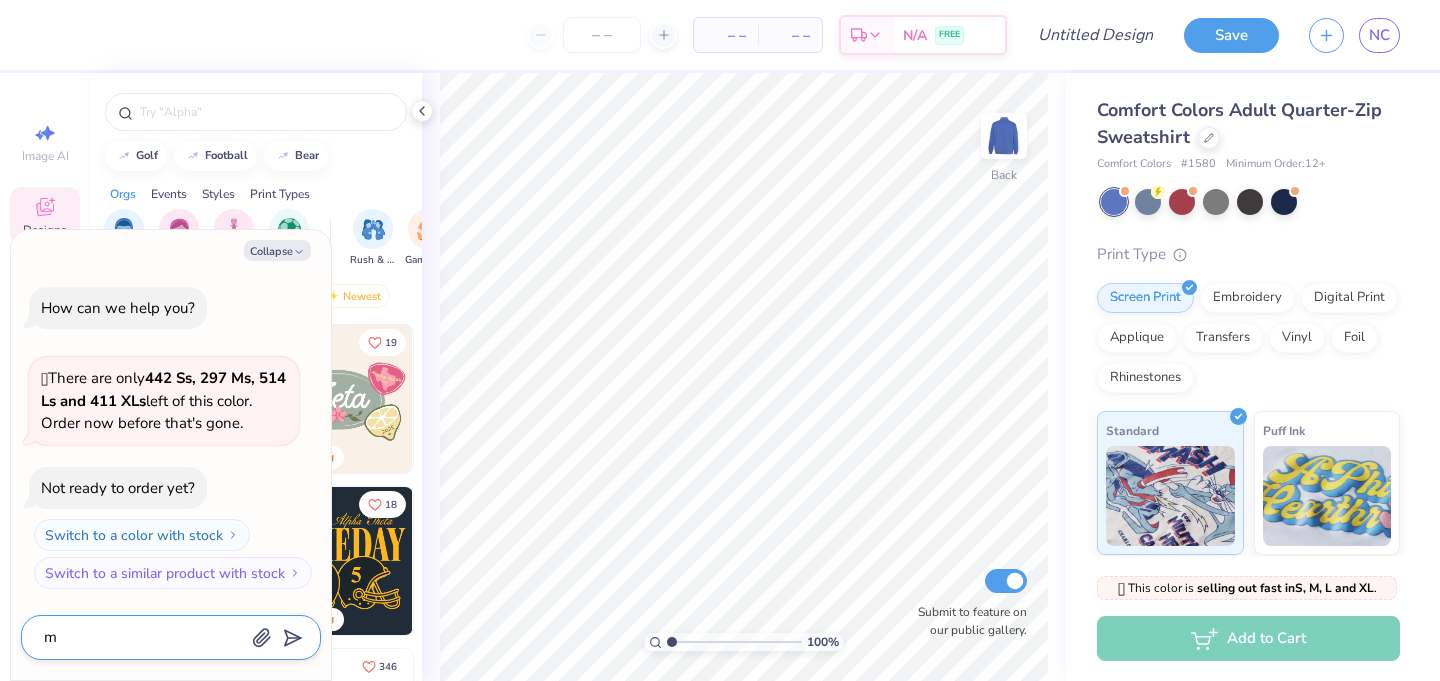 type on "x" 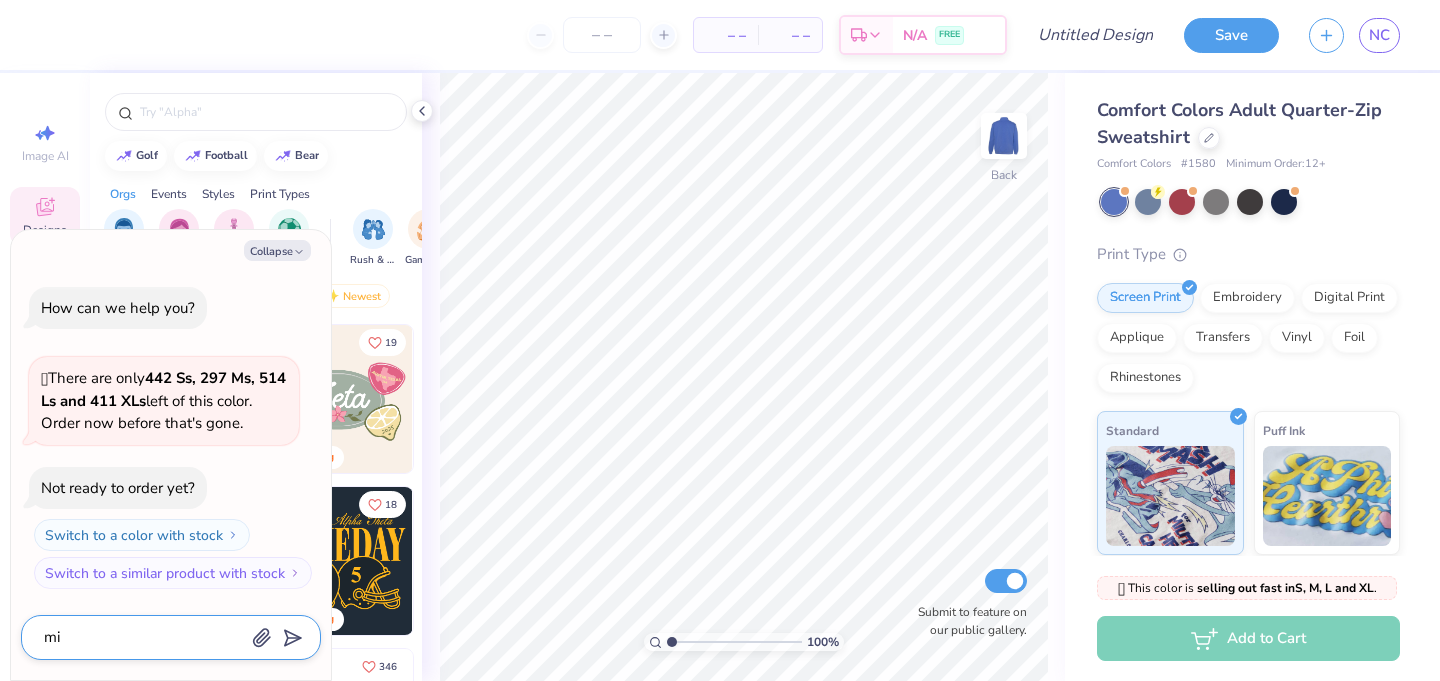 type on "min" 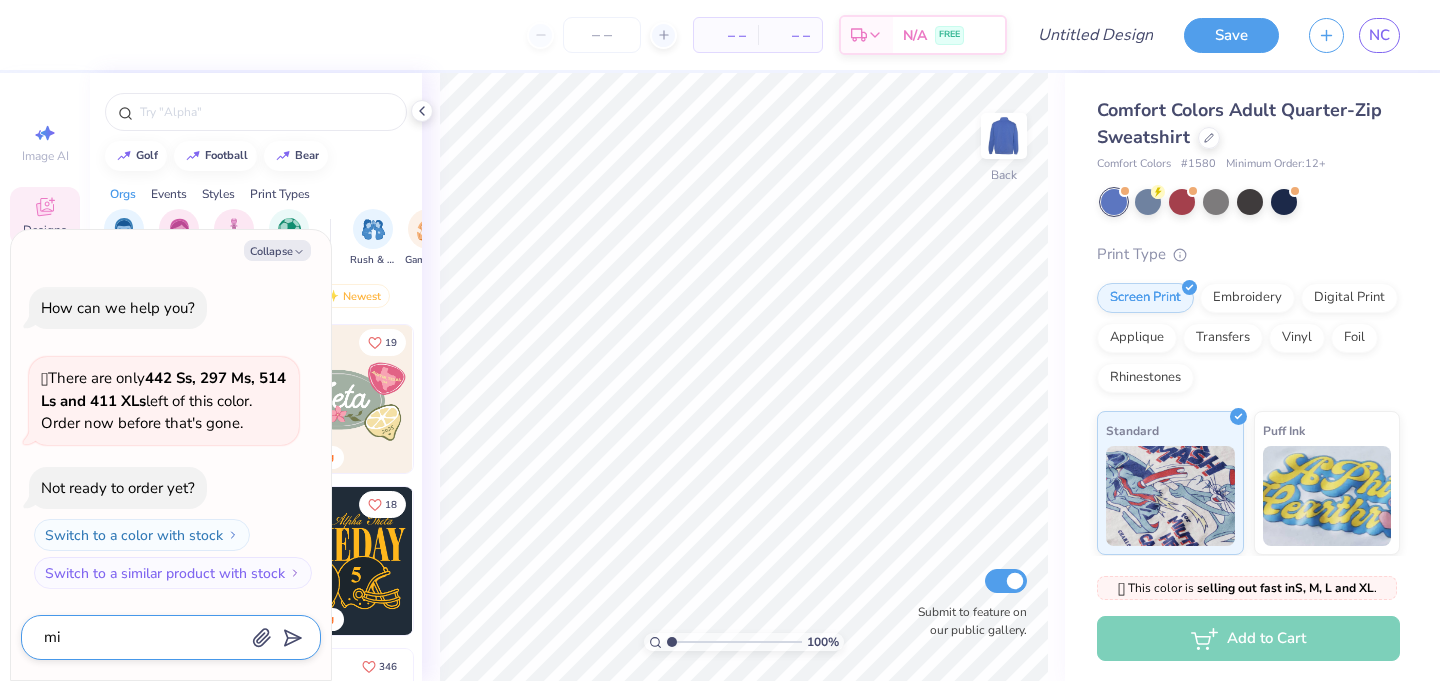 type on "x" 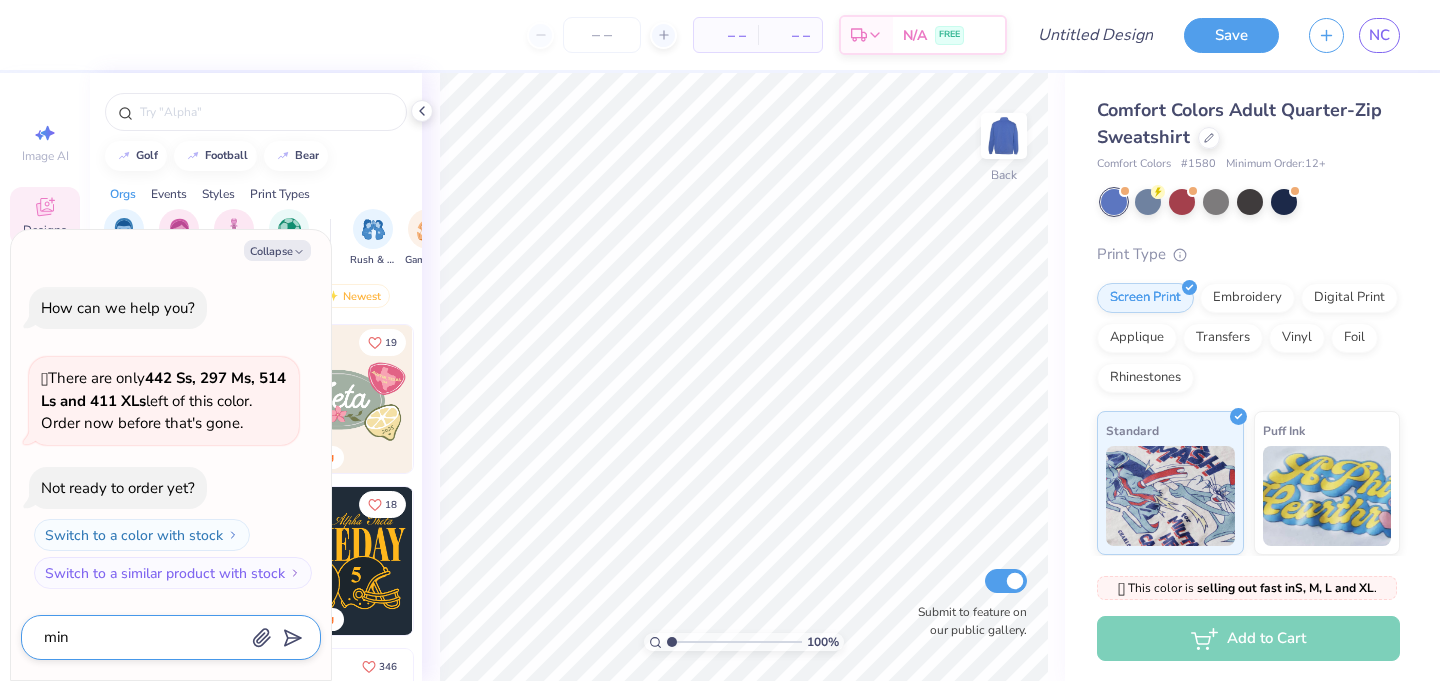 type on "mini" 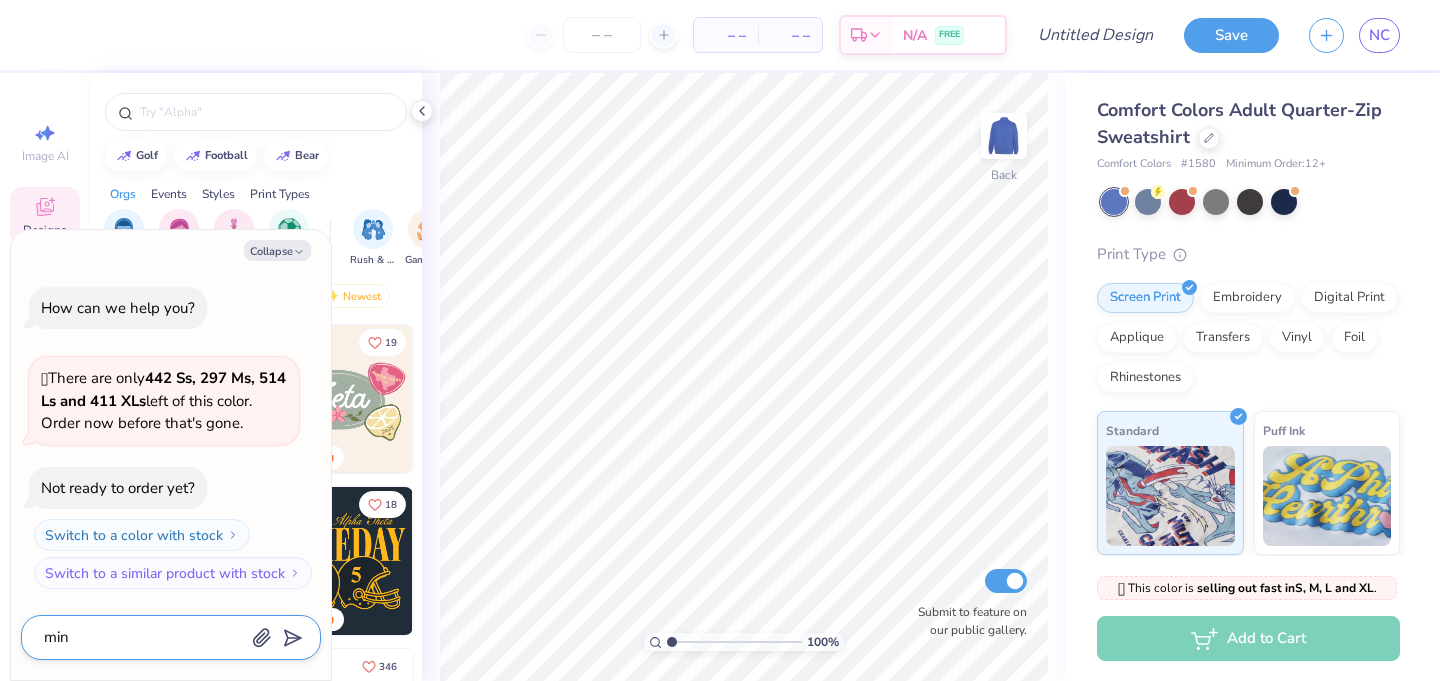 type on "x" 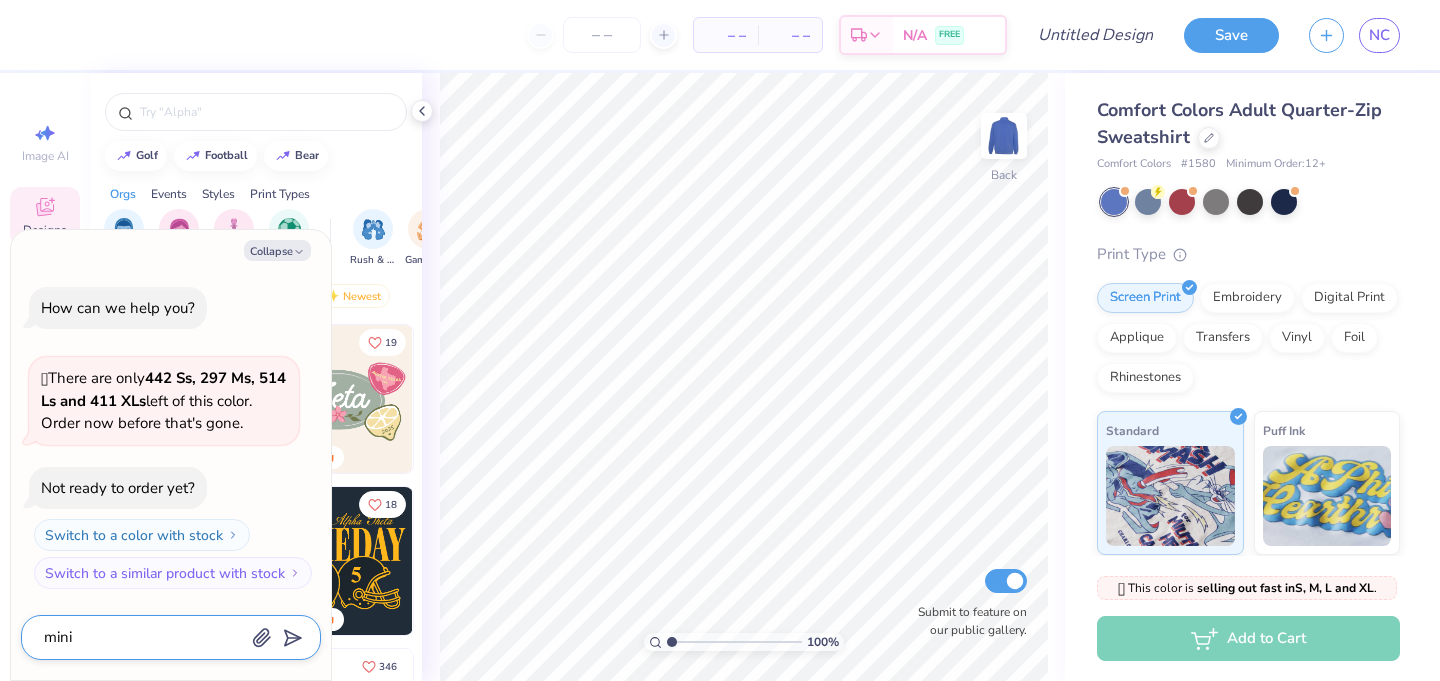type on "minim" 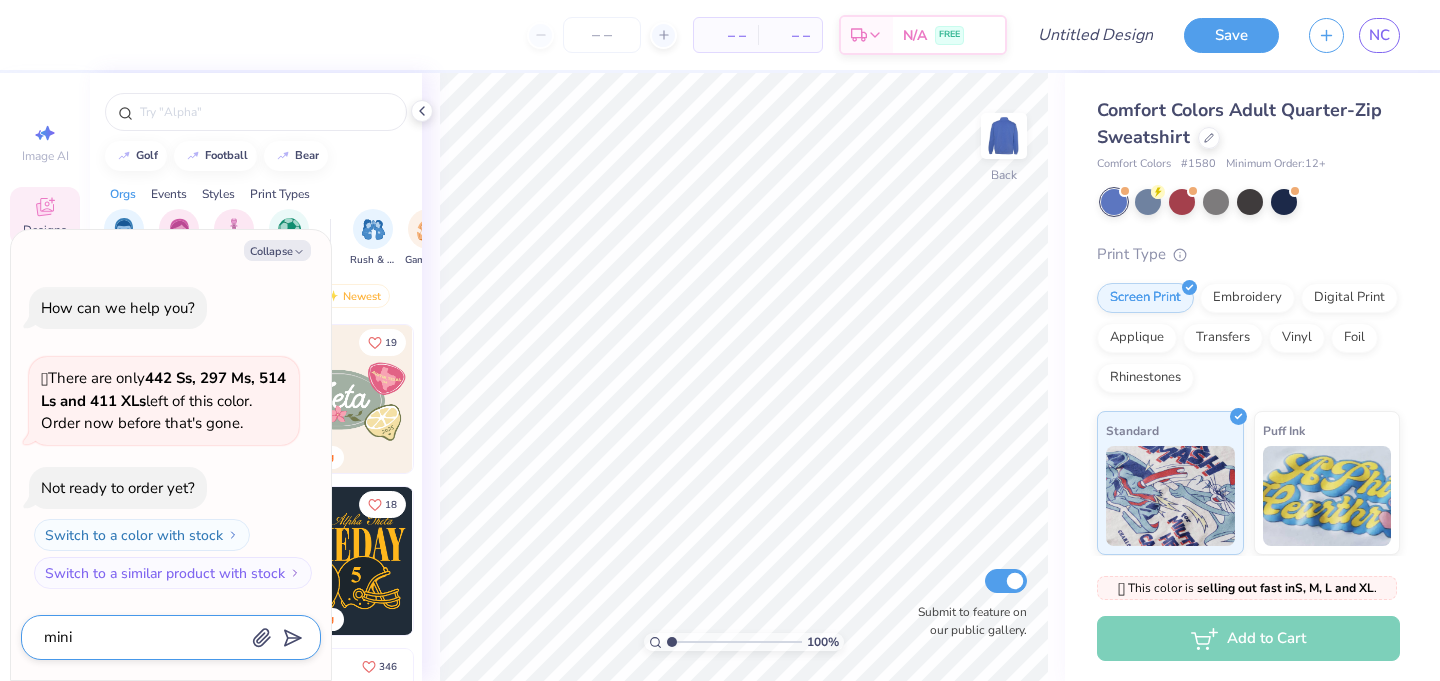 type on "x" 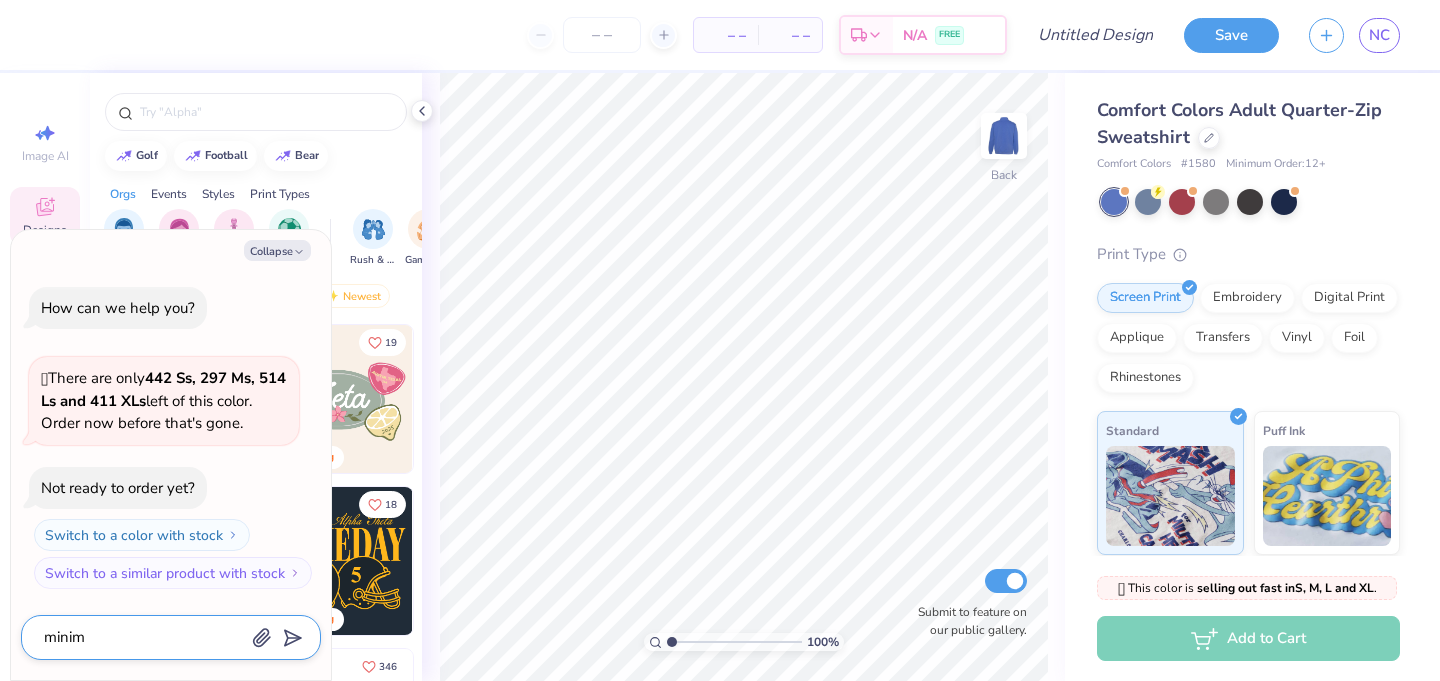type on "minimu" 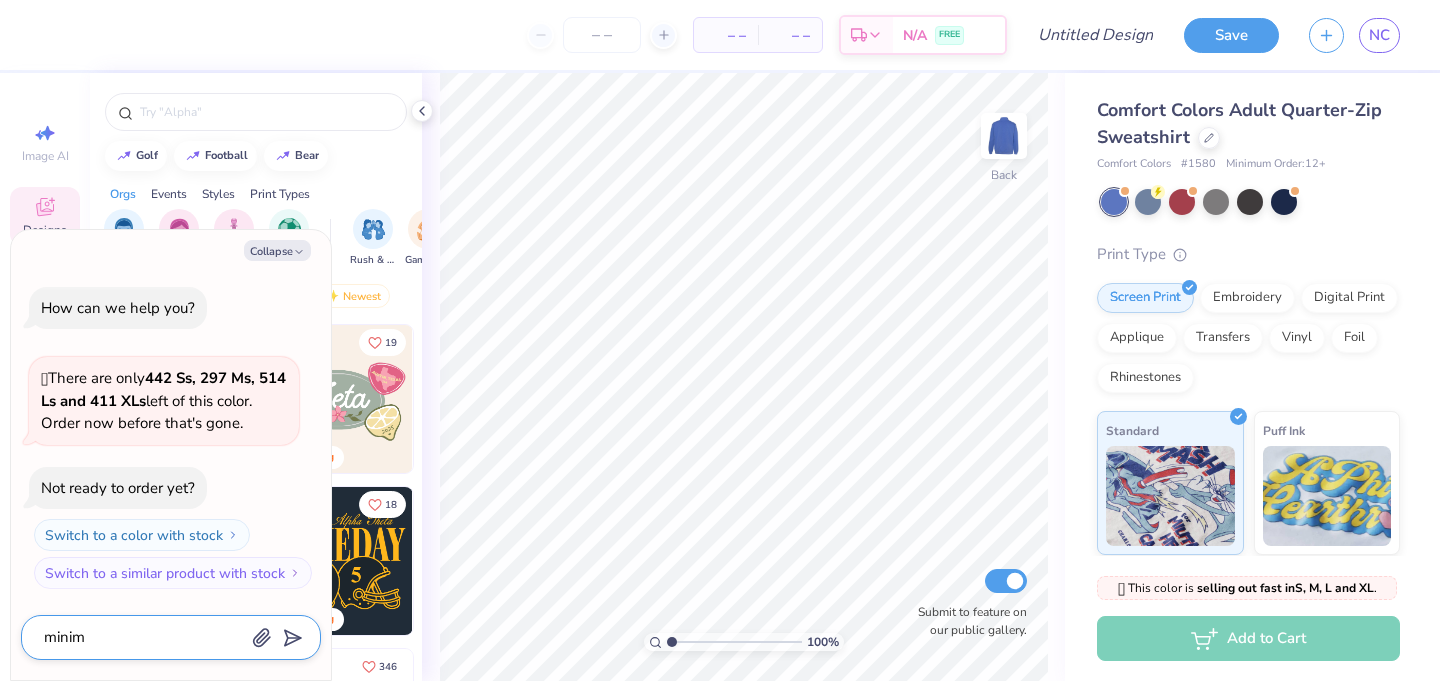 type on "x" 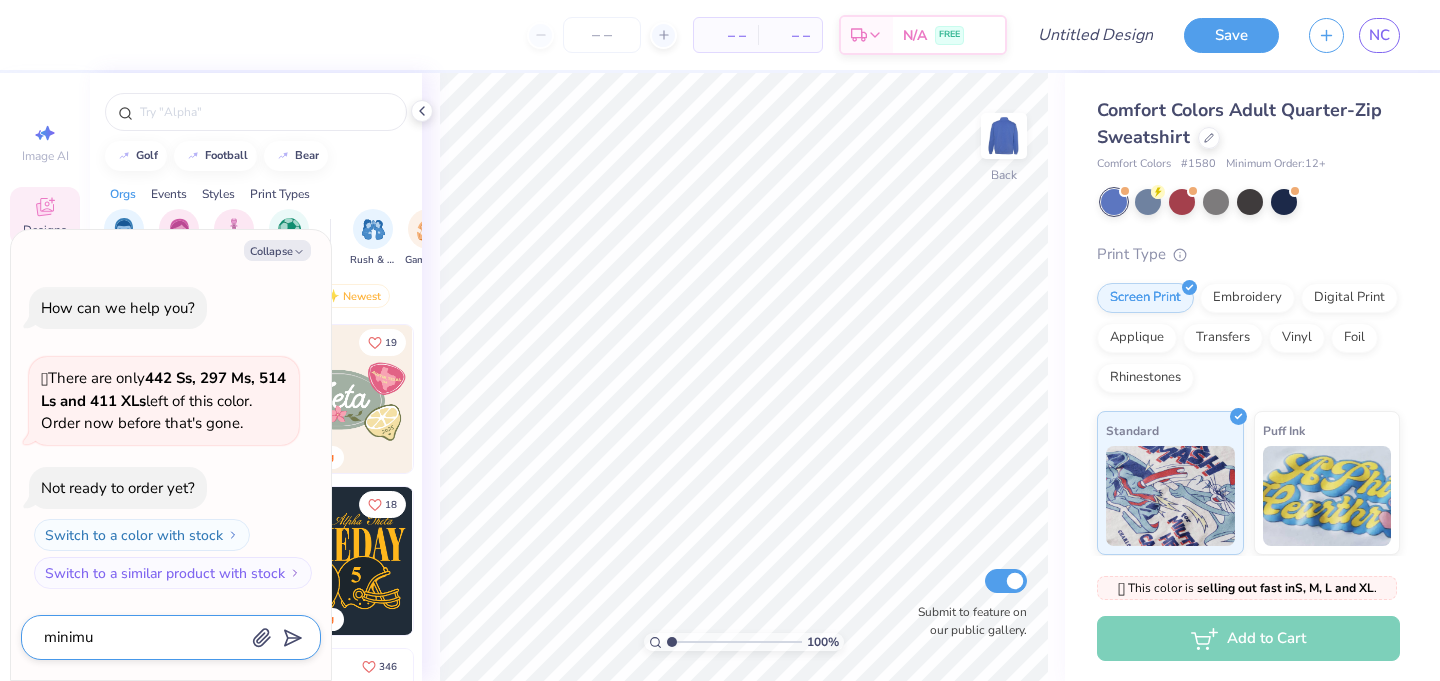 type on "minimum" 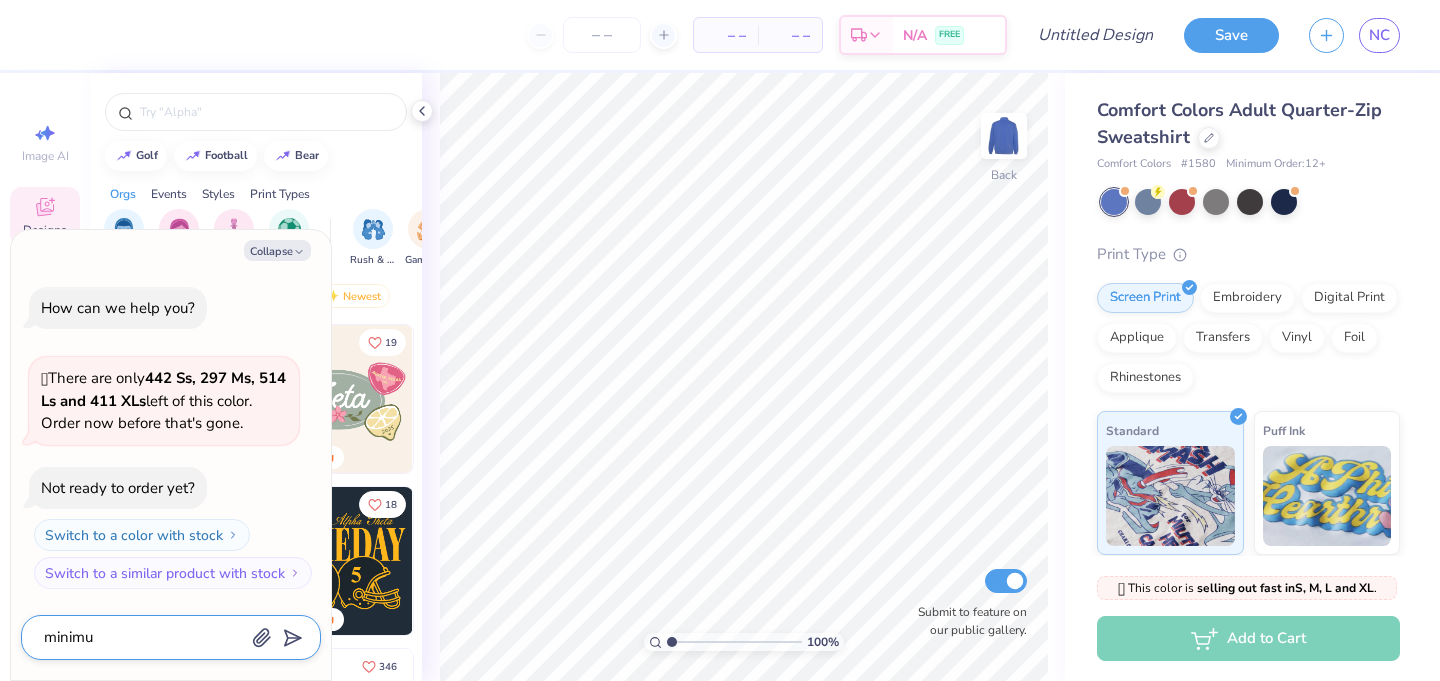 type on "x" 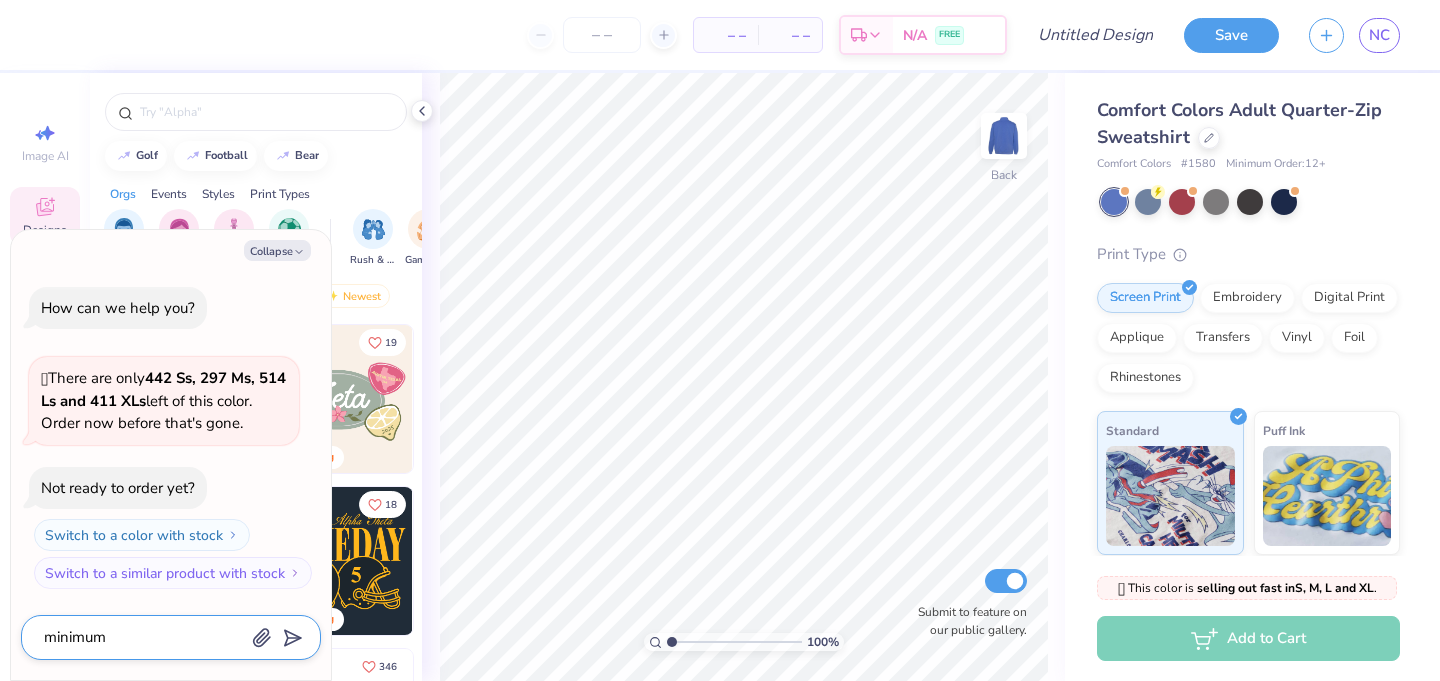type on "minimum" 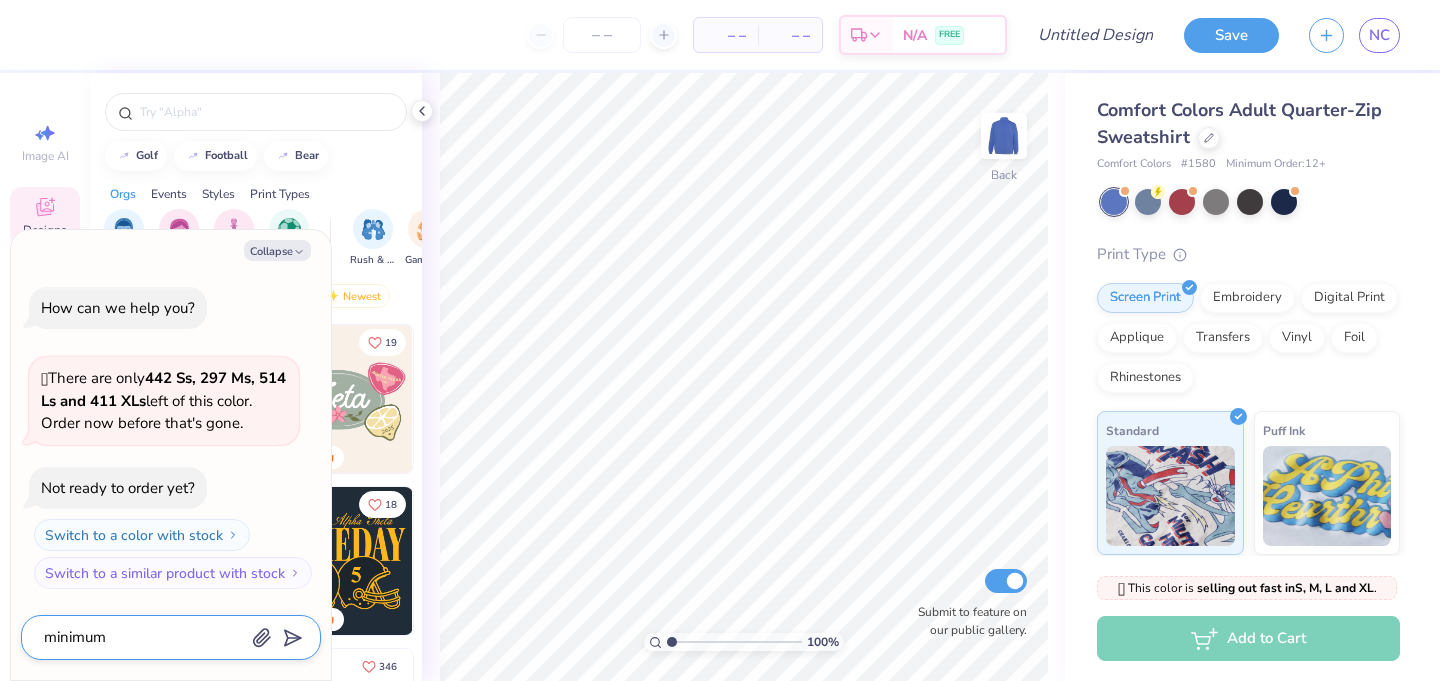 type on "x" 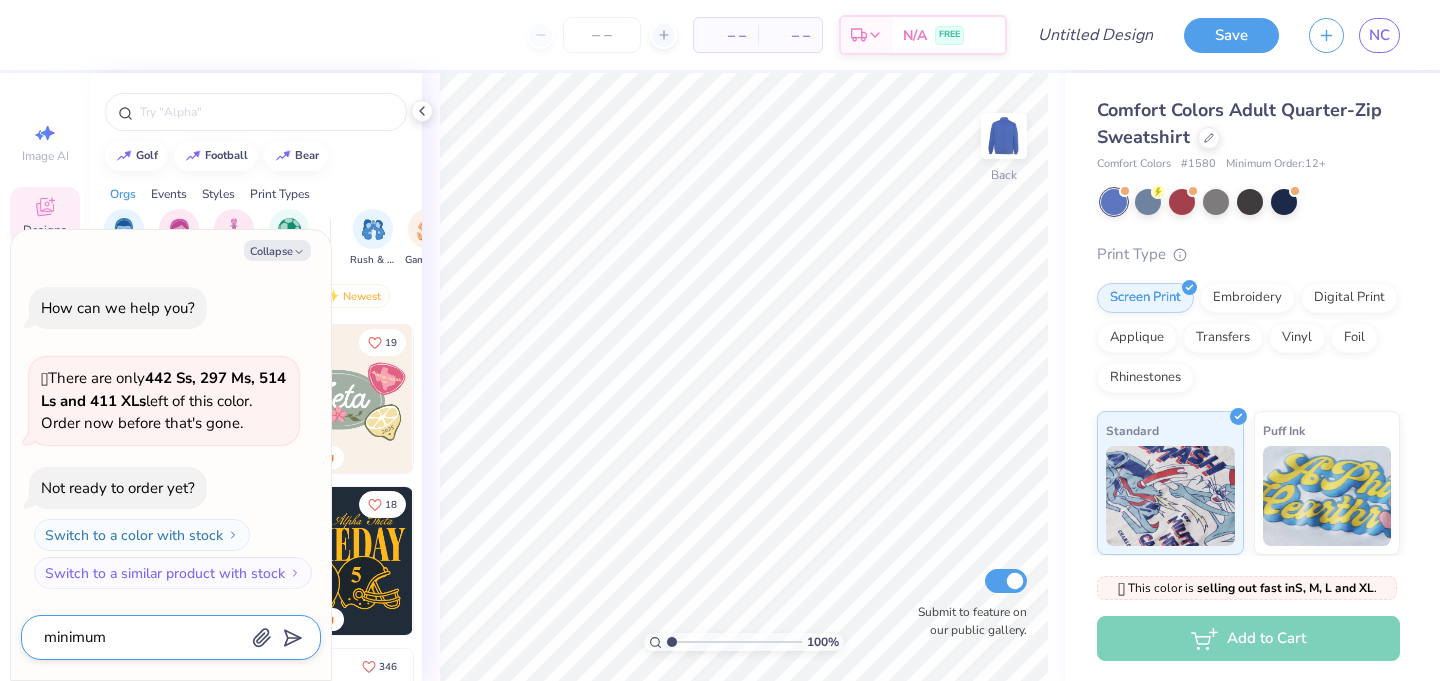 type on "minimum o" 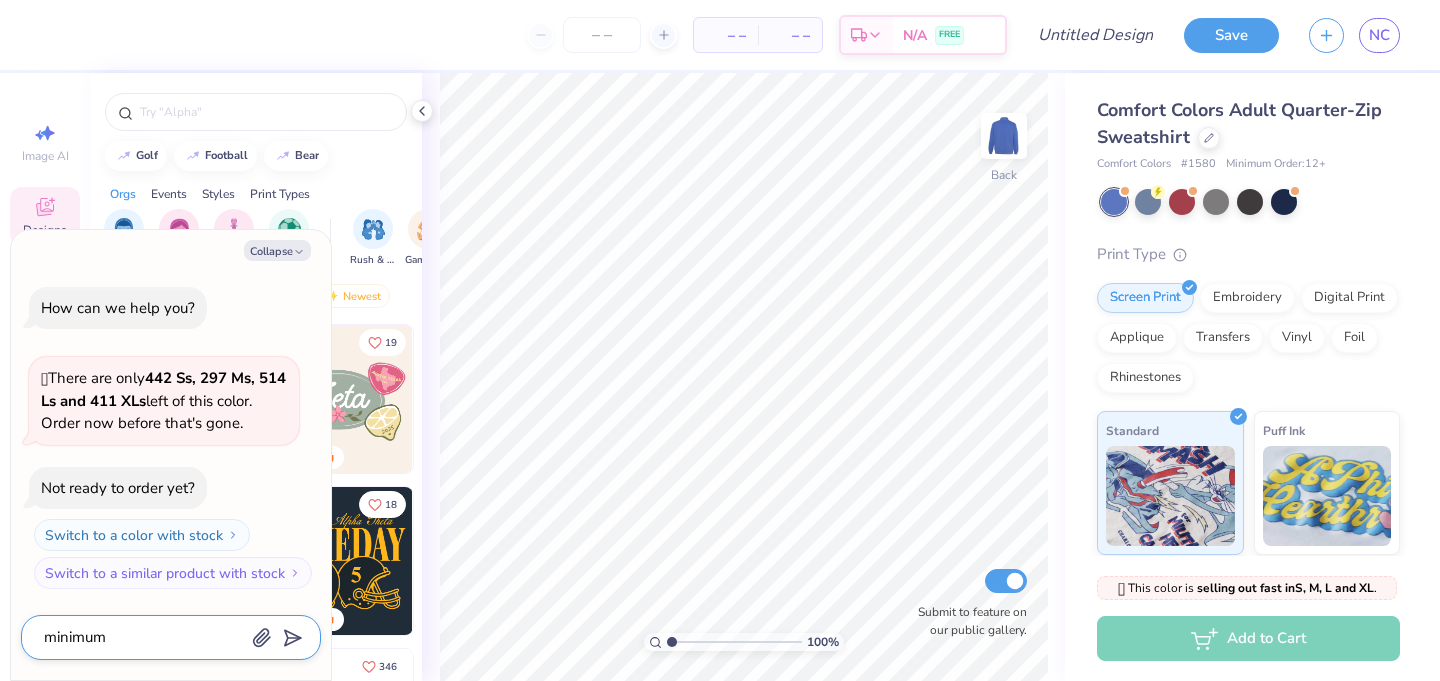 type on "x" 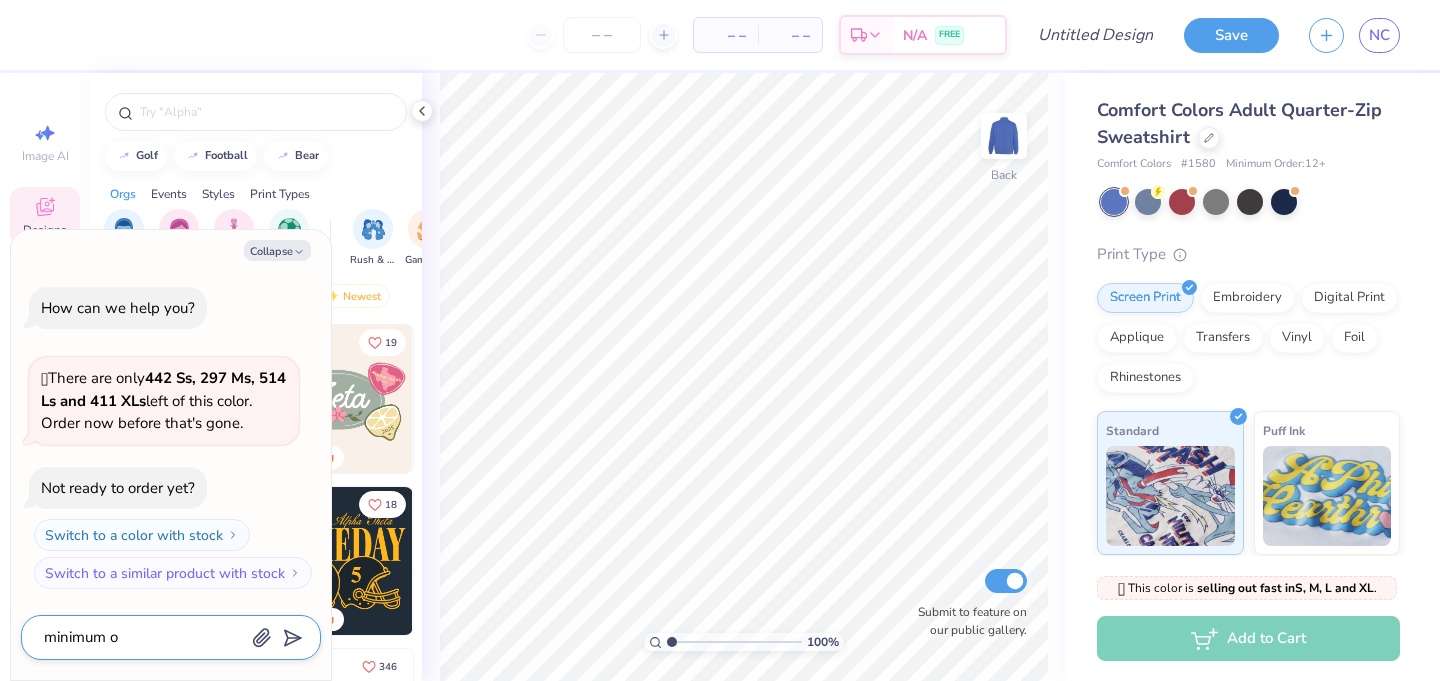 type on "minimum or" 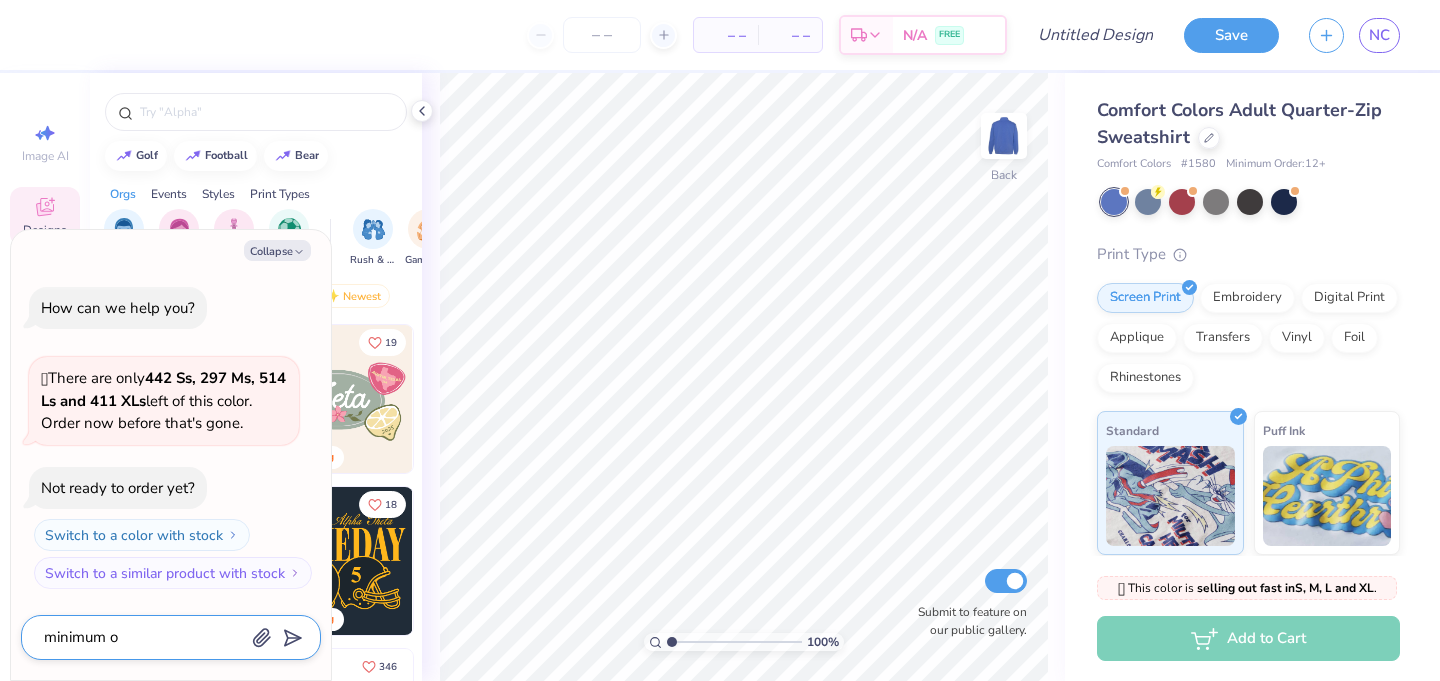 type on "x" 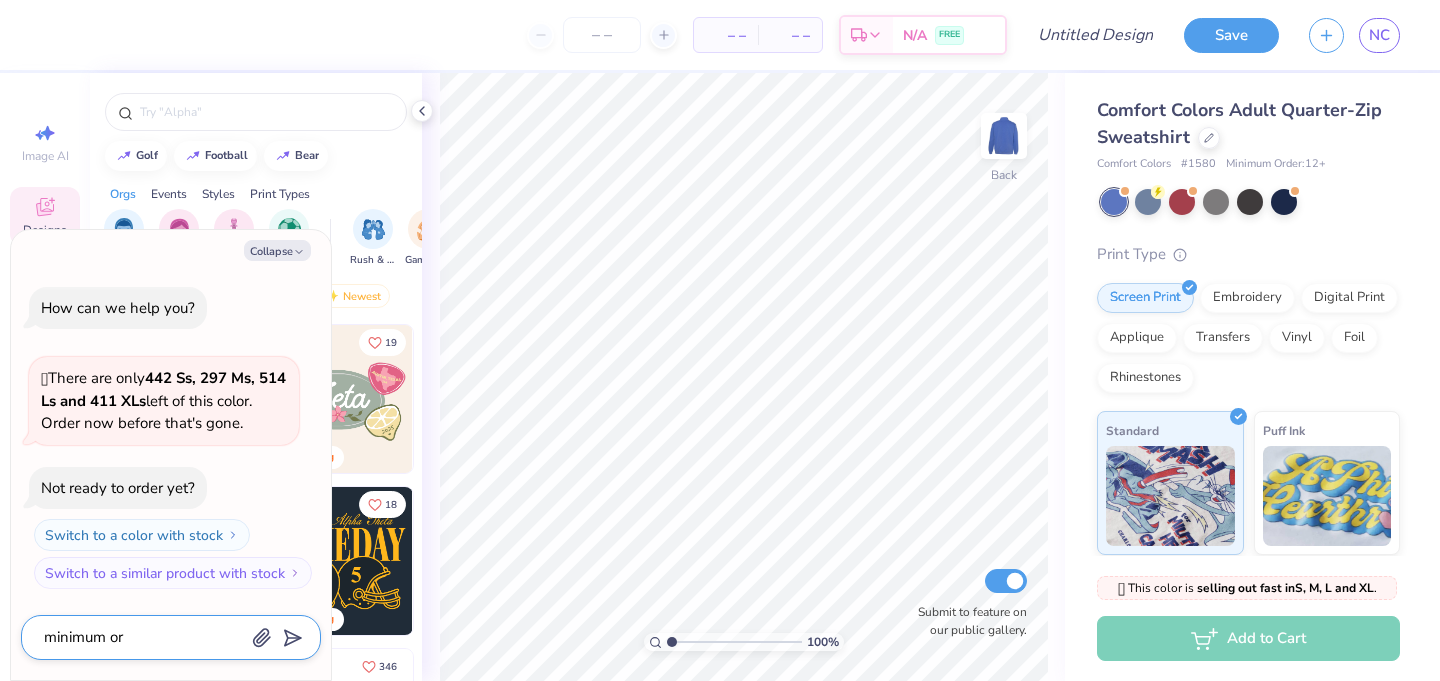 type on "minimum ord" 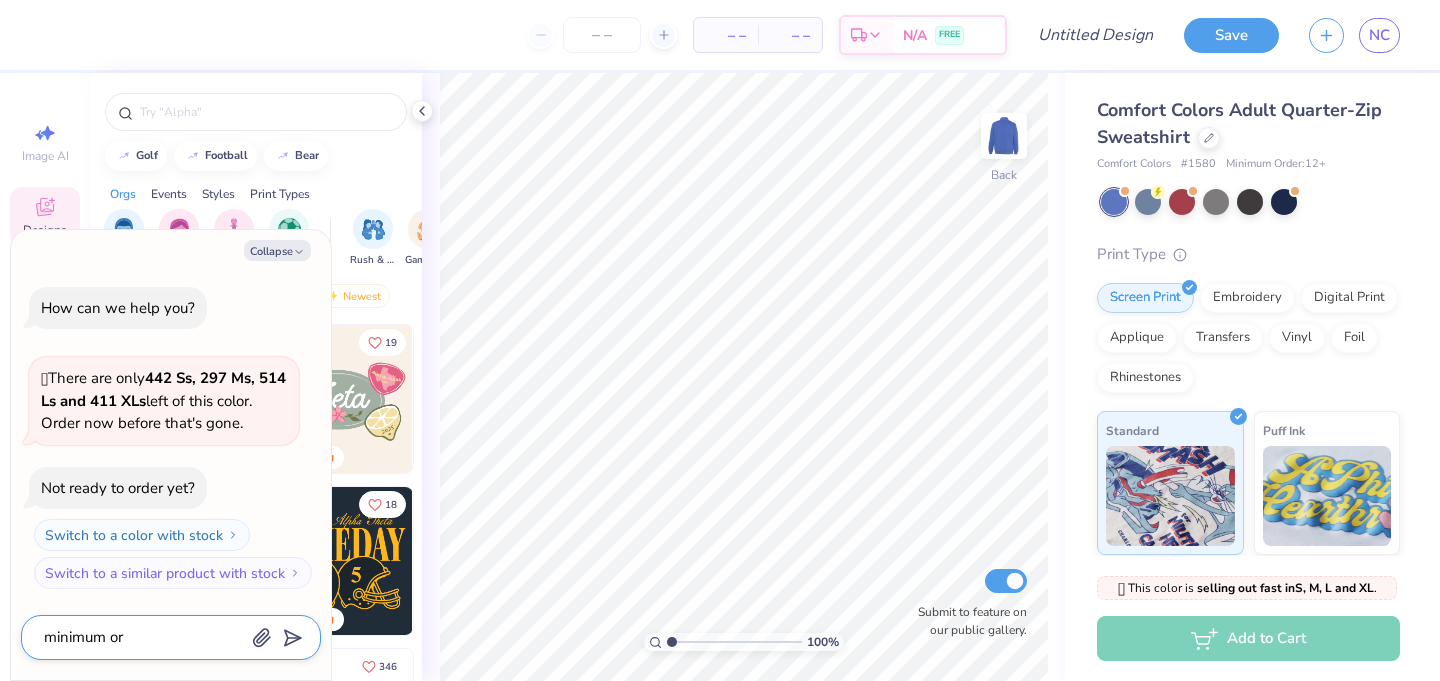 type on "x" 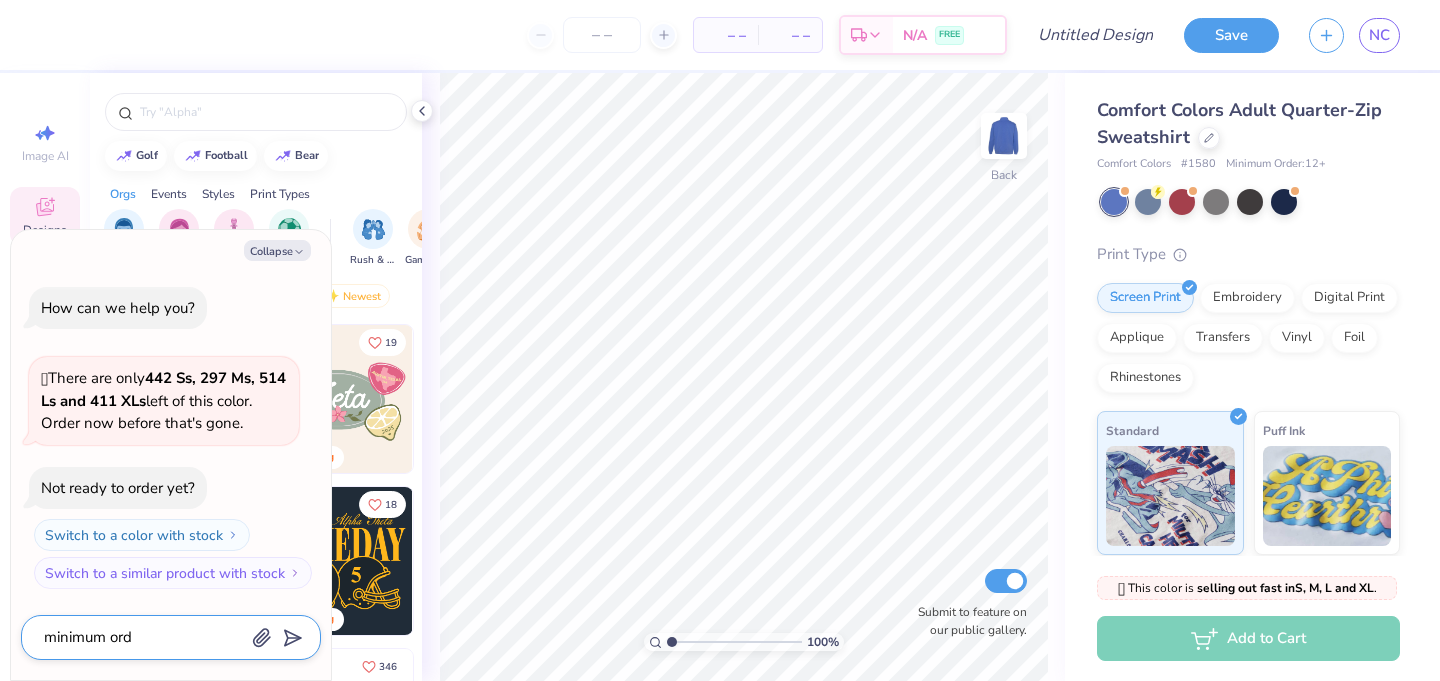 type on "minimum orde" 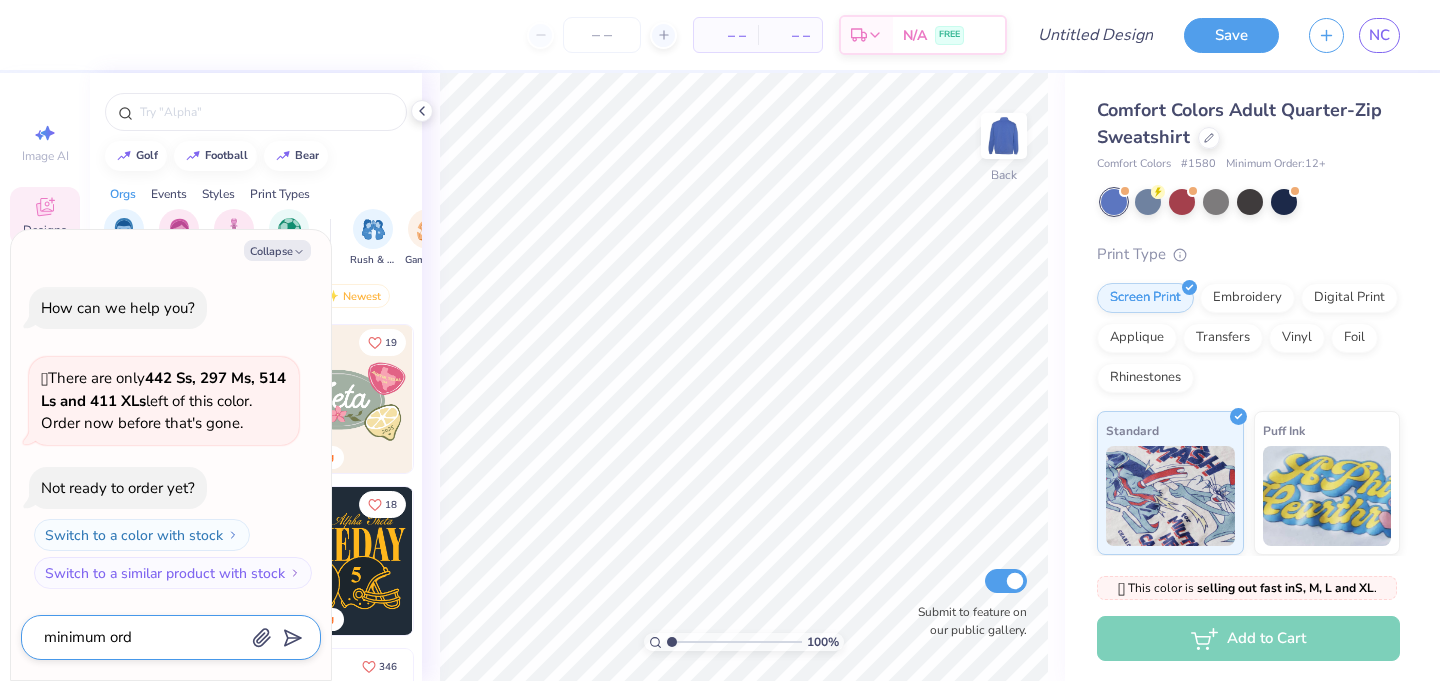 type on "x" 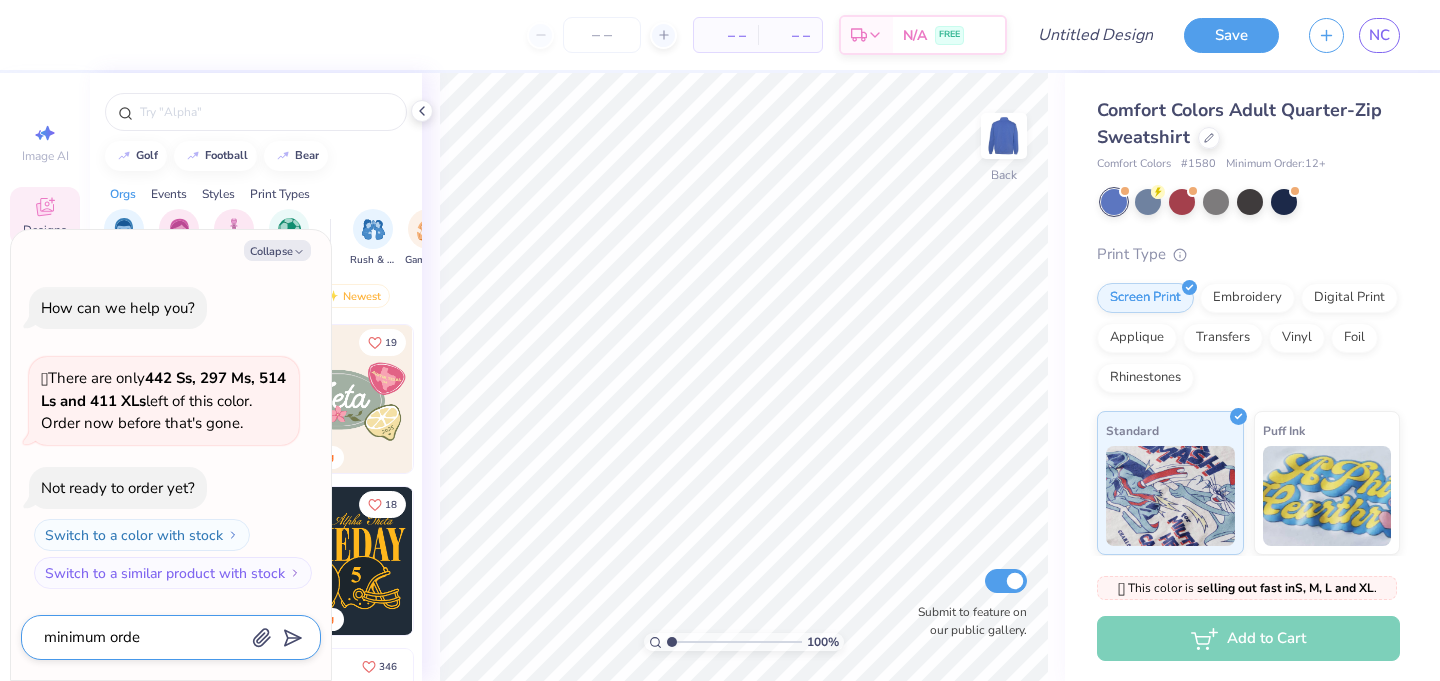 type on "minimum order" 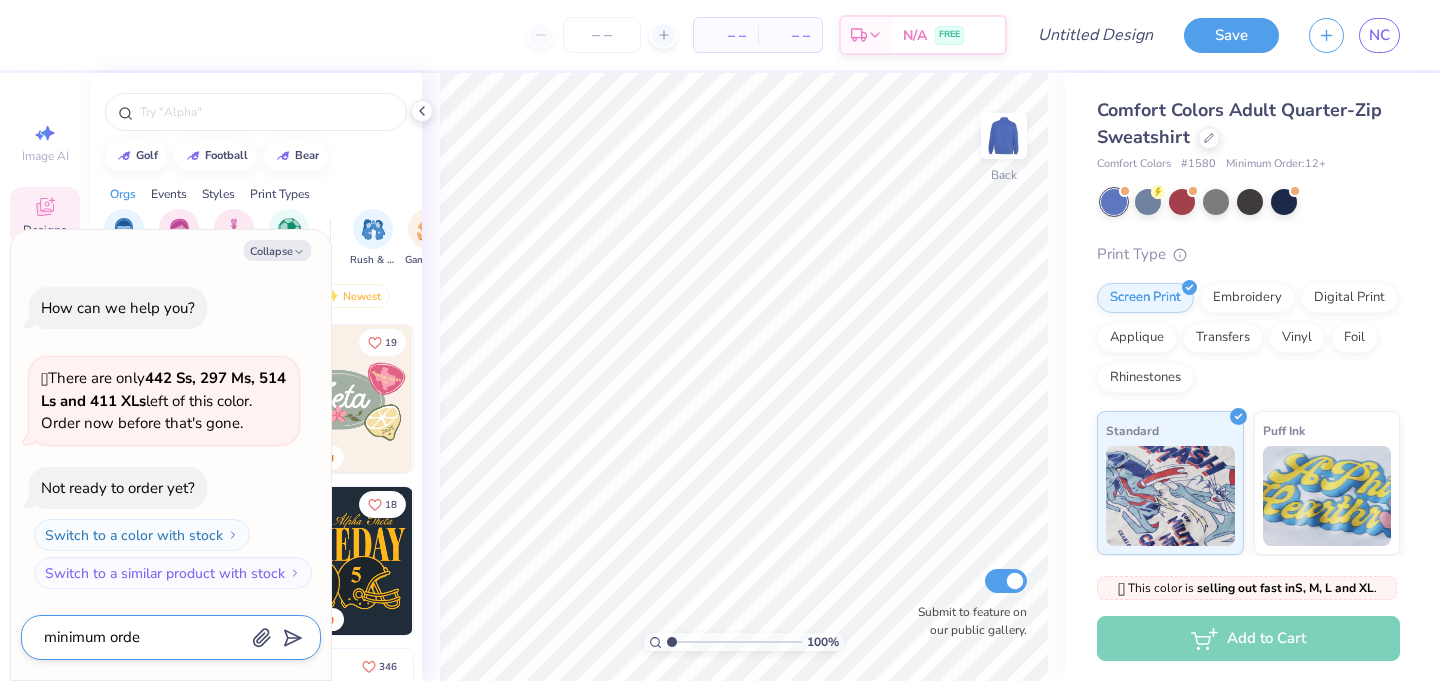 type on "x" 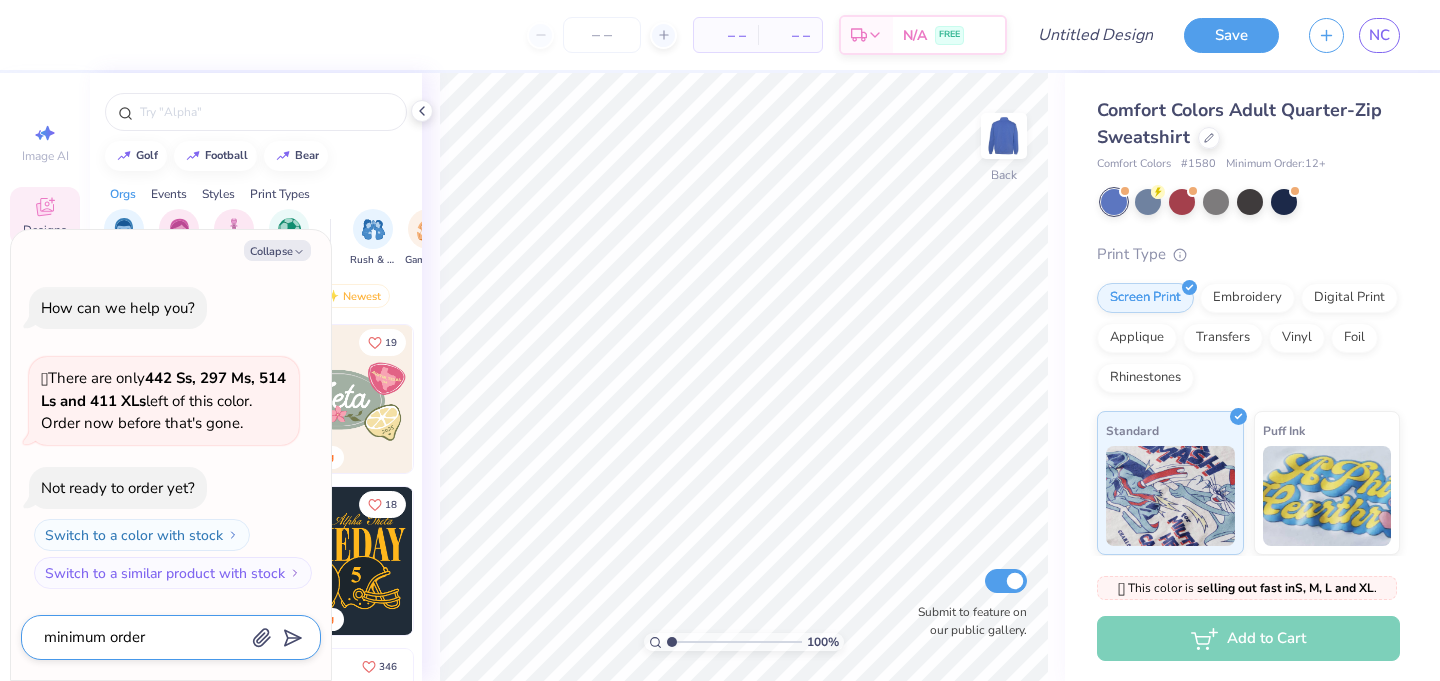type on "minimum order" 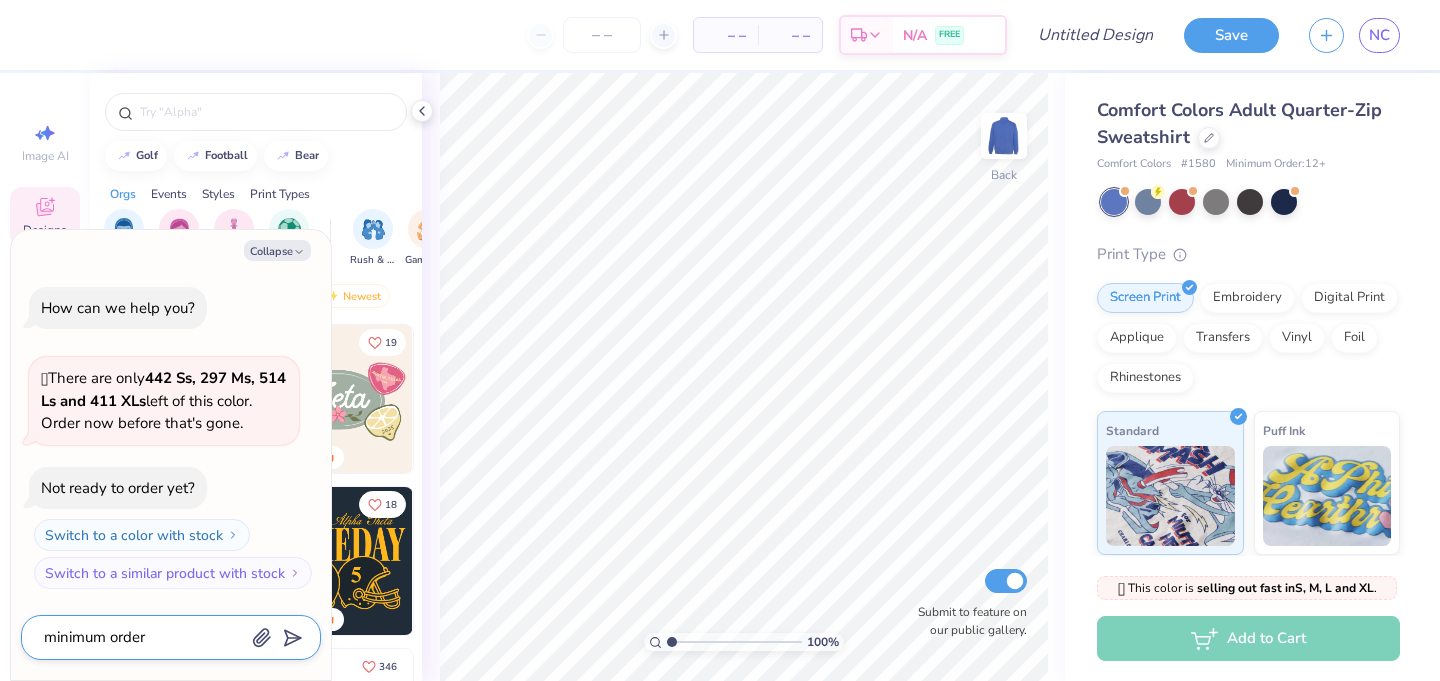 type on "x" 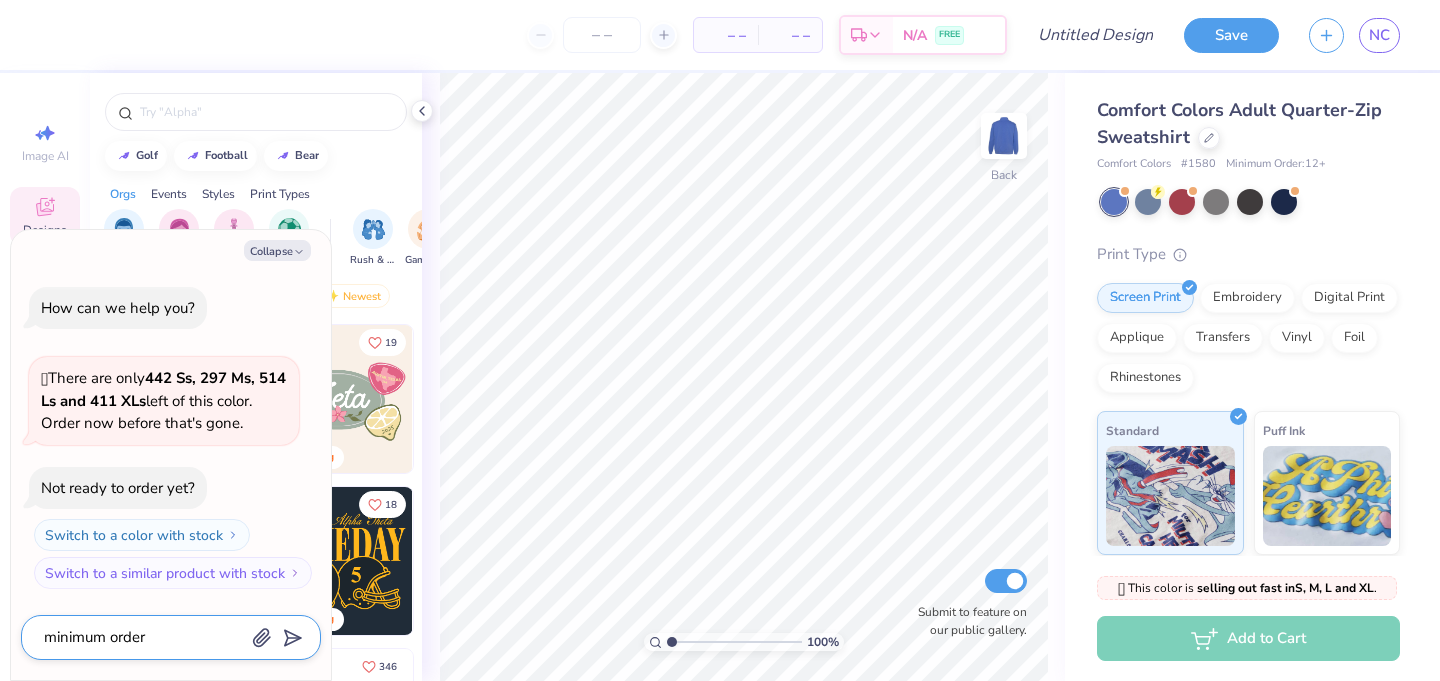 type on "minimum order q" 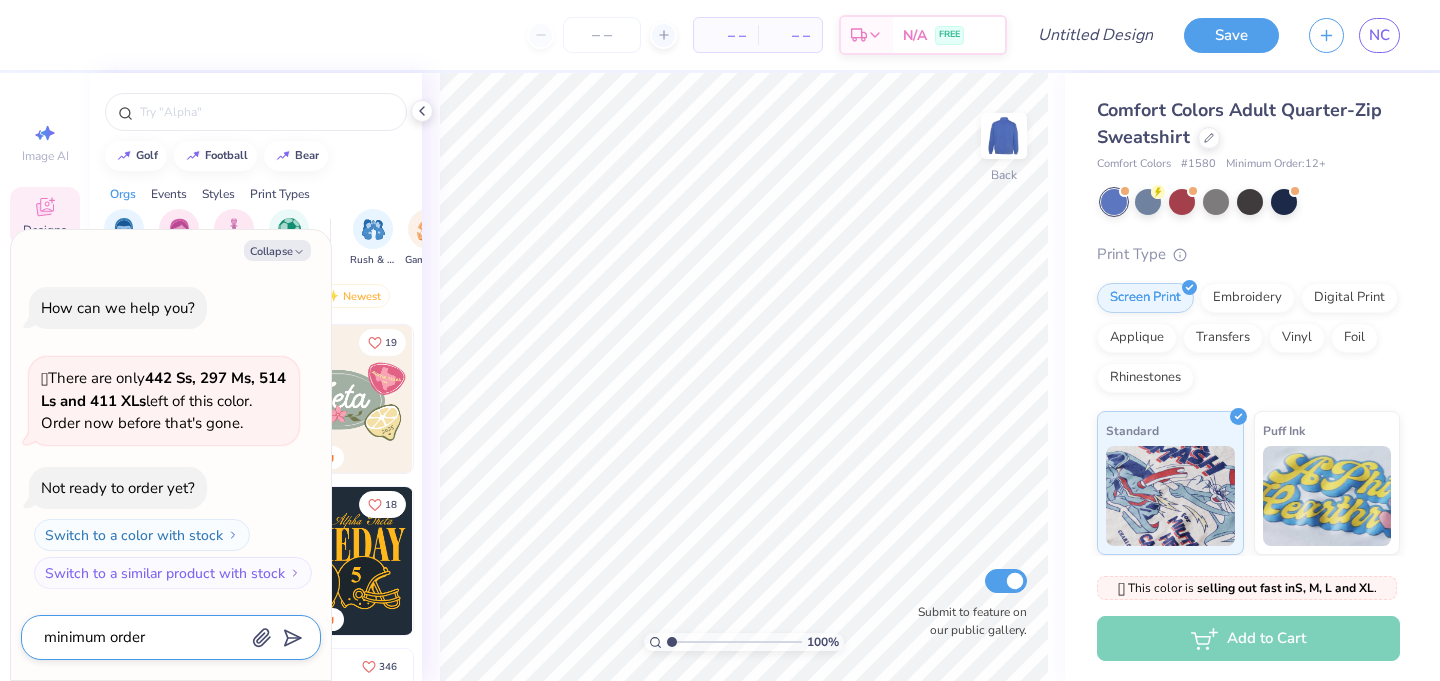 type on "x" 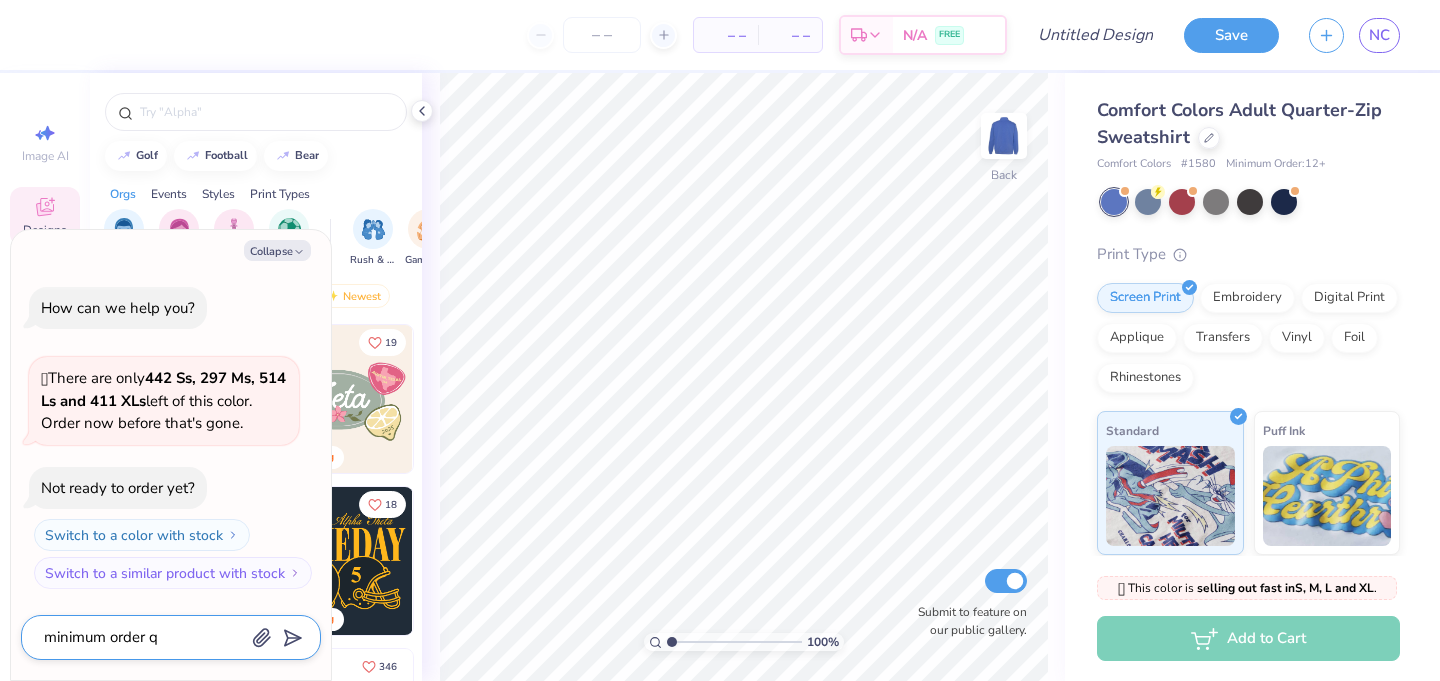 type on "minimum order qu" 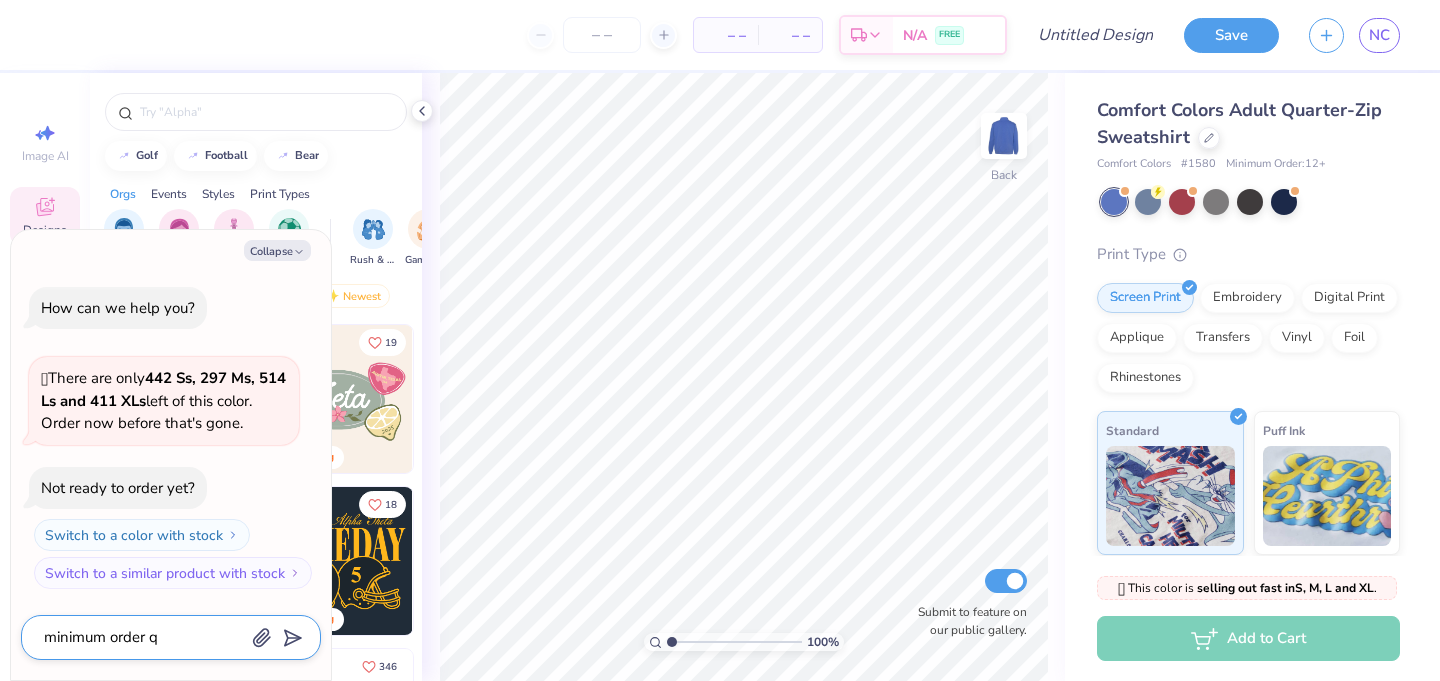 type on "x" 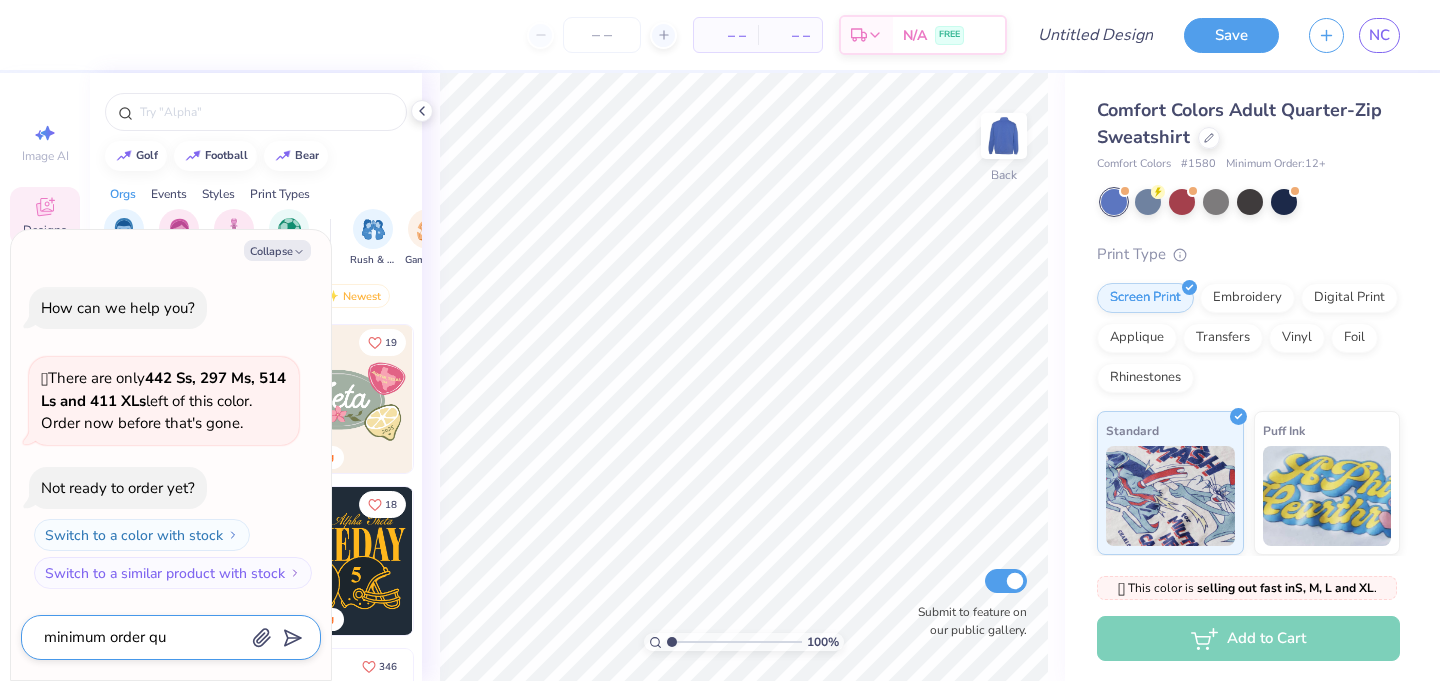 type on "minimum order qua" 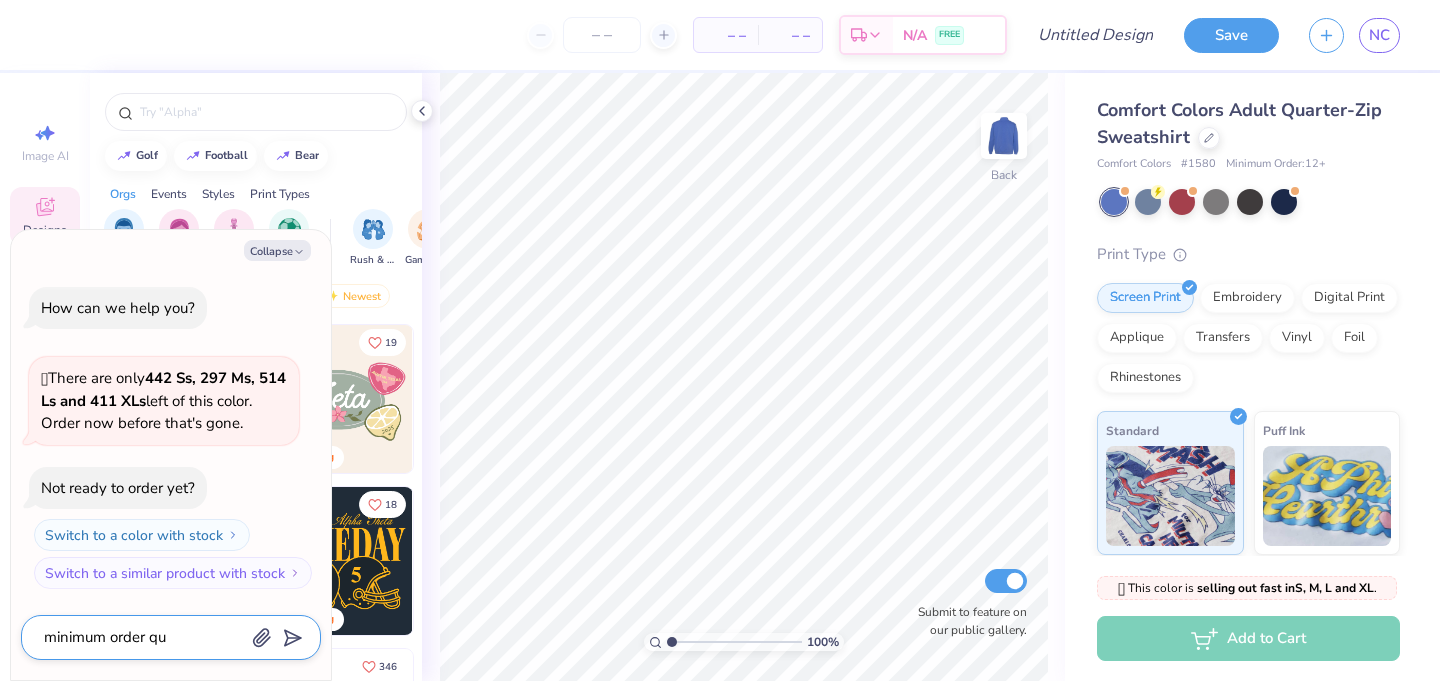 type on "x" 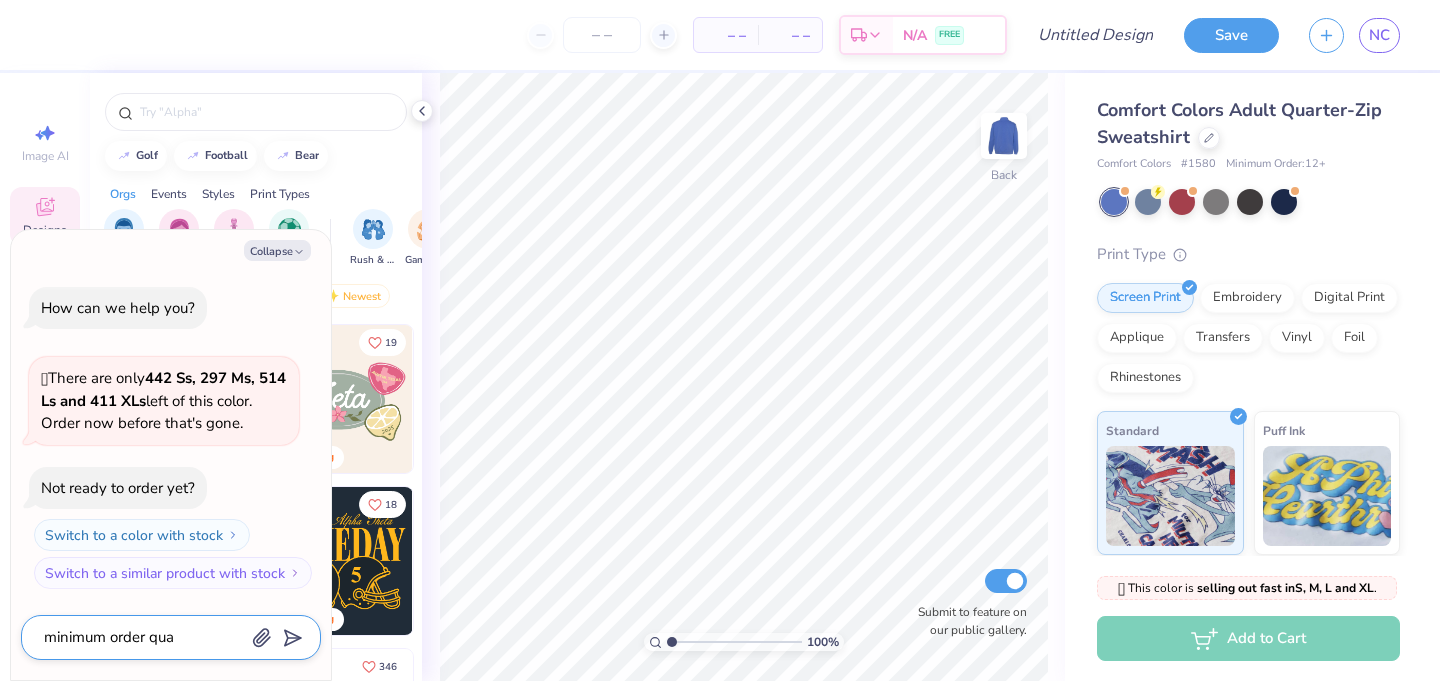 type on "minimum order quan" 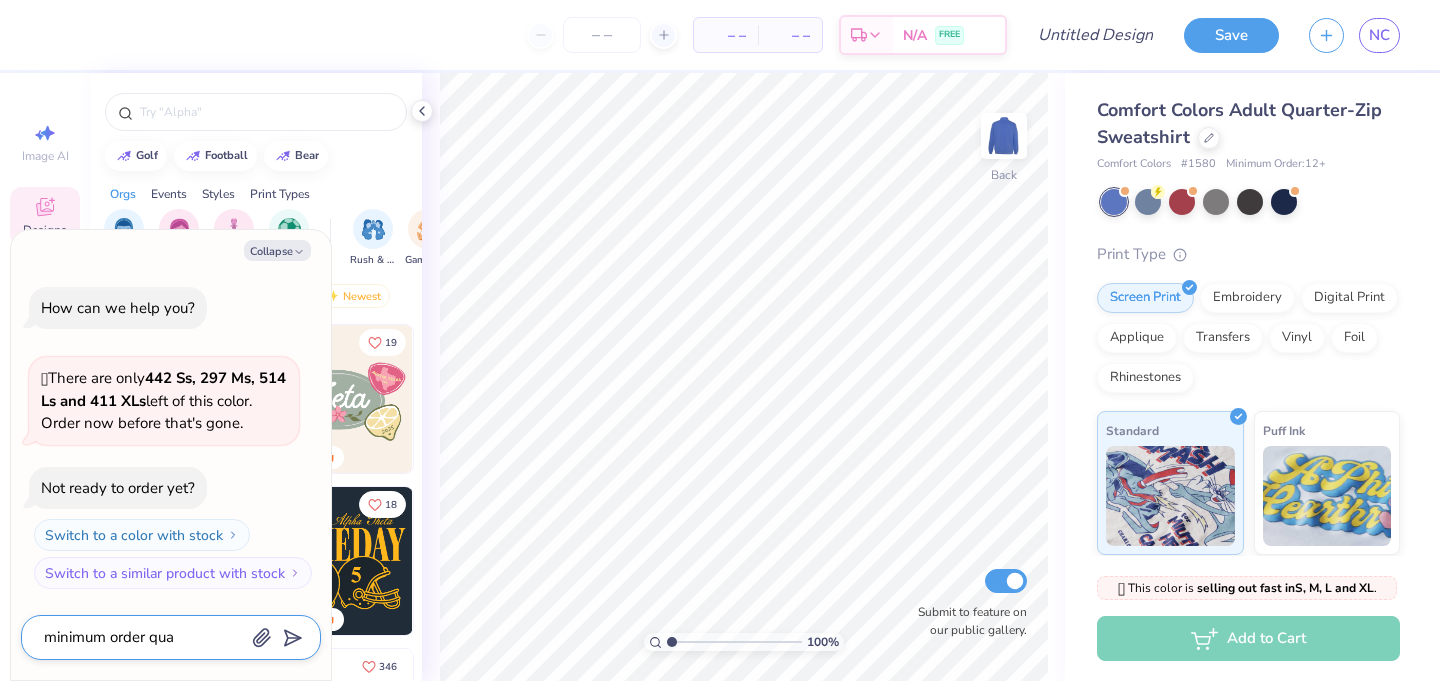 type on "x" 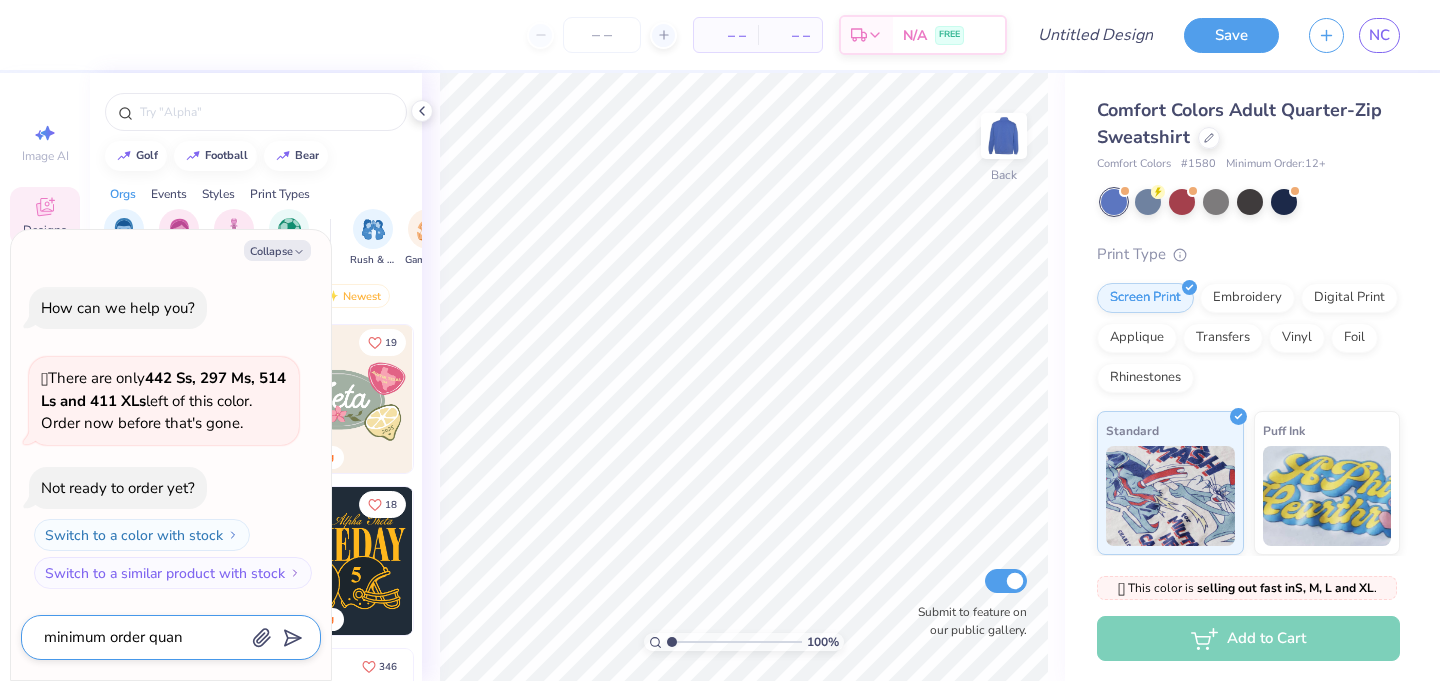 type on "minimum order quant" 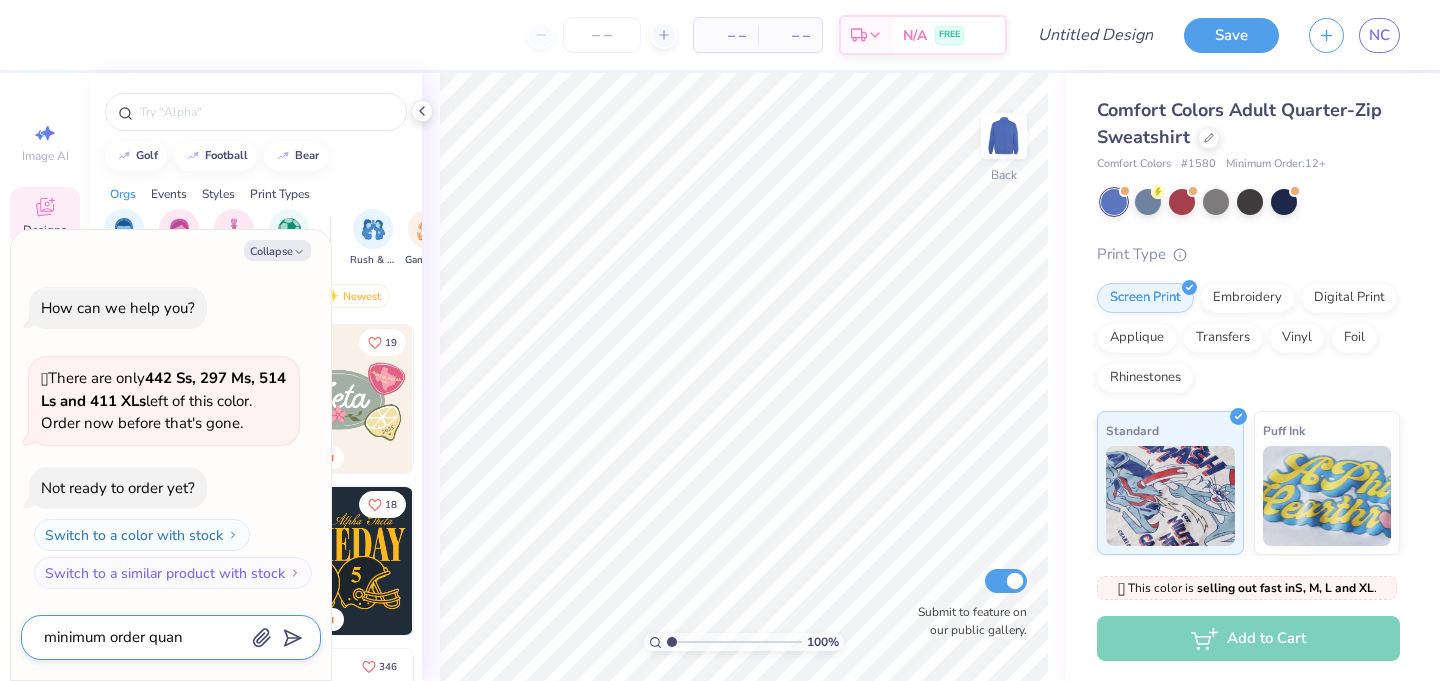 type on "x" 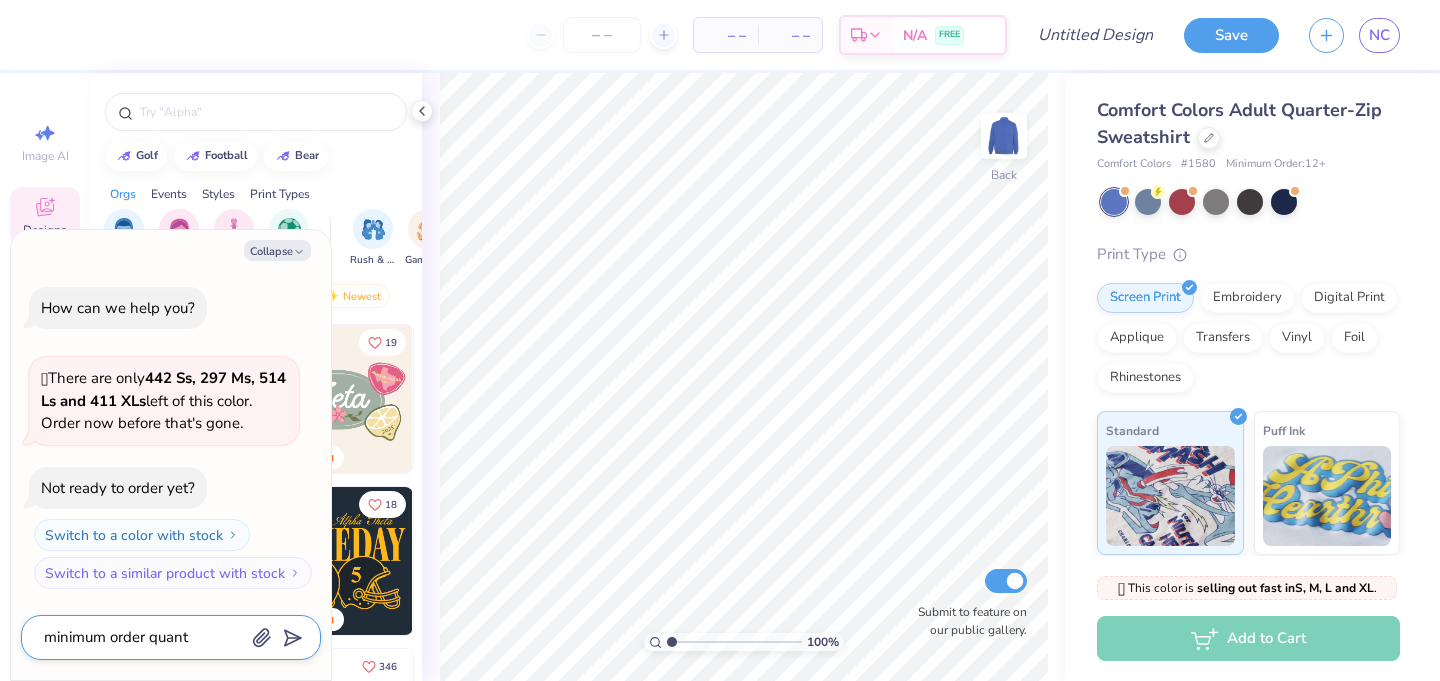 type on "minimum order quanti" 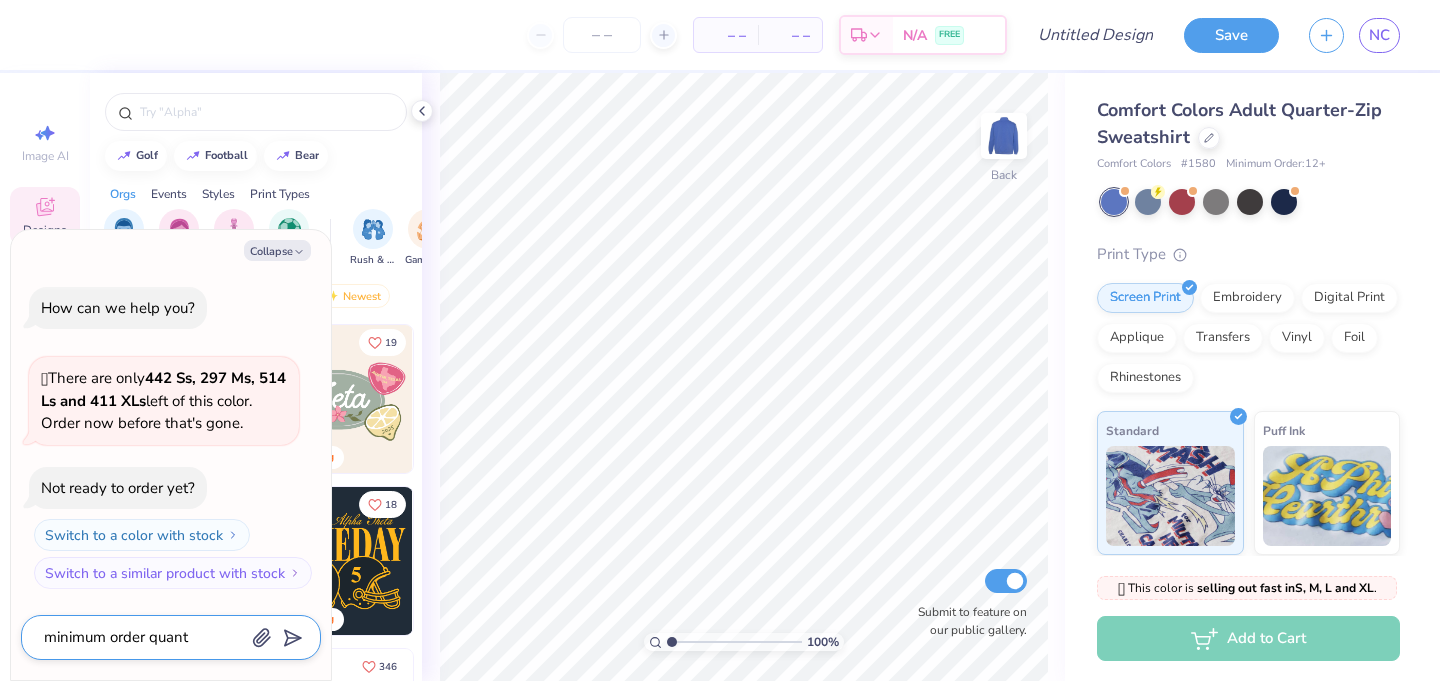 type on "x" 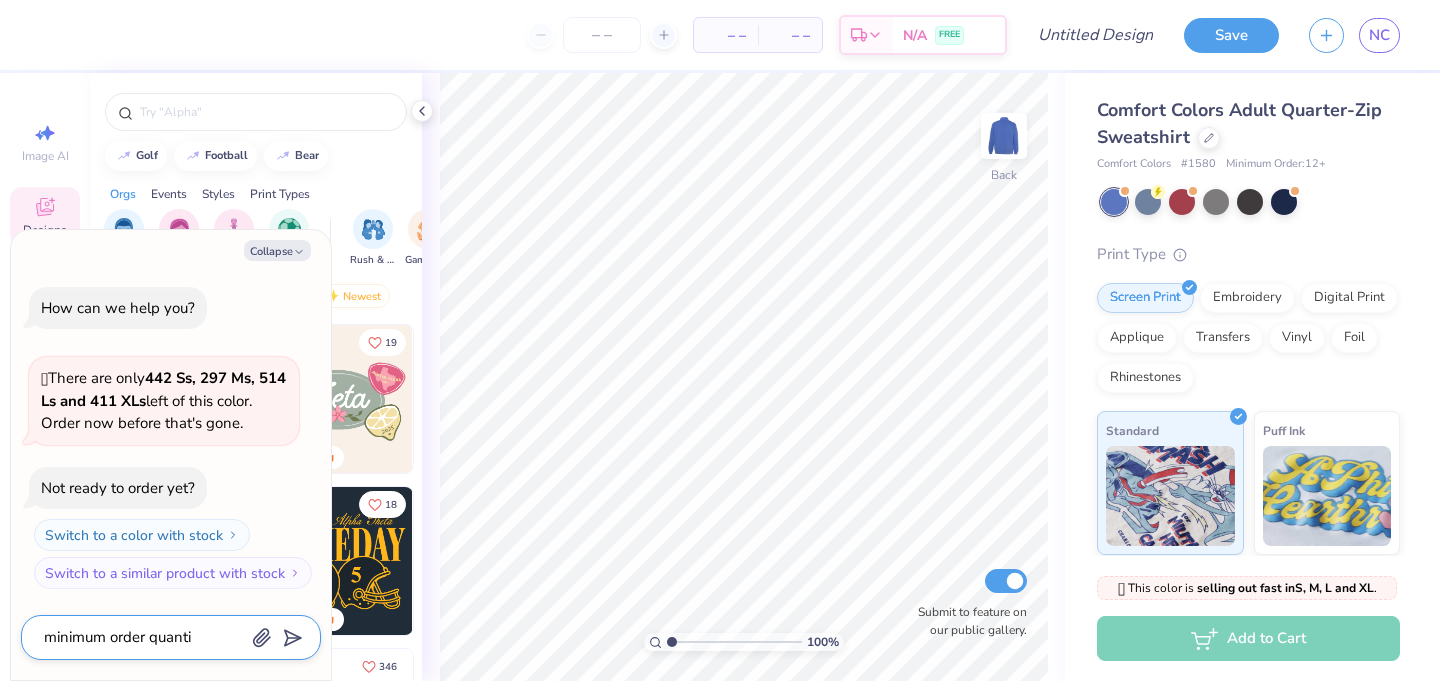 type on "minimum order quantit" 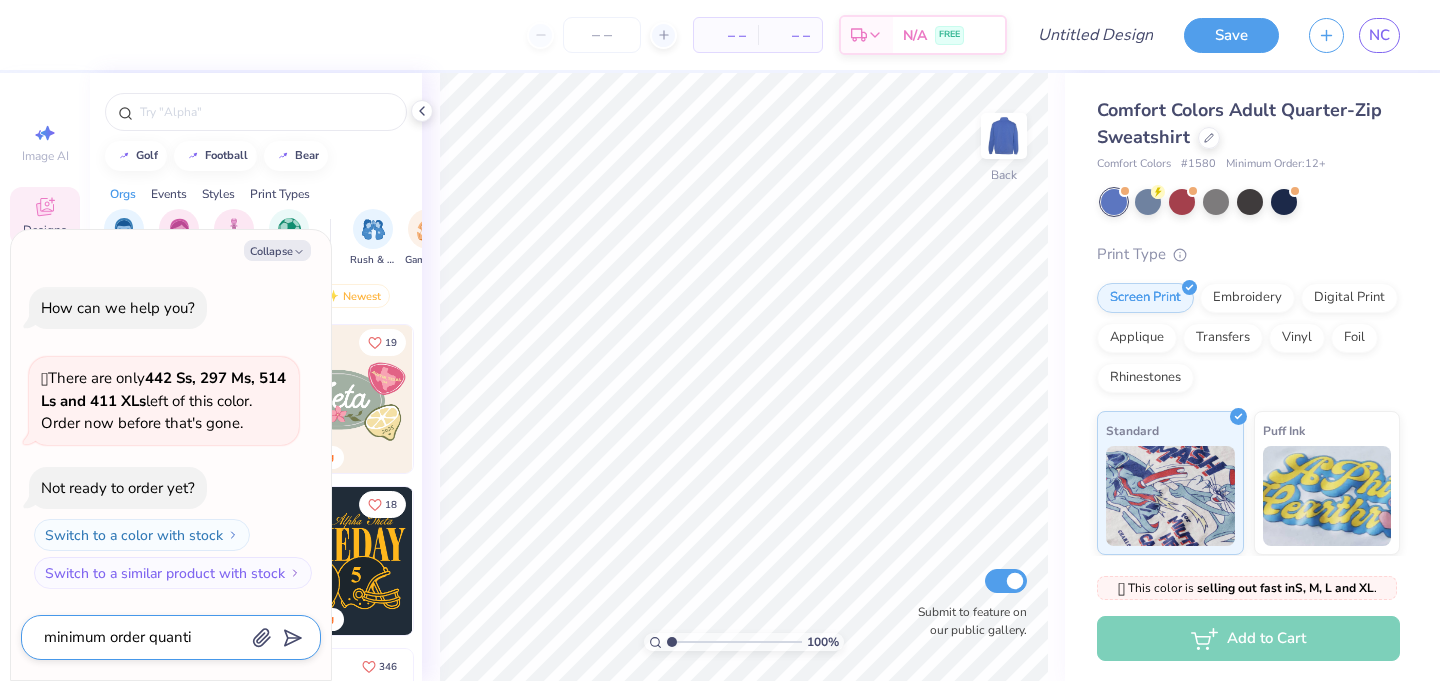 type on "x" 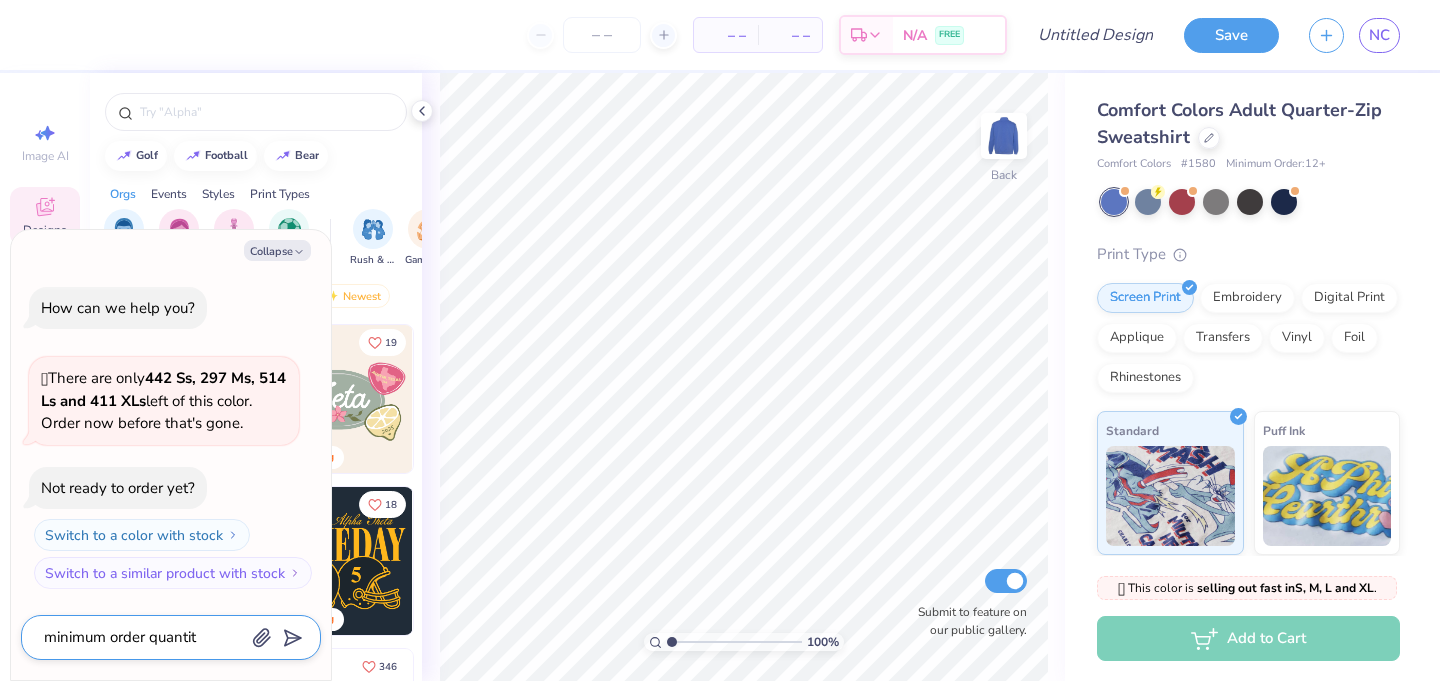 type on "minimum order quantity" 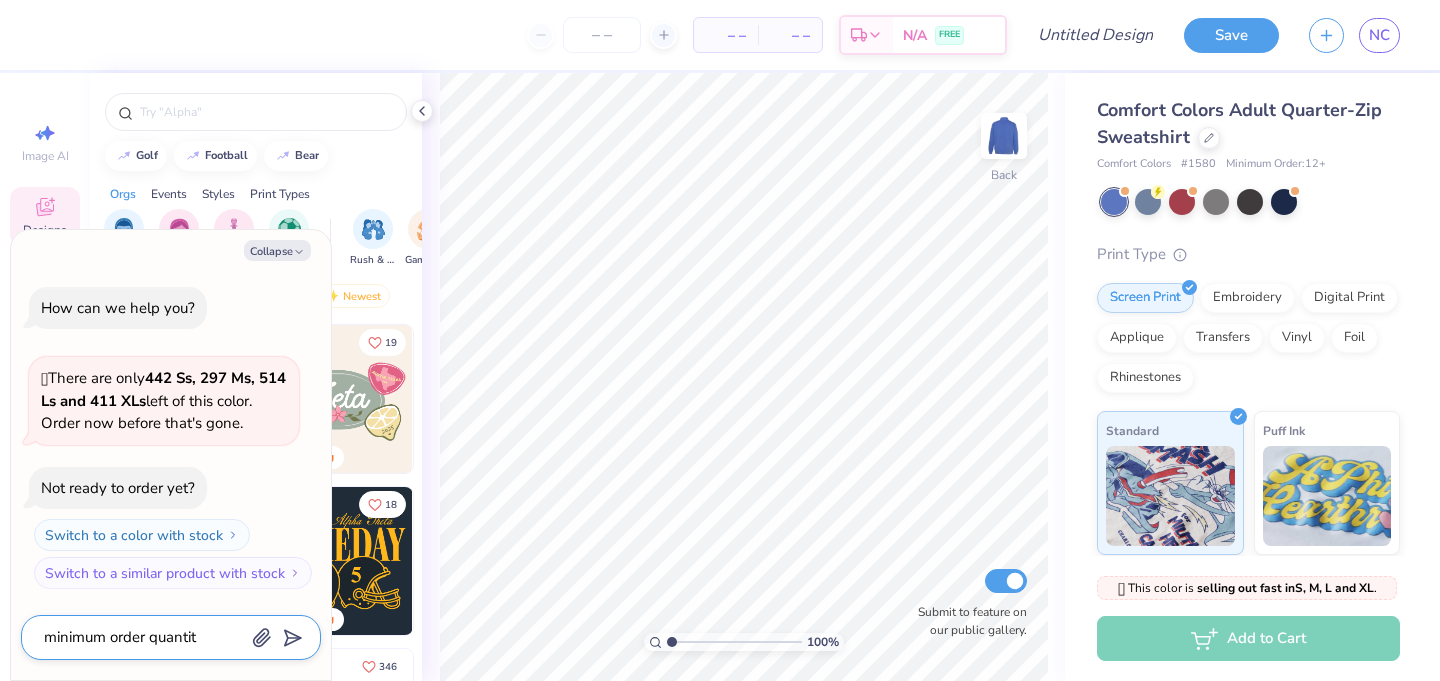 type on "x" 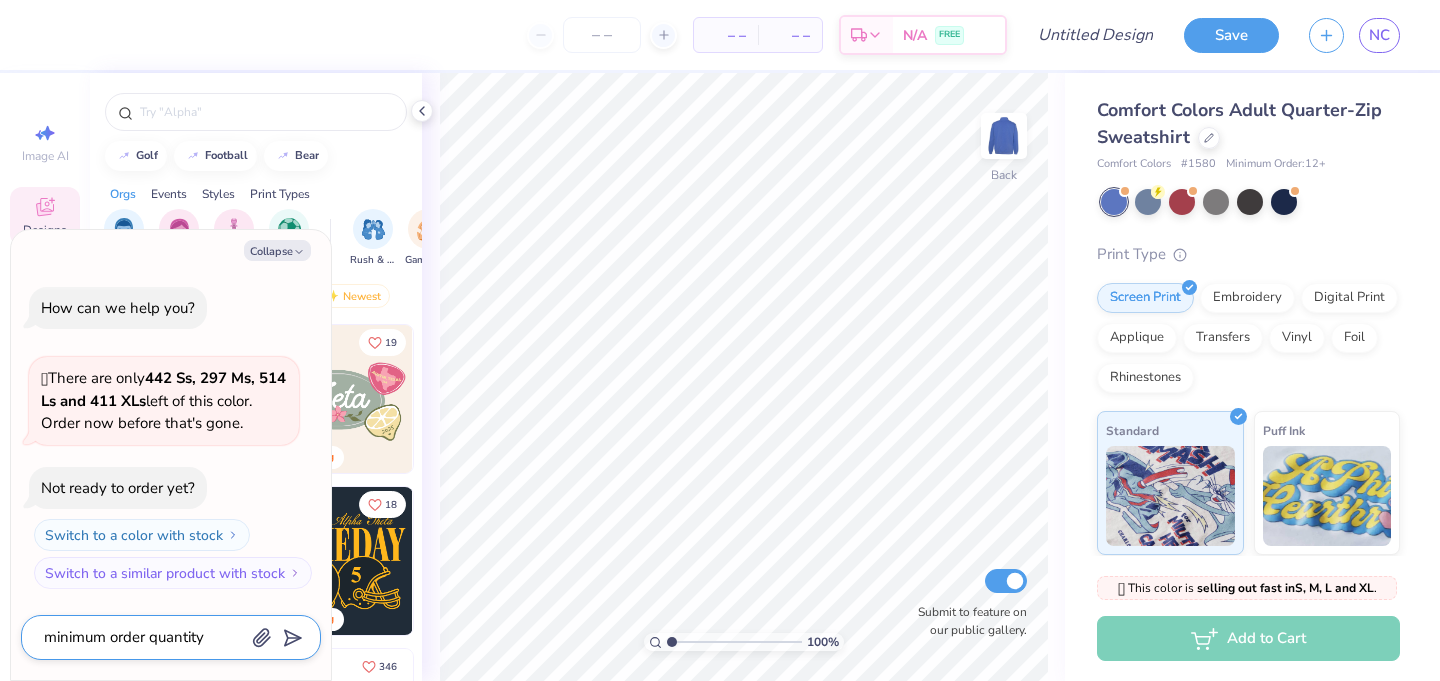 type on "minimum order quantity?" 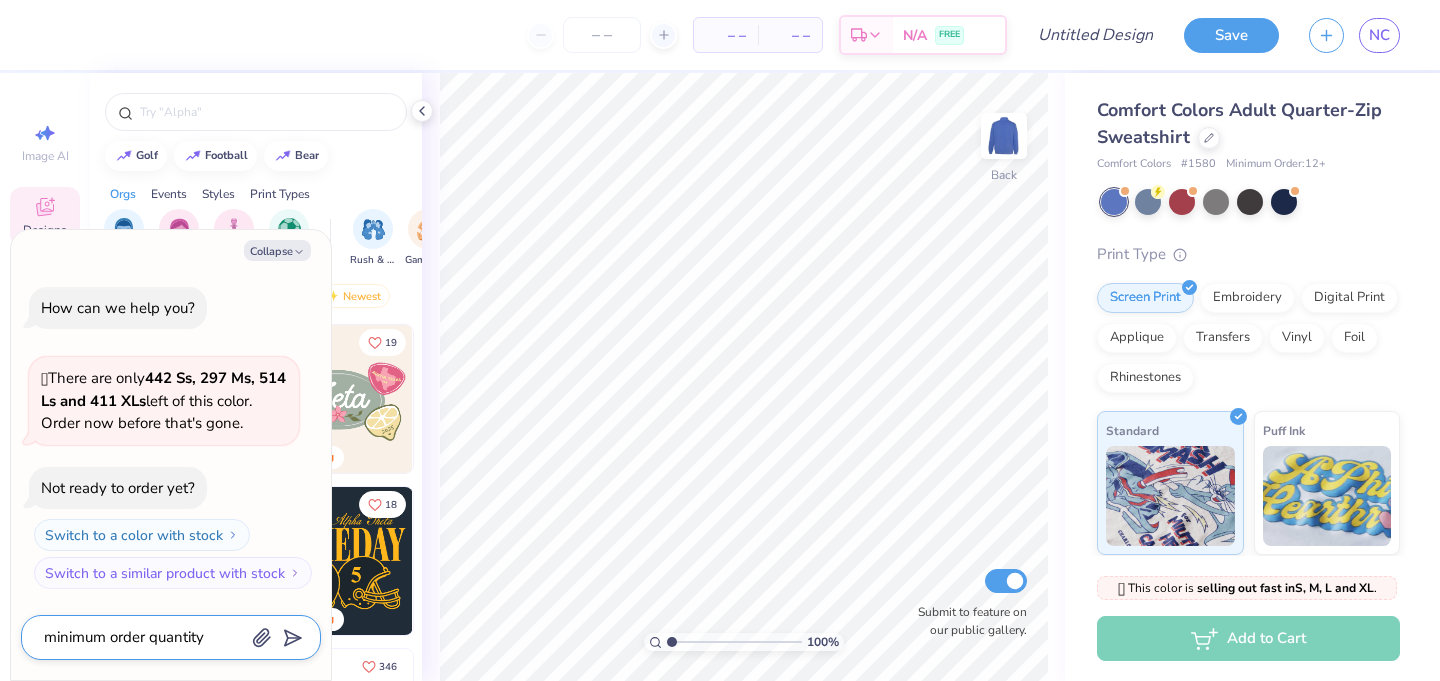 type on "x" 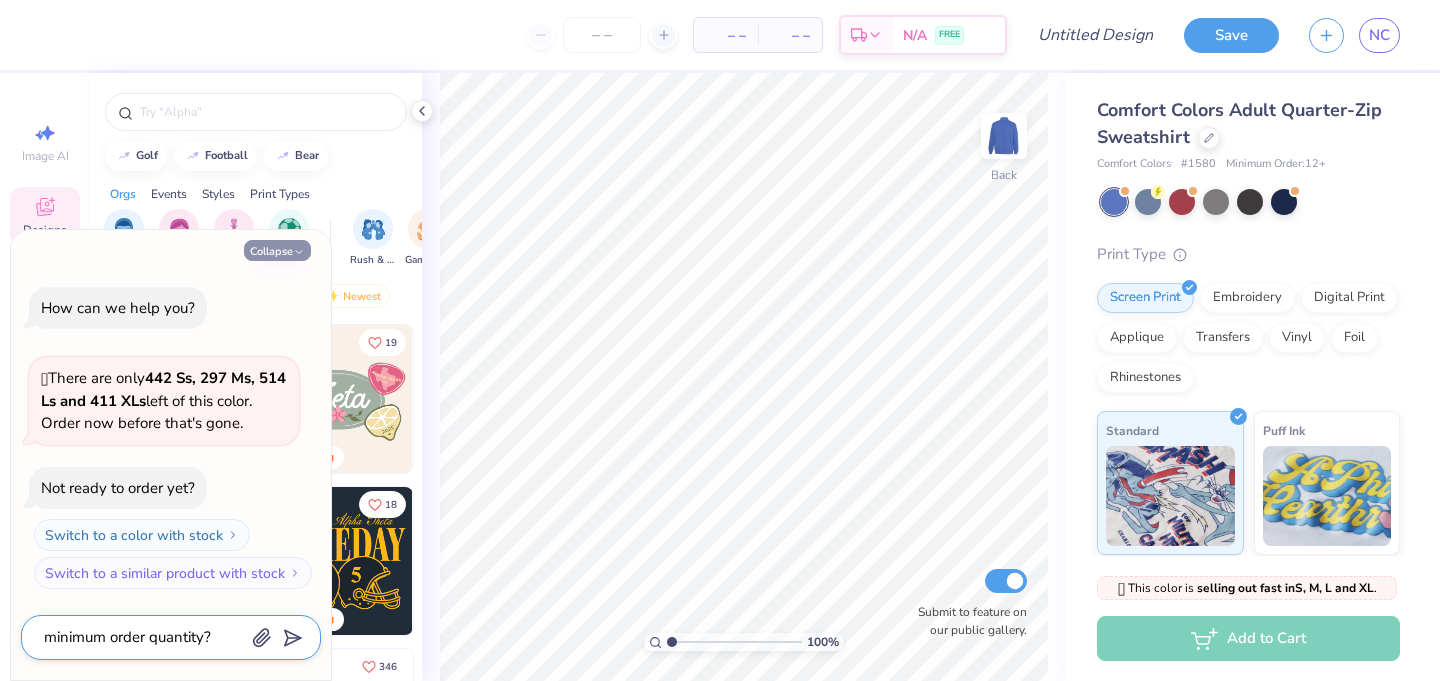 type on "minimum order quantity?" 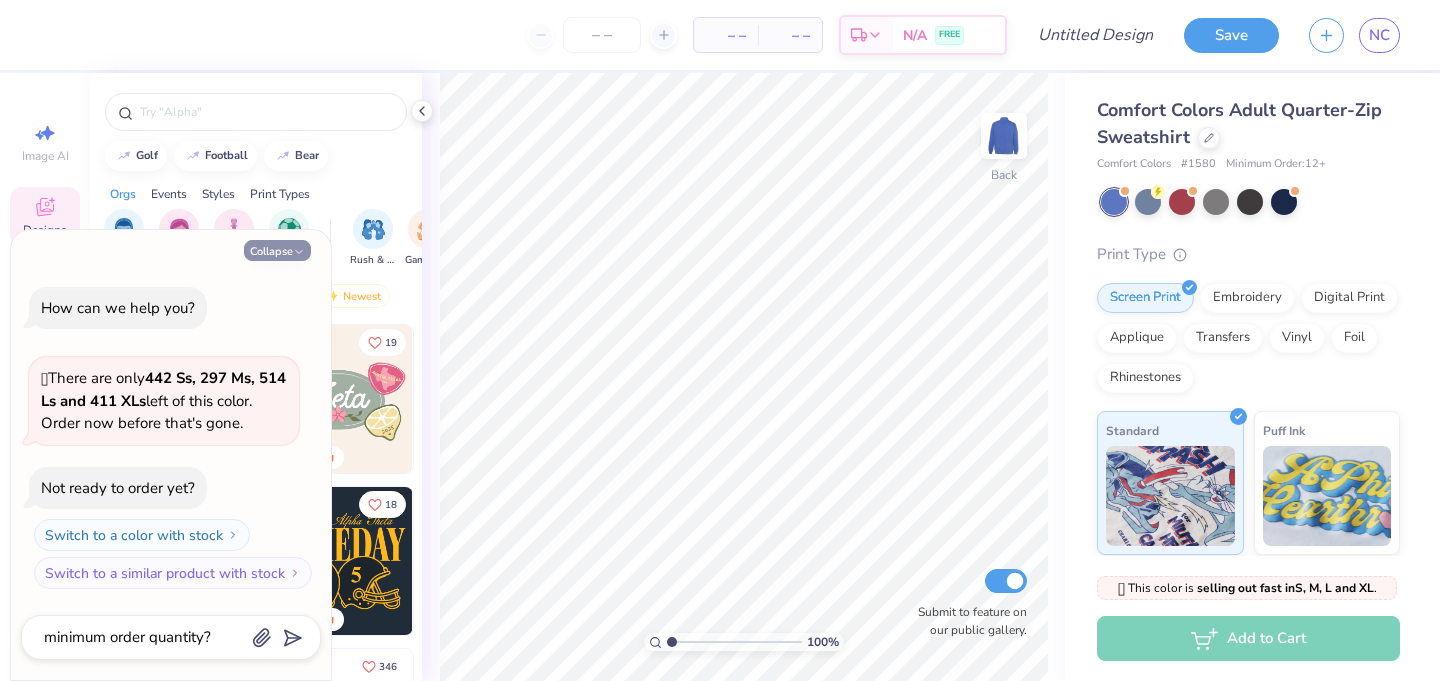 click on "Collapse" at bounding box center (277, 250) 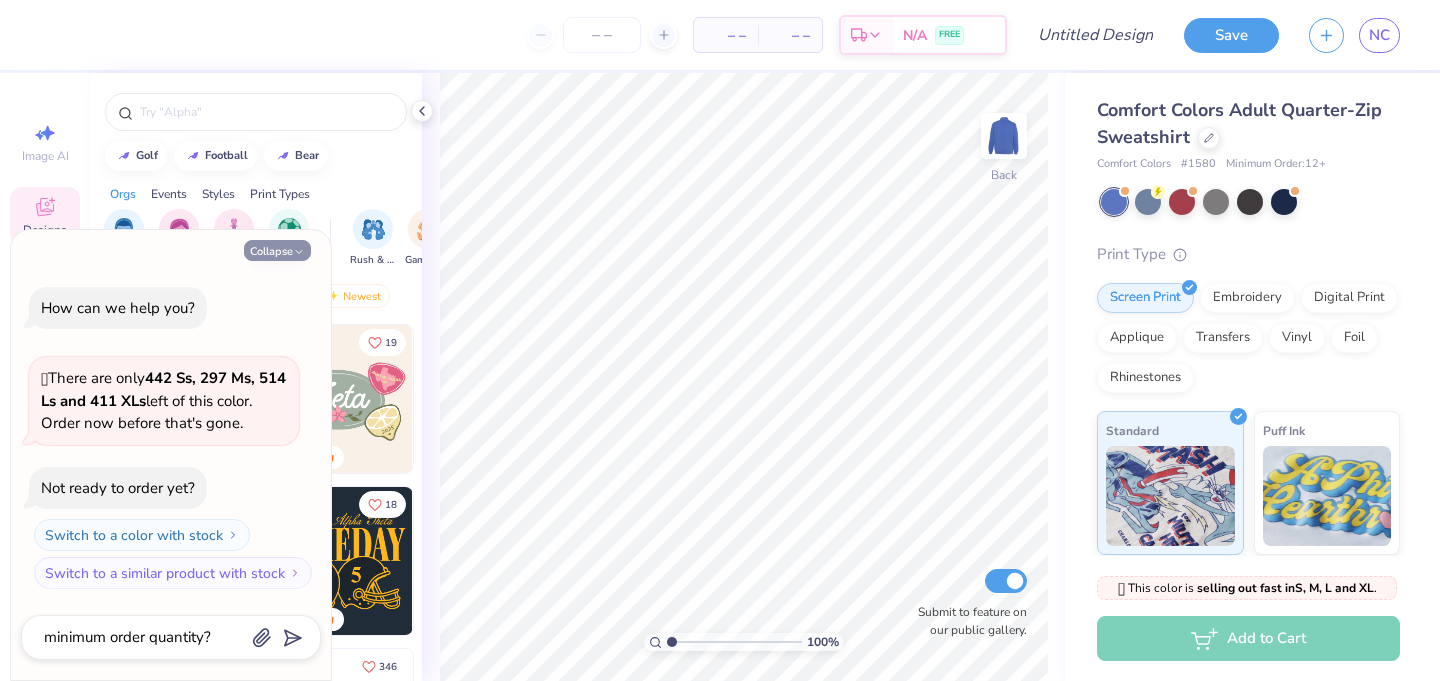 type on "x" 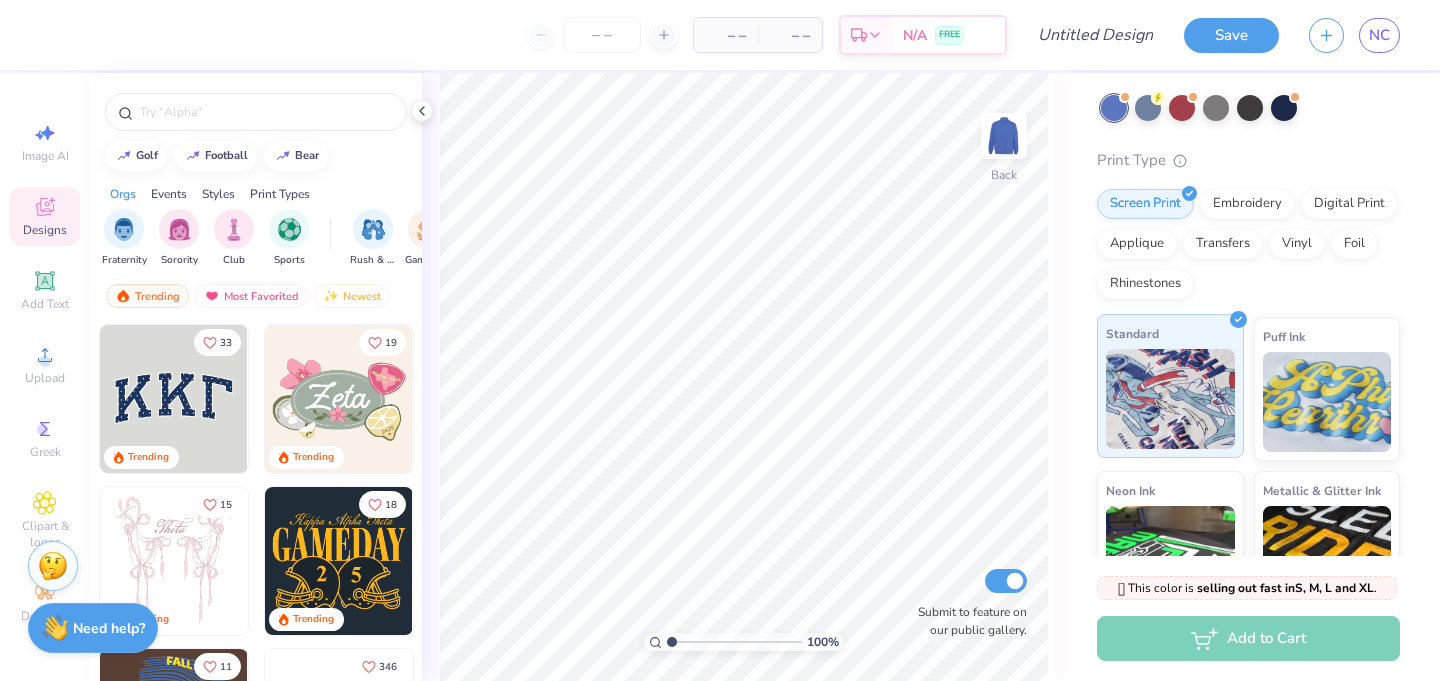 scroll, scrollTop: 96, scrollLeft: 0, axis: vertical 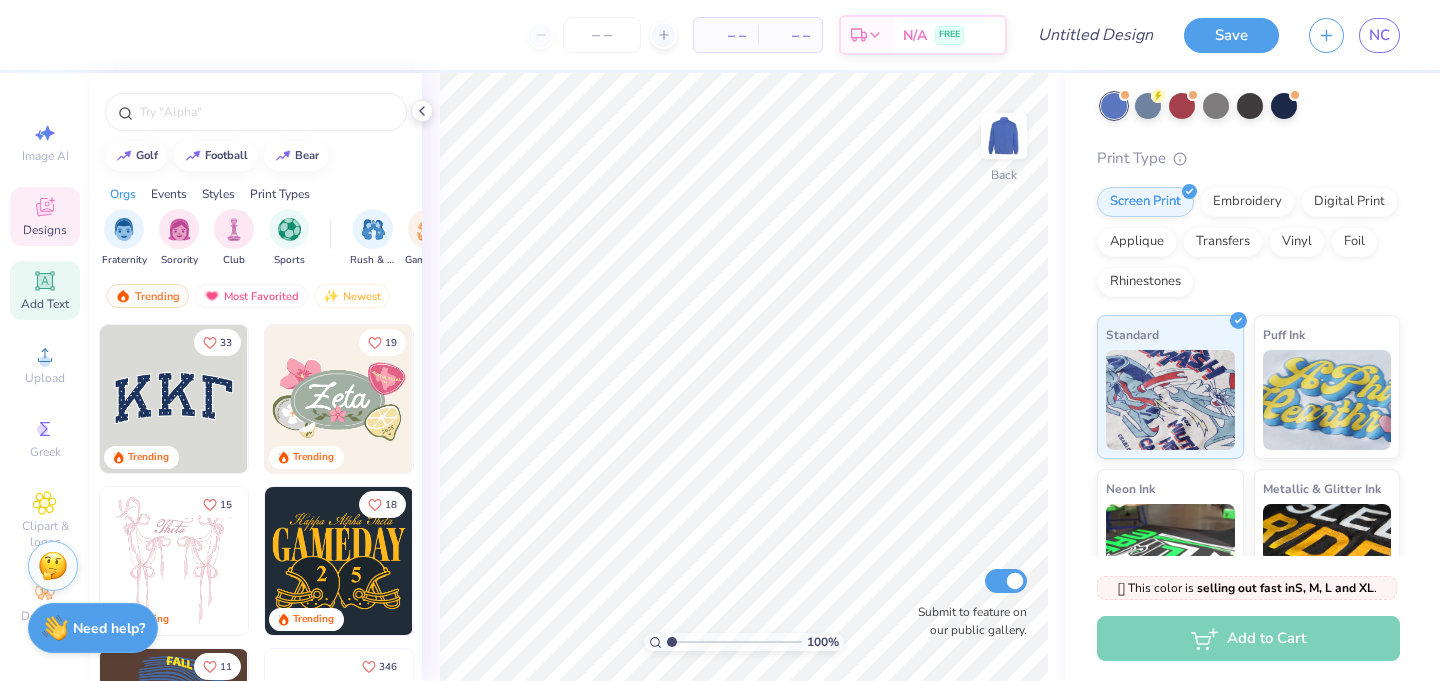 click on "Add Text" at bounding box center (45, 290) 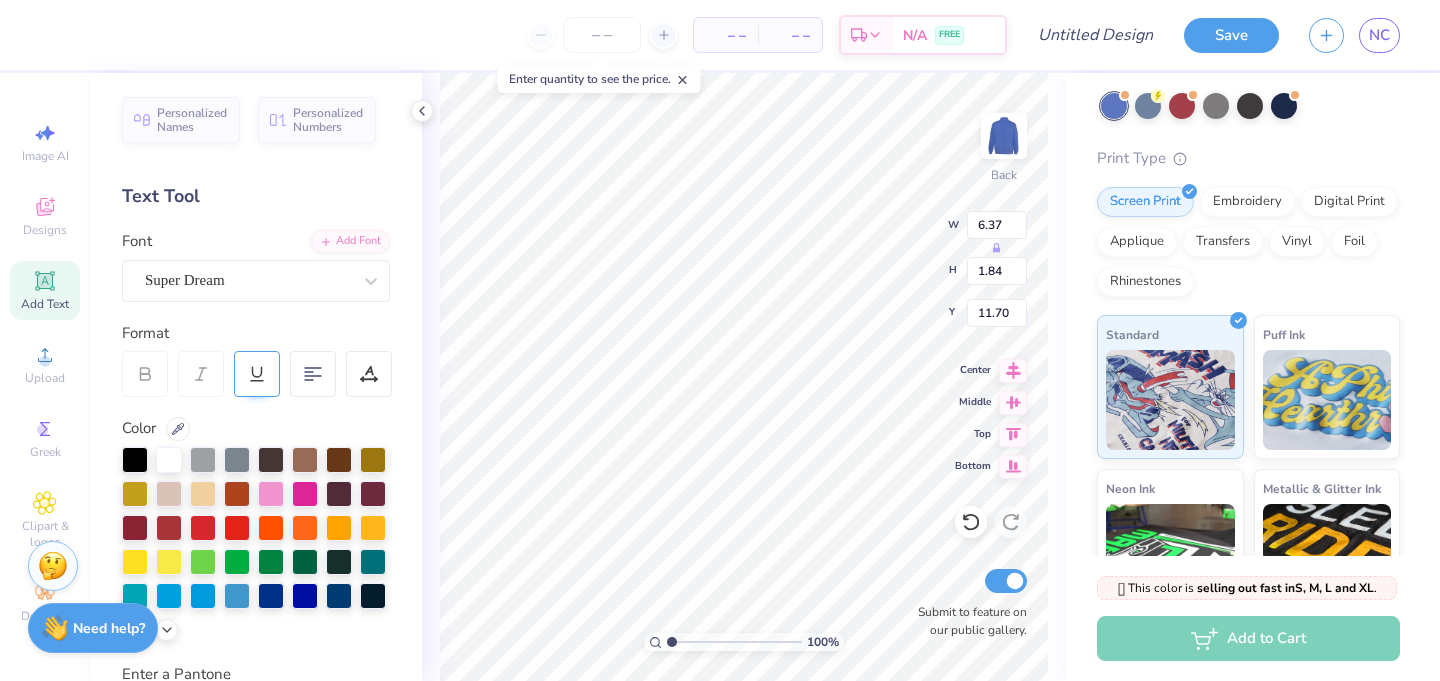 scroll, scrollTop: 42, scrollLeft: 0, axis: vertical 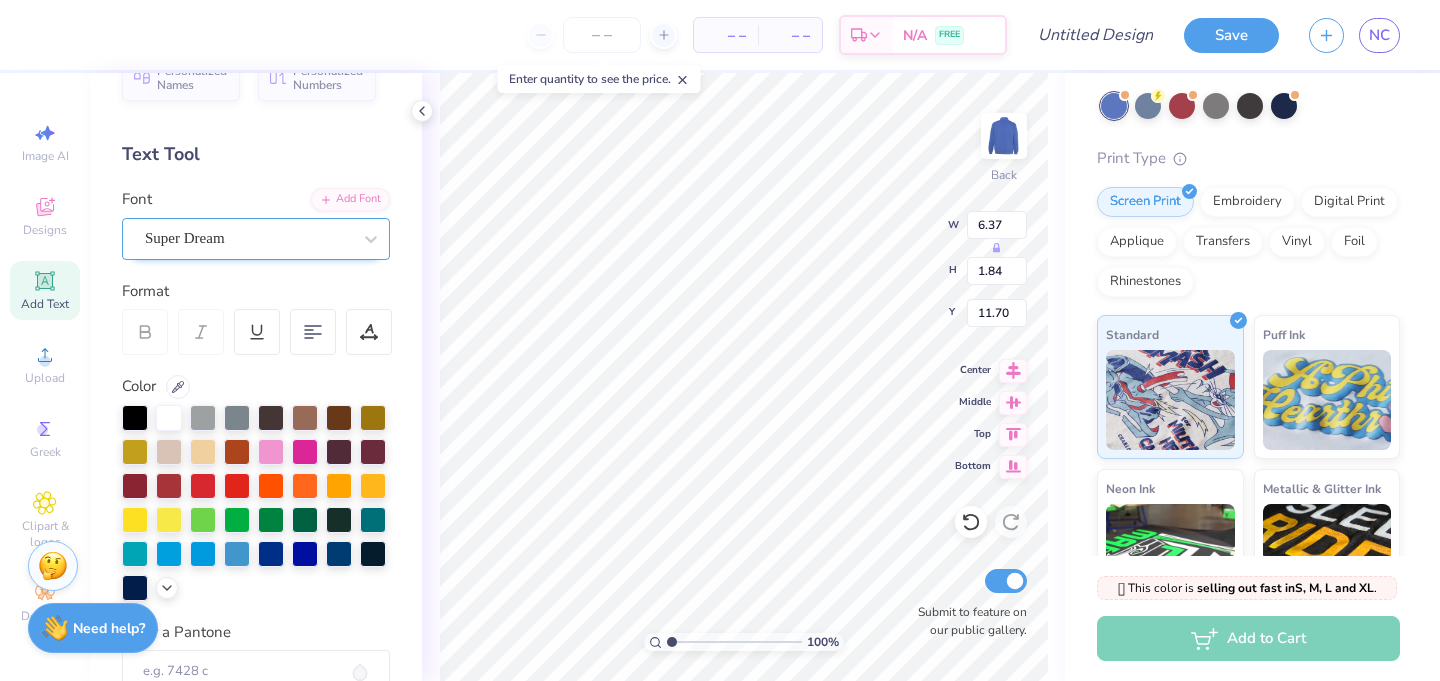 click on "Super Dream" at bounding box center [248, 238] 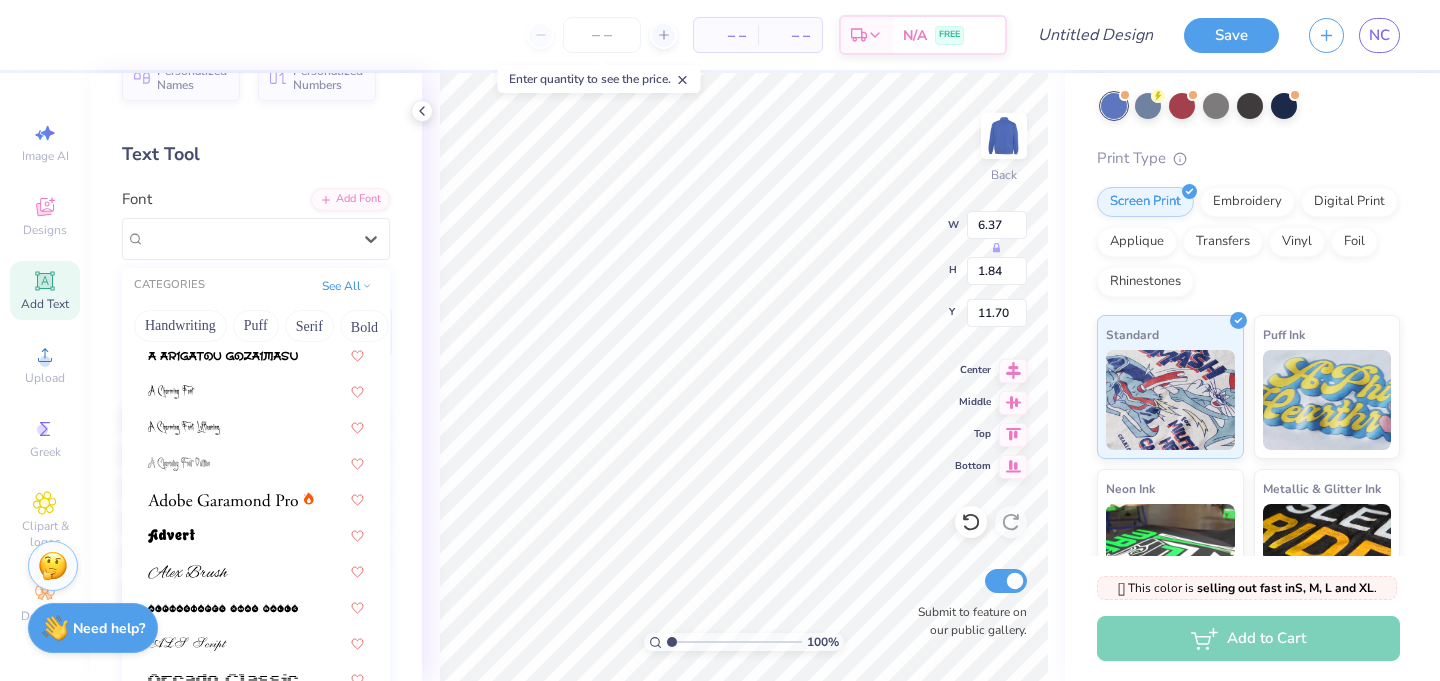 scroll, scrollTop: 165, scrollLeft: 0, axis: vertical 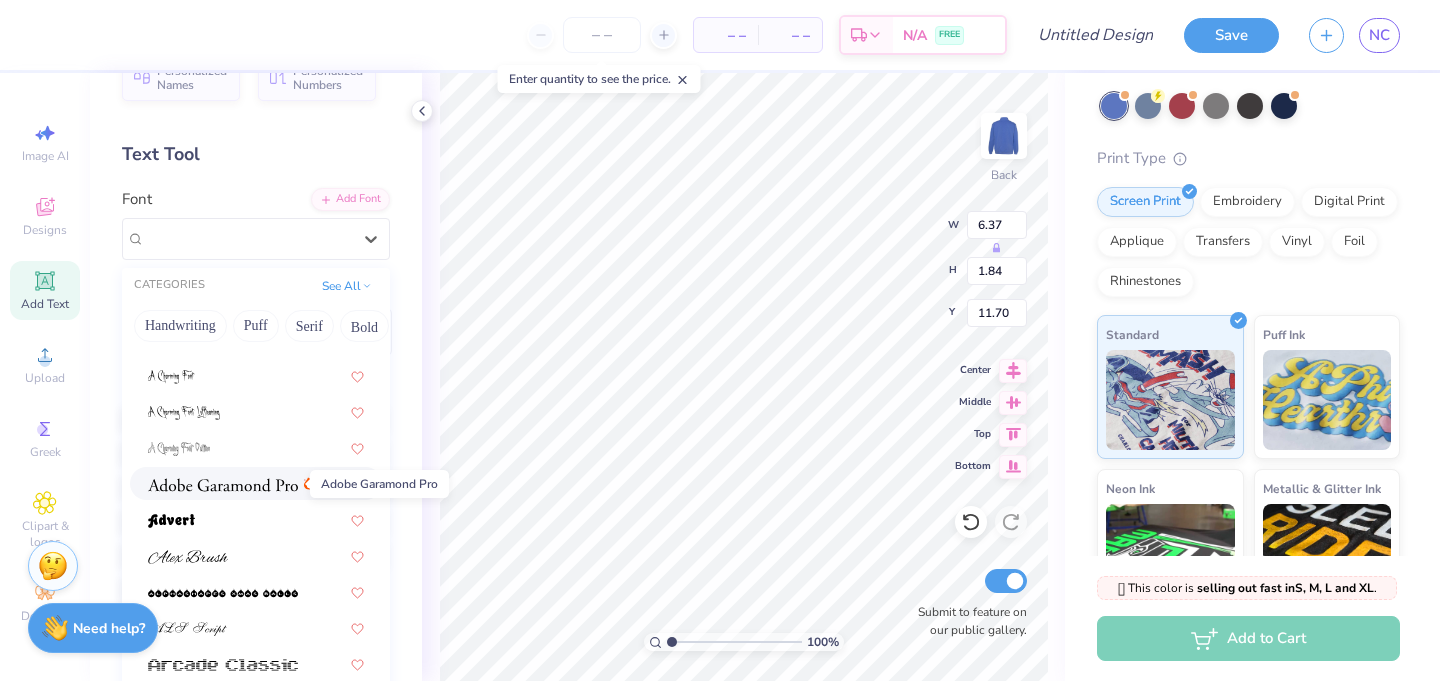 click at bounding box center [223, 485] 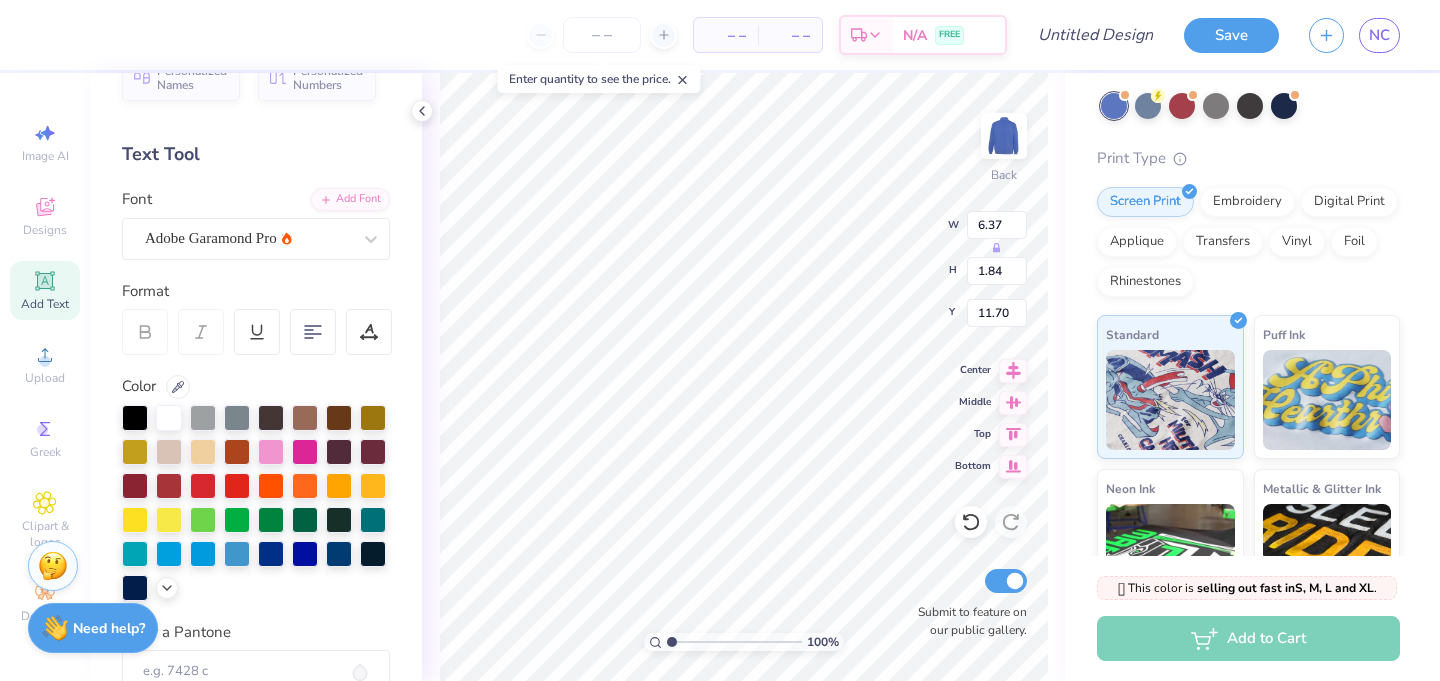 type on "6.66" 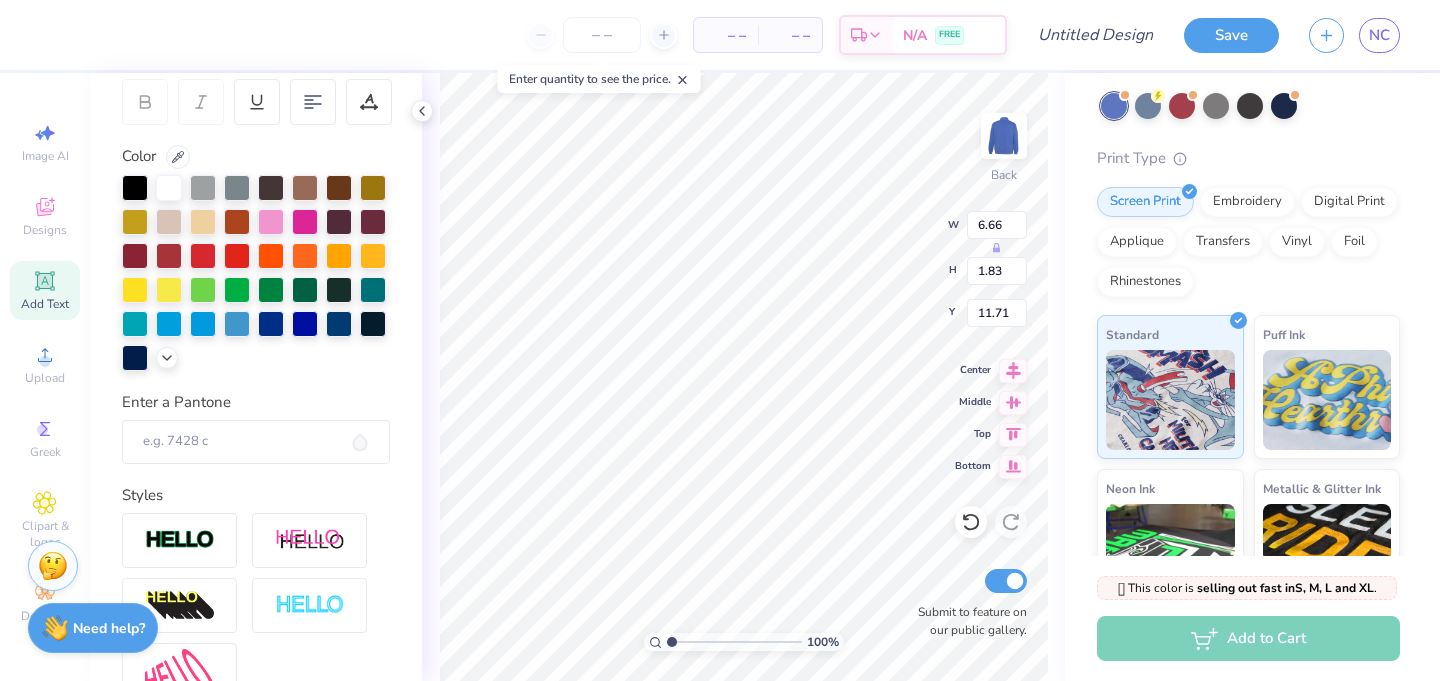 scroll, scrollTop: 307, scrollLeft: 0, axis: vertical 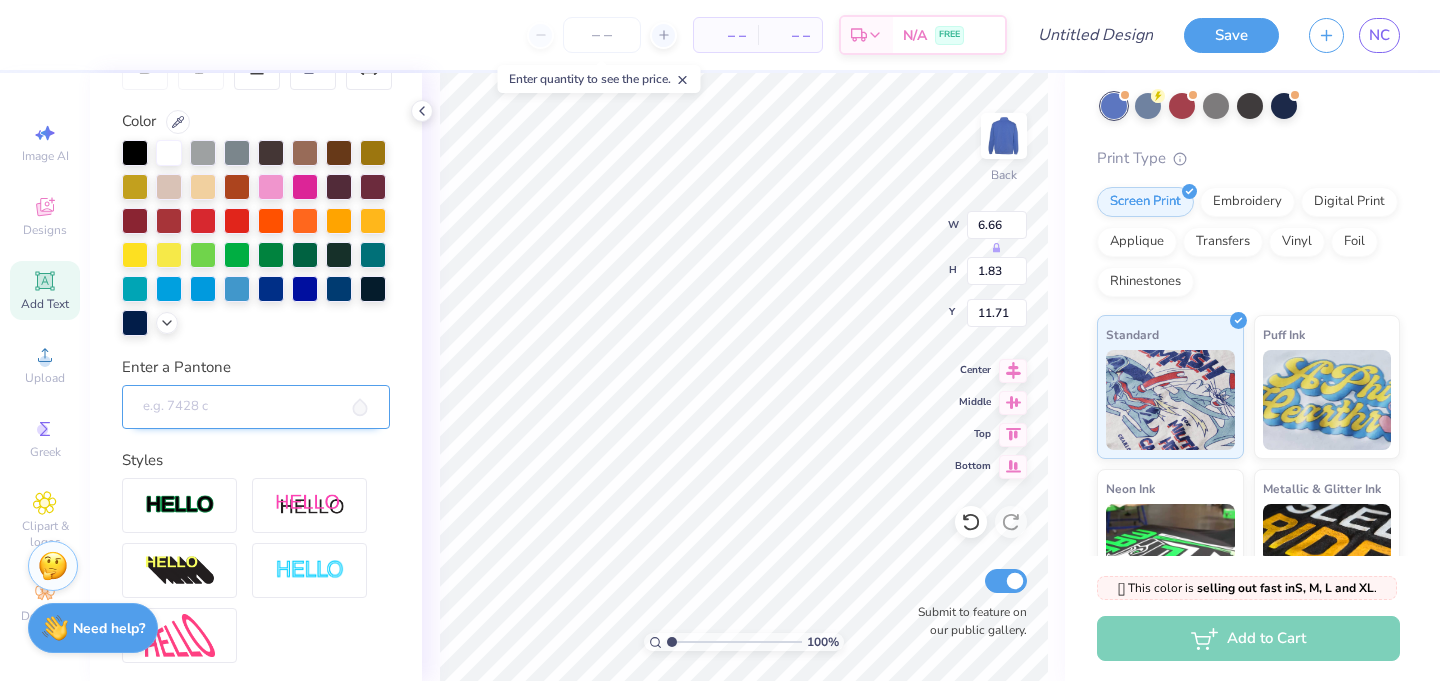 click on "Enter a Pantone" at bounding box center [256, 407] 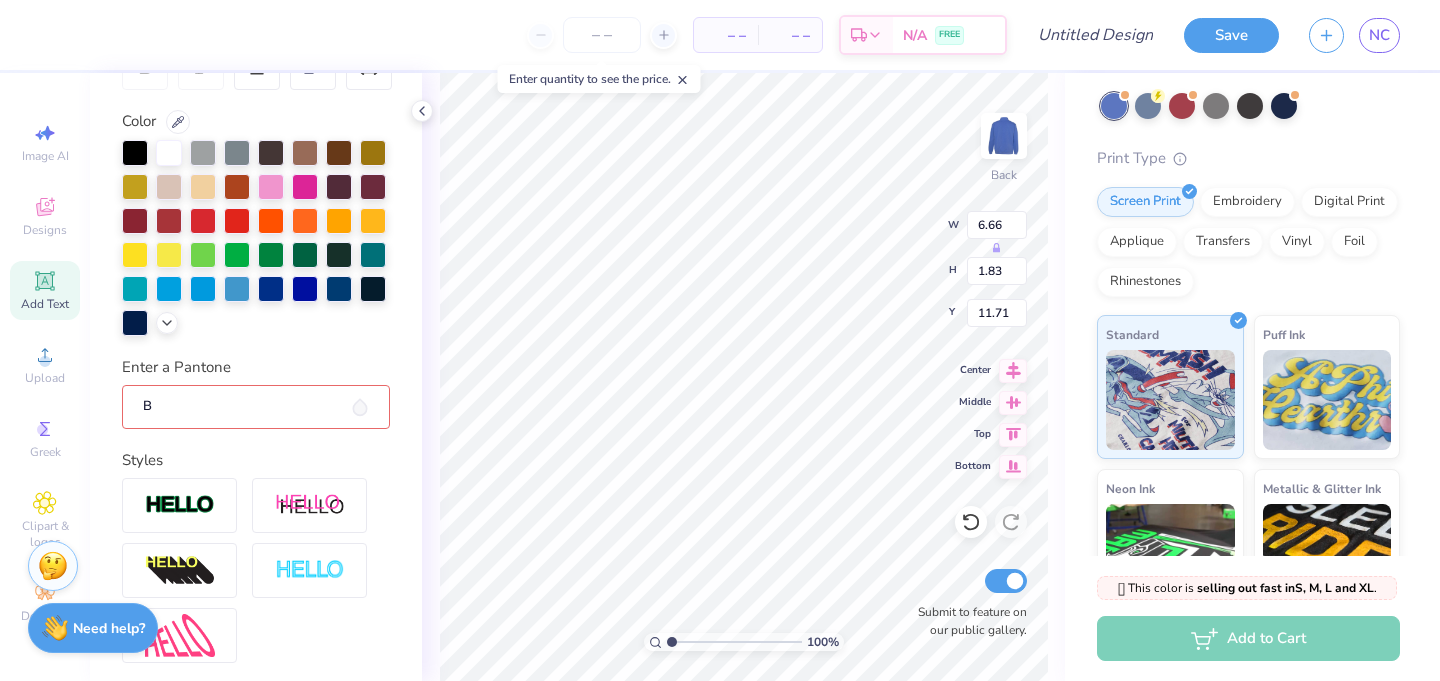 type on "B" 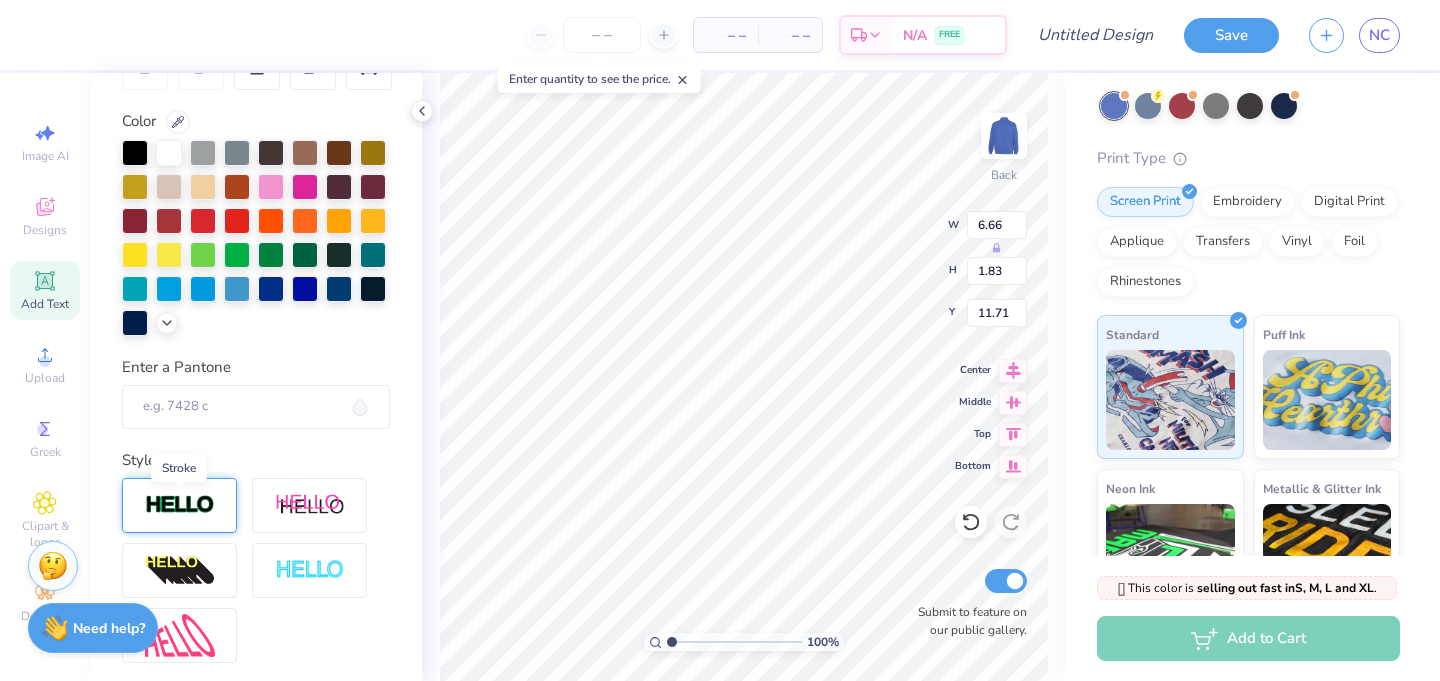 click at bounding box center (180, 505) 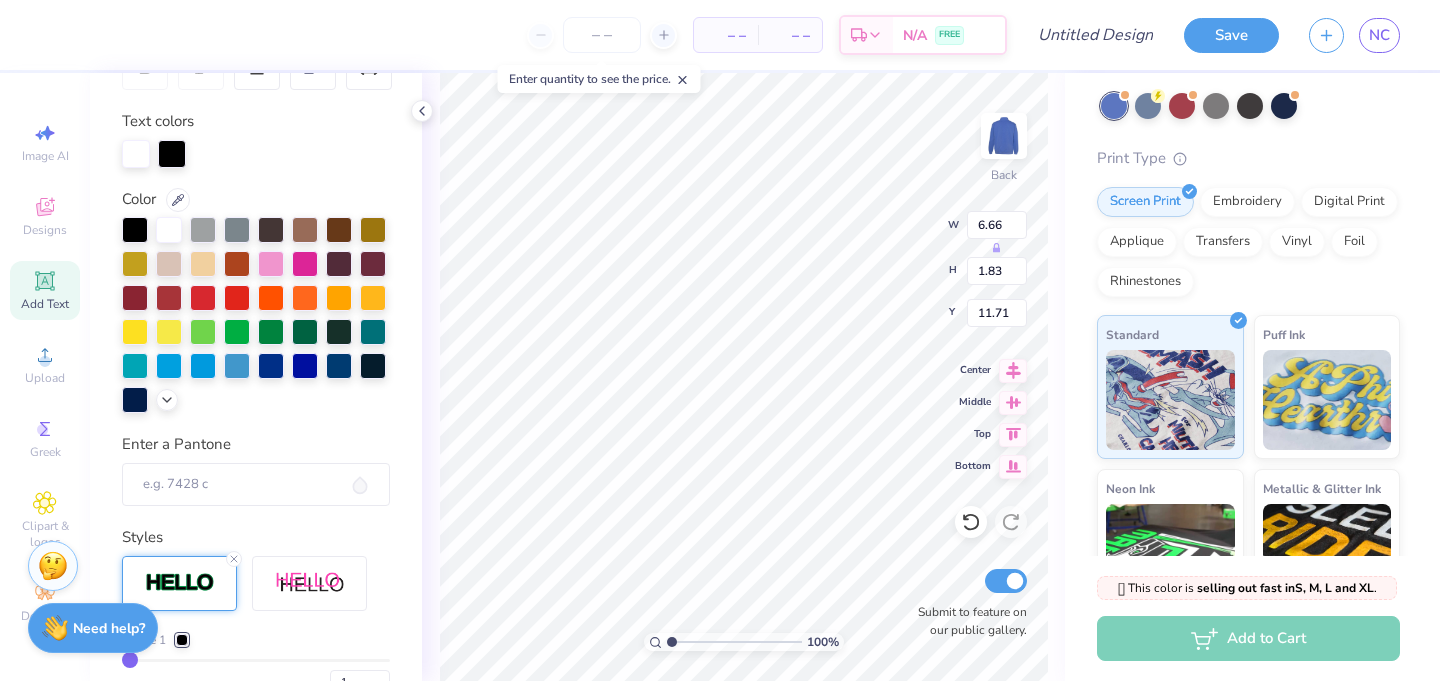 type on "6.70" 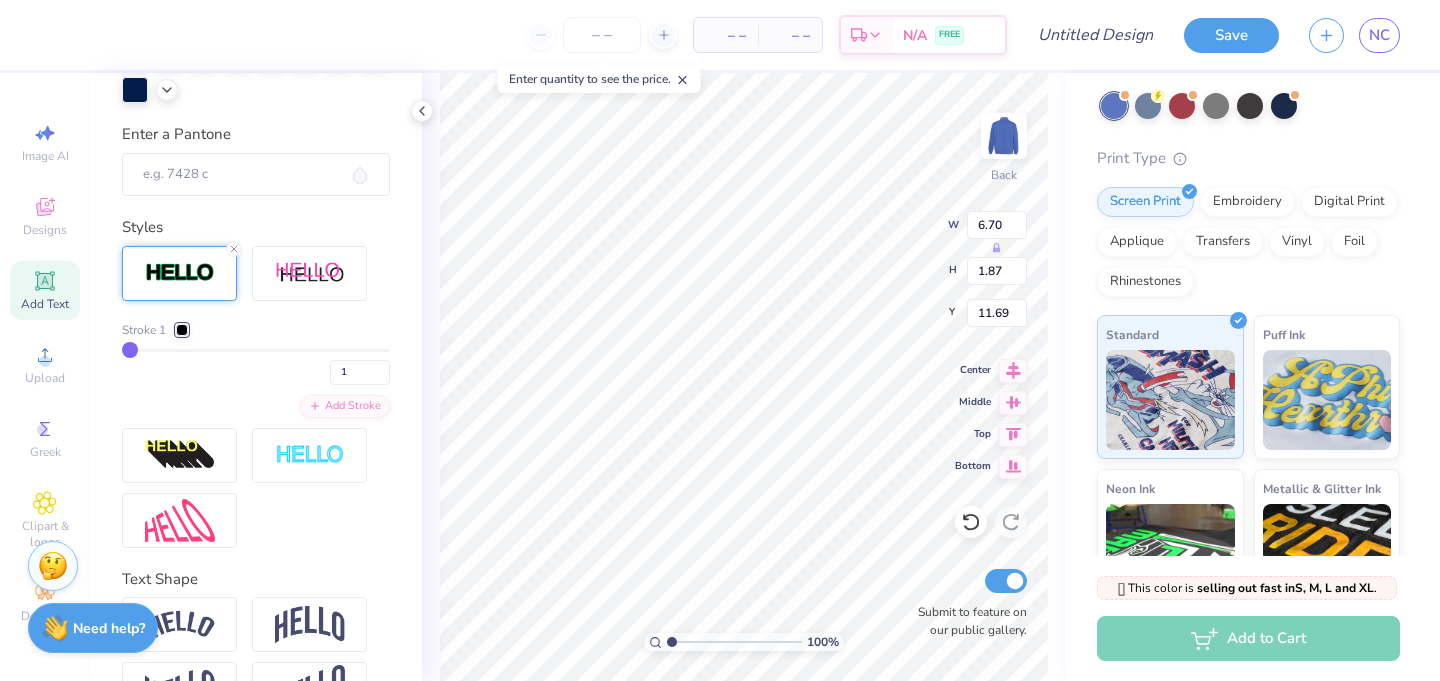 scroll, scrollTop: 677, scrollLeft: 0, axis: vertical 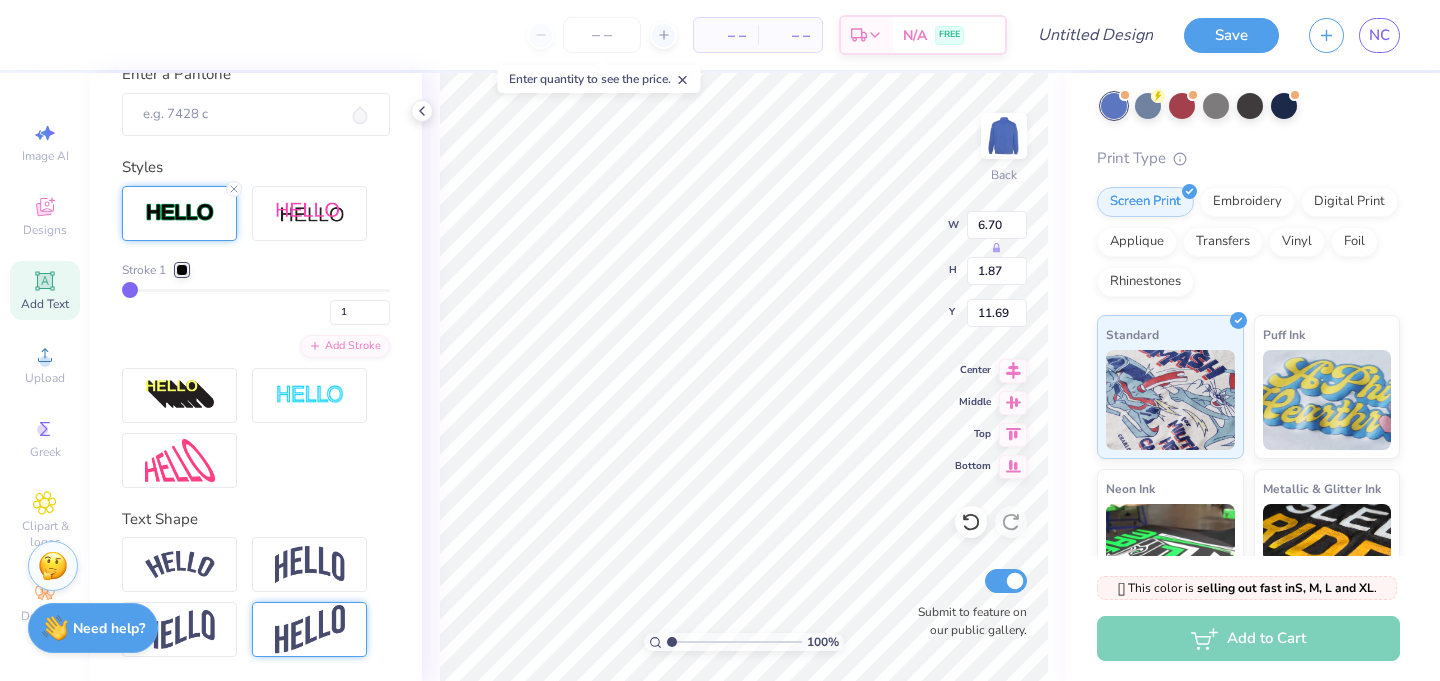 click at bounding box center (310, 629) 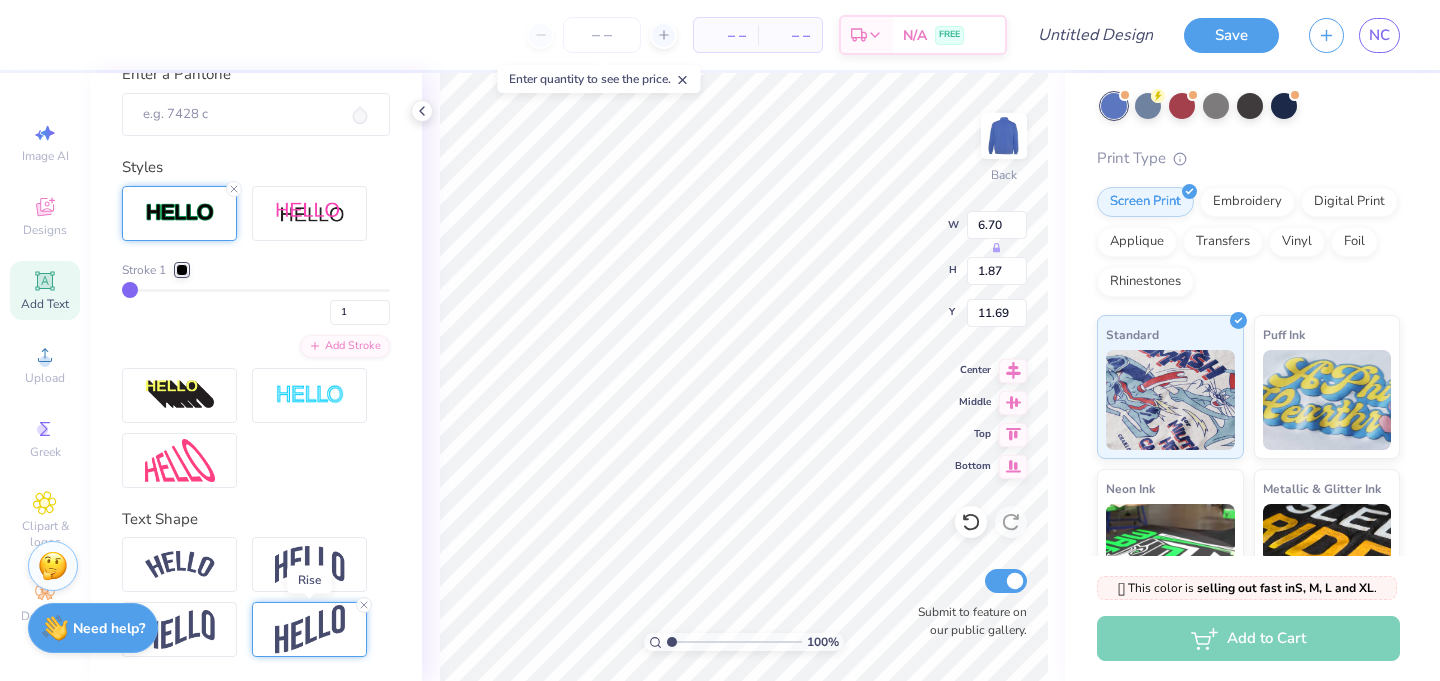 type on "3.67" 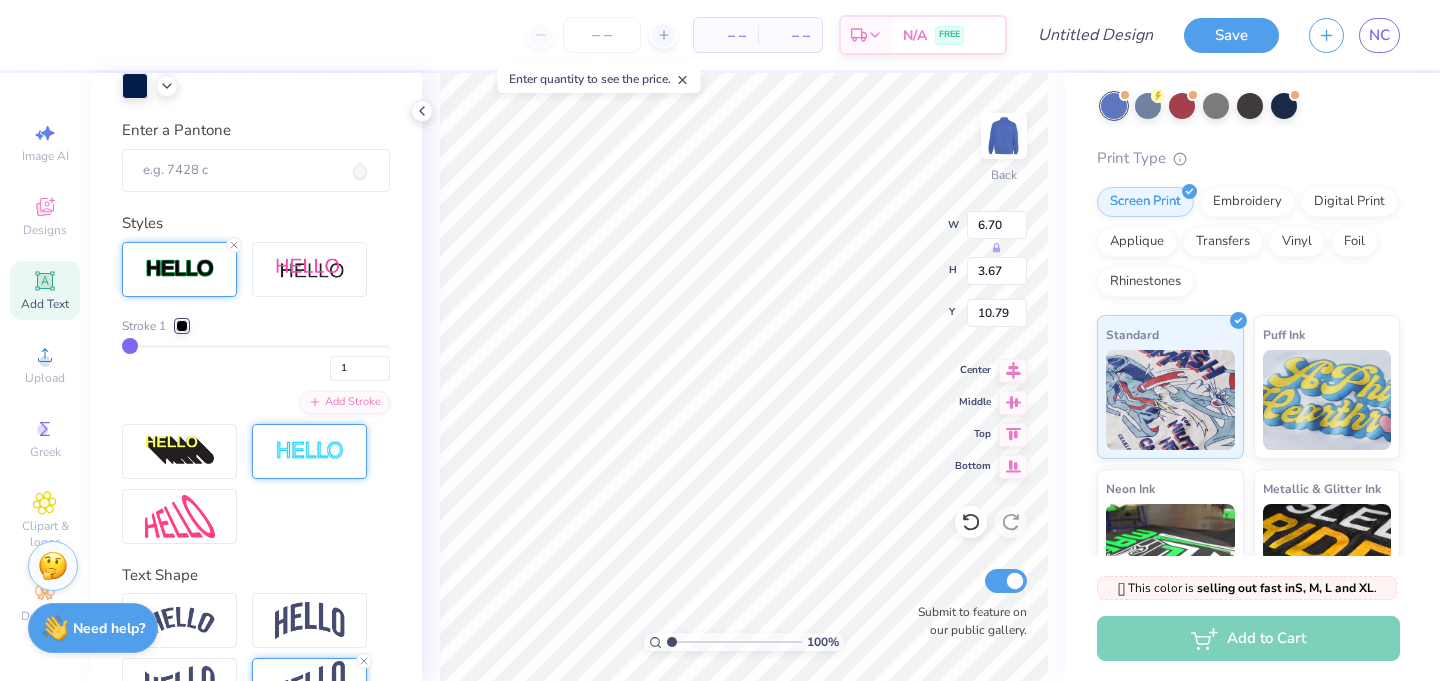 scroll, scrollTop: 615, scrollLeft: 0, axis: vertical 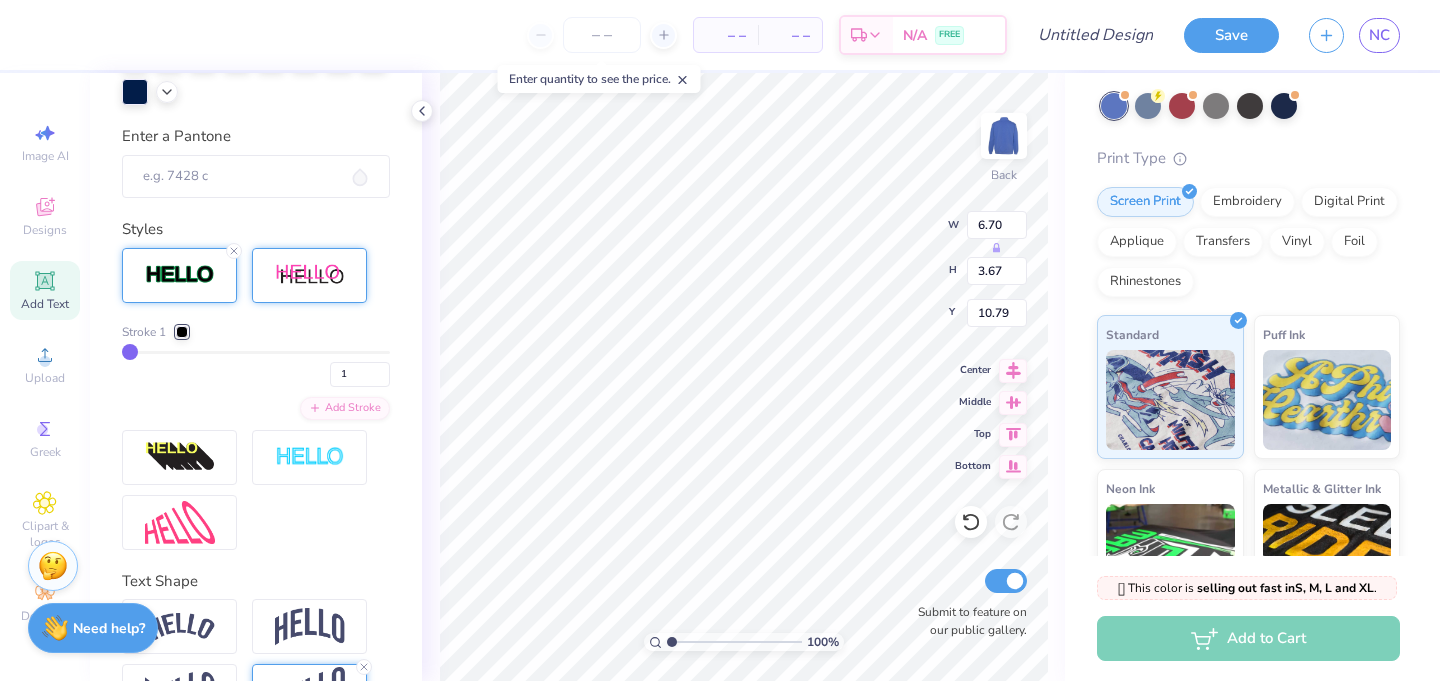 click at bounding box center [310, 275] 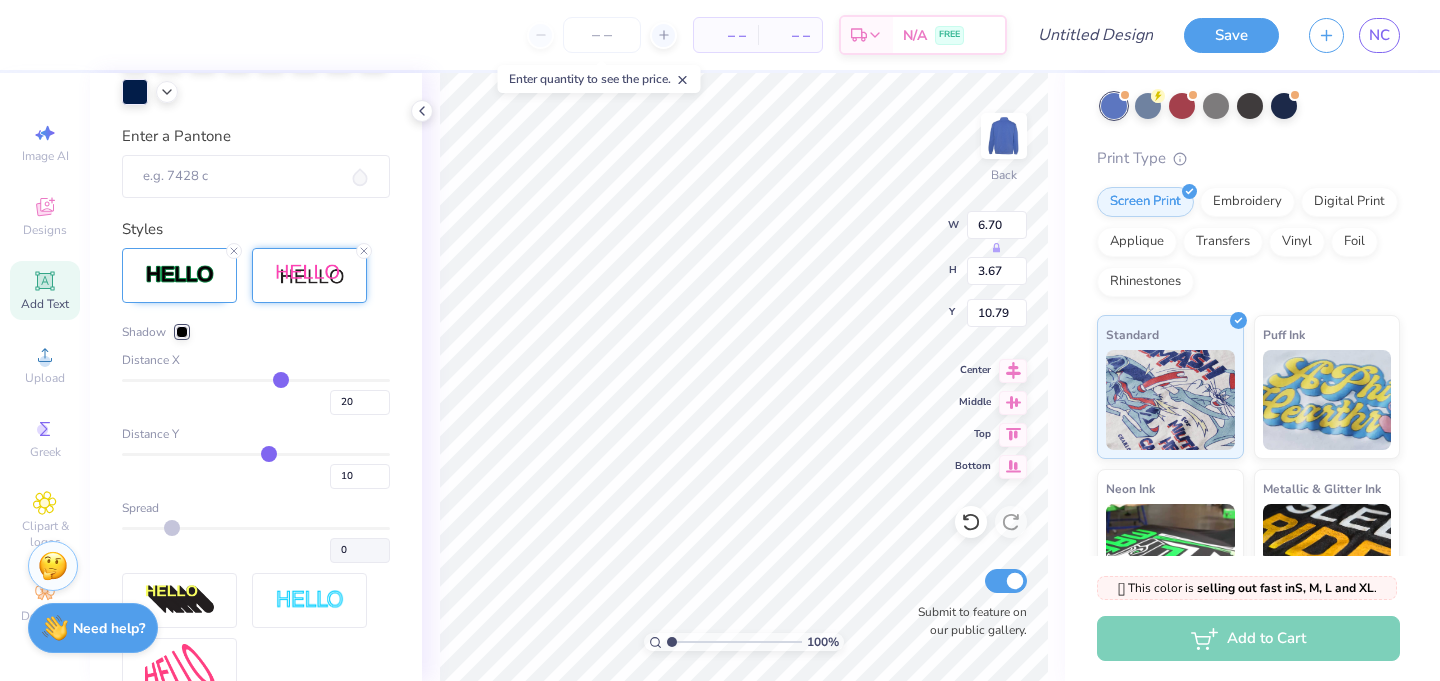 type on "8.01" 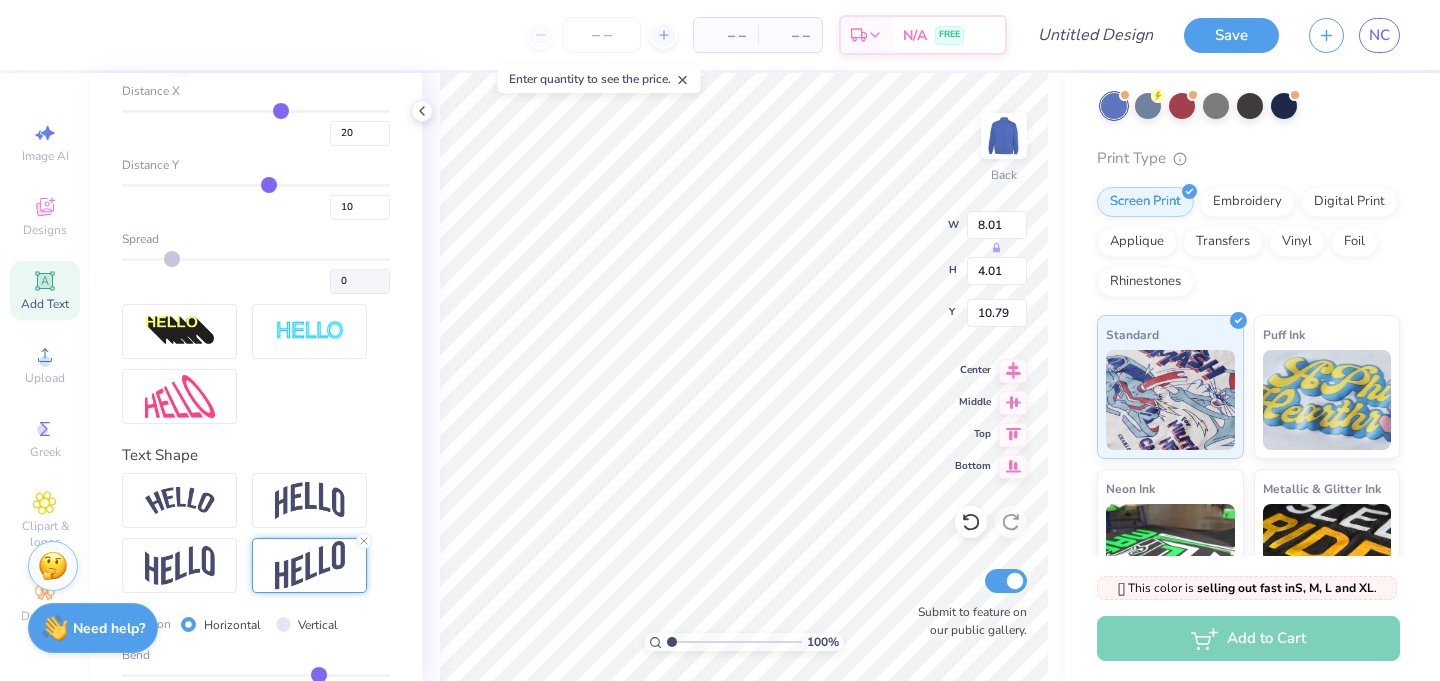 scroll, scrollTop: 936, scrollLeft: 0, axis: vertical 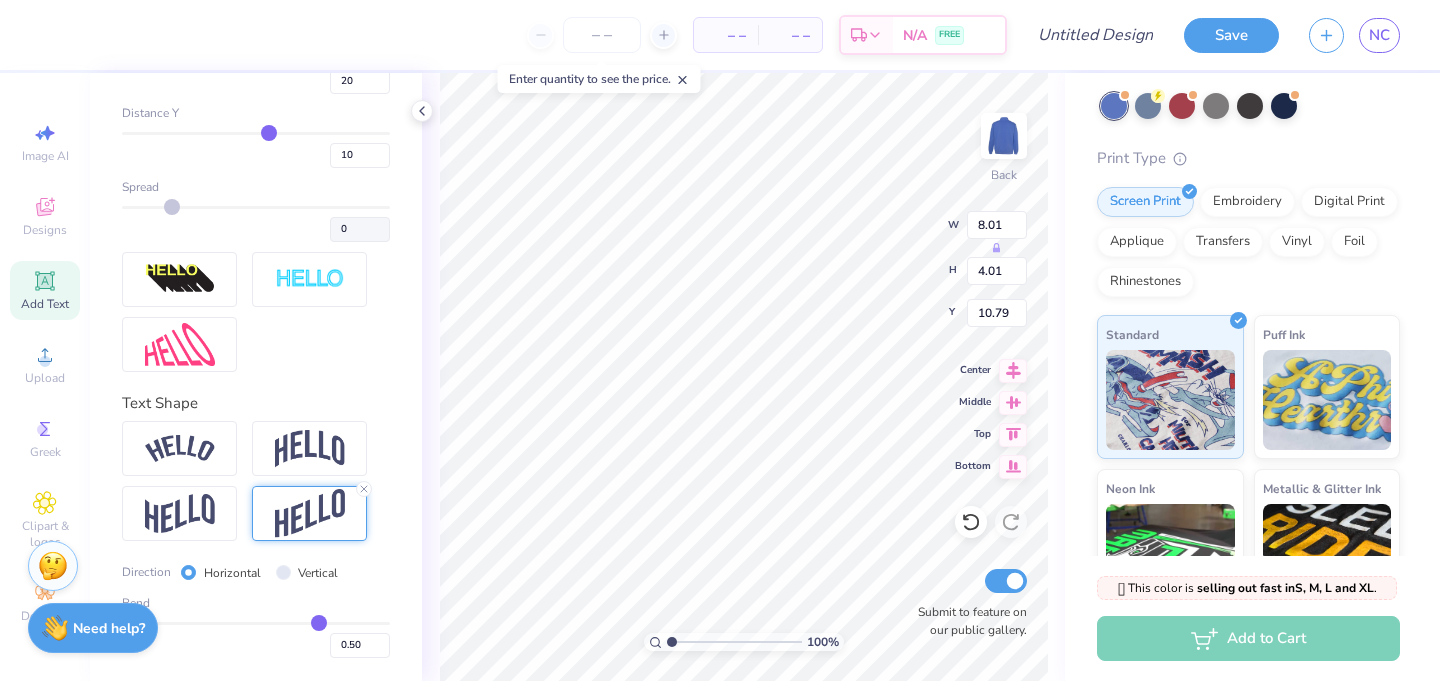 type on "T" 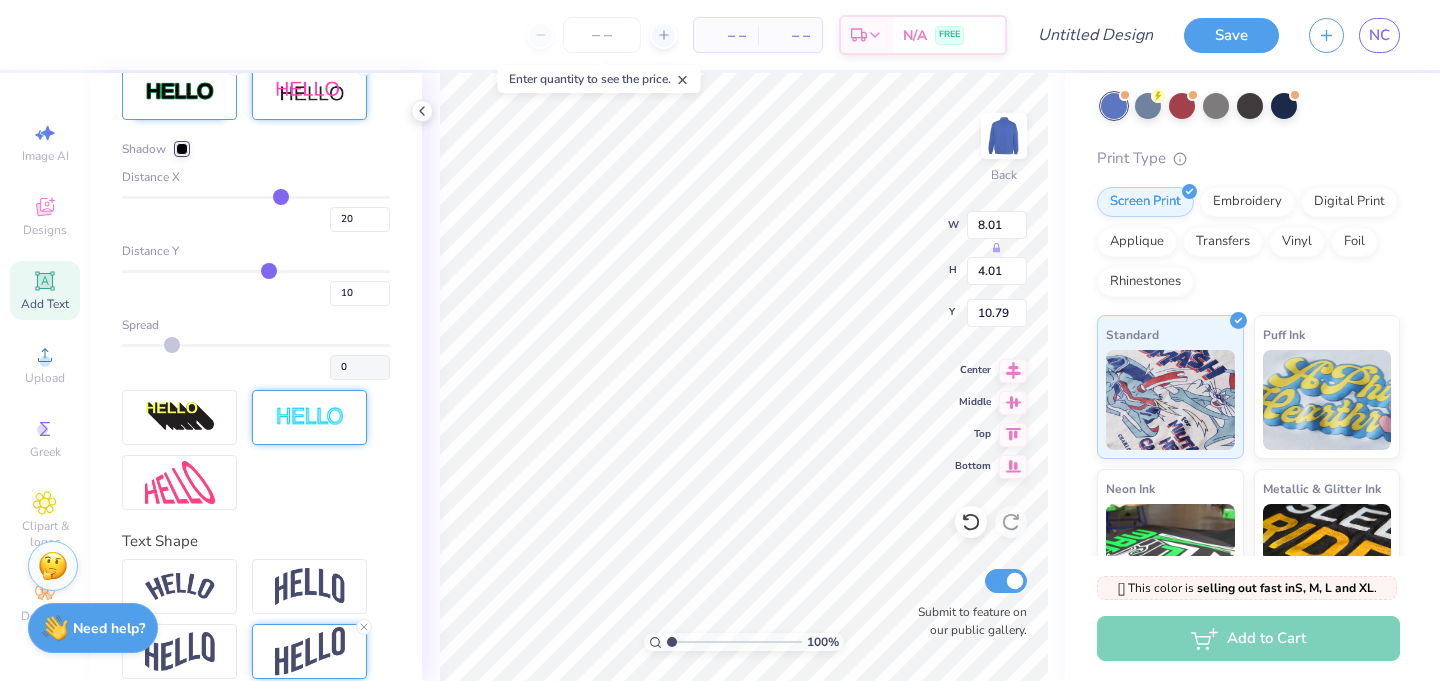 click at bounding box center (310, 417) 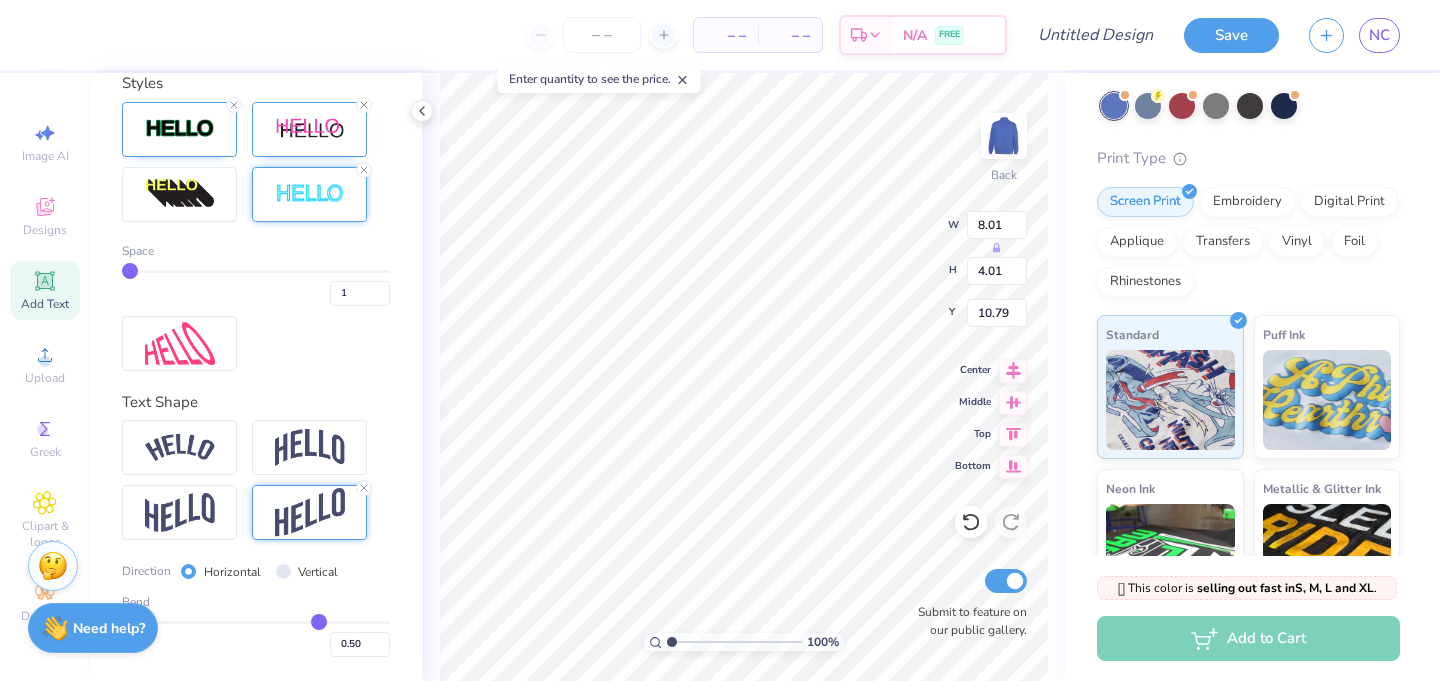 scroll, scrollTop: 760, scrollLeft: 0, axis: vertical 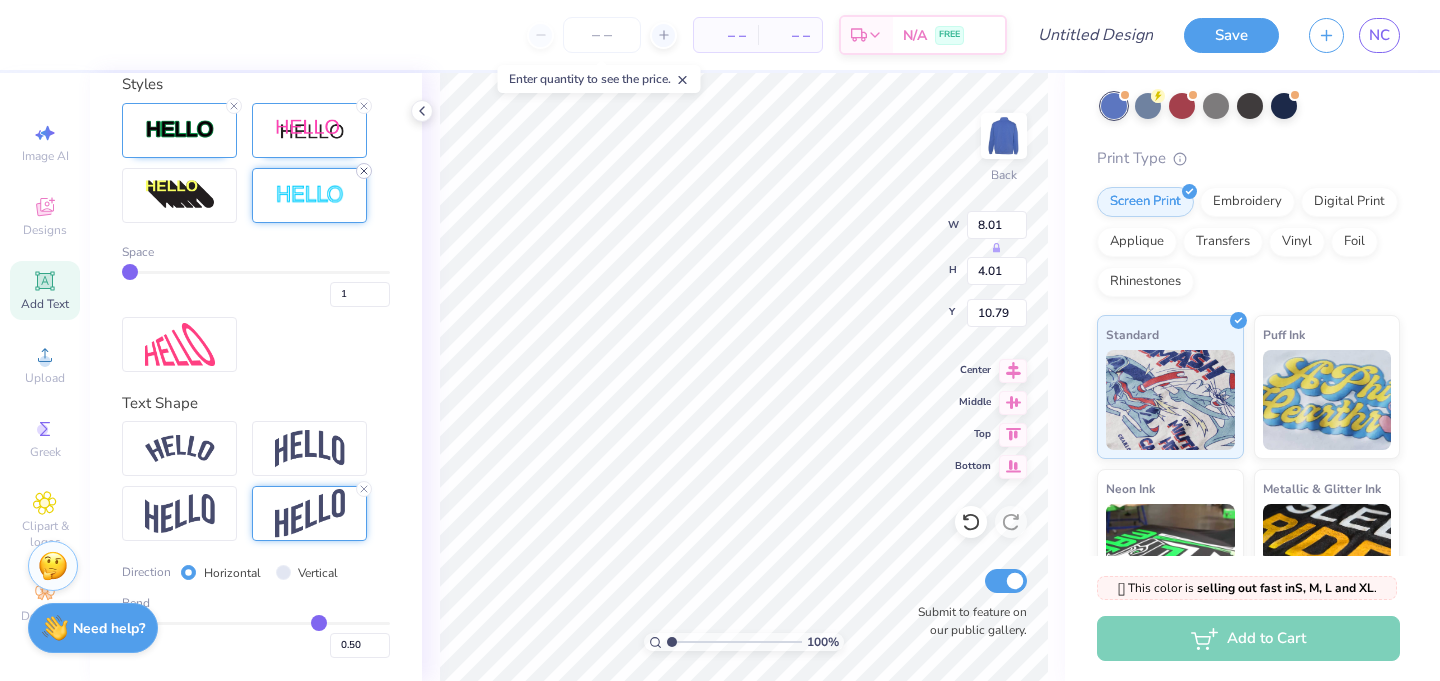 click 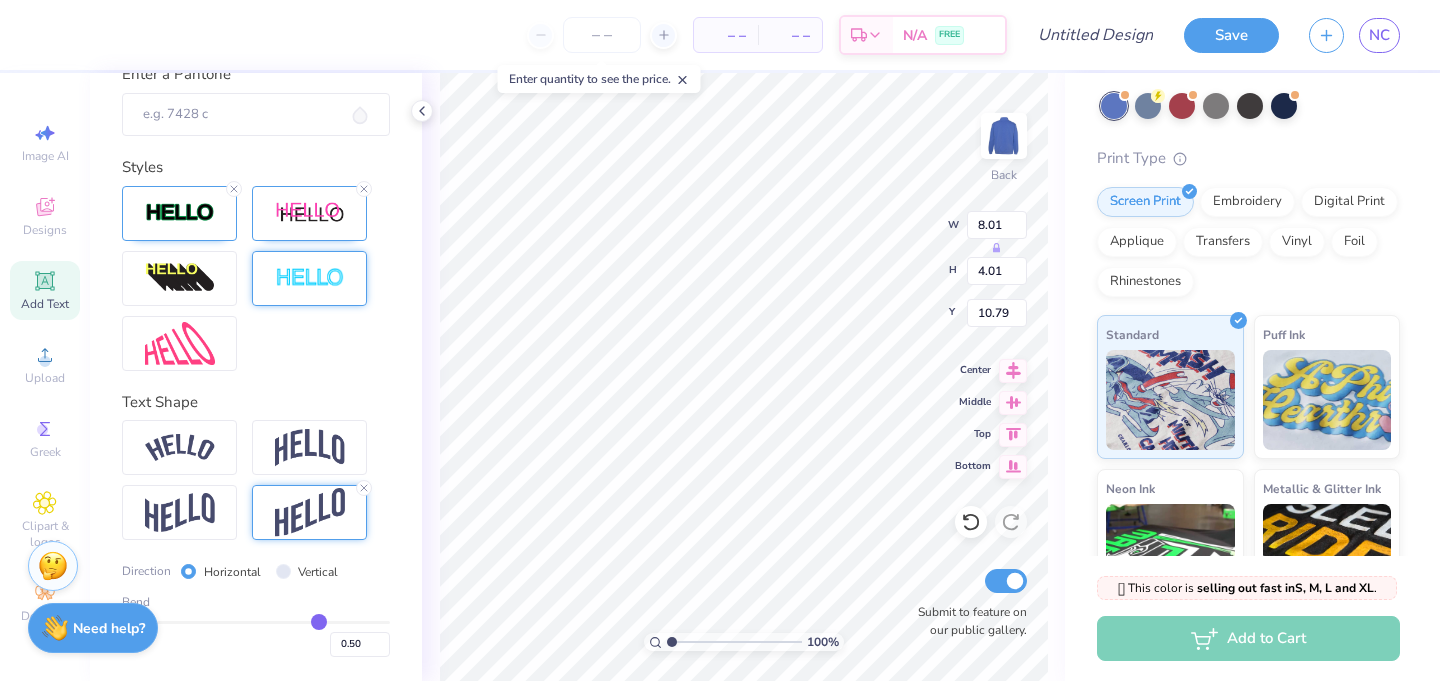 scroll, scrollTop: 676, scrollLeft: 0, axis: vertical 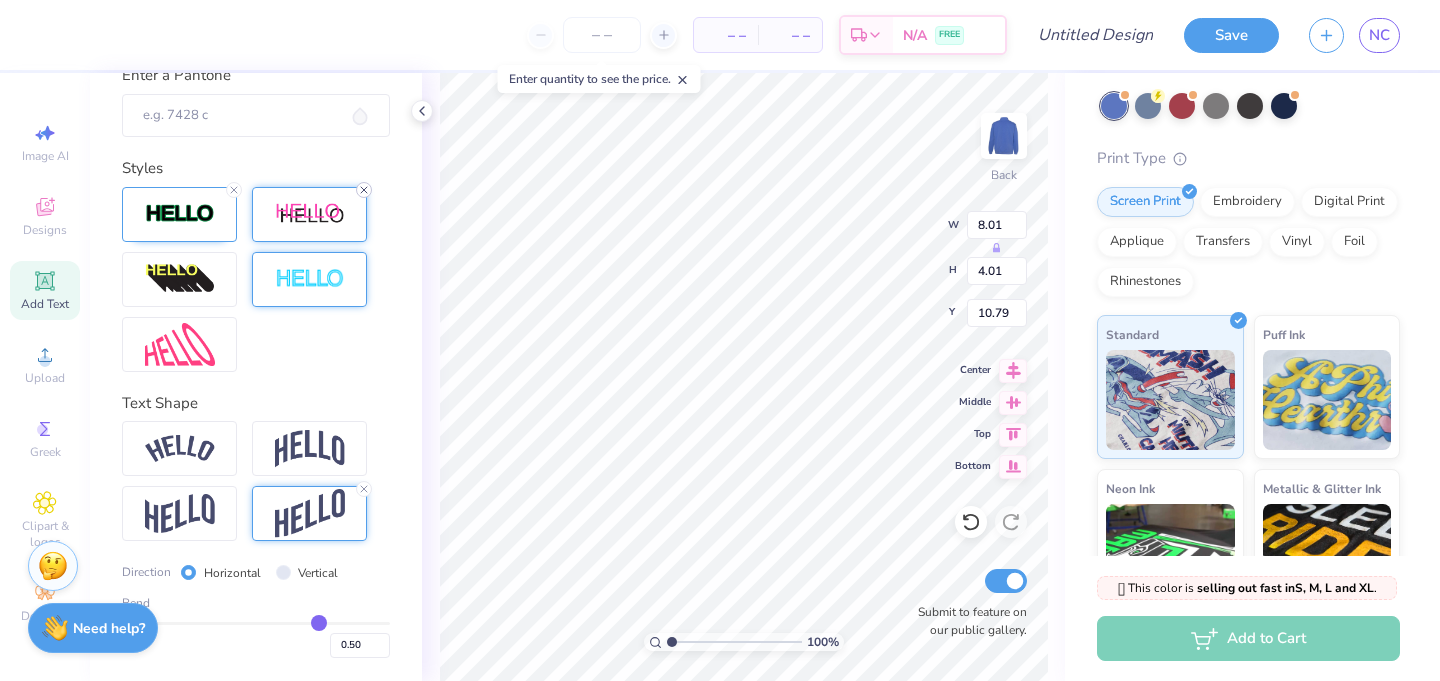click 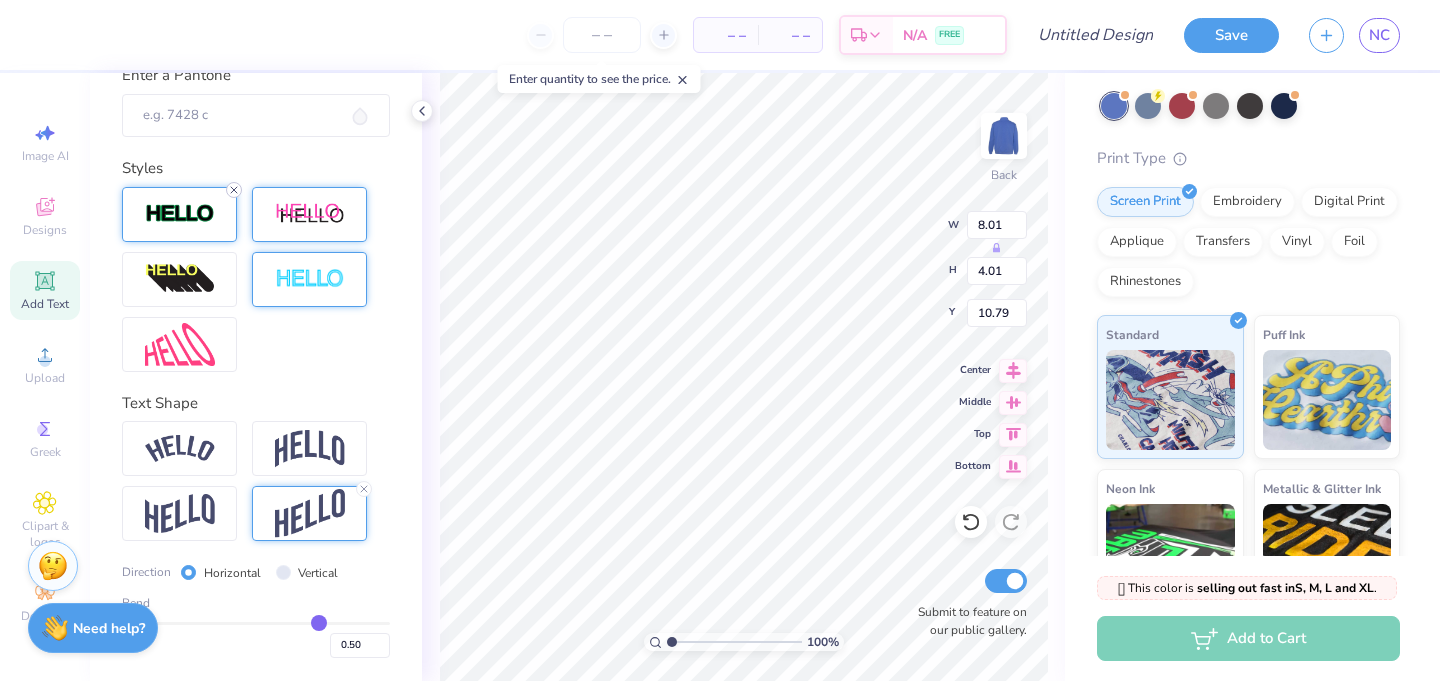 click 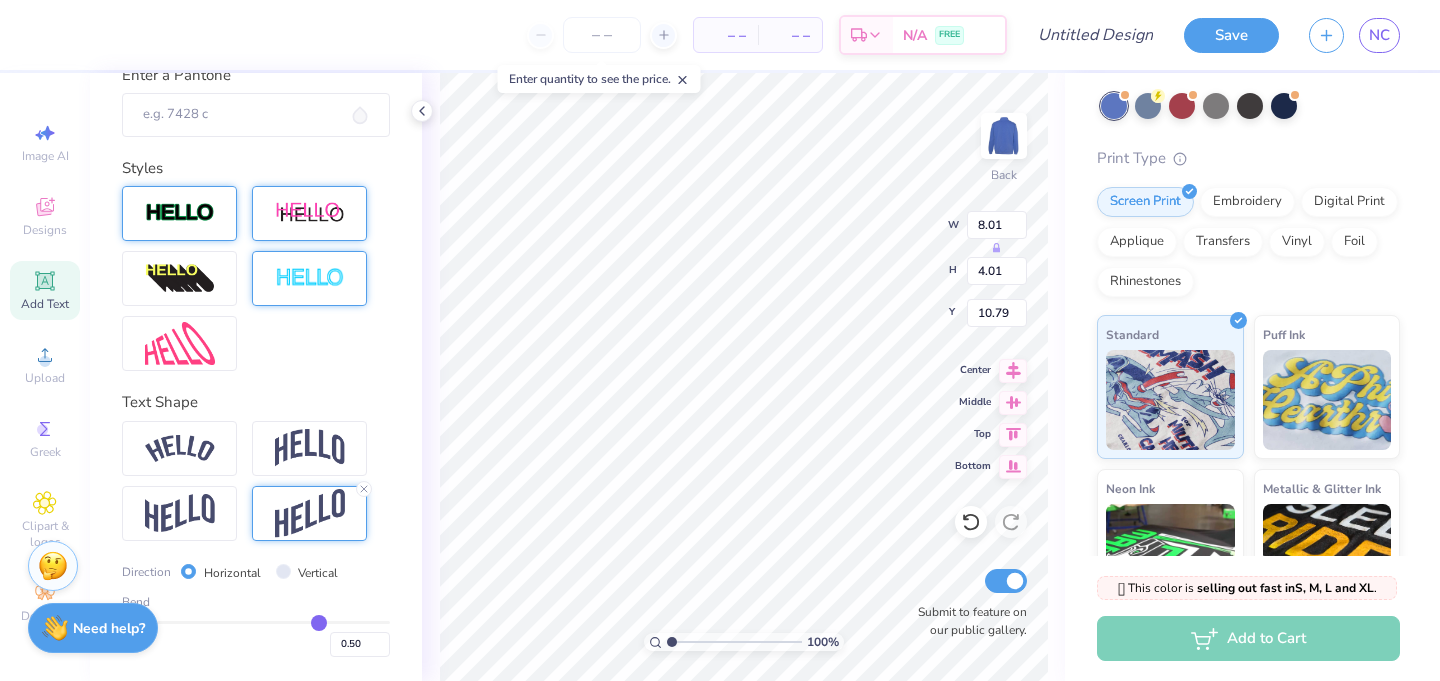 scroll, scrollTop: 599, scrollLeft: 0, axis: vertical 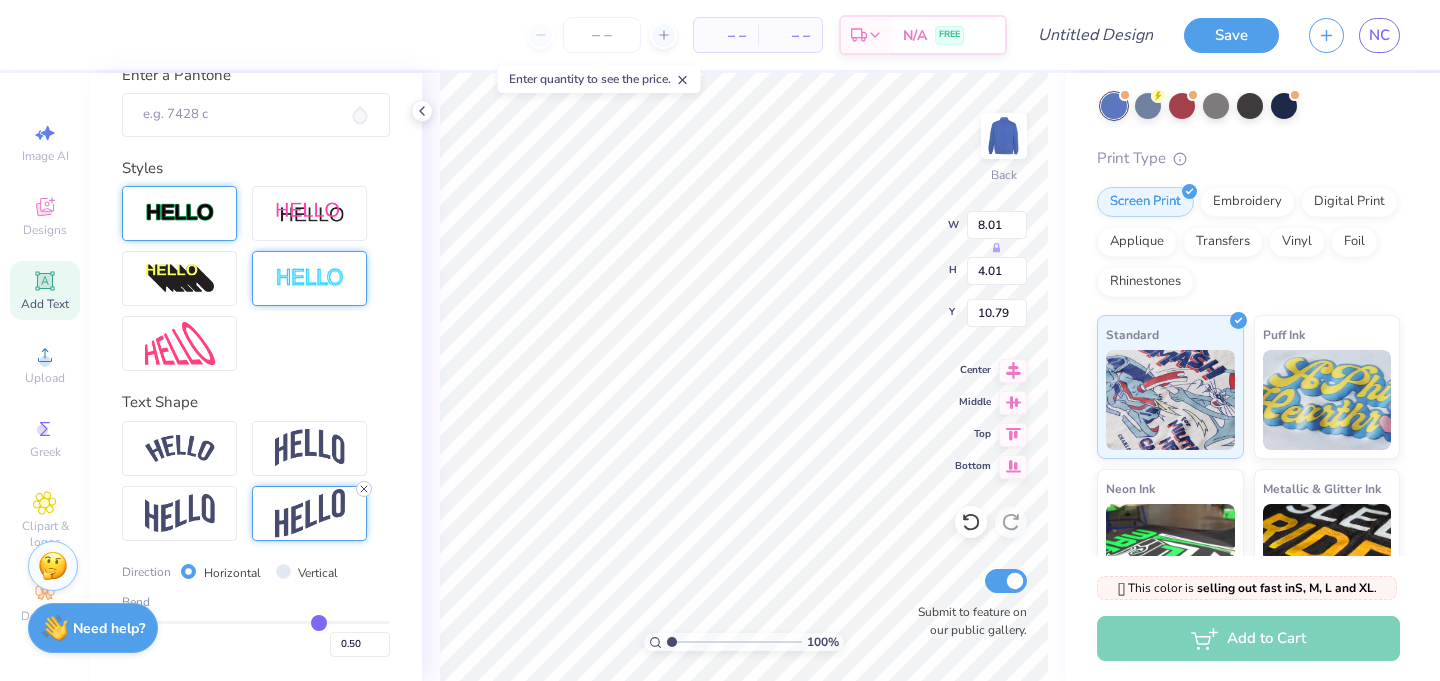 click 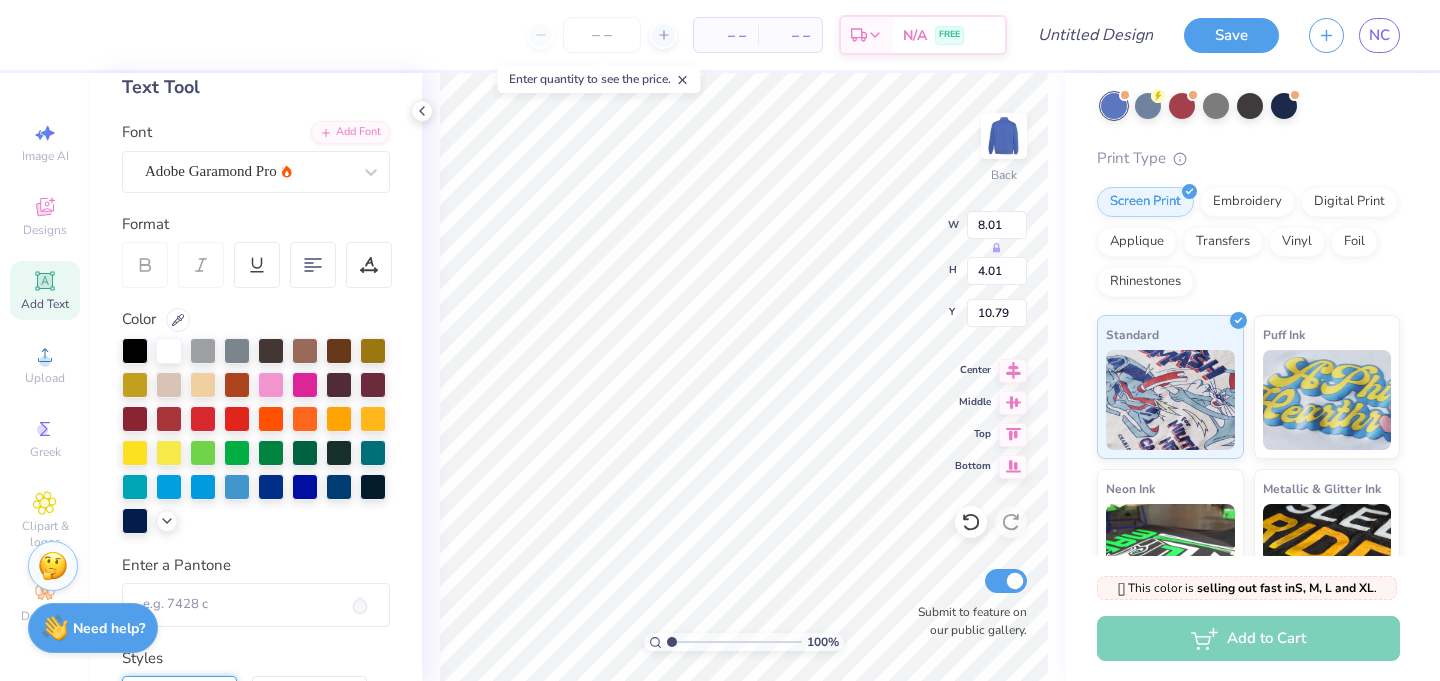 scroll, scrollTop: 0, scrollLeft: 0, axis: both 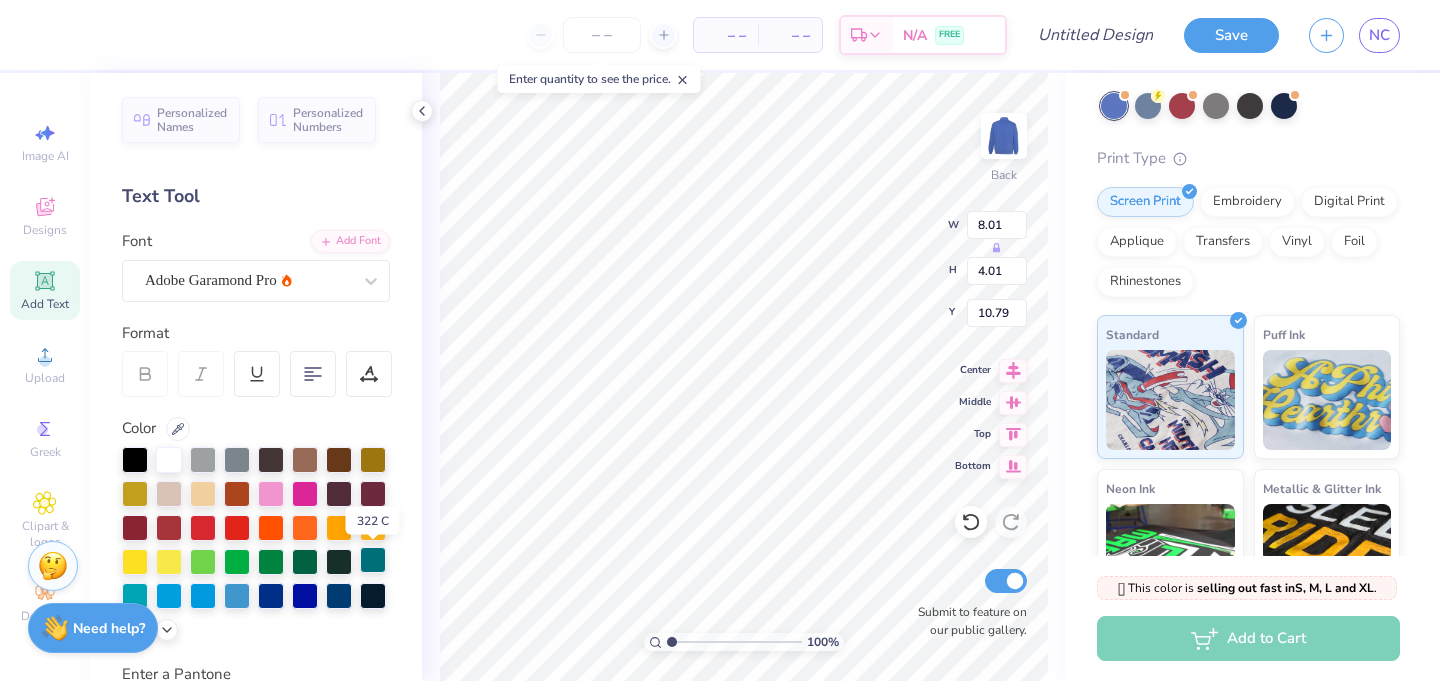 click at bounding box center (373, 560) 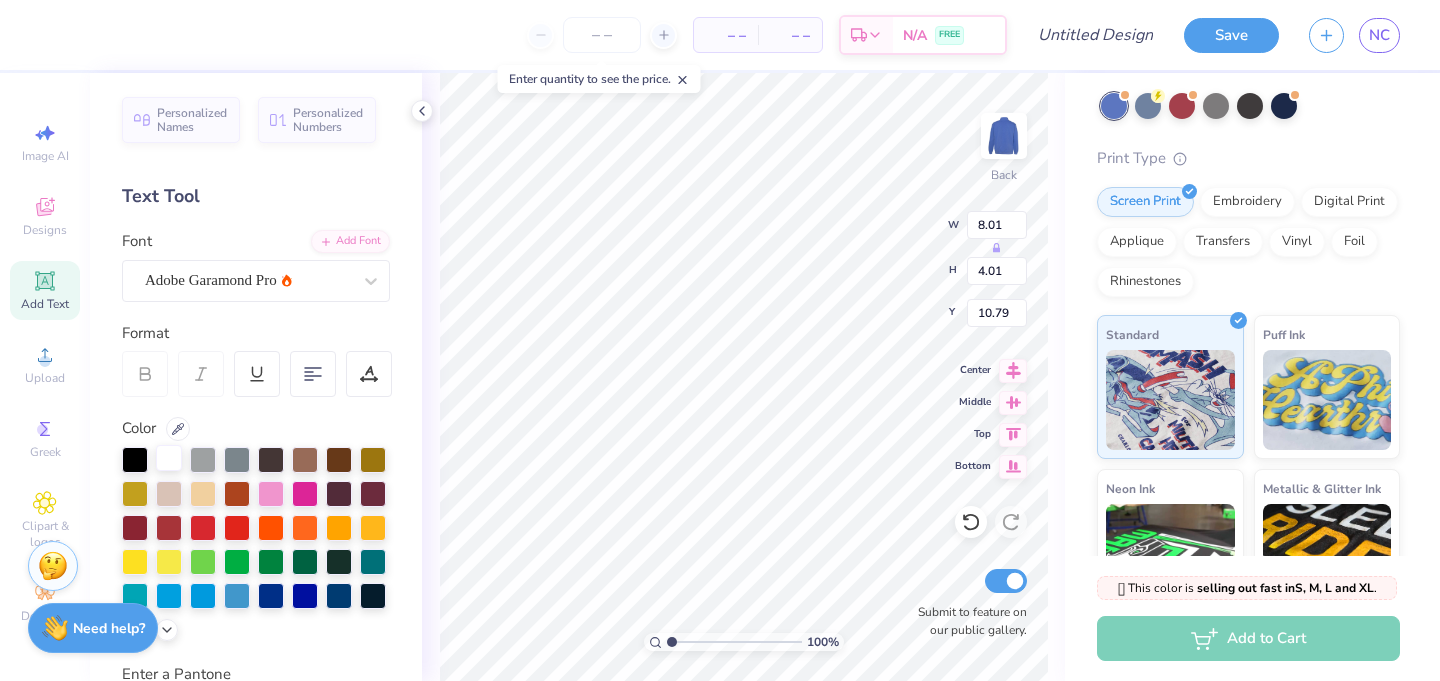 click at bounding box center (169, 458) 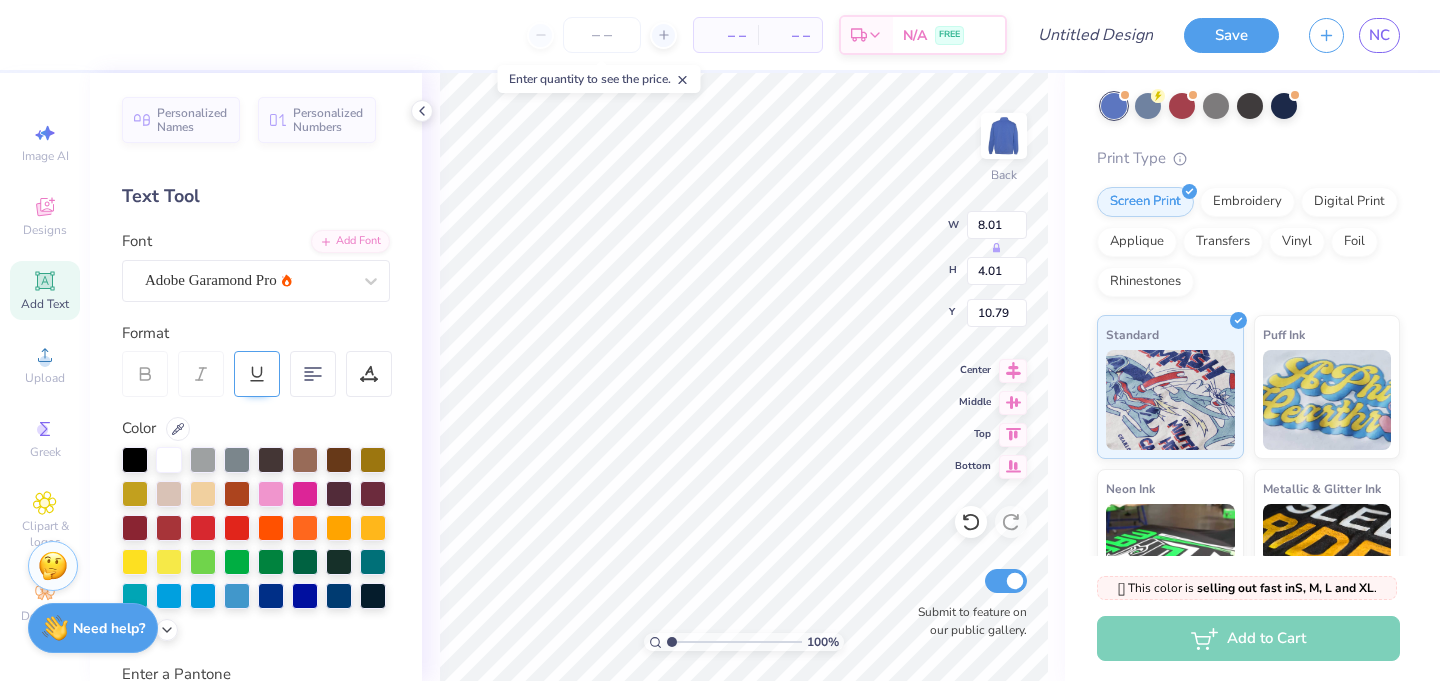 click at bounding box center (257, 374) 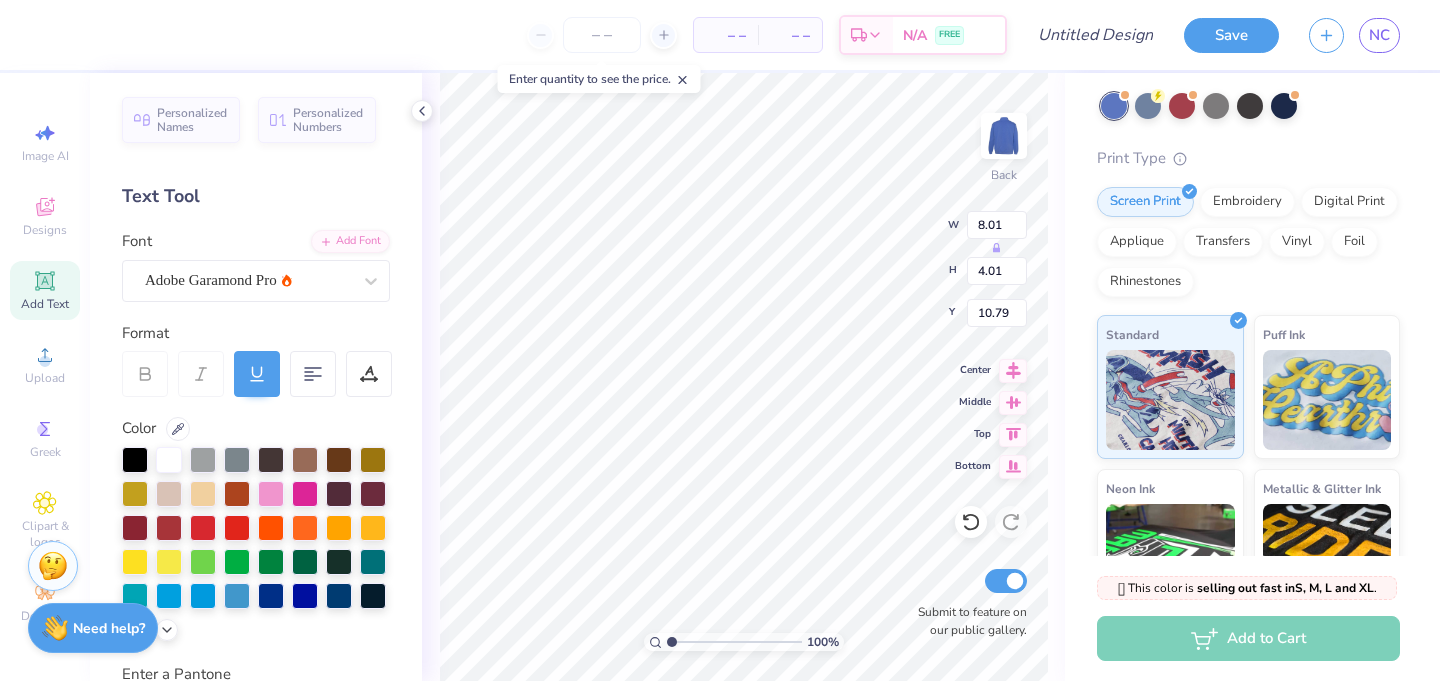 click at bounding box center [257, 374] 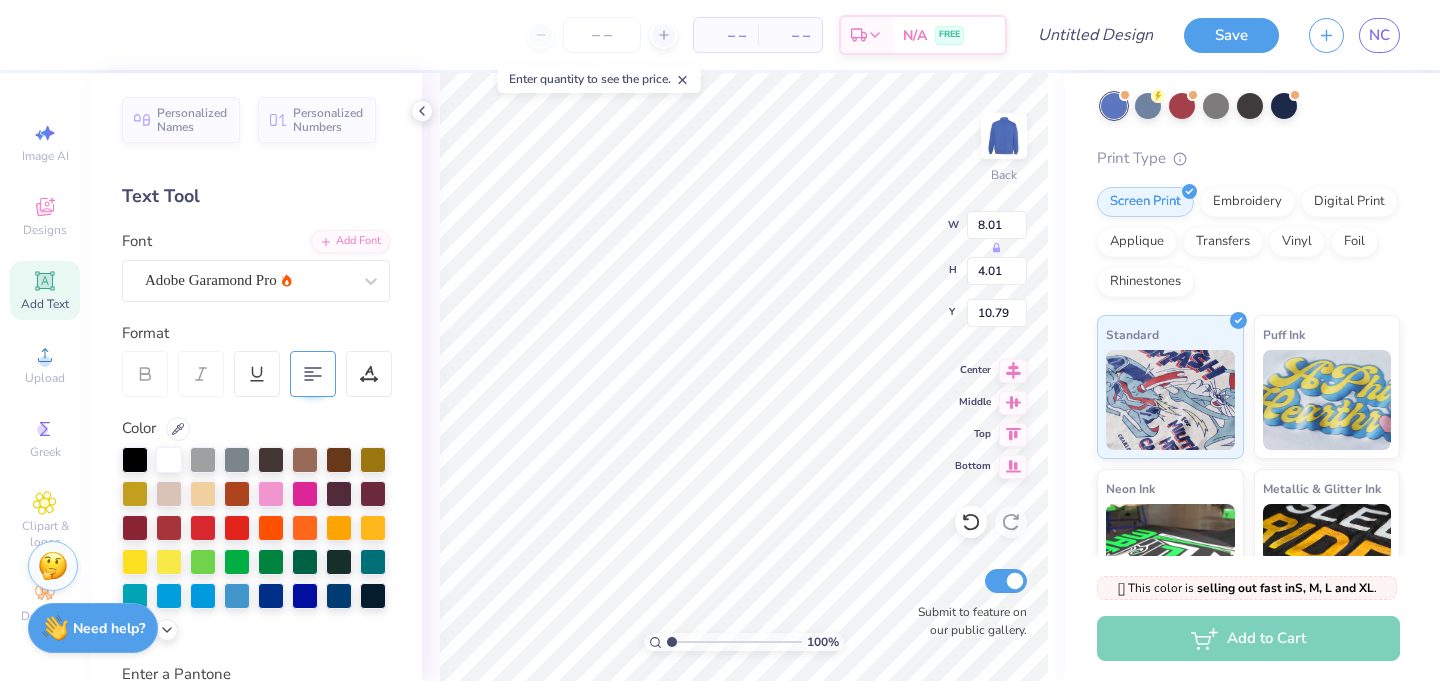 click at bounding box center [313, 374] 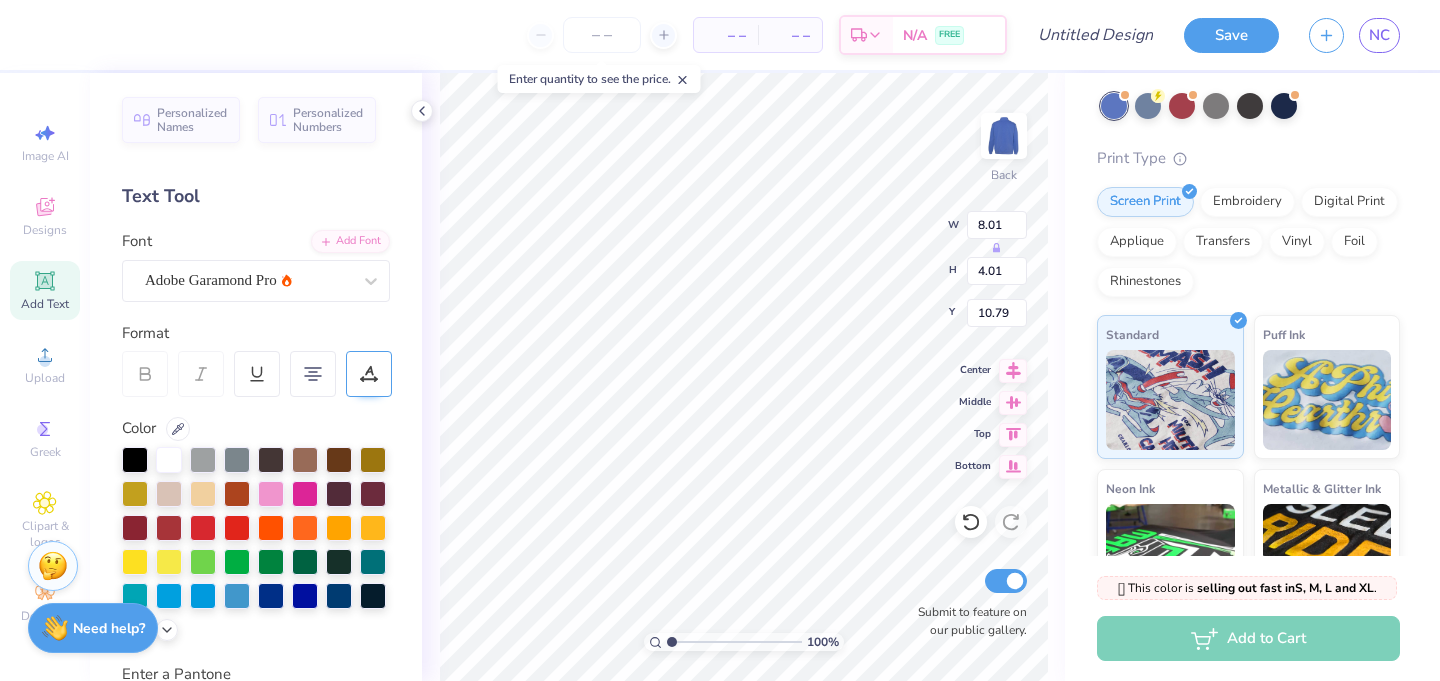 click at bounding box center [369, 374] 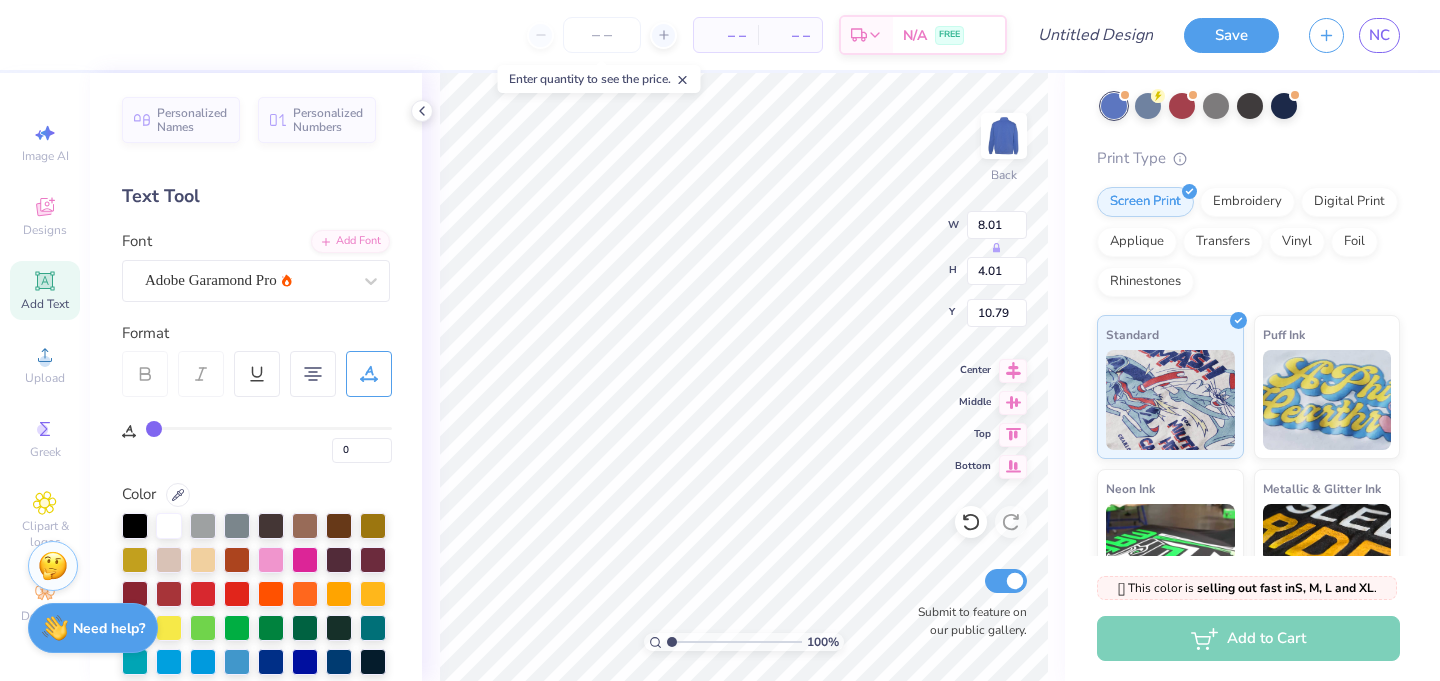 type on "2" 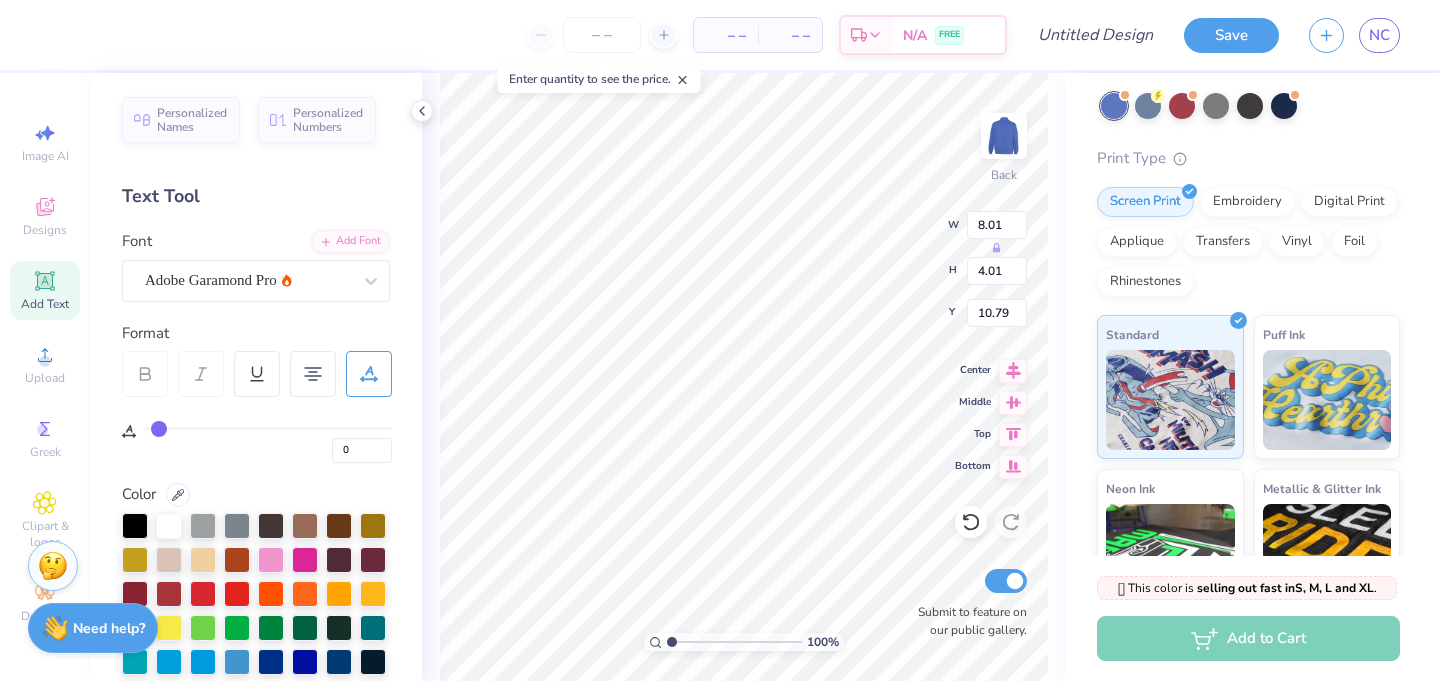 type on "2" 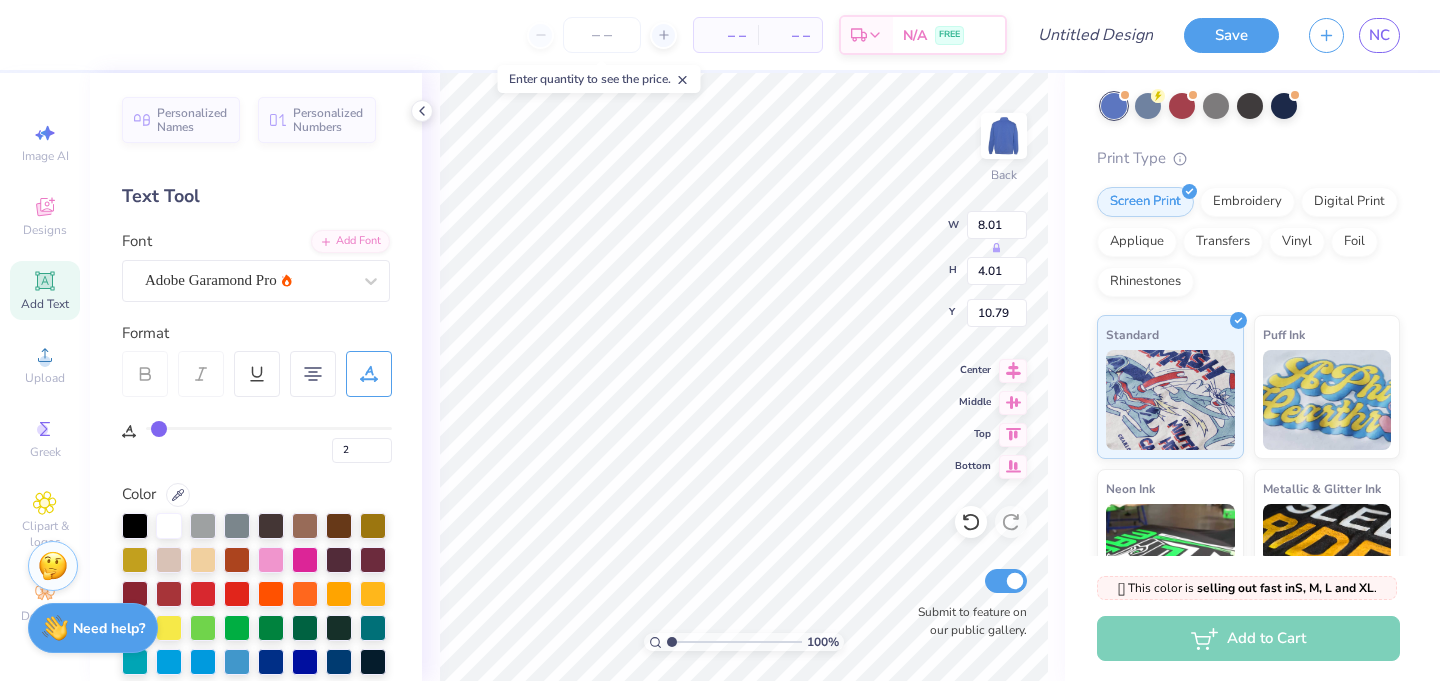 type on "5" 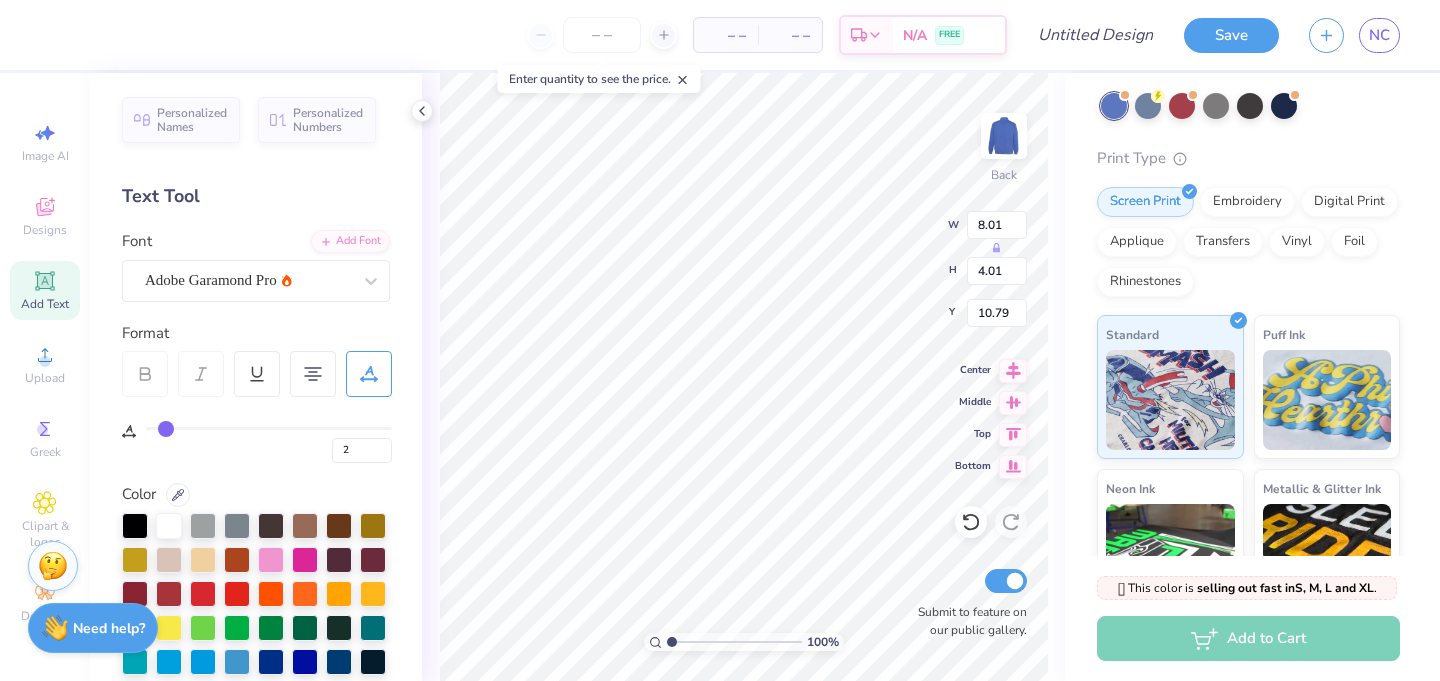 type on "5" 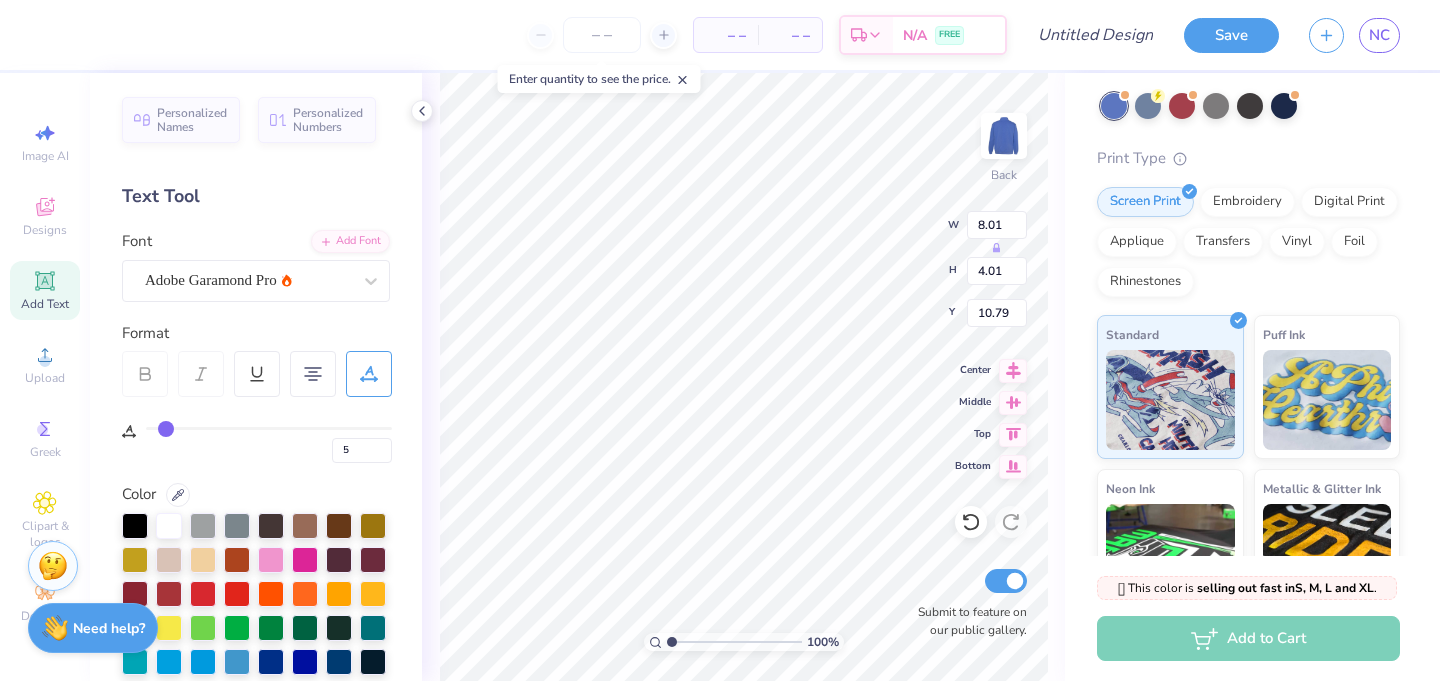 type on "9" 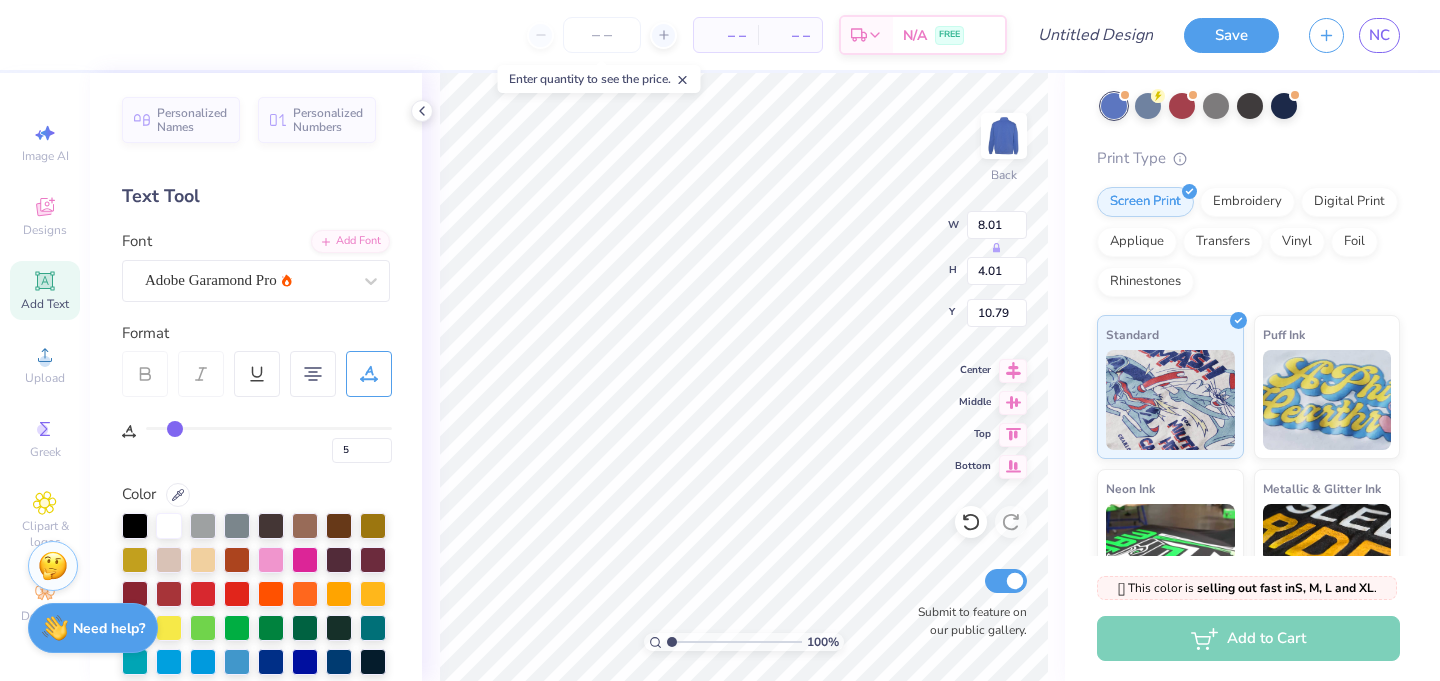 type on "9" 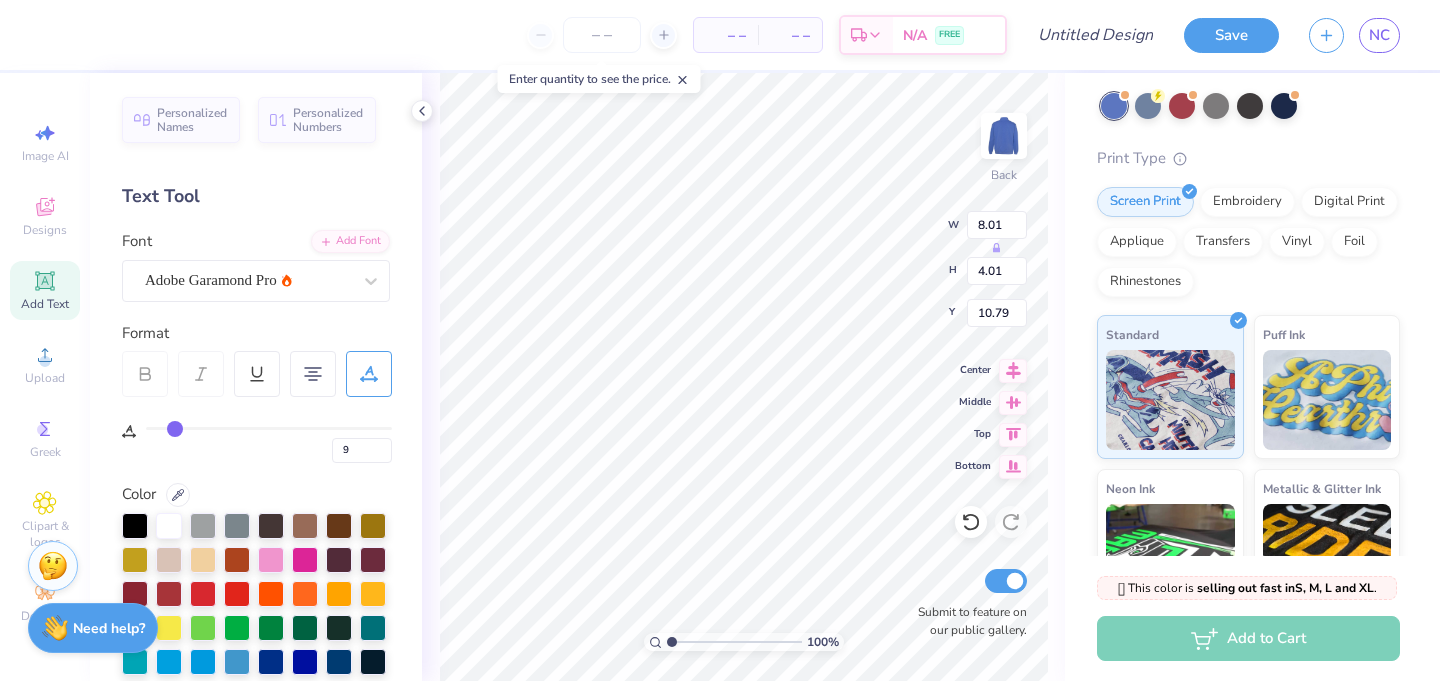 type on "14" 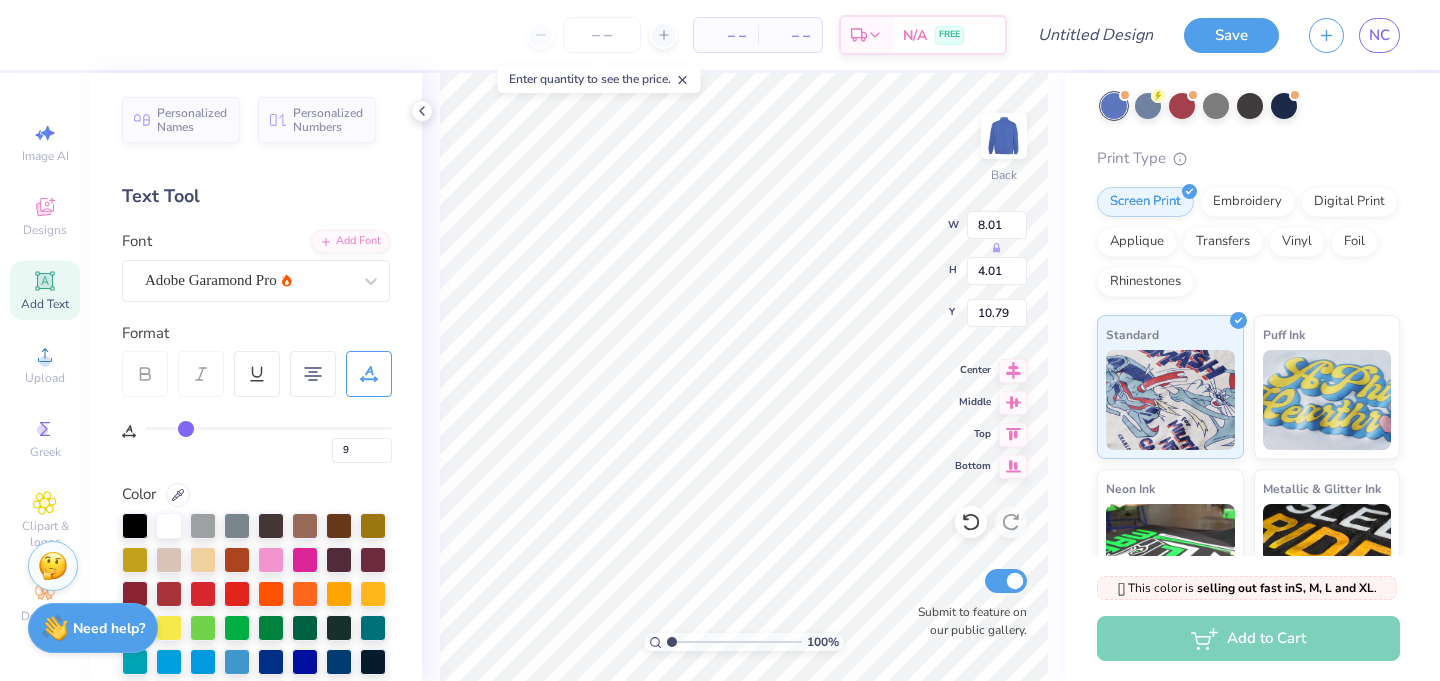 type on "14" 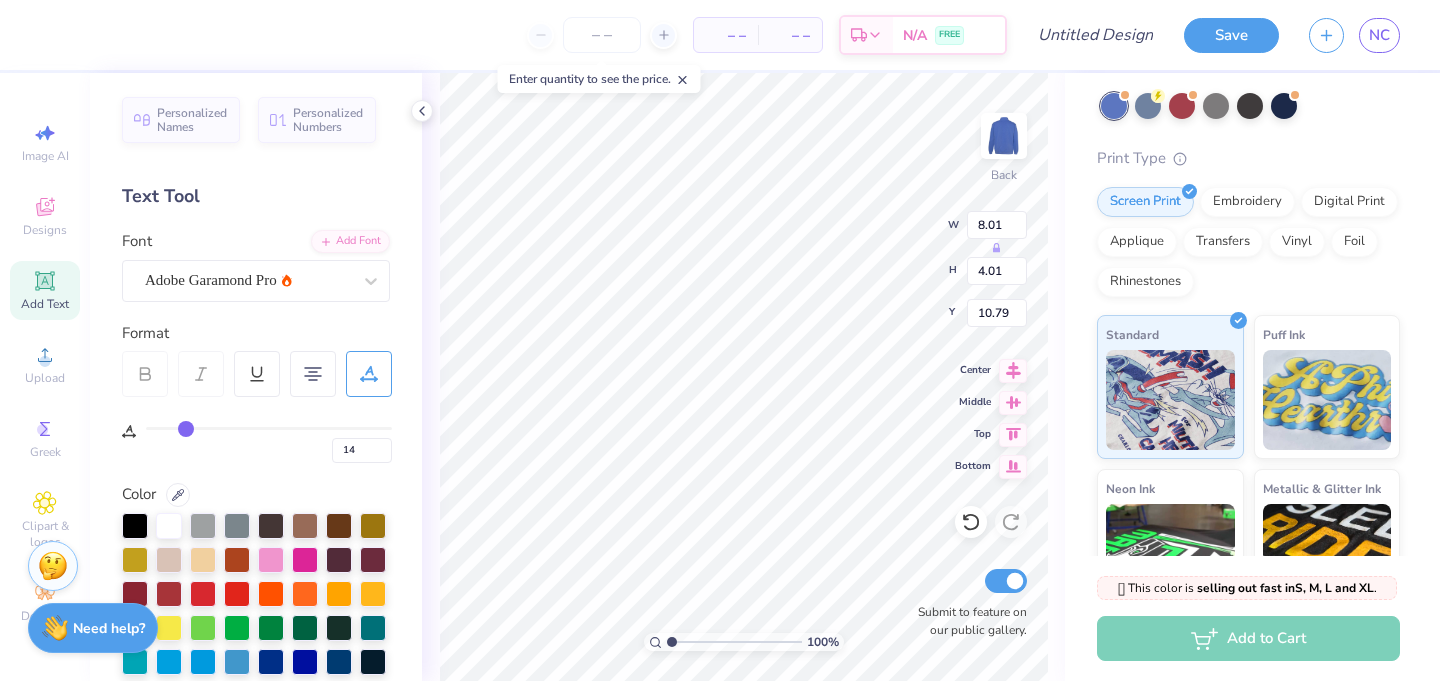 type on "19" 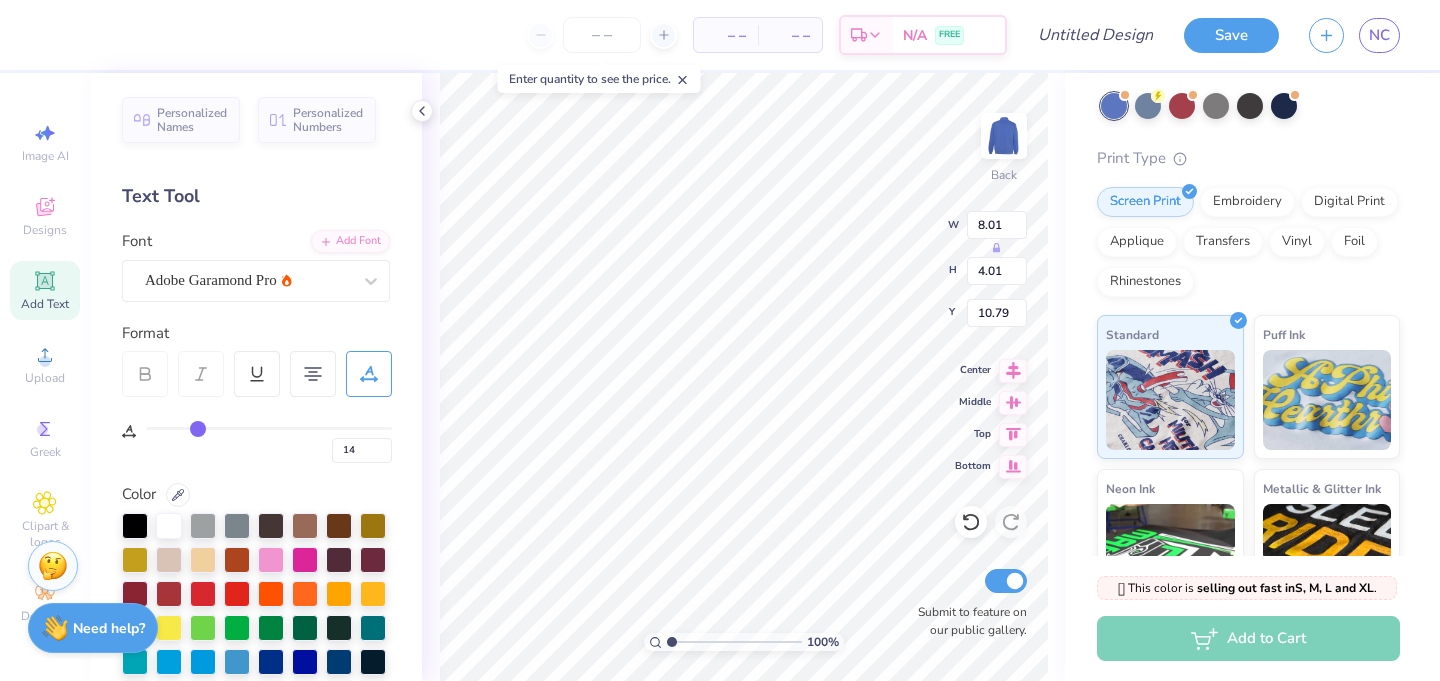 type on "19" 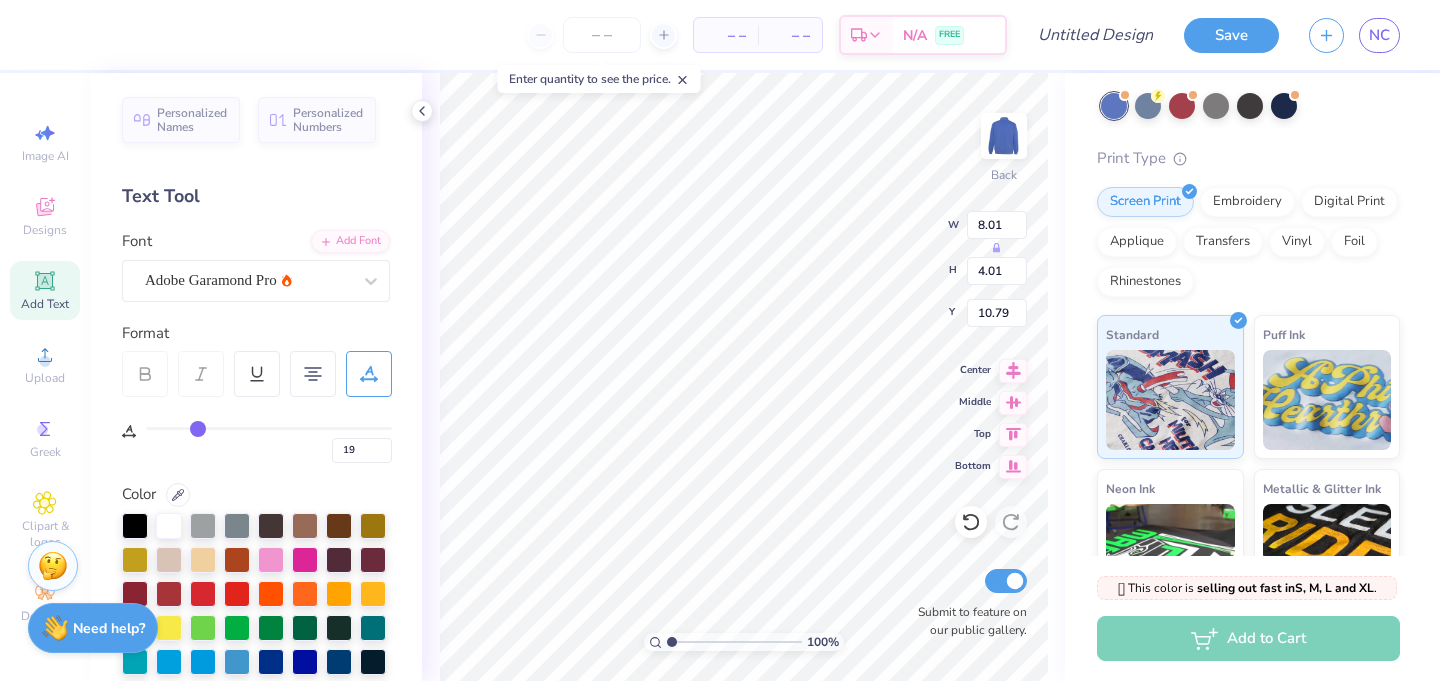 type on "24" 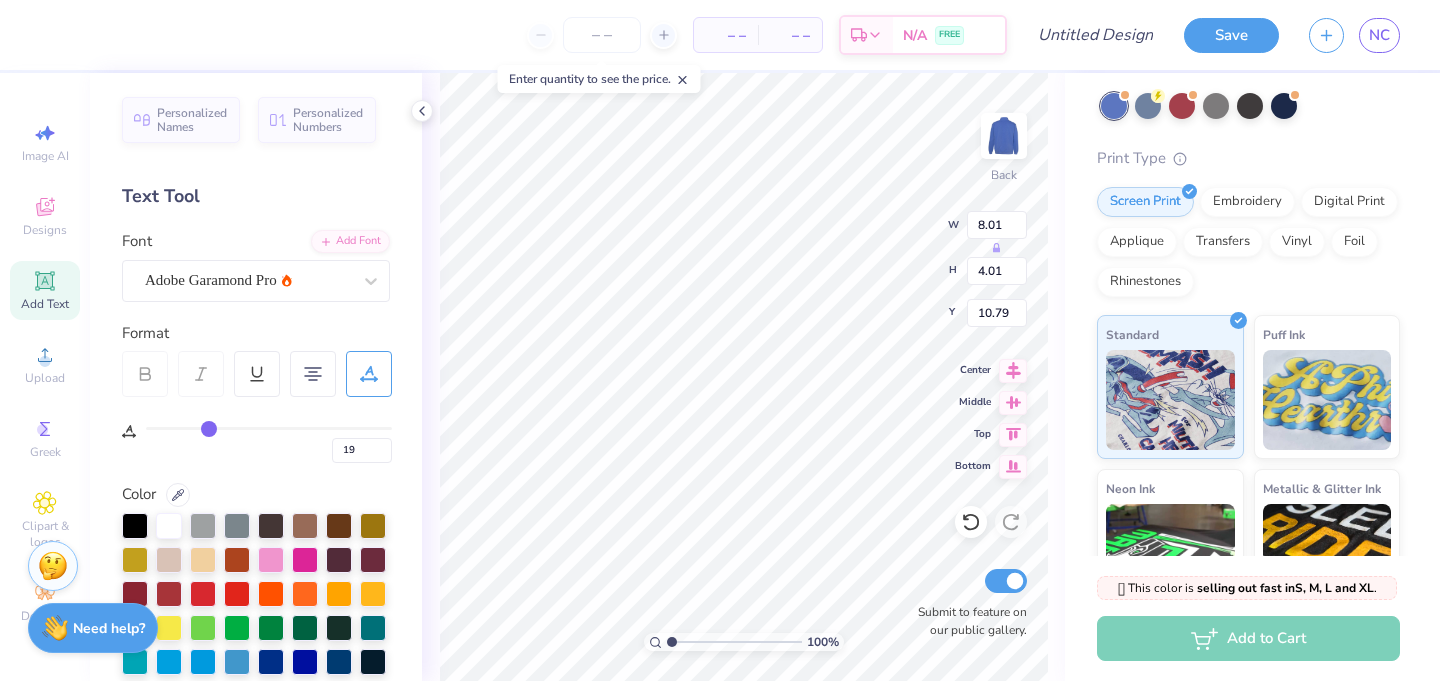 type on "24" 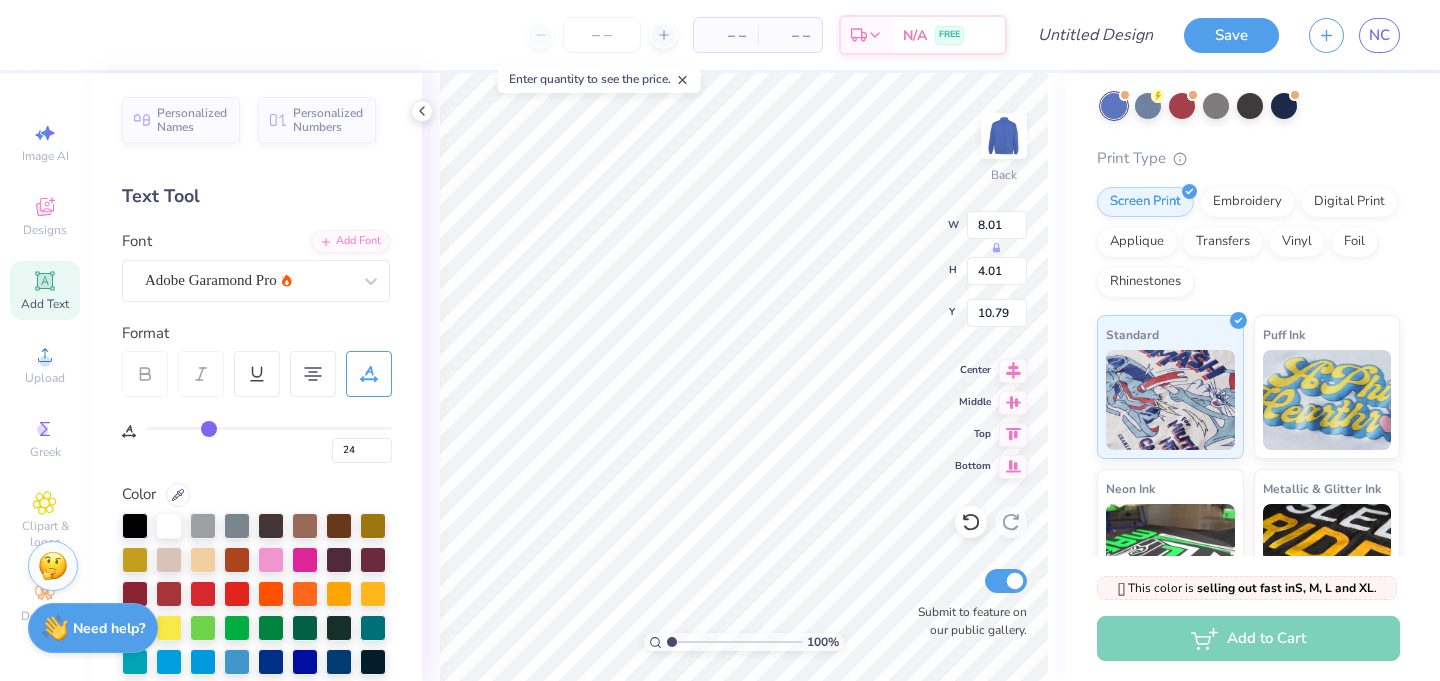 type on "33" 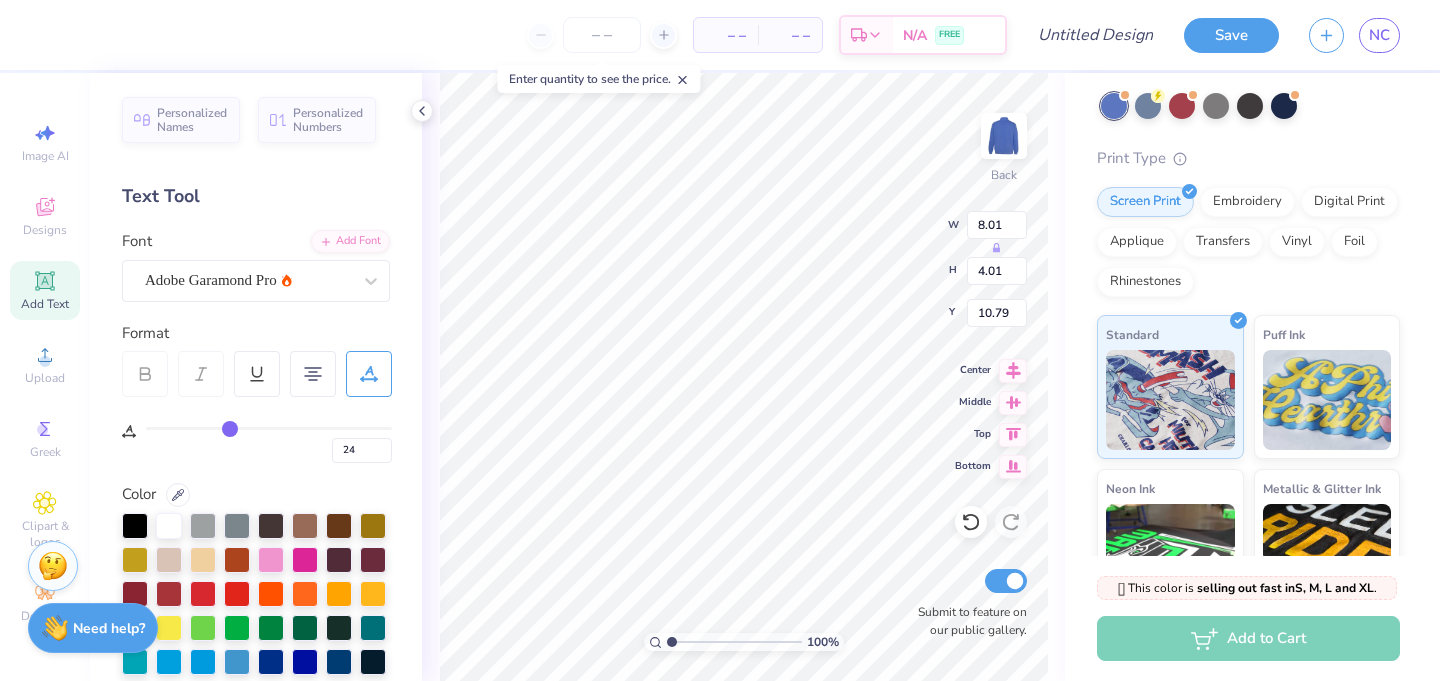 type on "33" 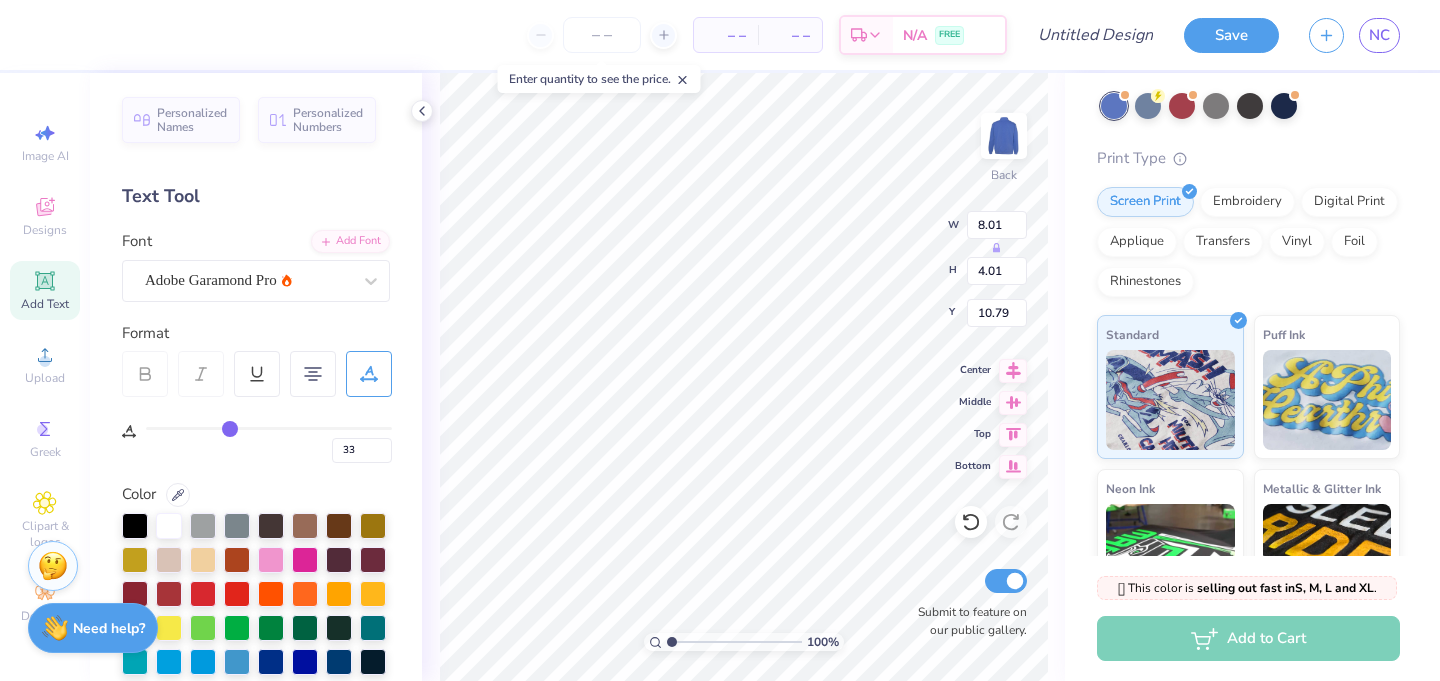 type on "42" 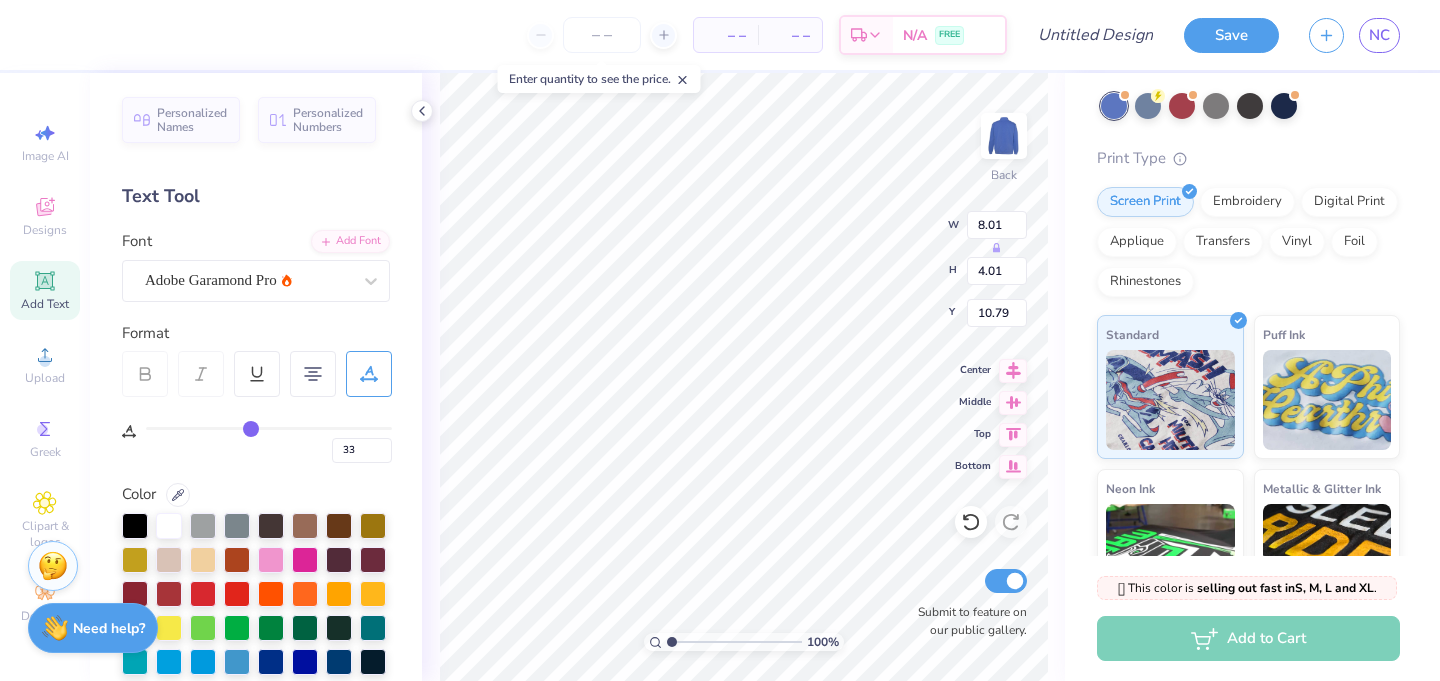 type on "42" 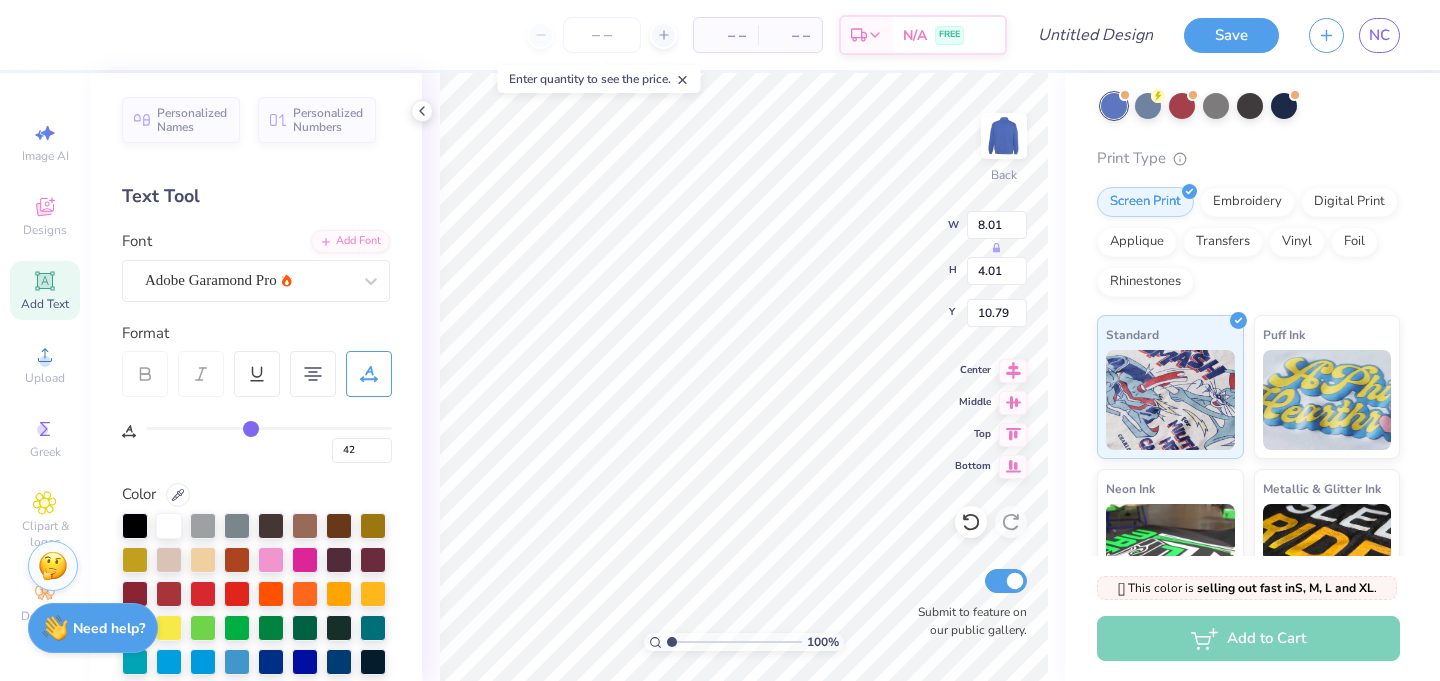 type on "49" 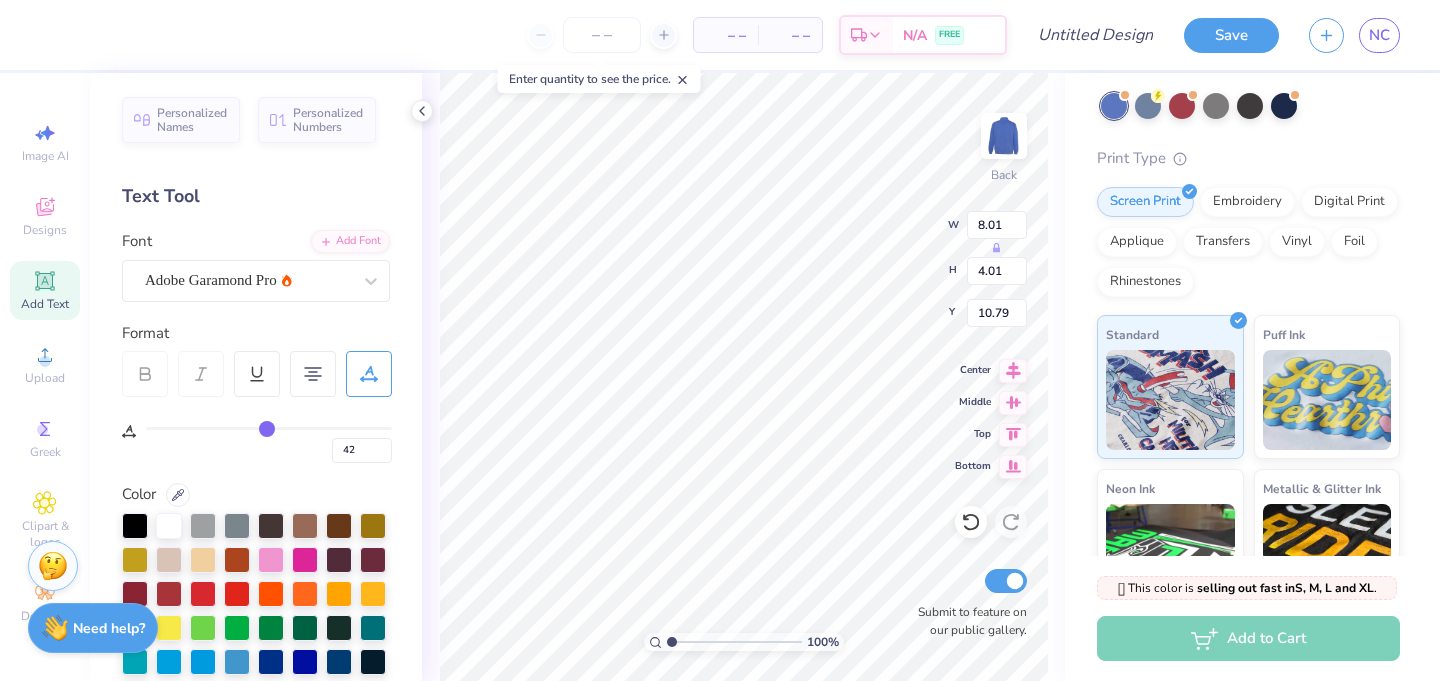 type on "49" 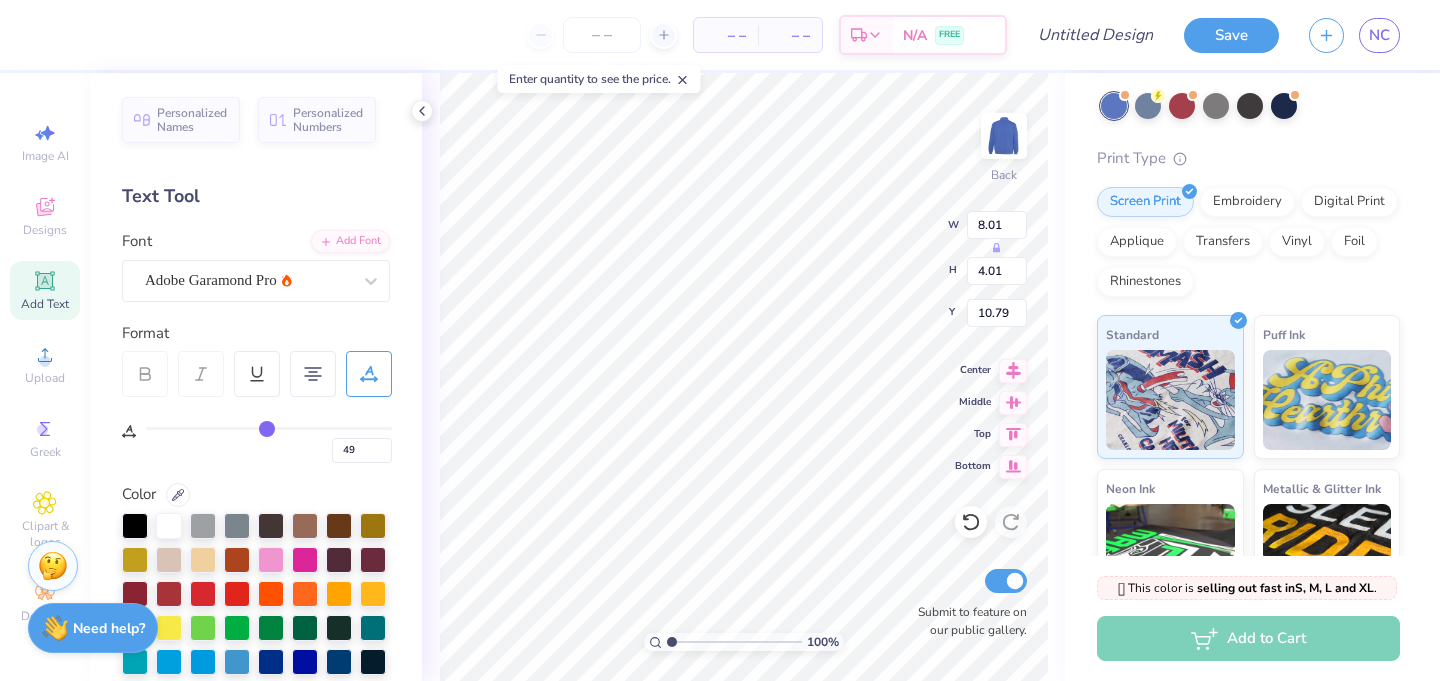 type on "55" 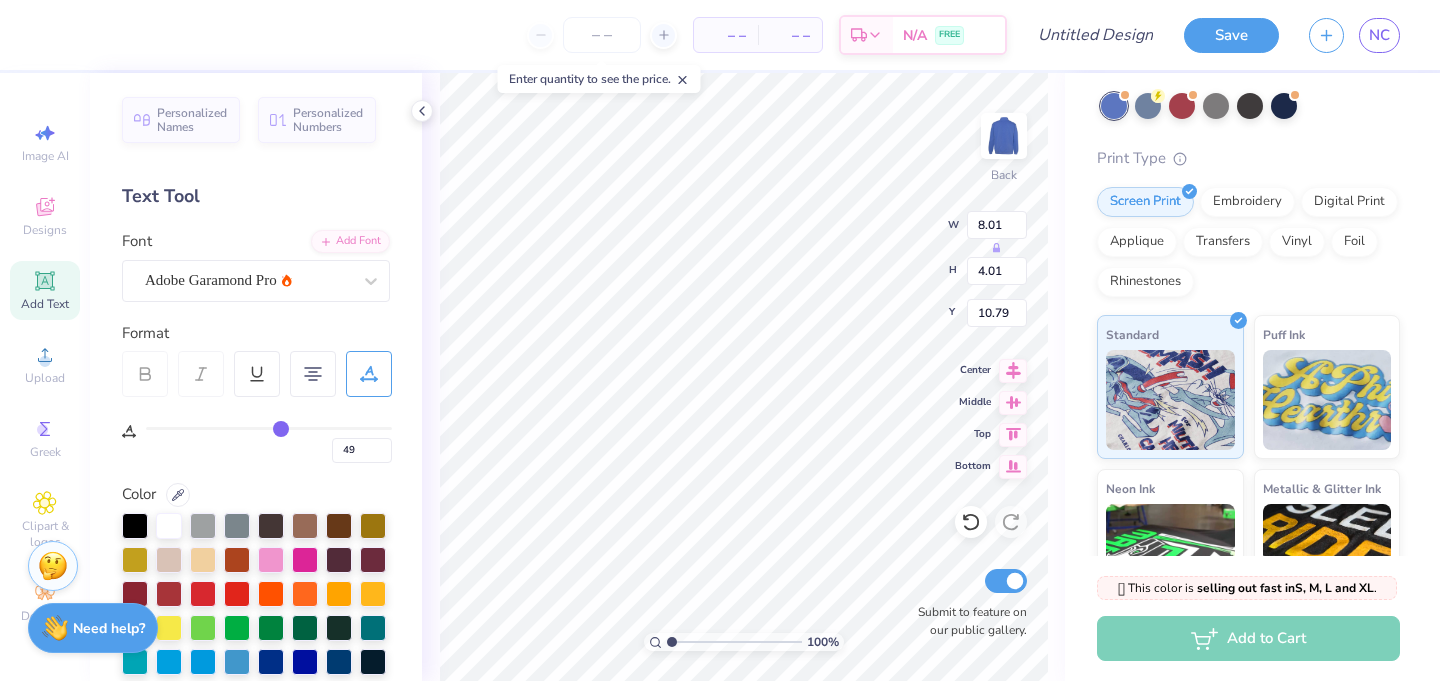 type on "55" 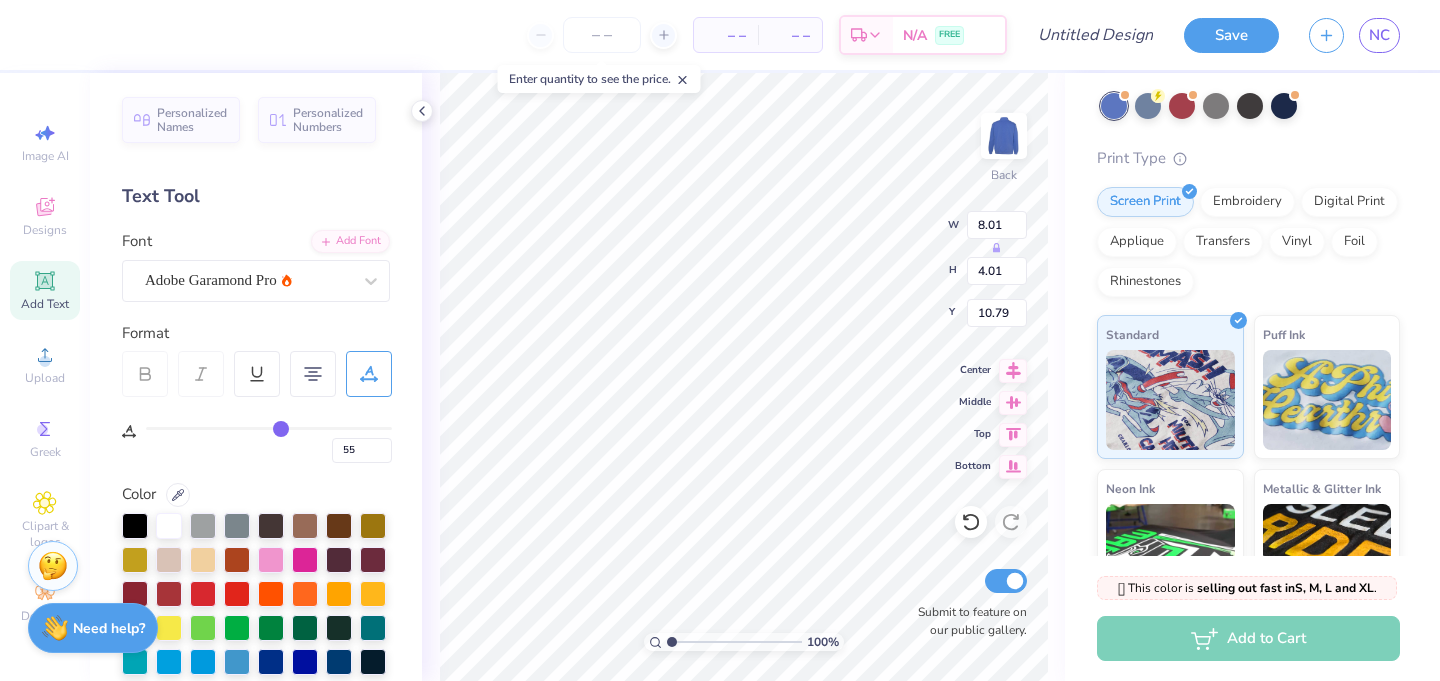 type on "60" 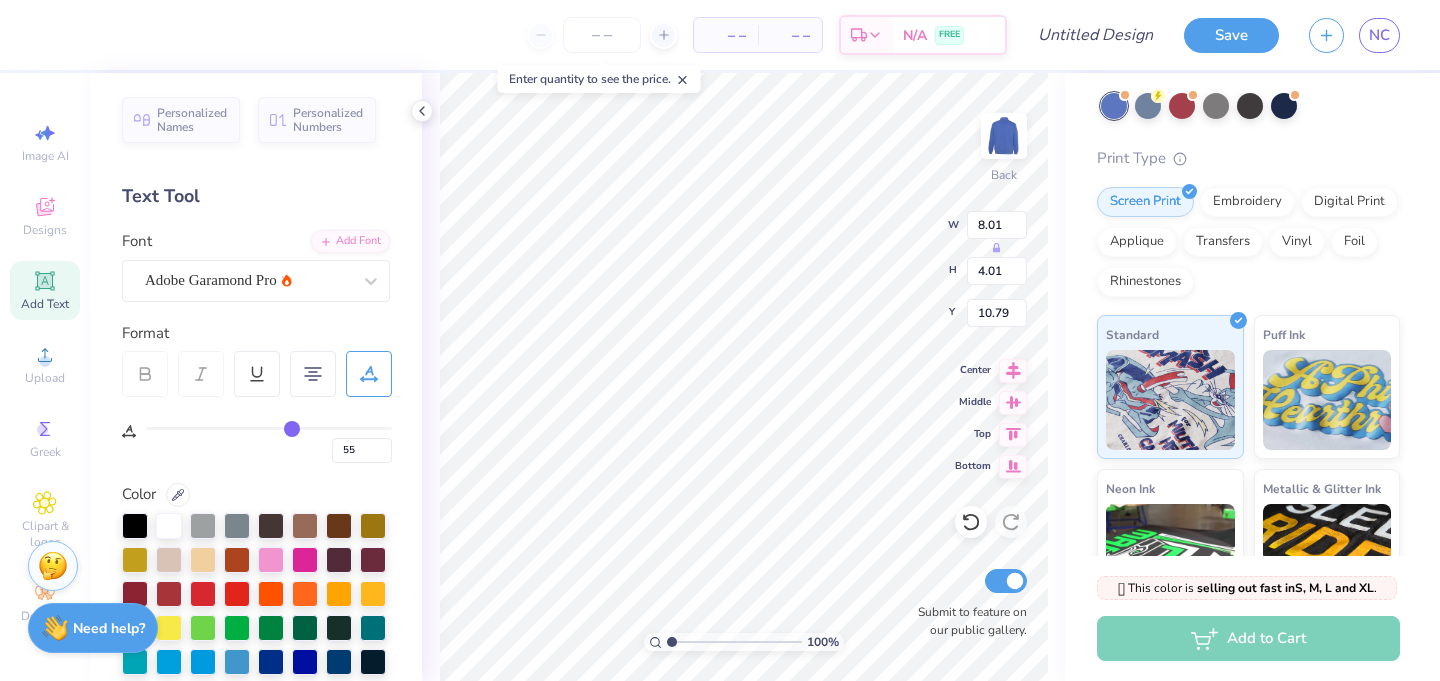 type on "60" 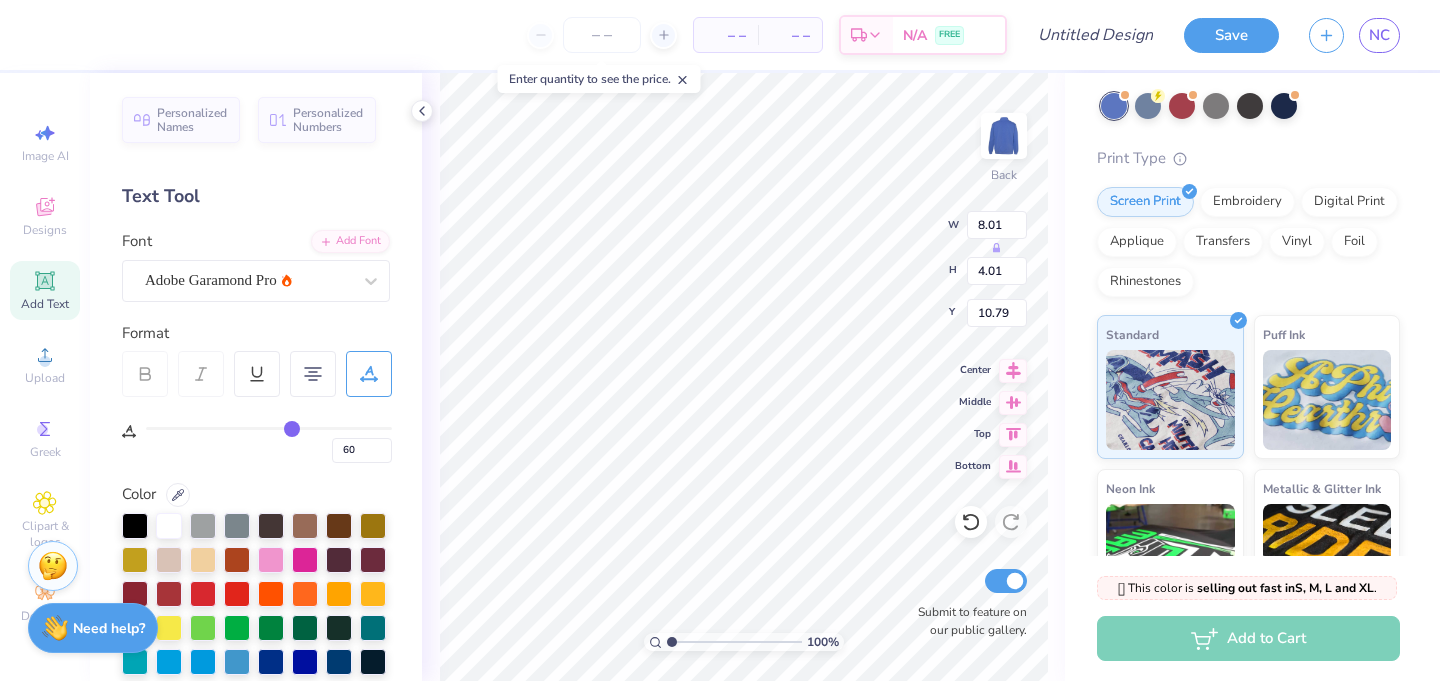 type on "64" 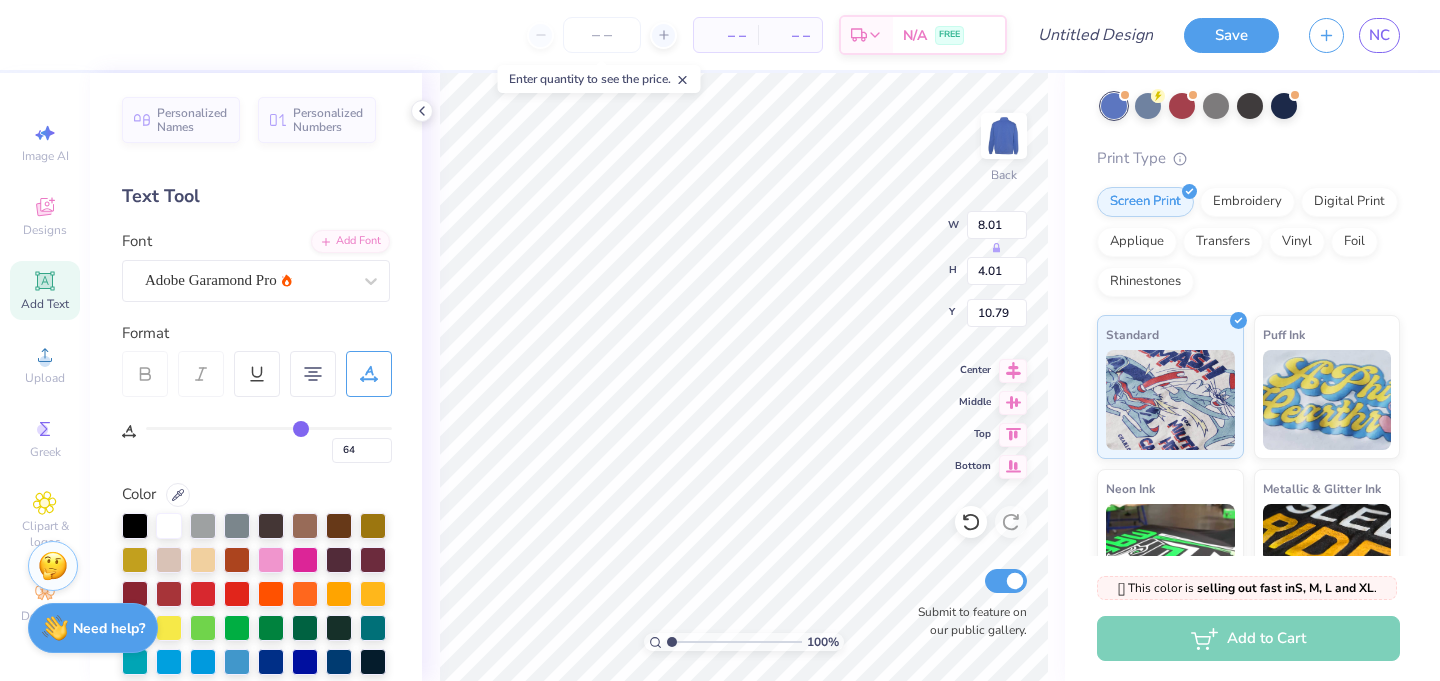 type on "67" 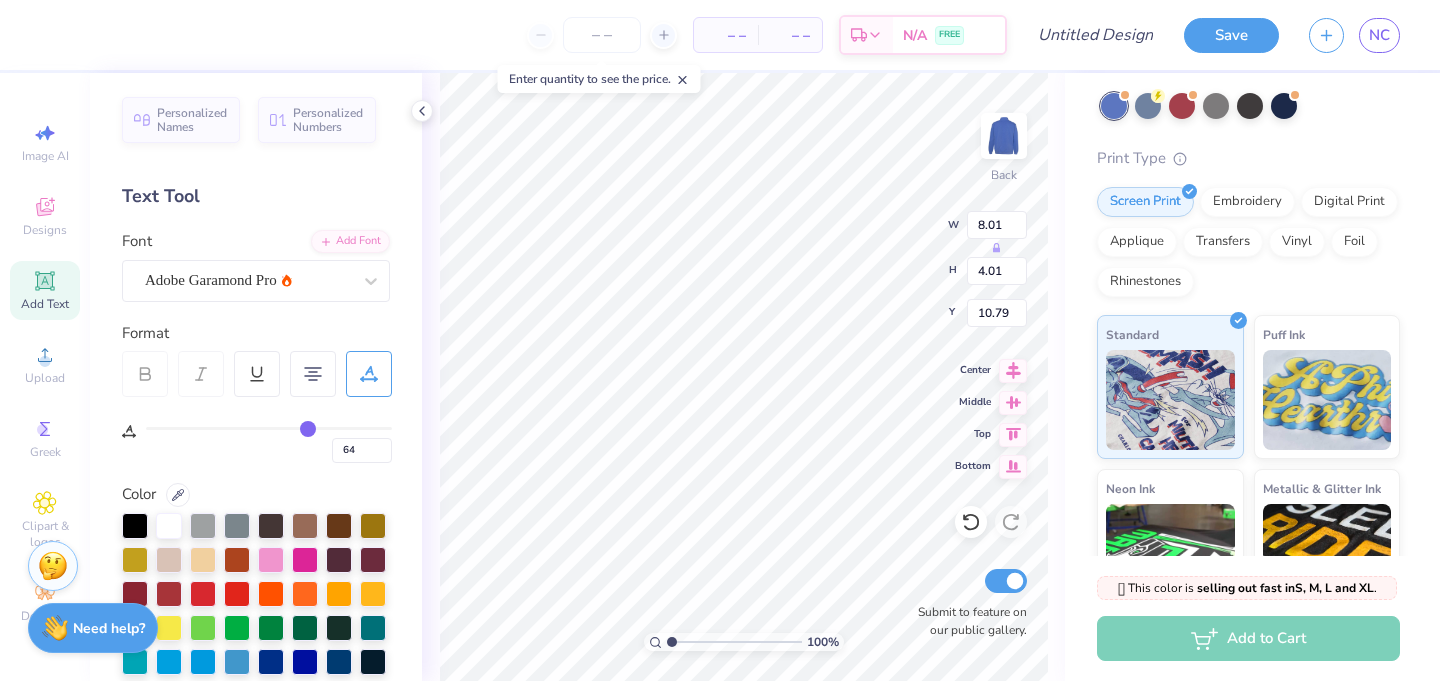 type on "67" 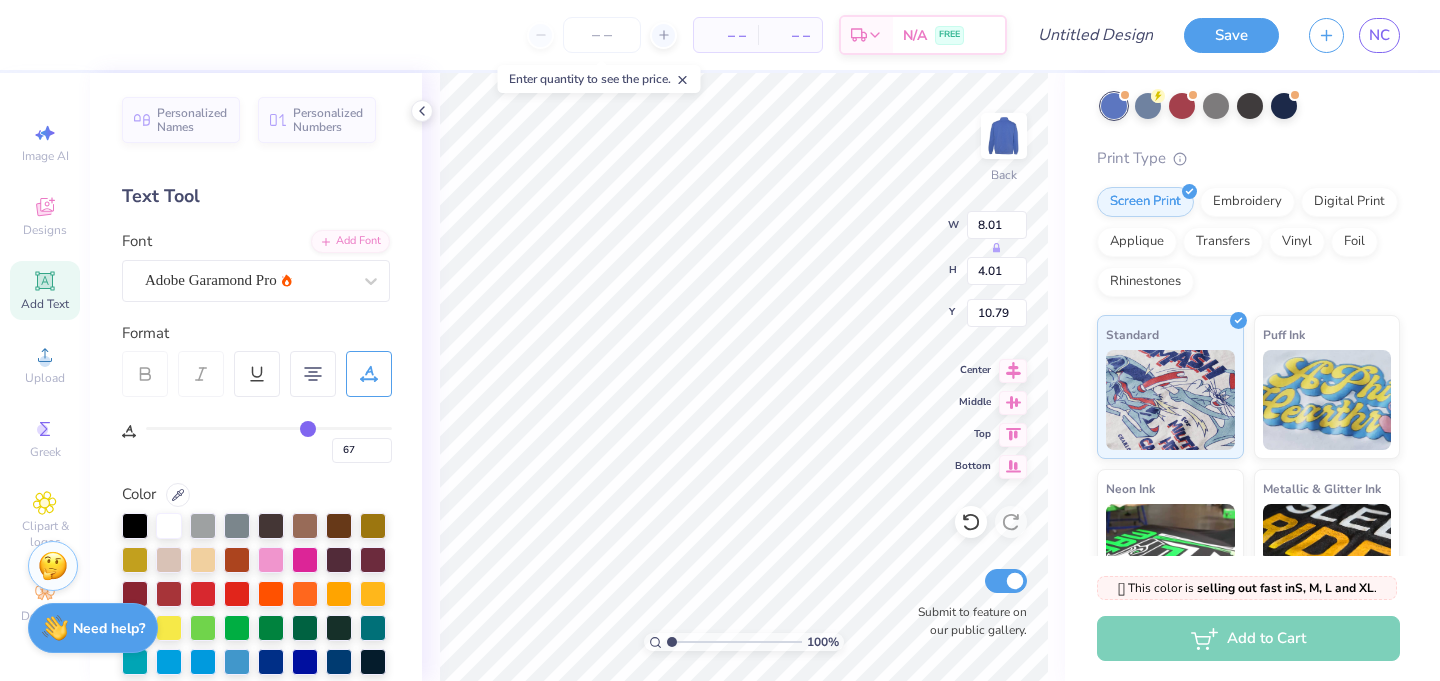 type on "69" 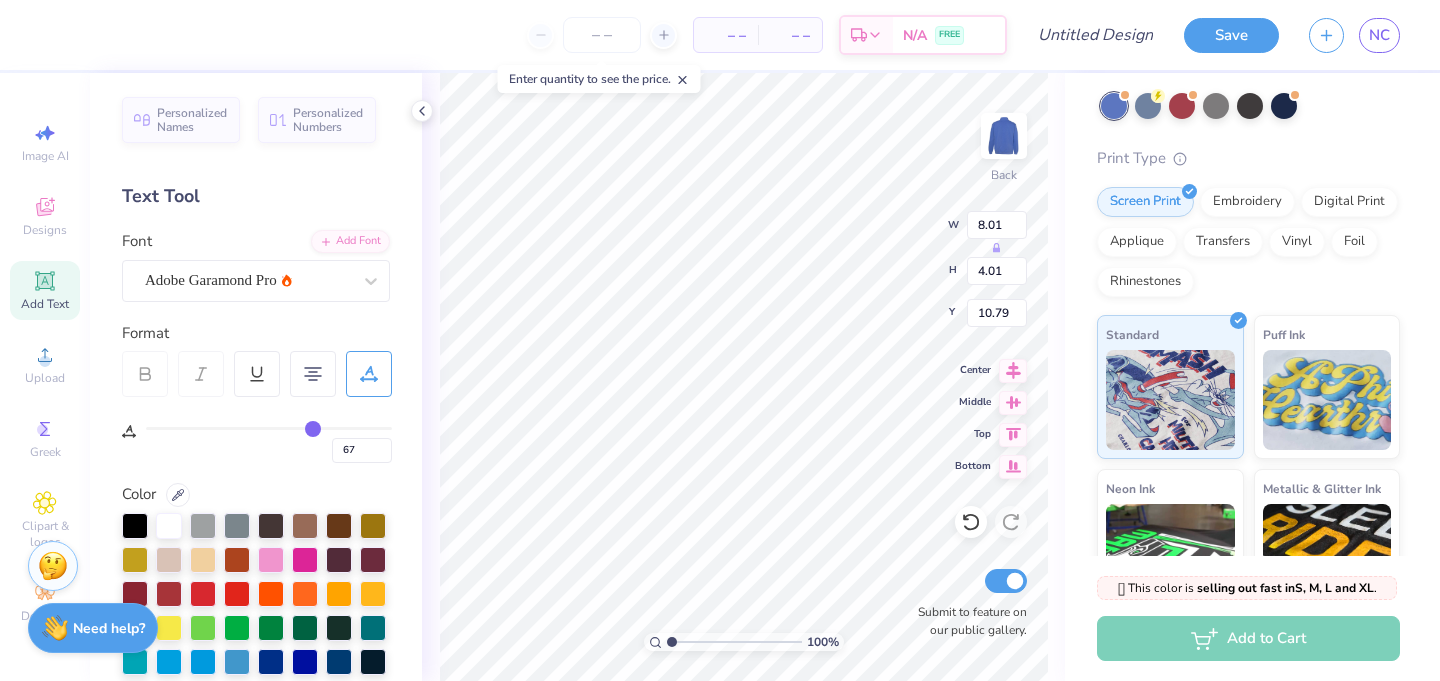 type on "69" 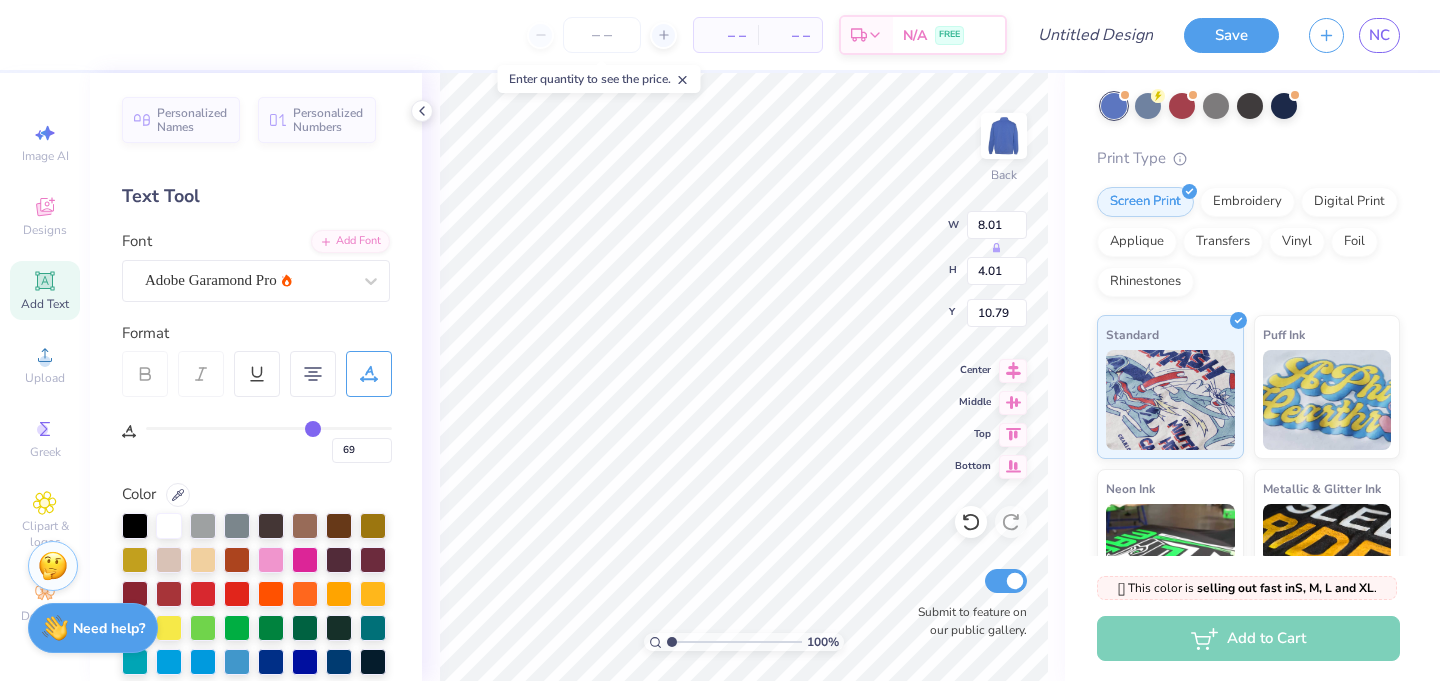 type on "70" 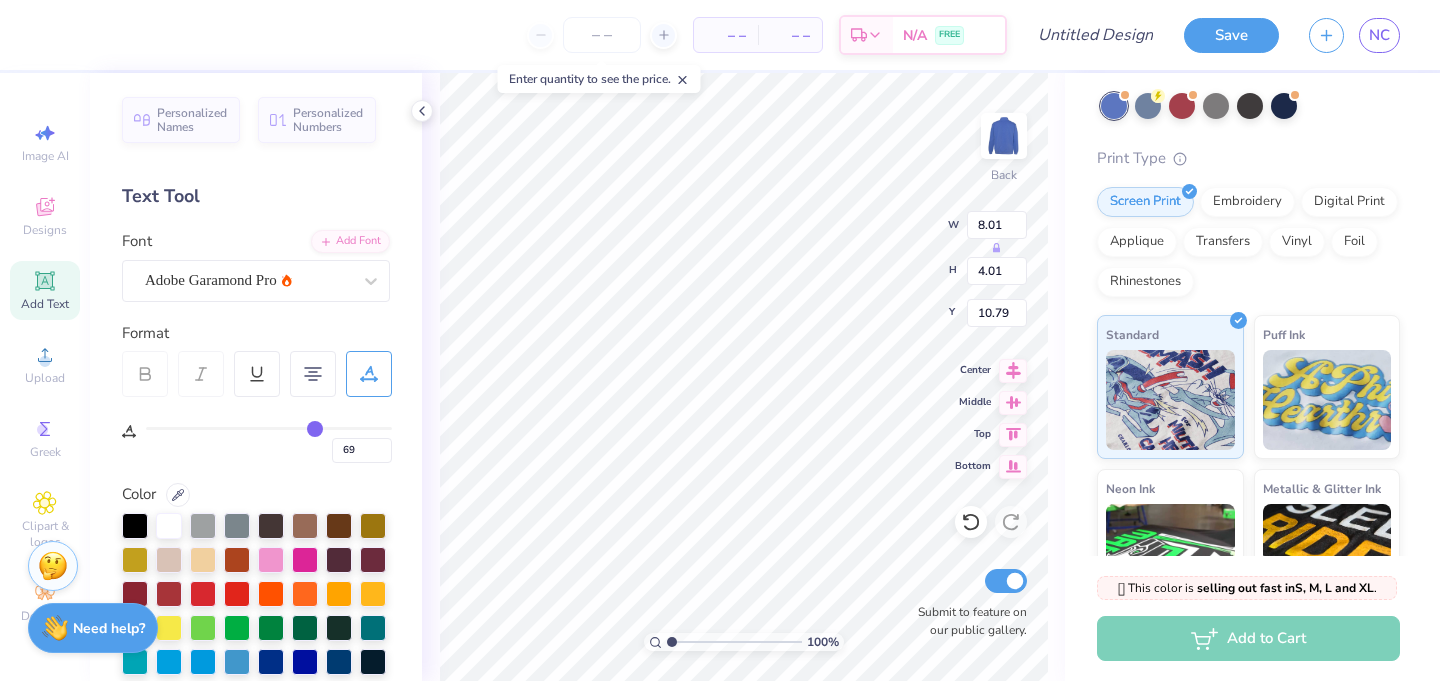 type on "70" 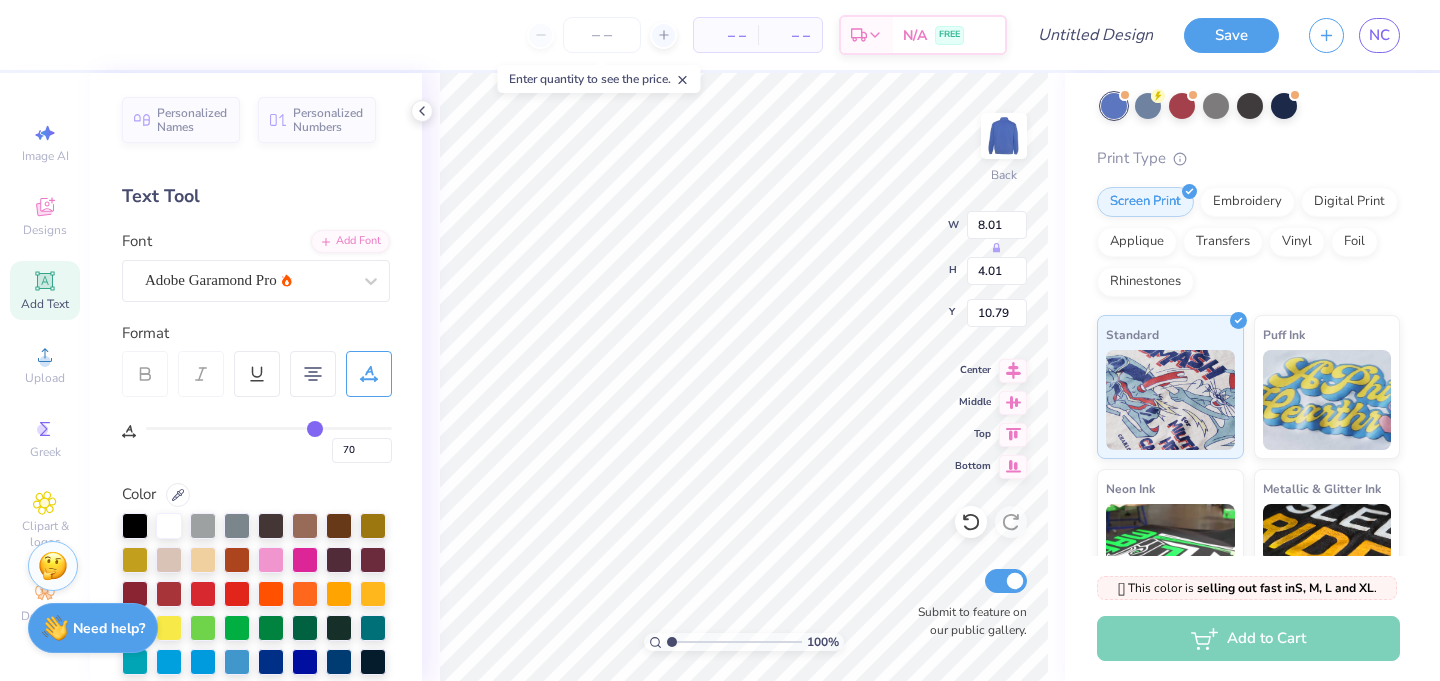 type on "71" 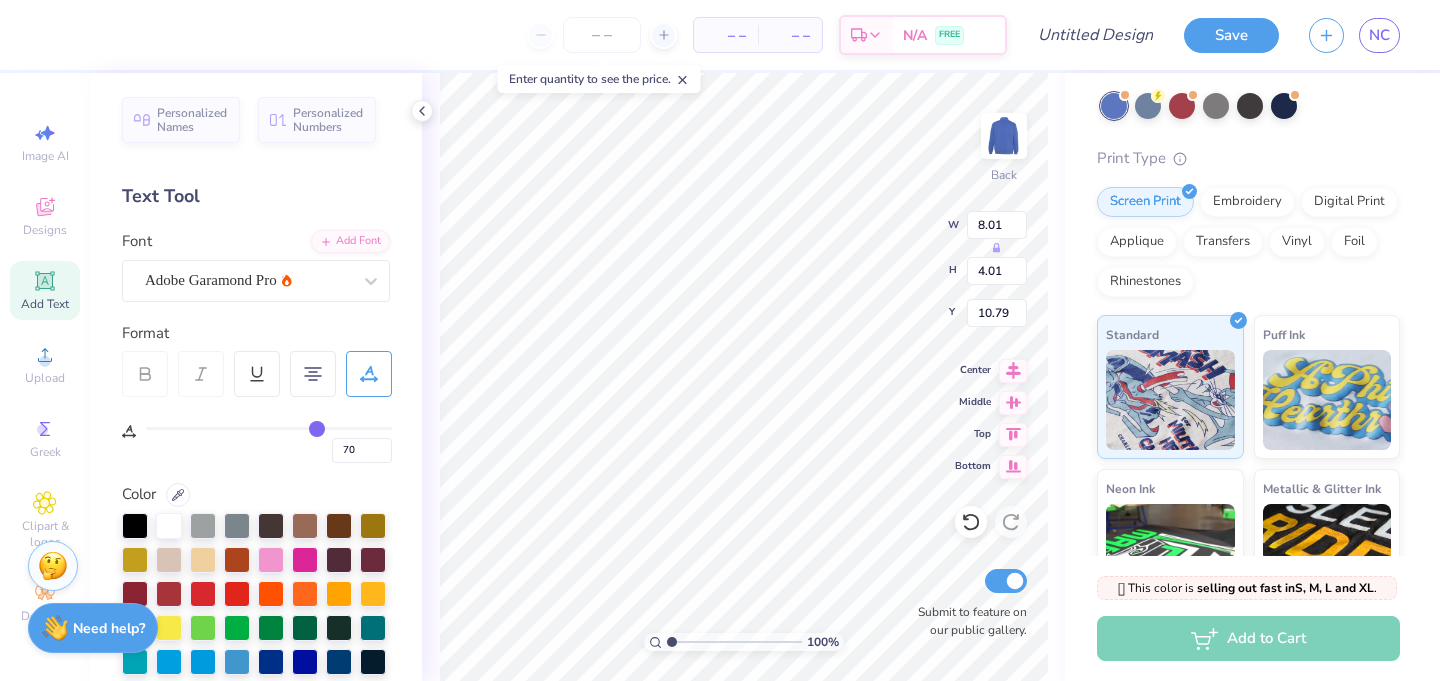 type on "71" 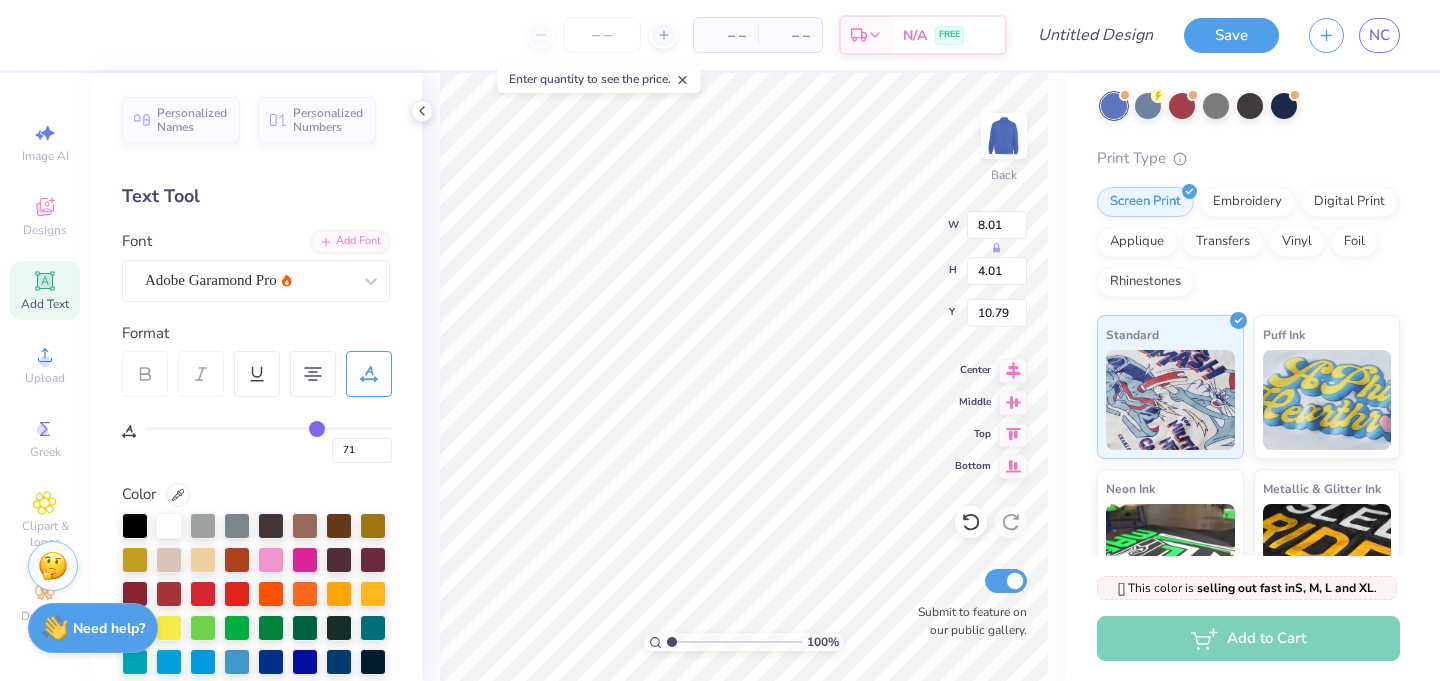 drag, startPoint x: 147, startPoint y: 430, endPoint x: 317, endPoint y: 433, distance: 170.02647 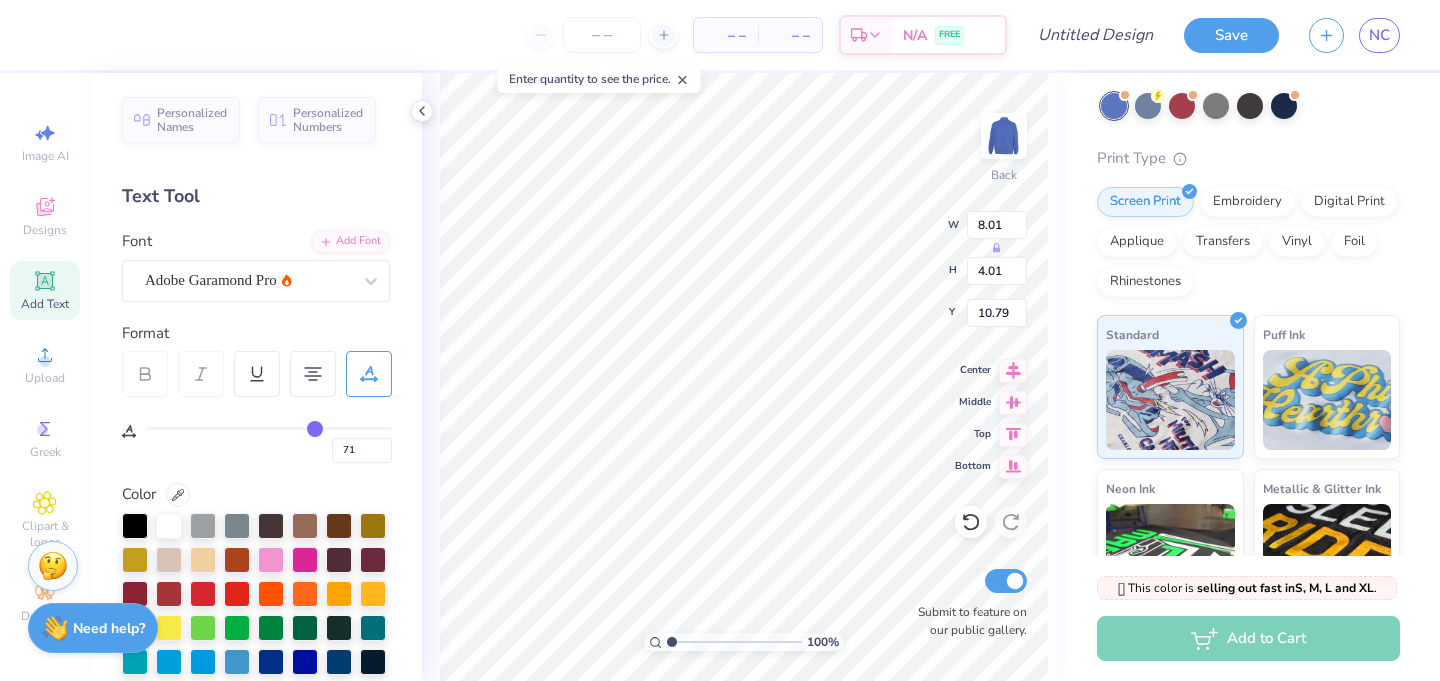 type on "70" 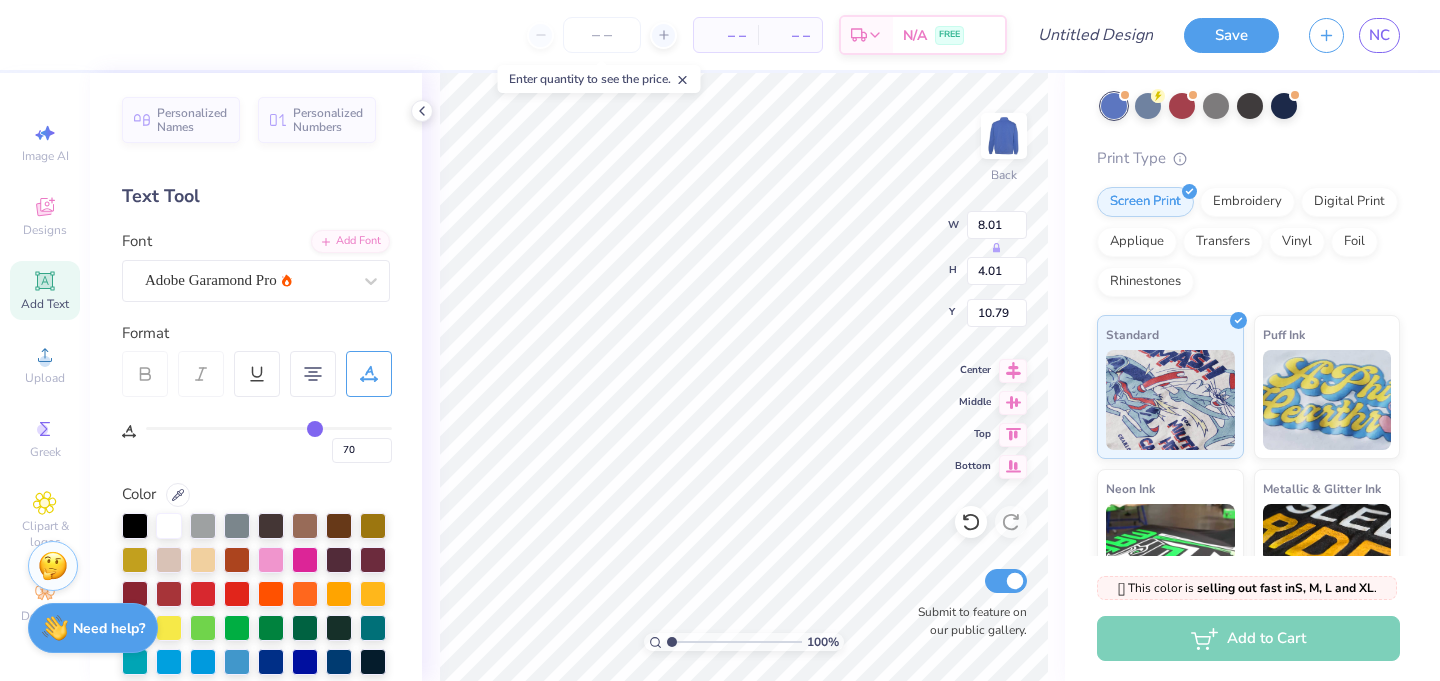 type on "68" 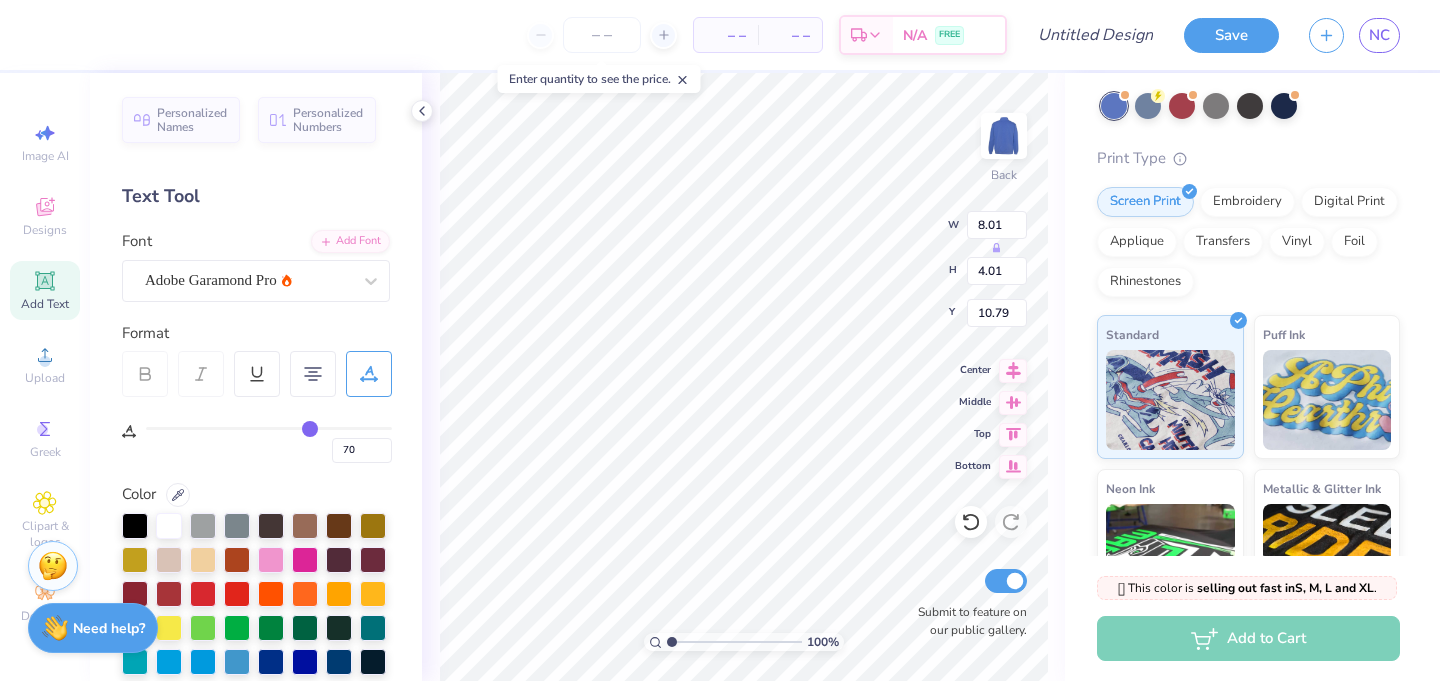 type on "68" 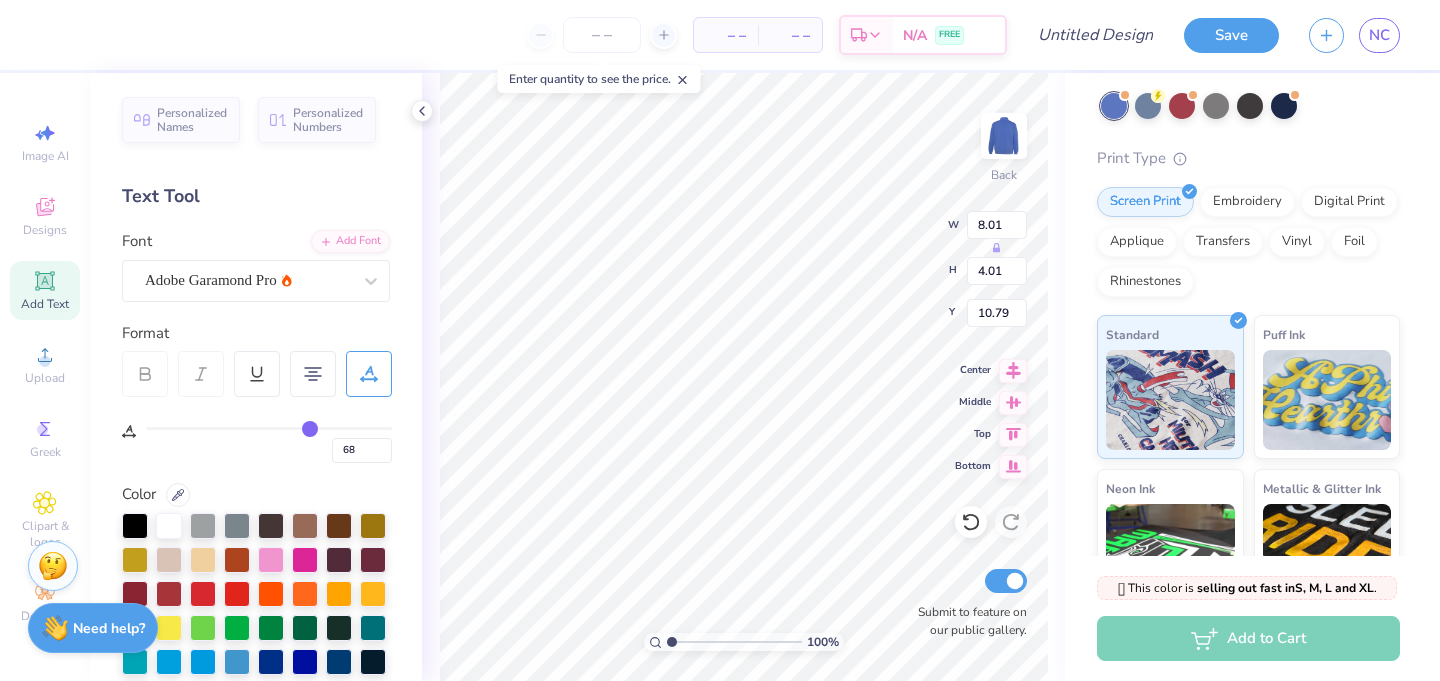 type on "65" 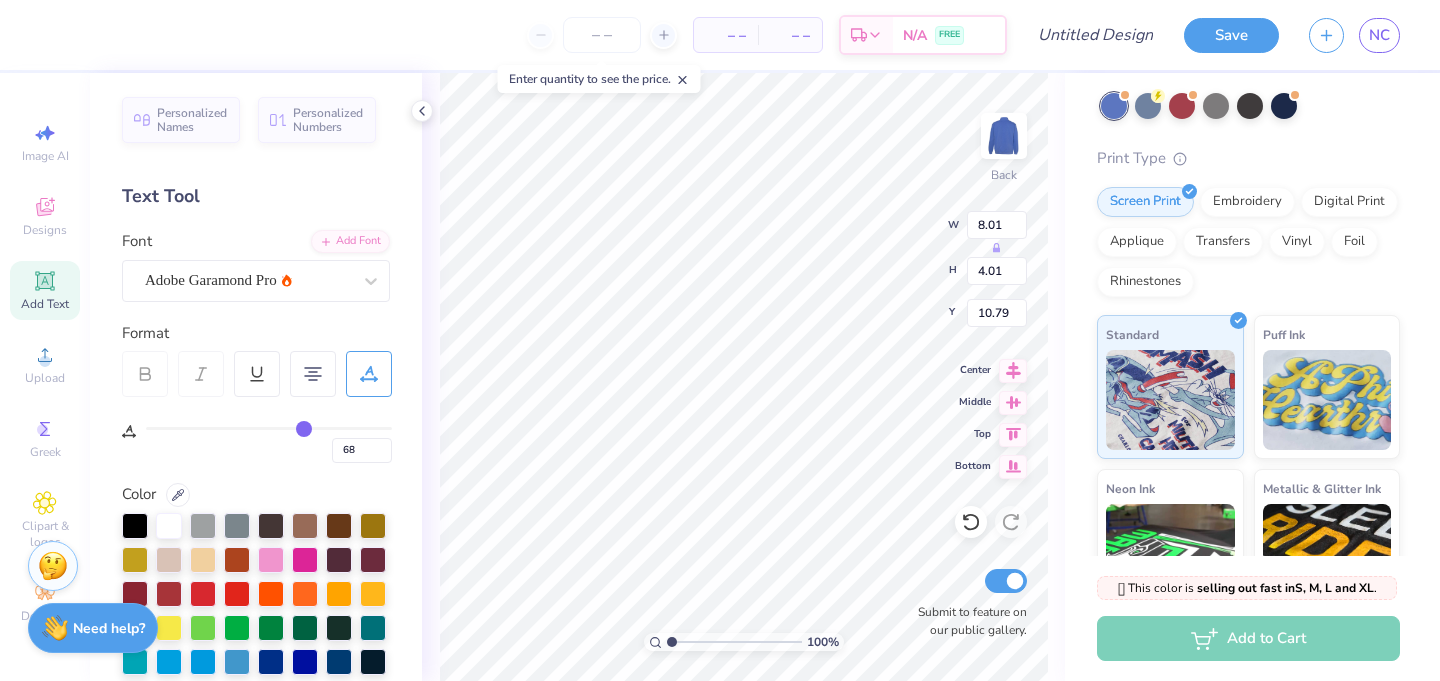 type on "65" 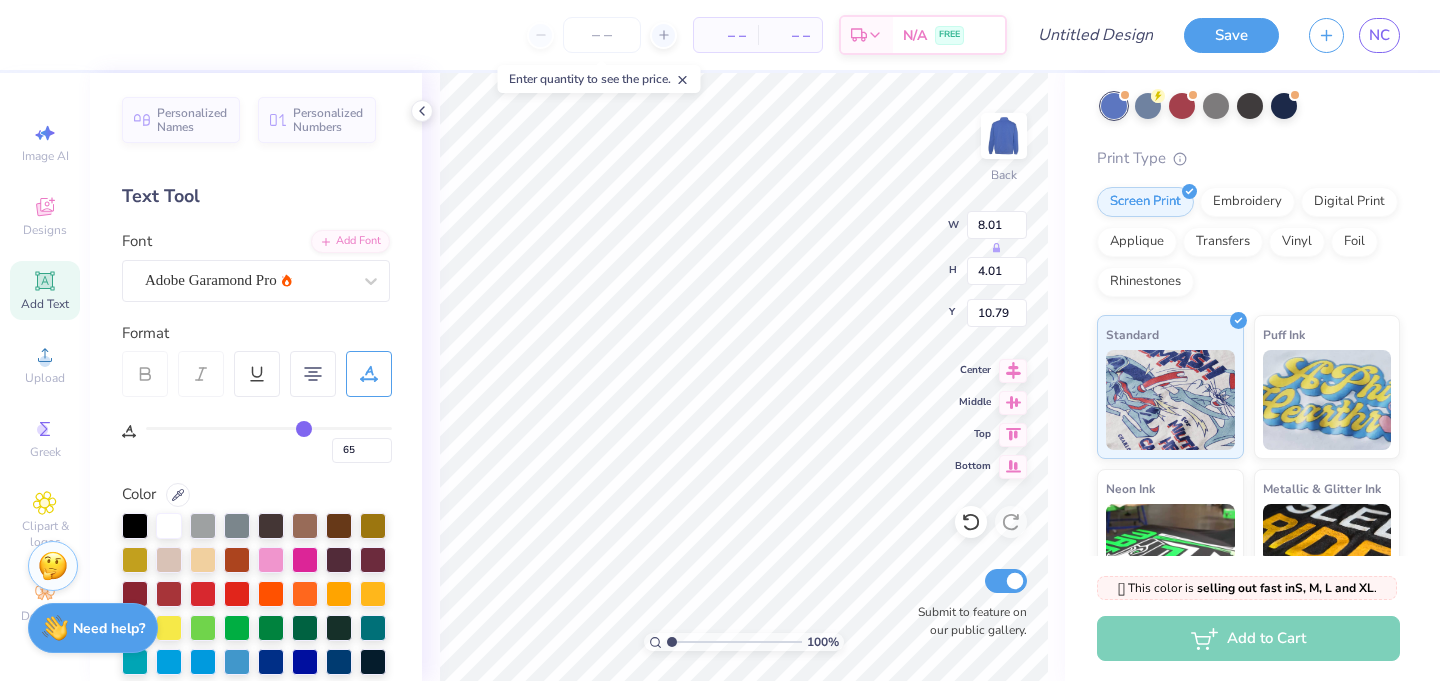 type on "60" 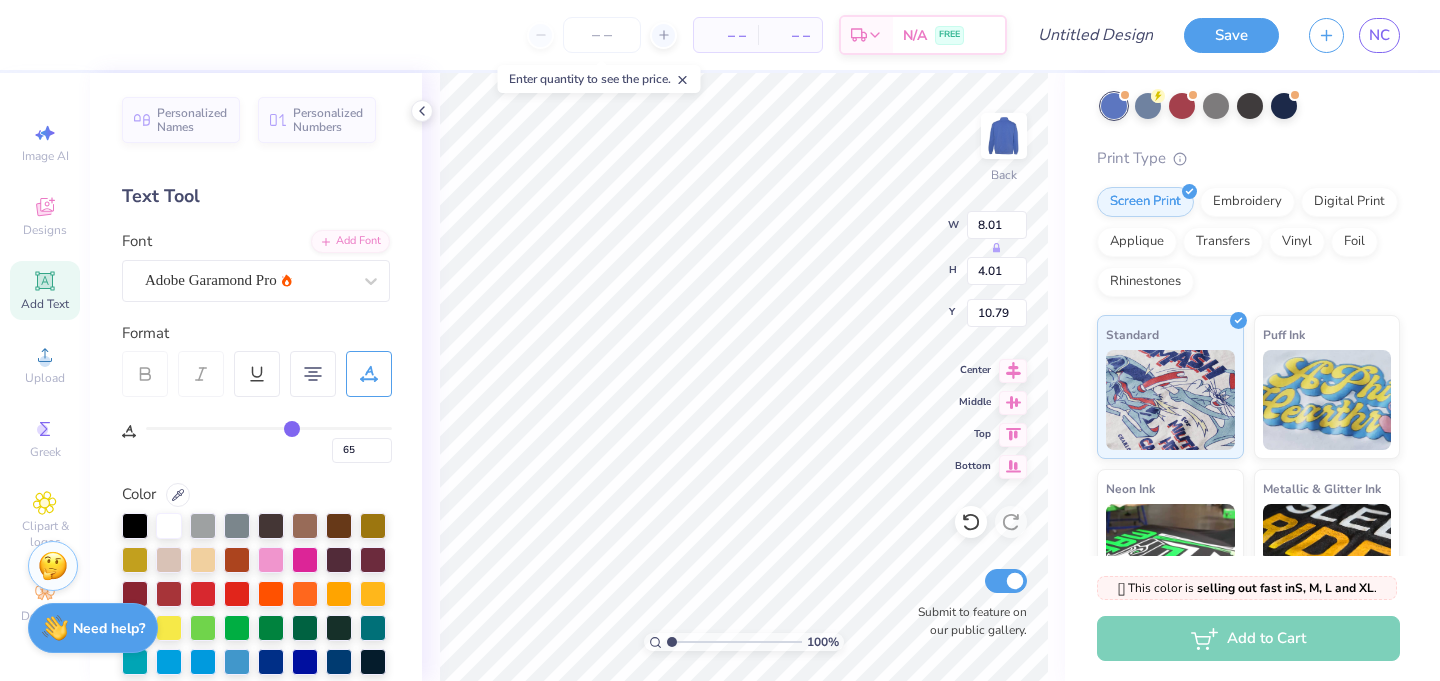 type on "60" 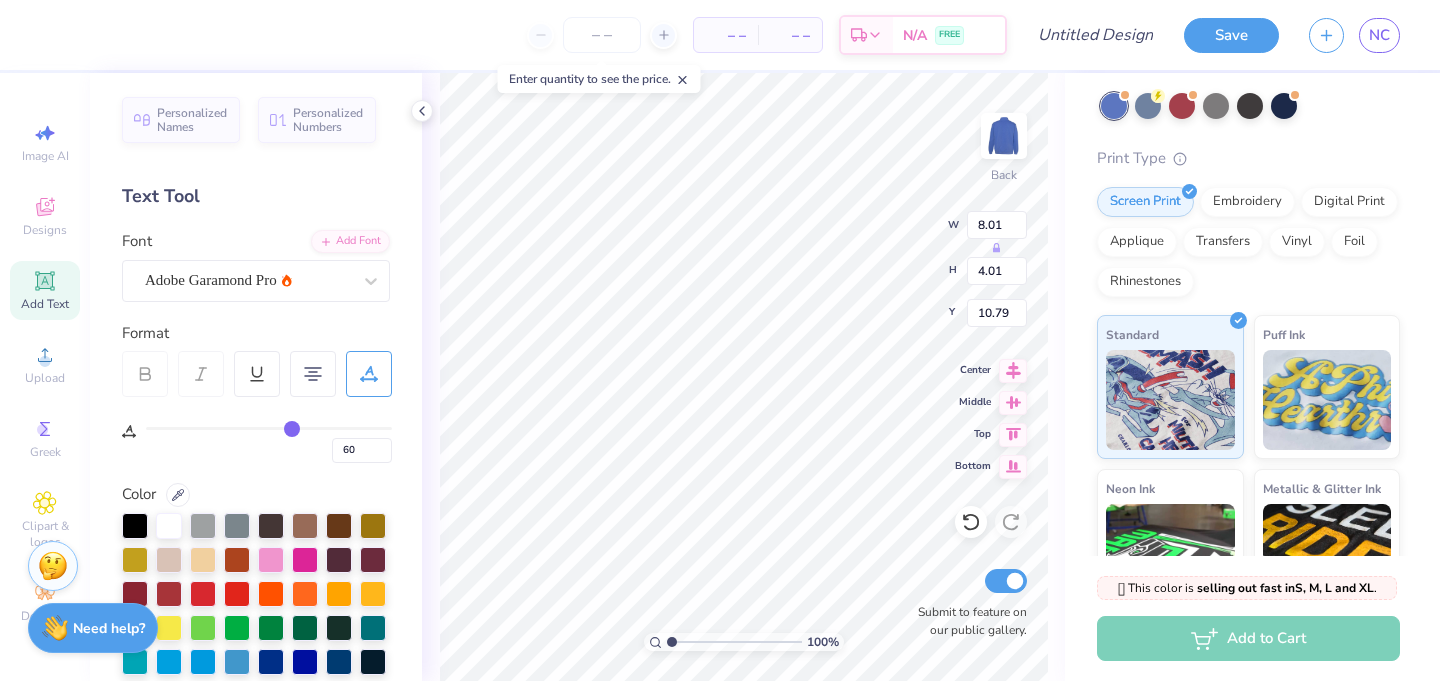 type on "59" 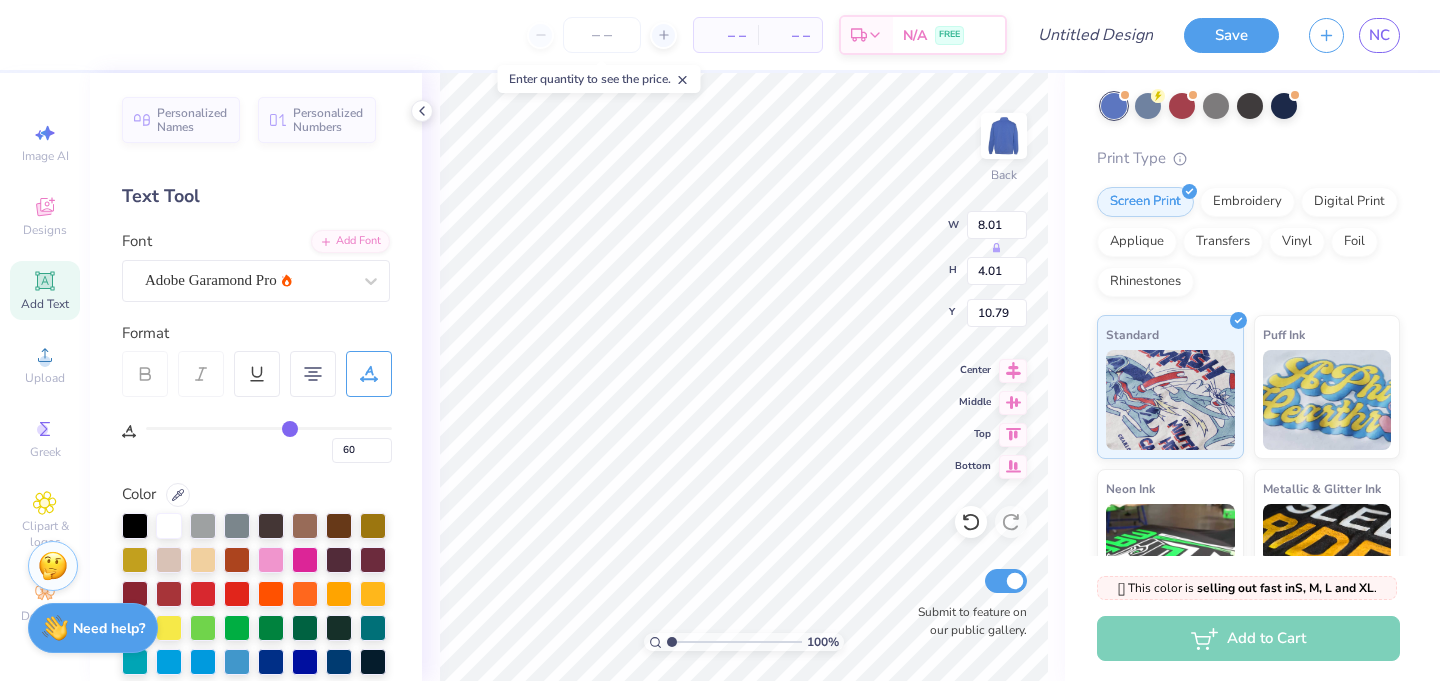 type on "59" 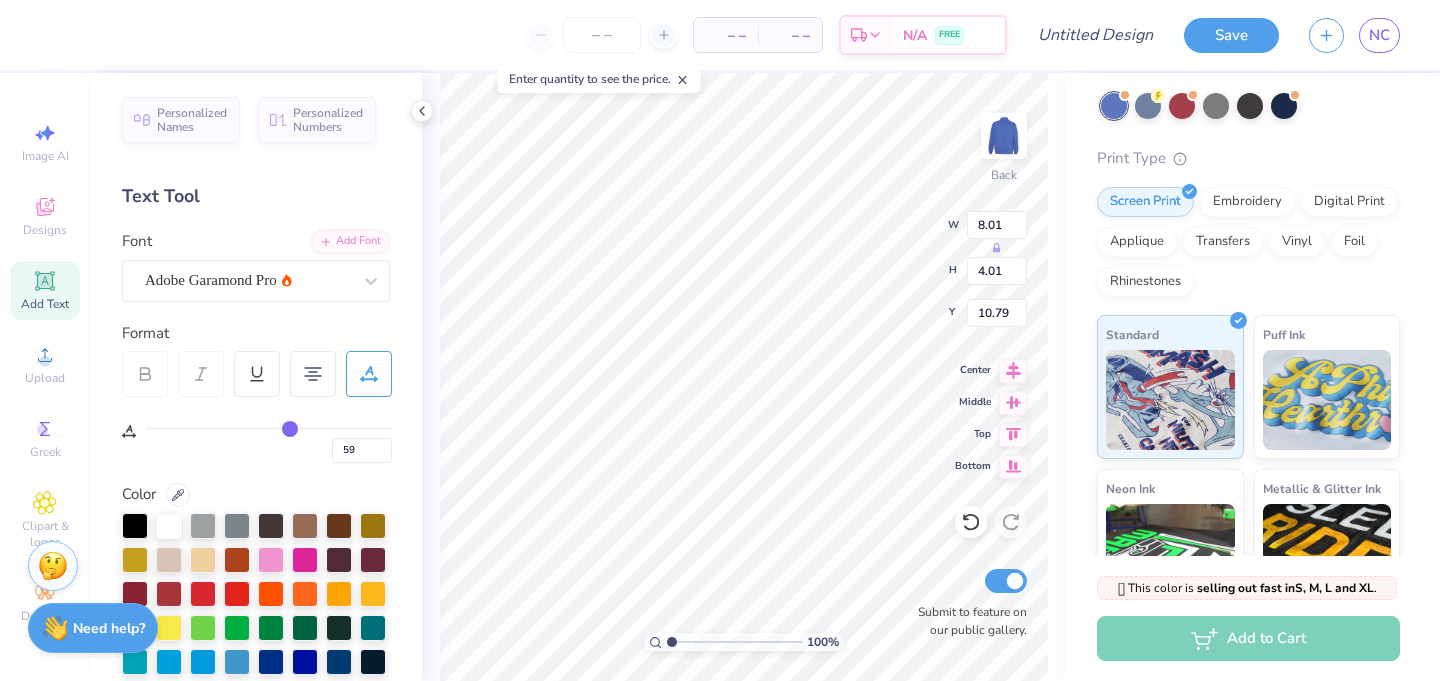 type on "55" 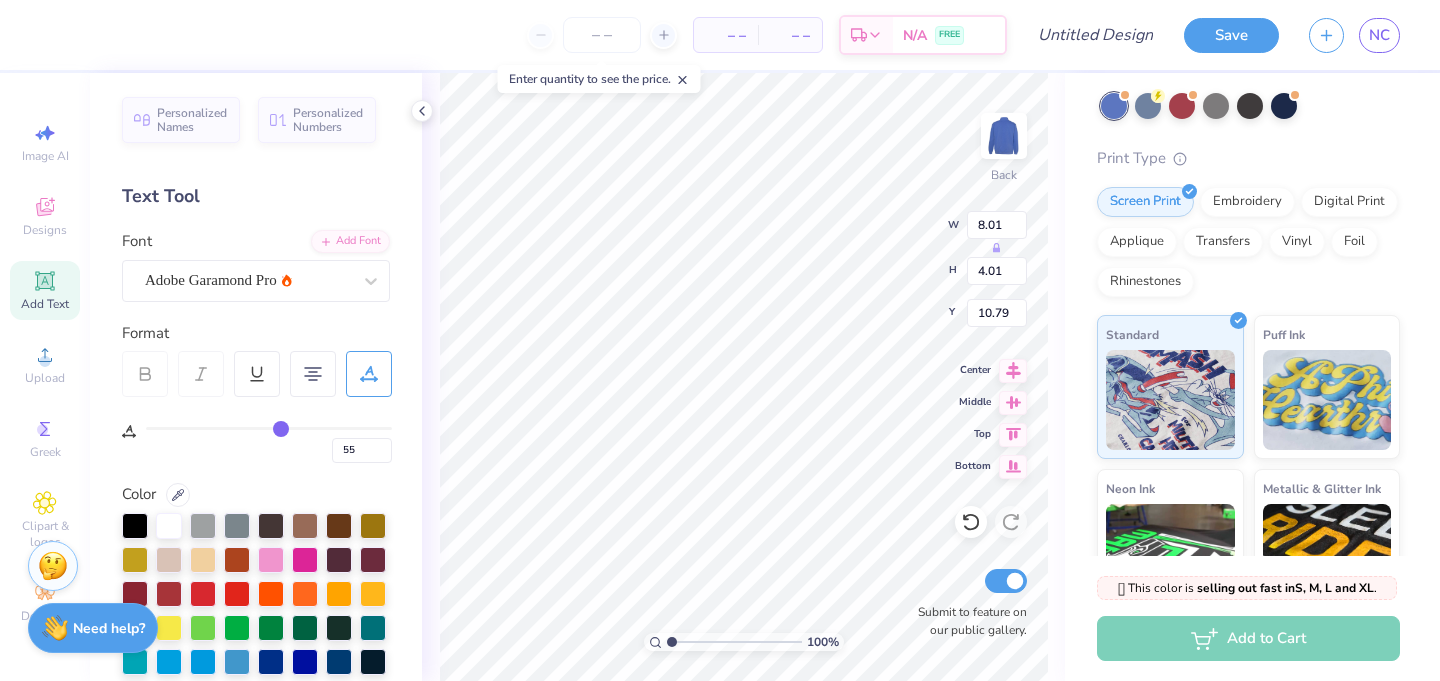 type on "52" 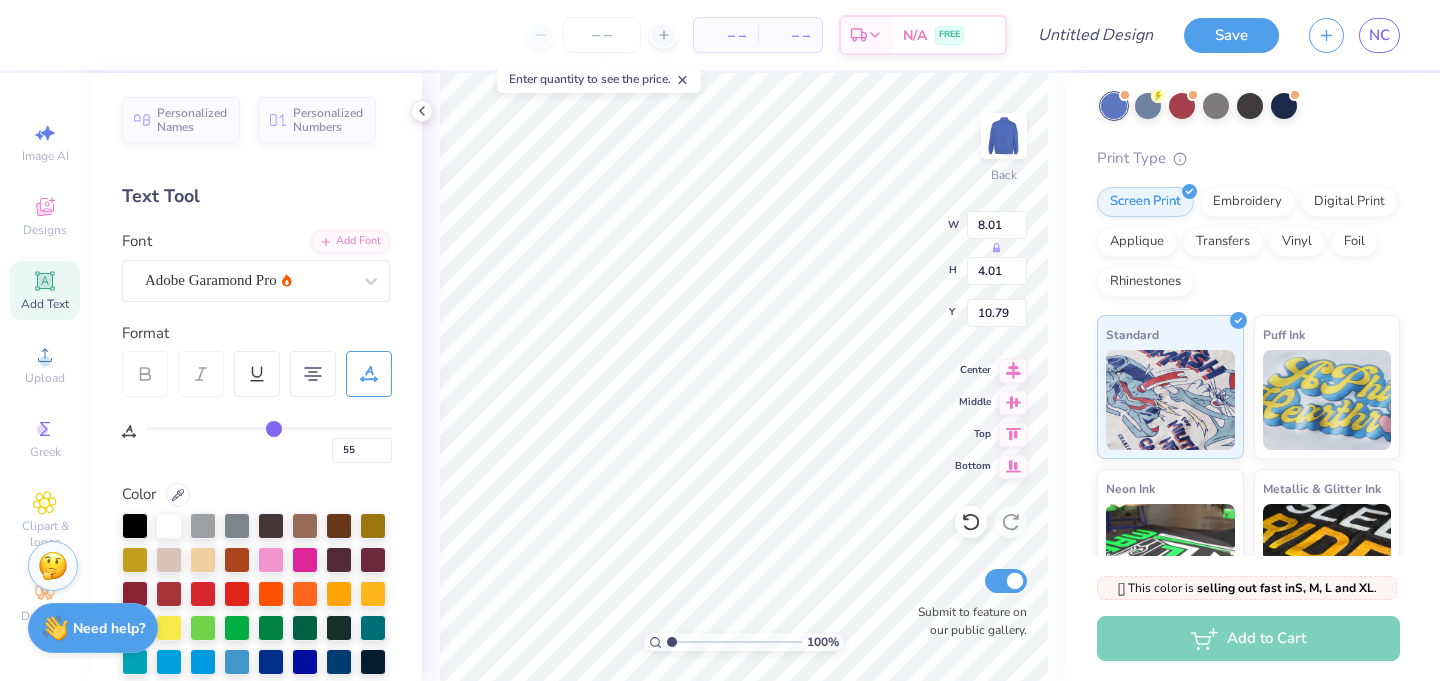 type on "52" 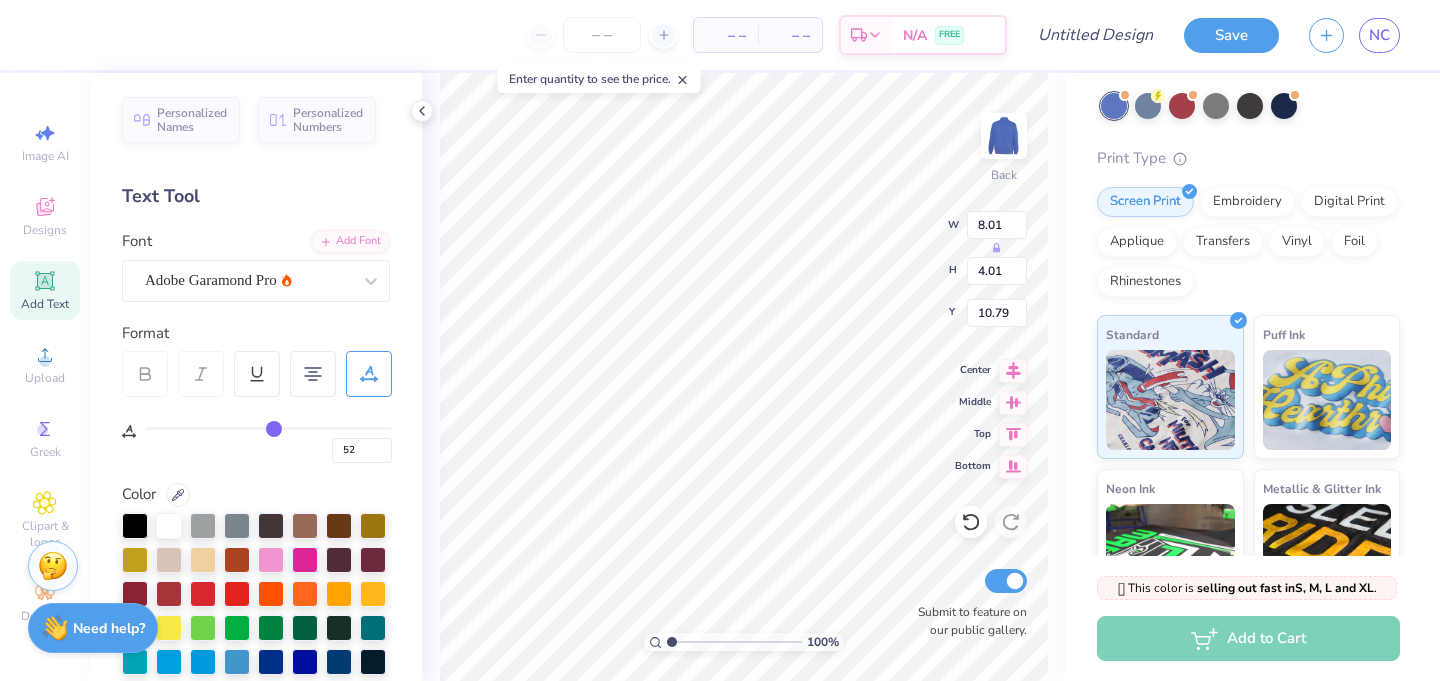 type on "48" 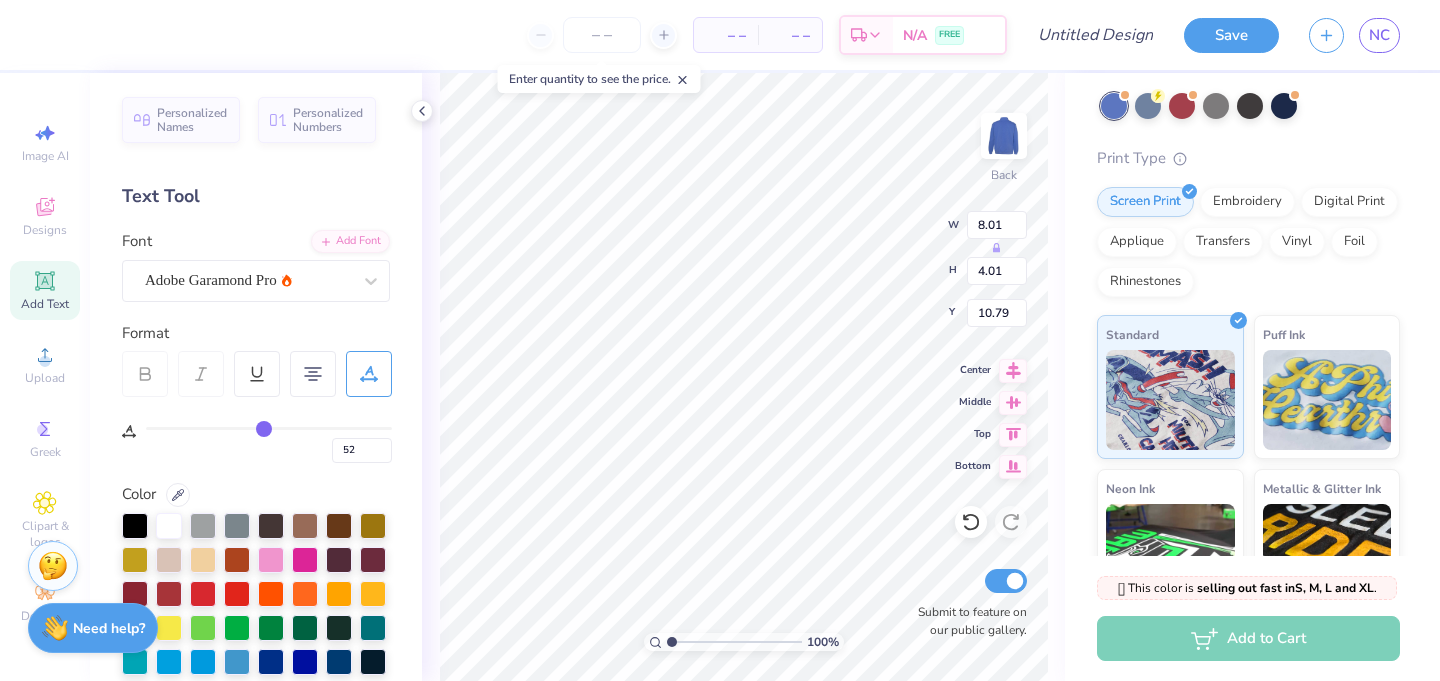 type on "48" 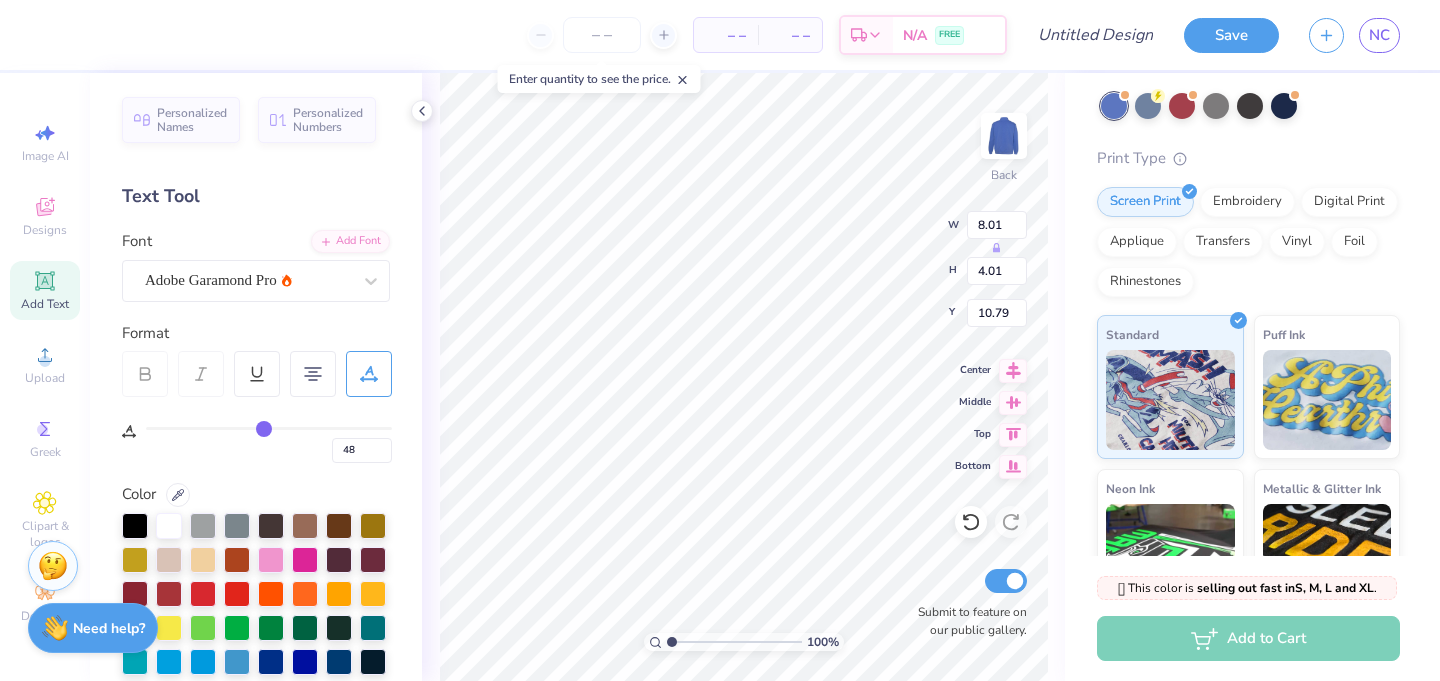 type on "43" 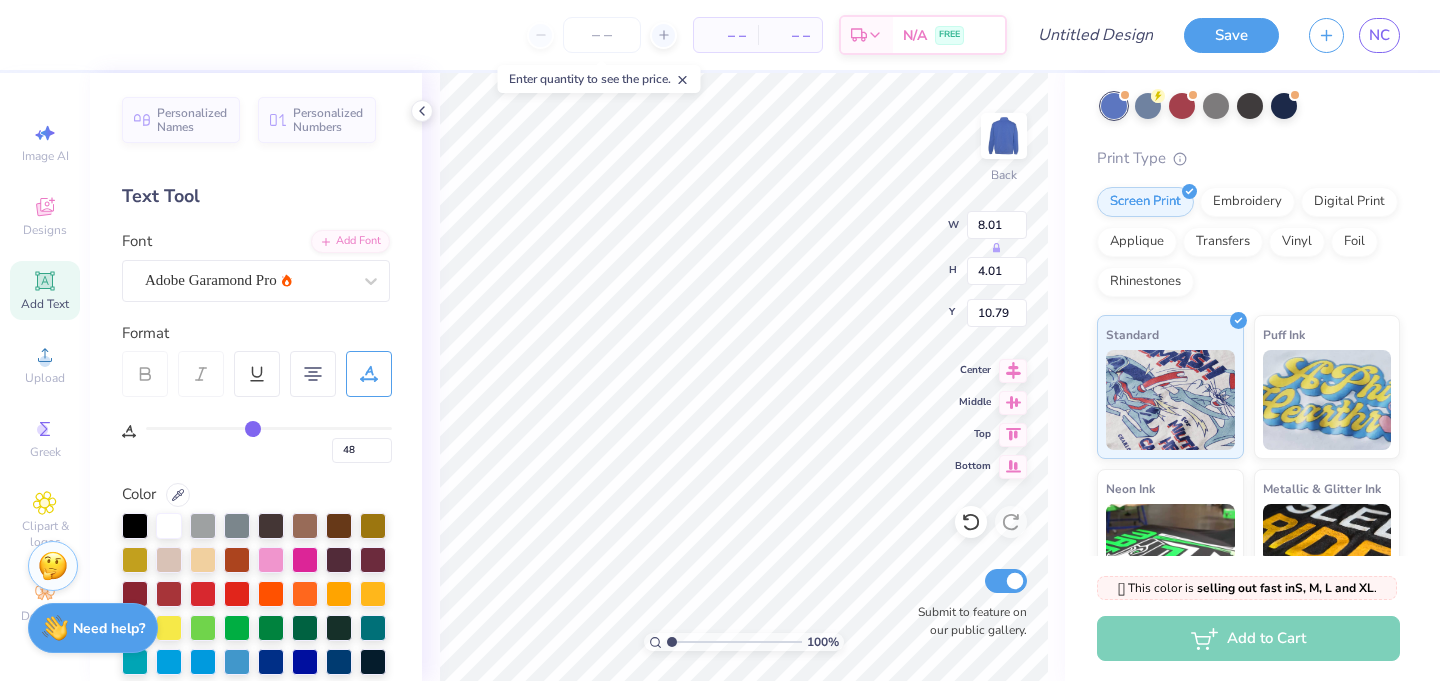 type on "43" 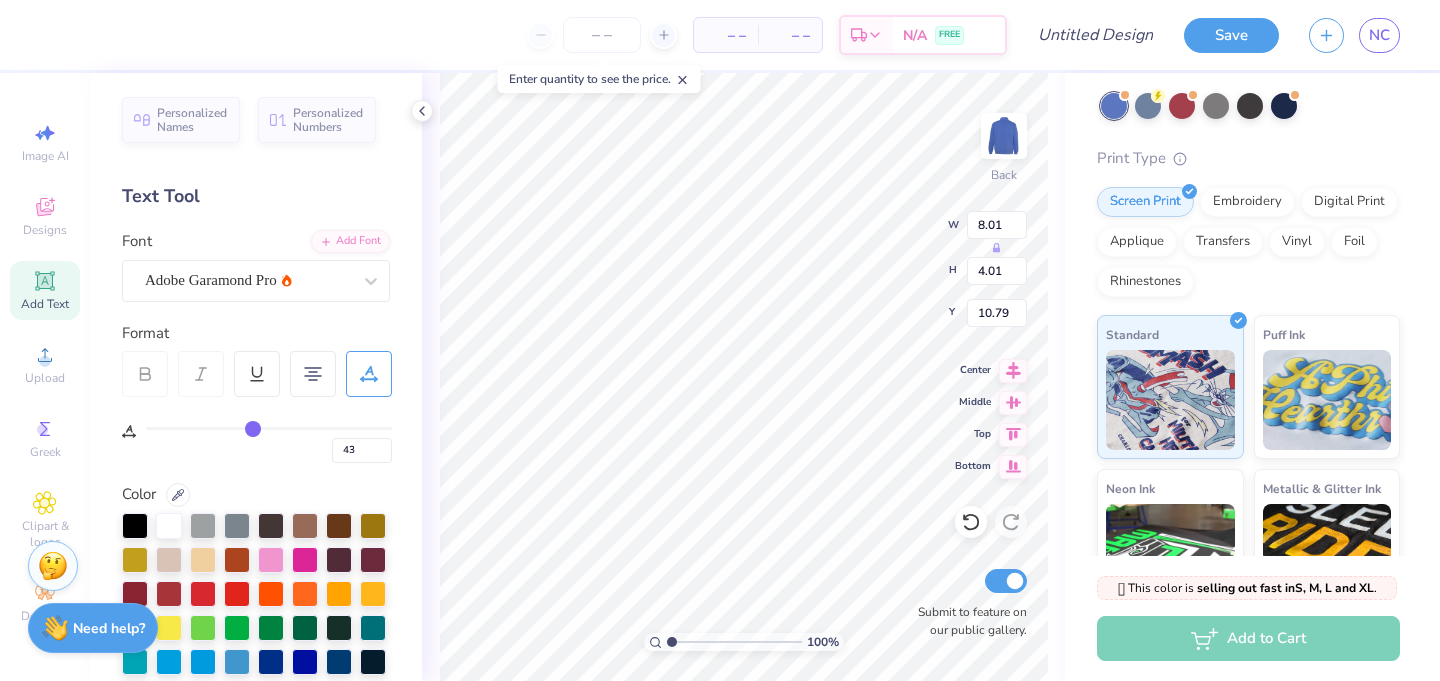 type on "38" 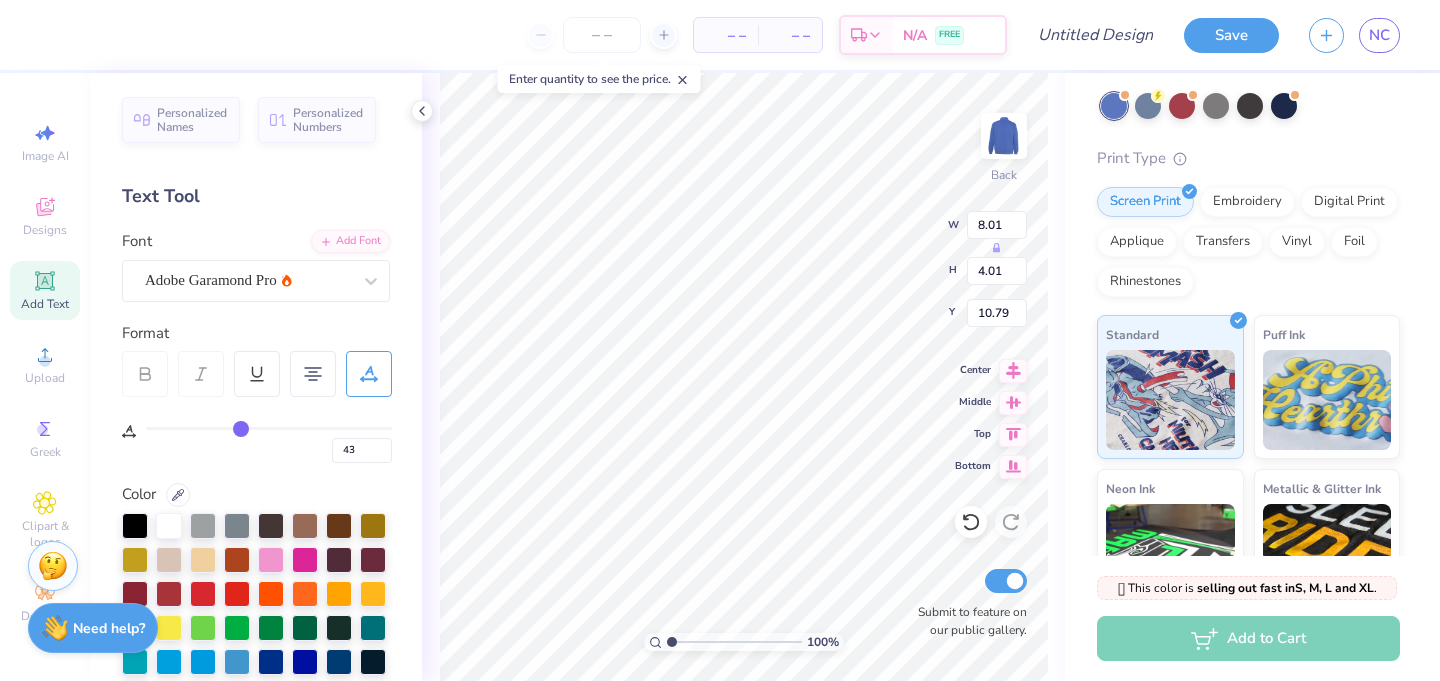 type on "38" 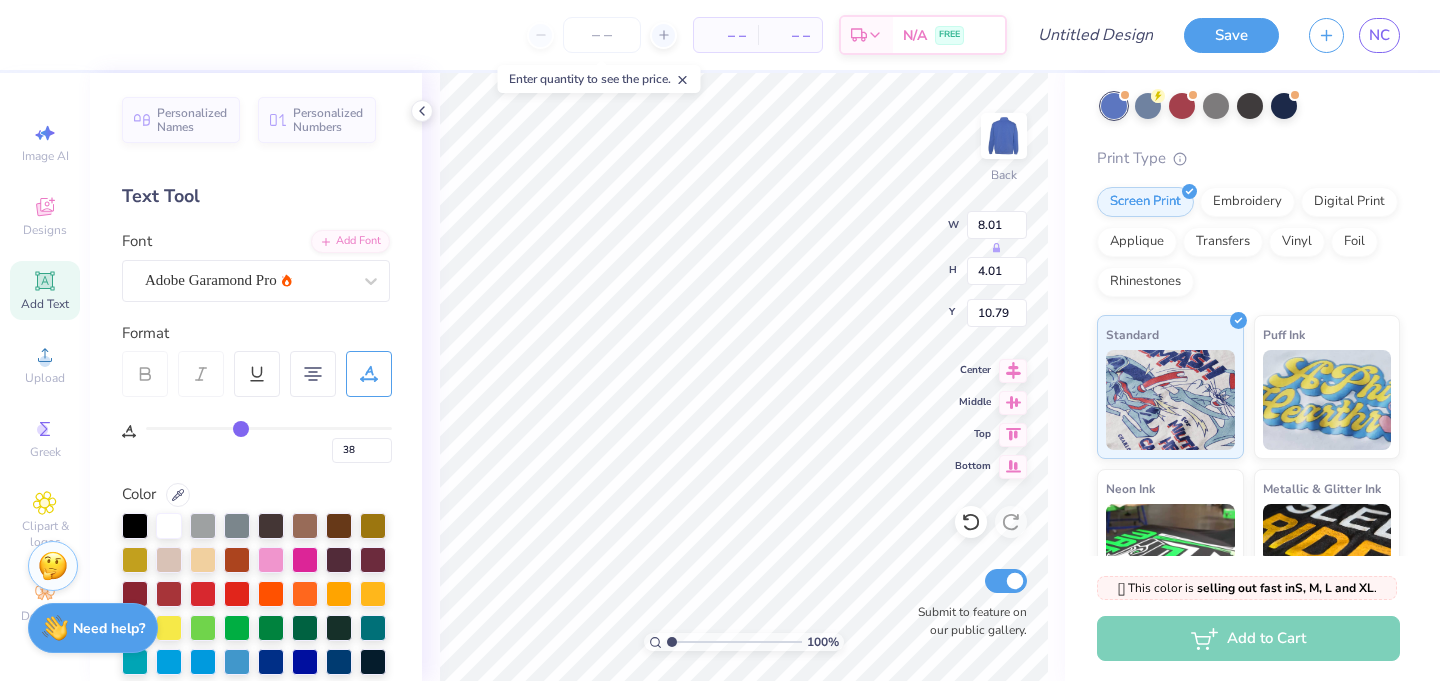 type on "34" 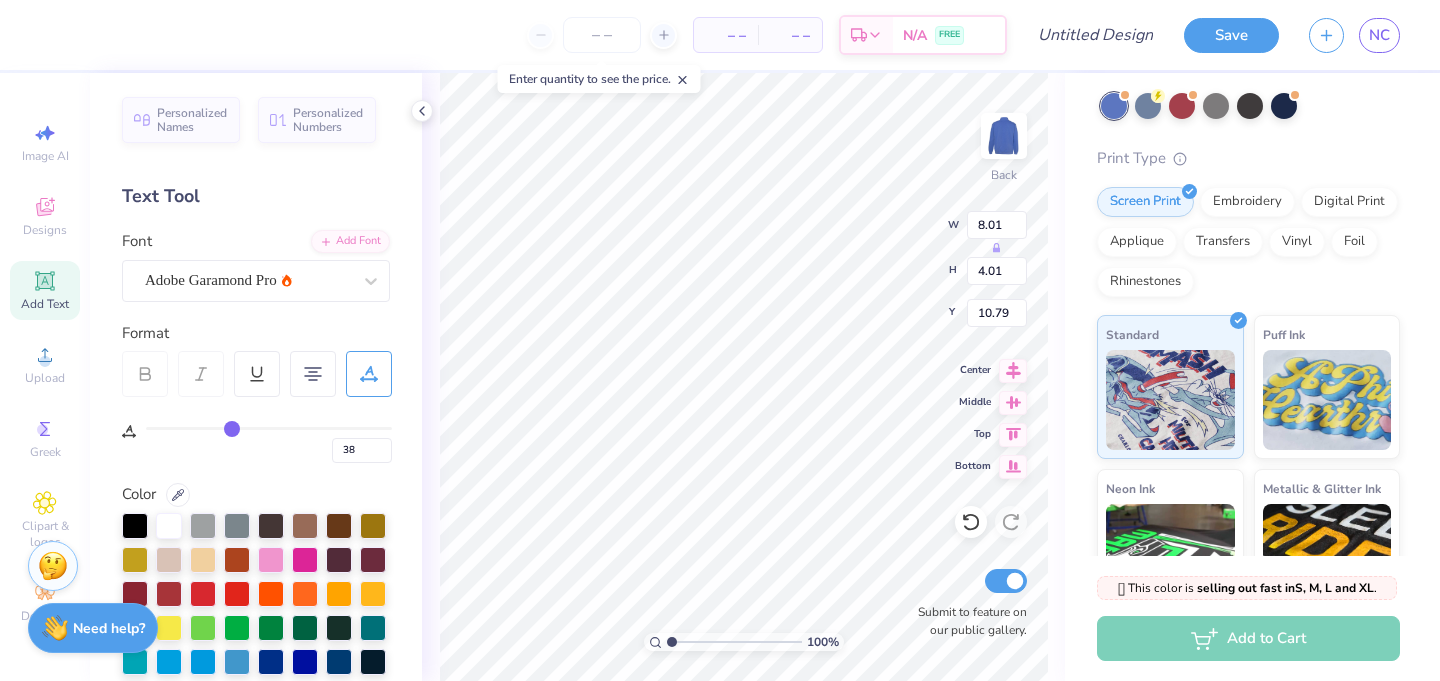type on "34" 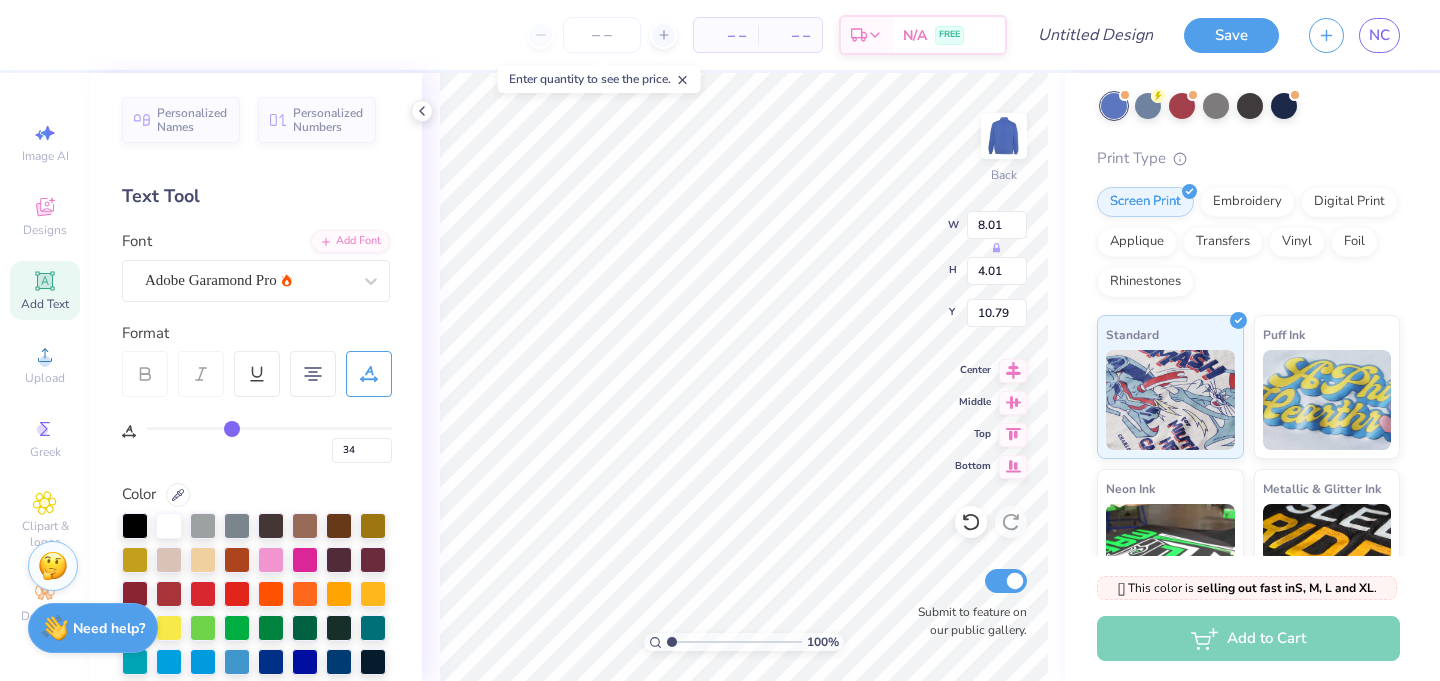 type on "31" 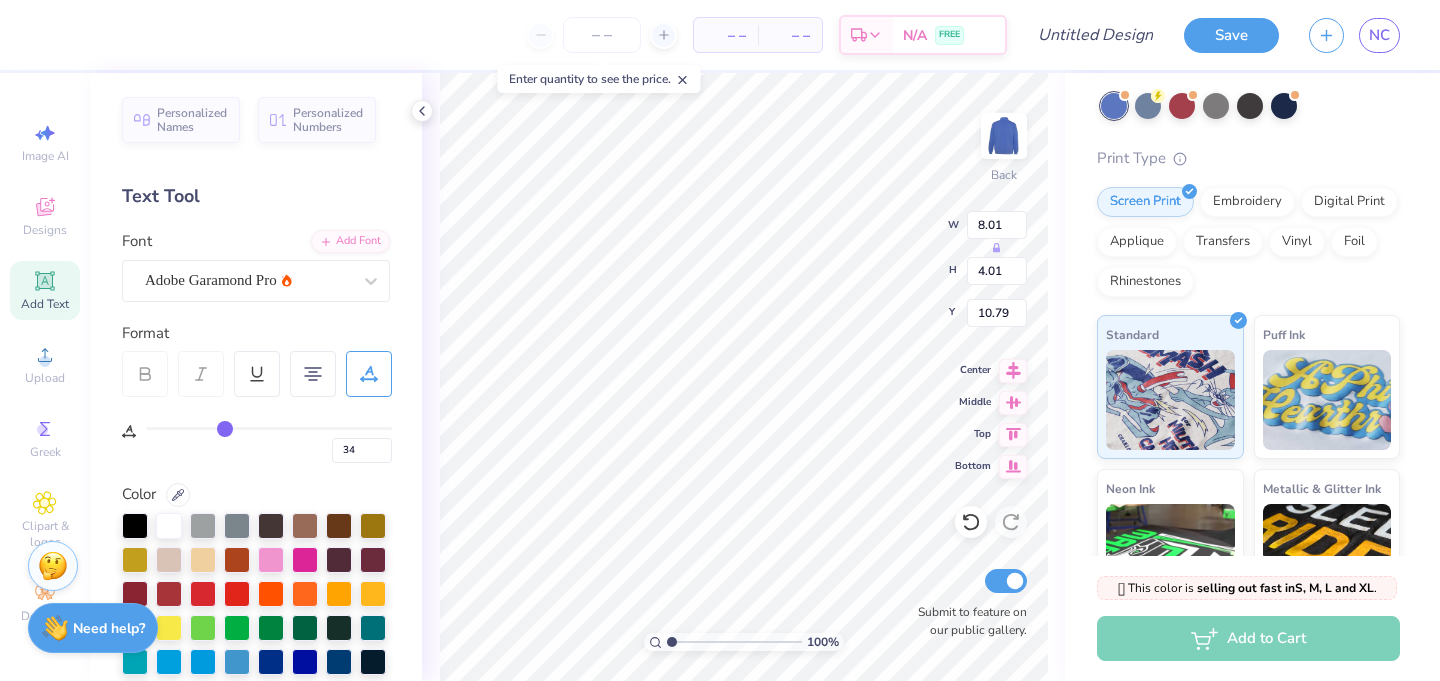 type on "31" 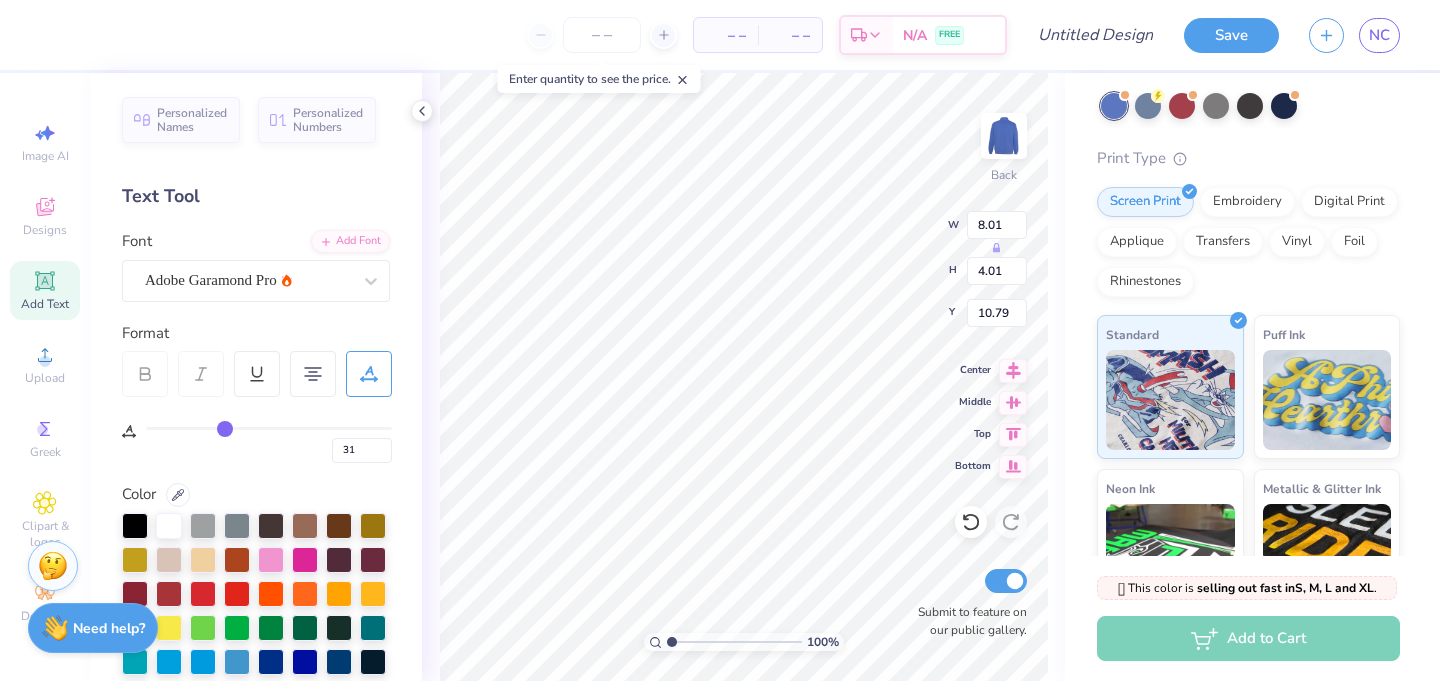 type on "27" 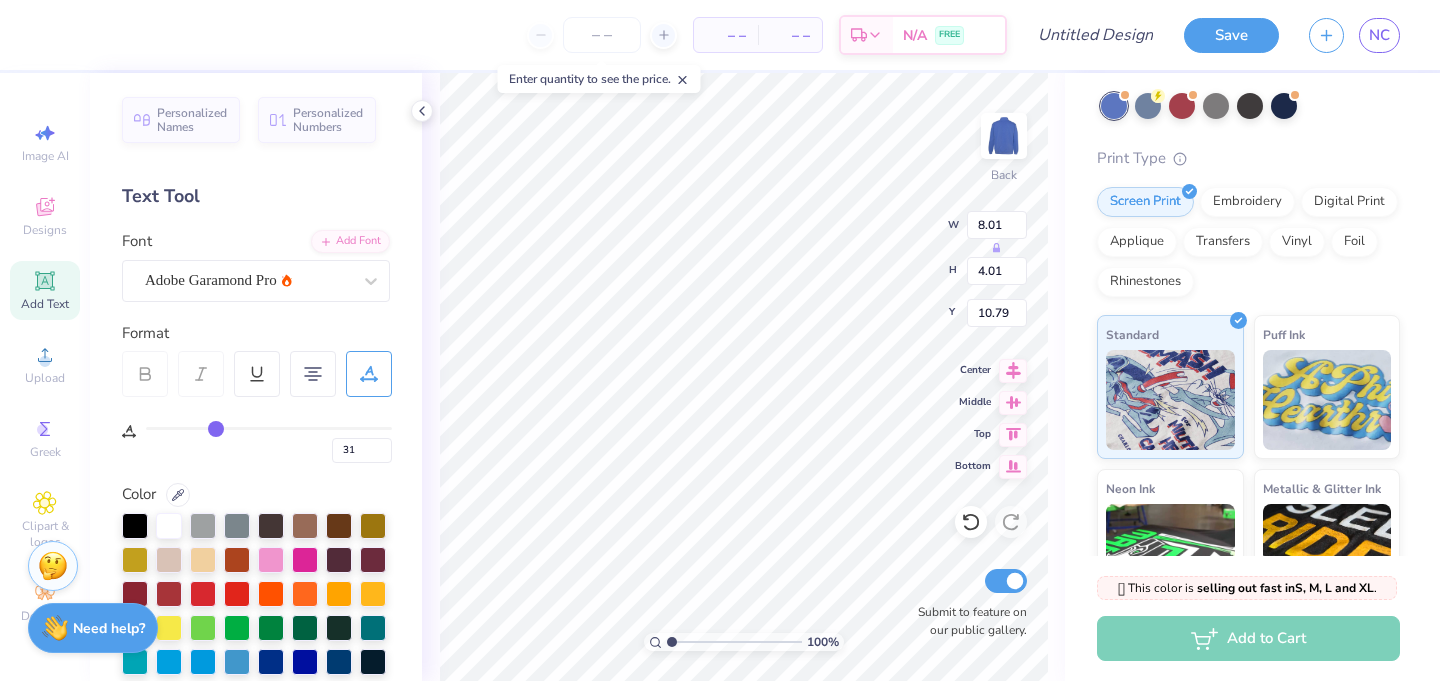 type on "27" 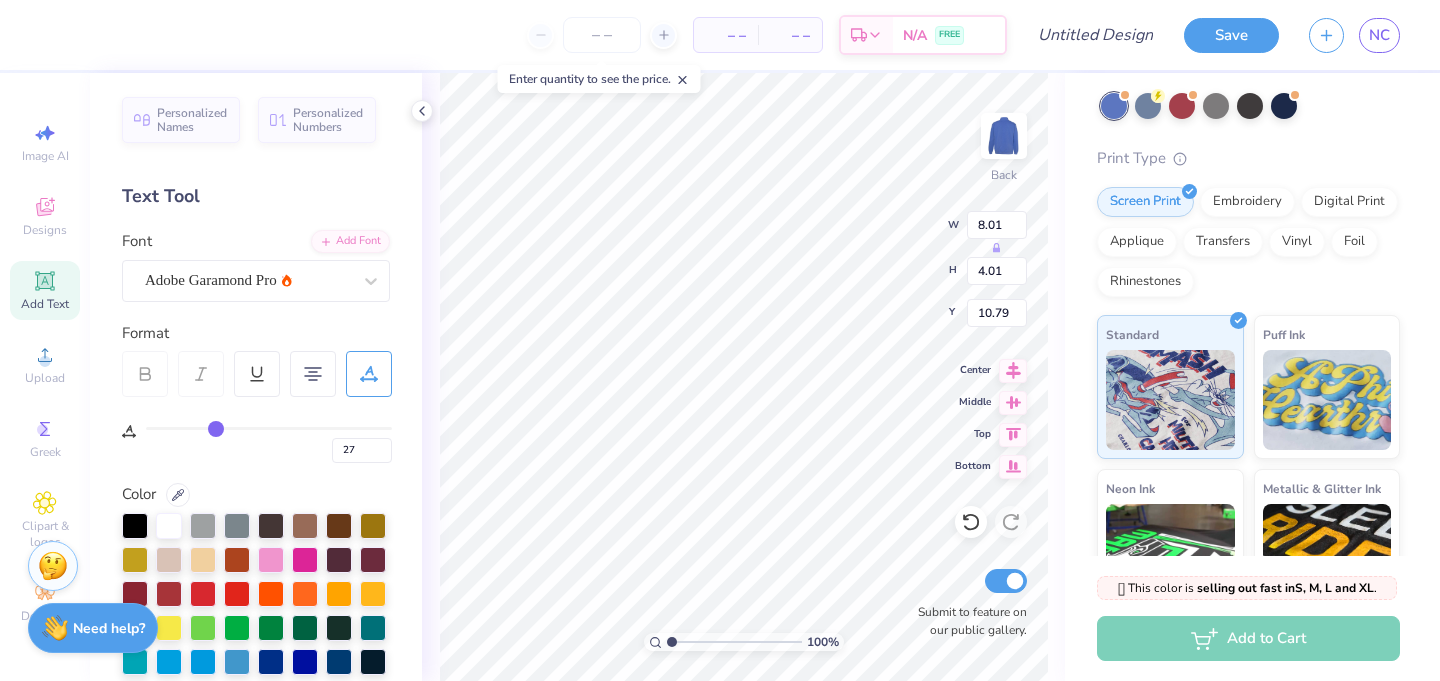 type on "24" 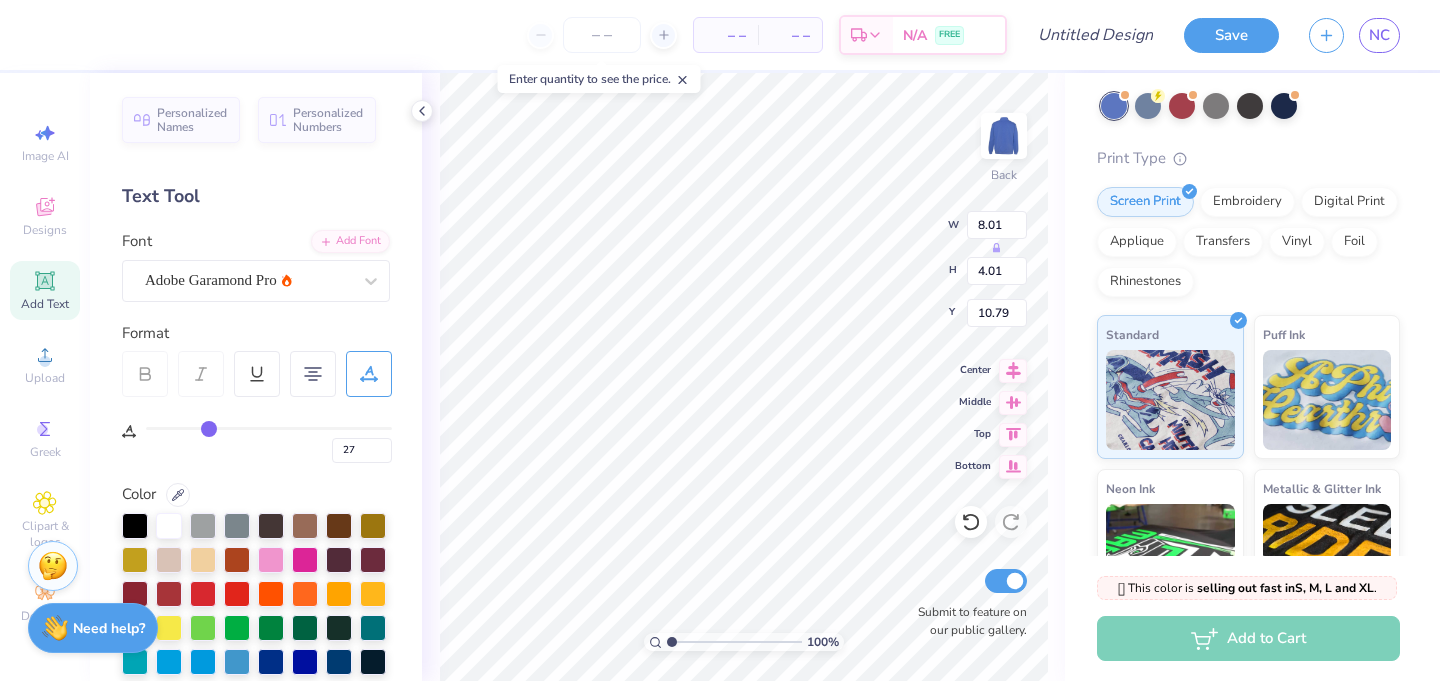 type on "24" 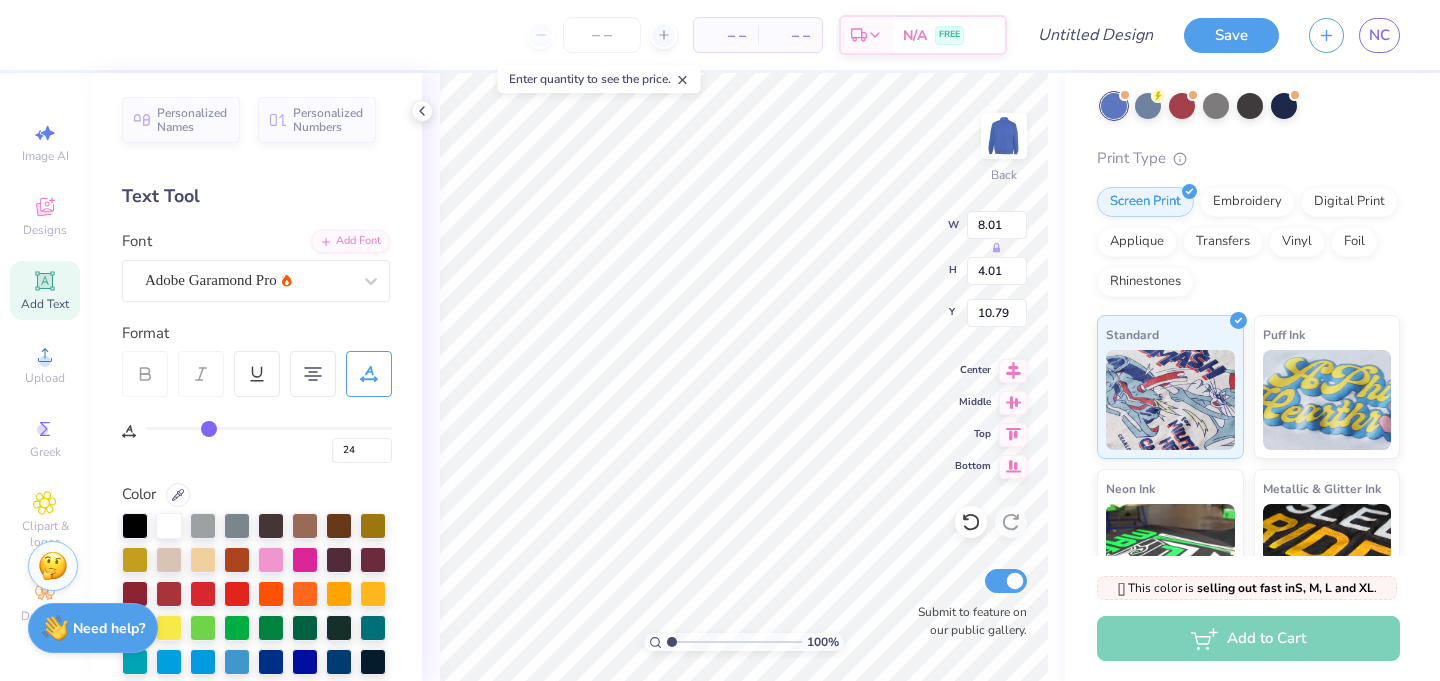 type on "22" 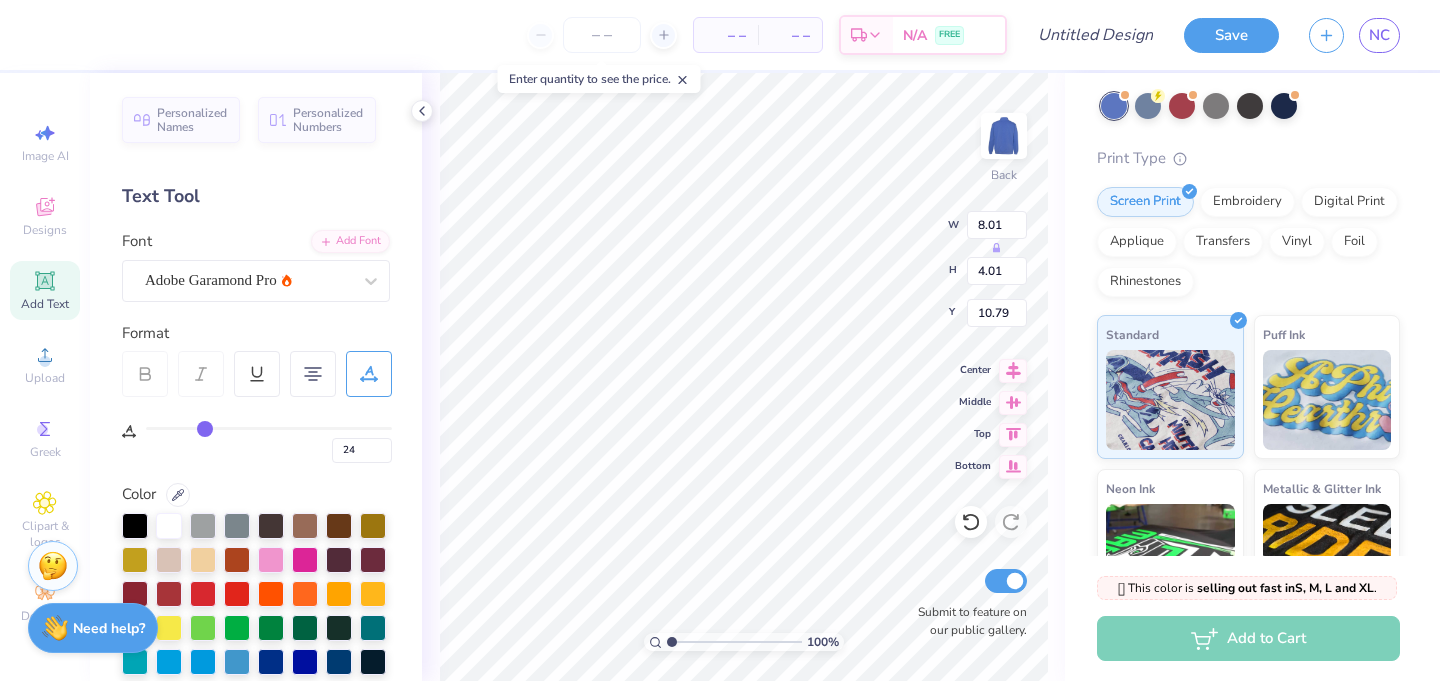 type on "22" 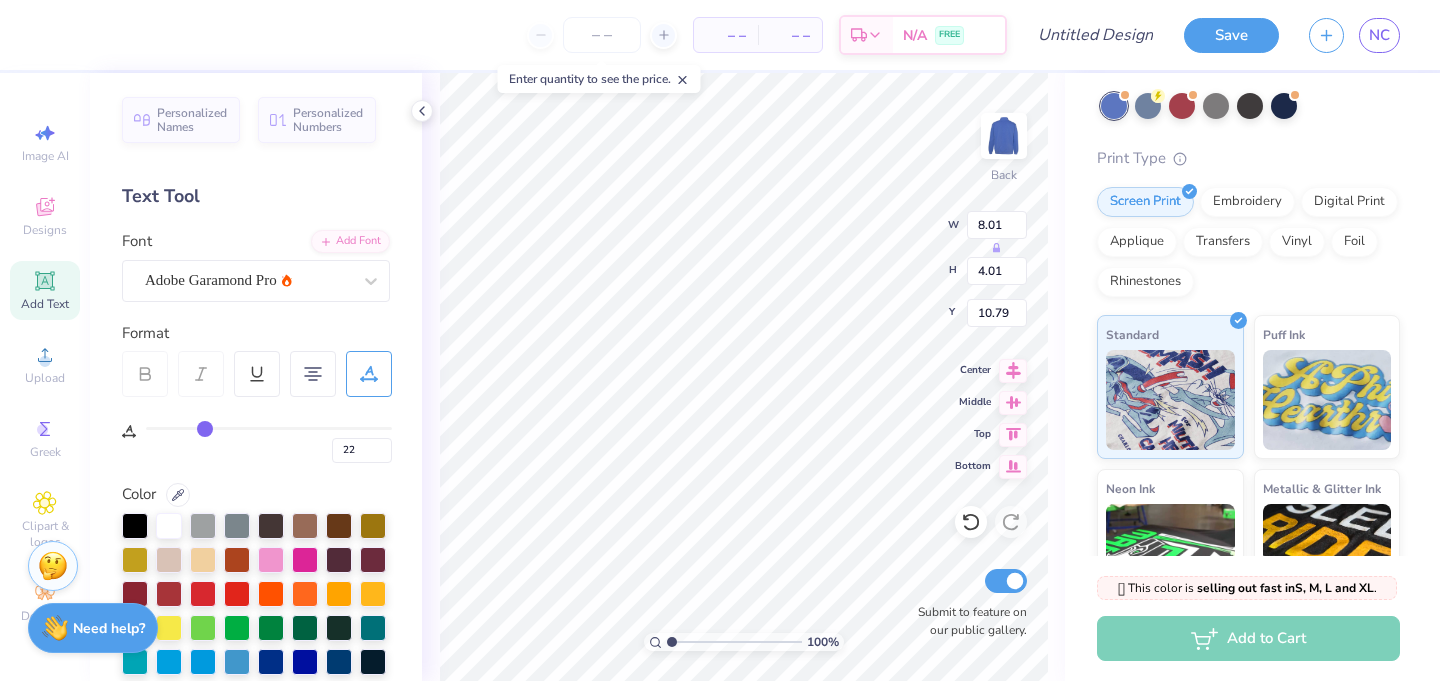 type on "21" 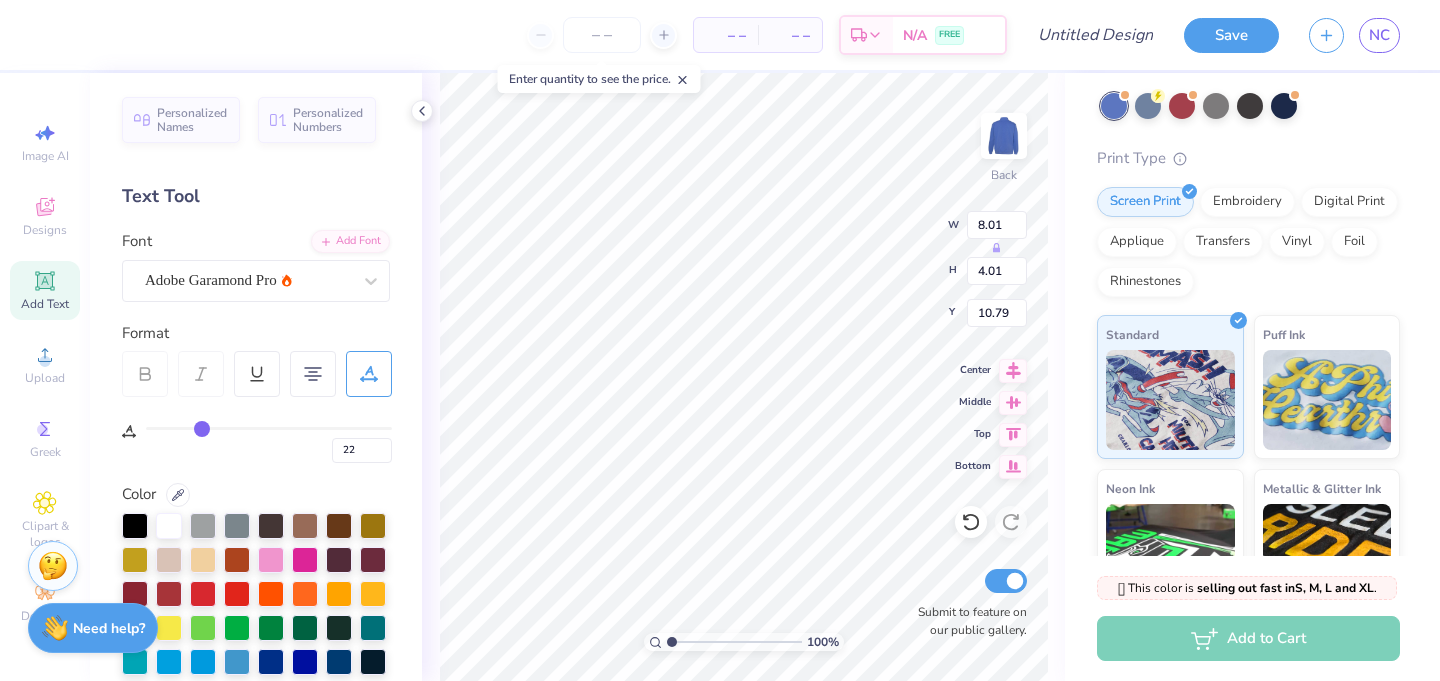 type on "21" 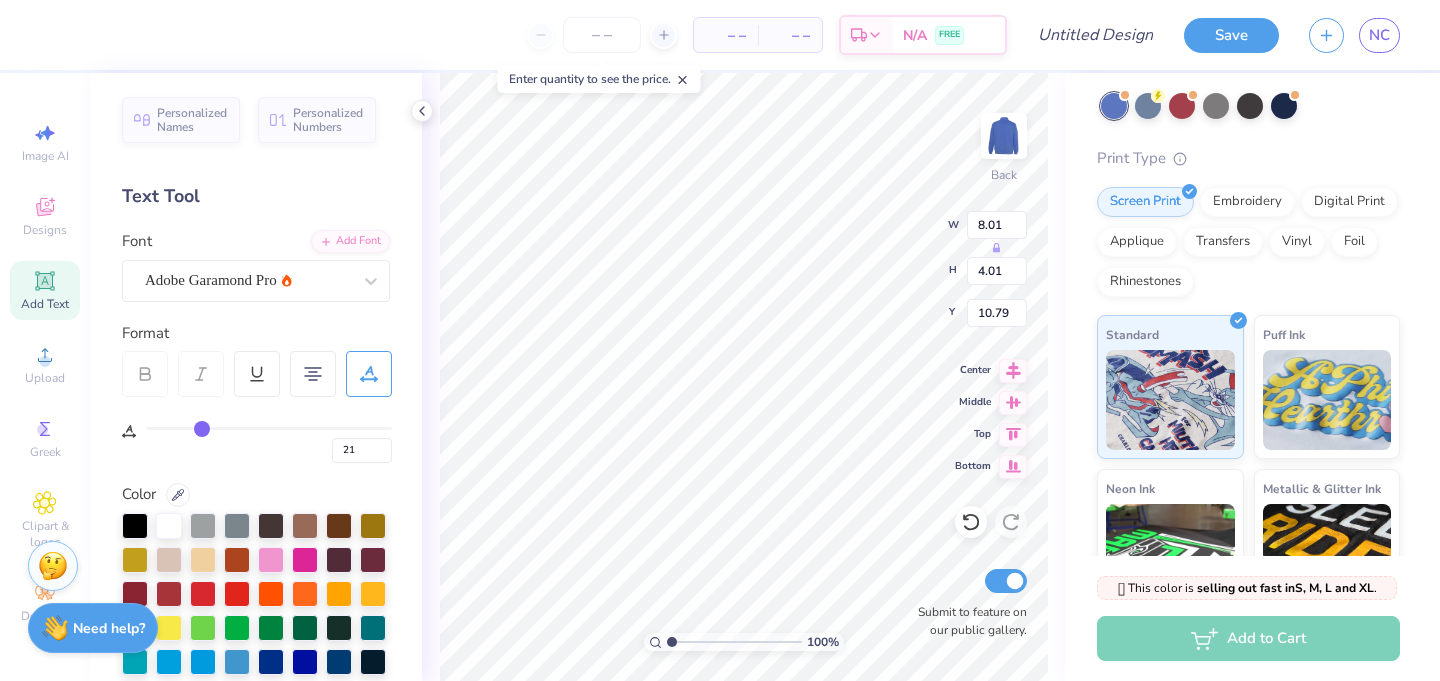 type on "19" 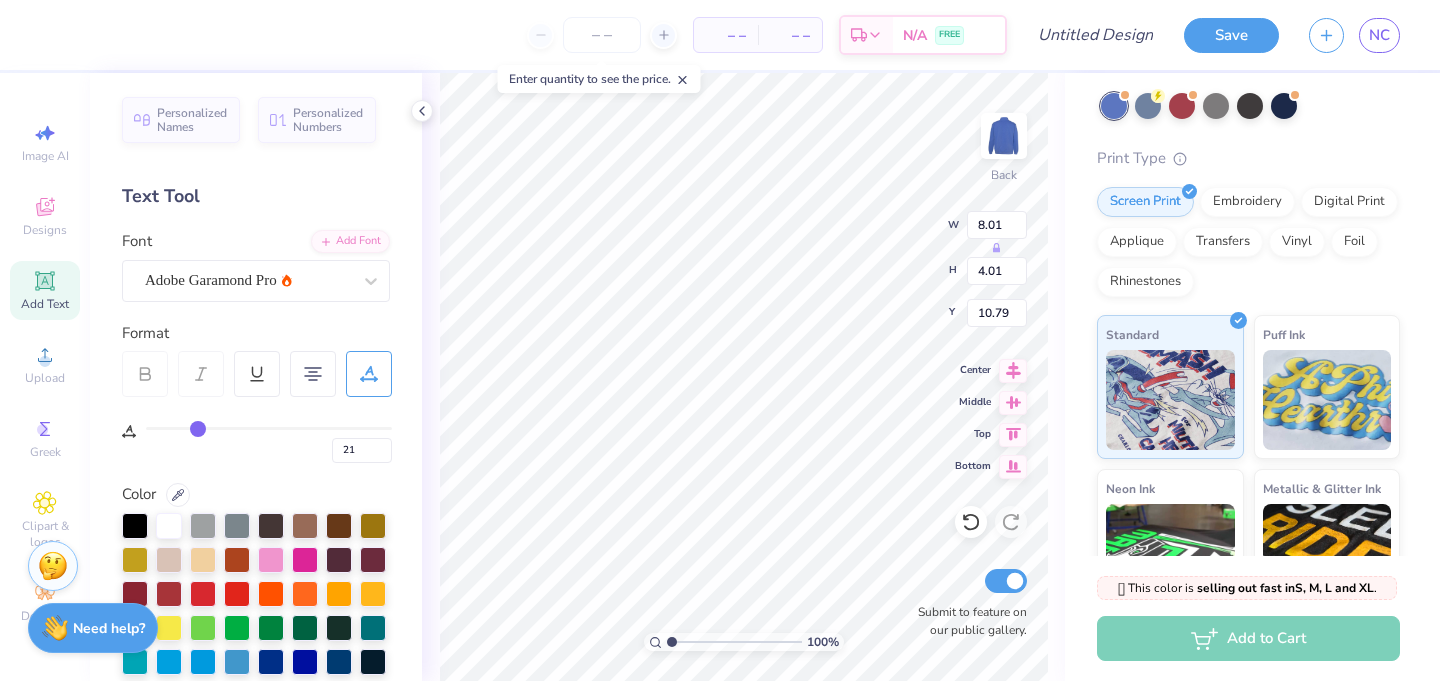 type on "19" 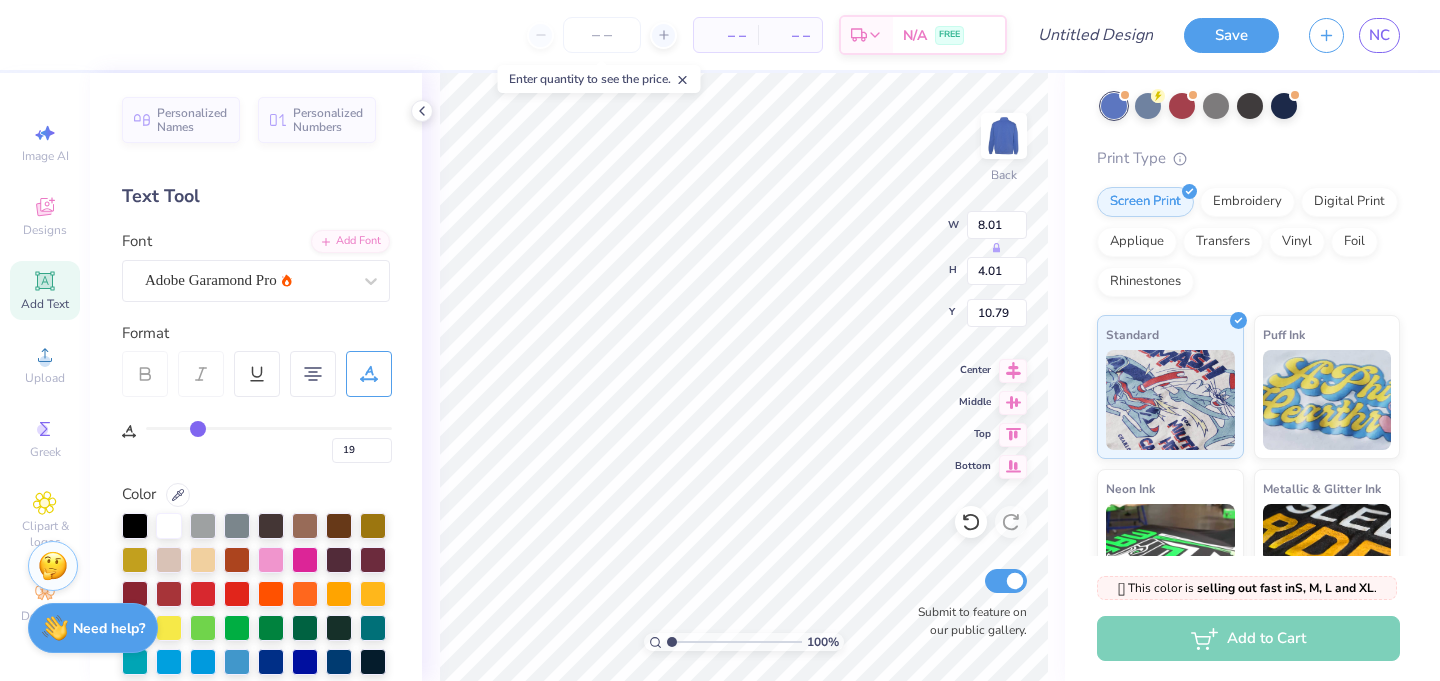type on "18" 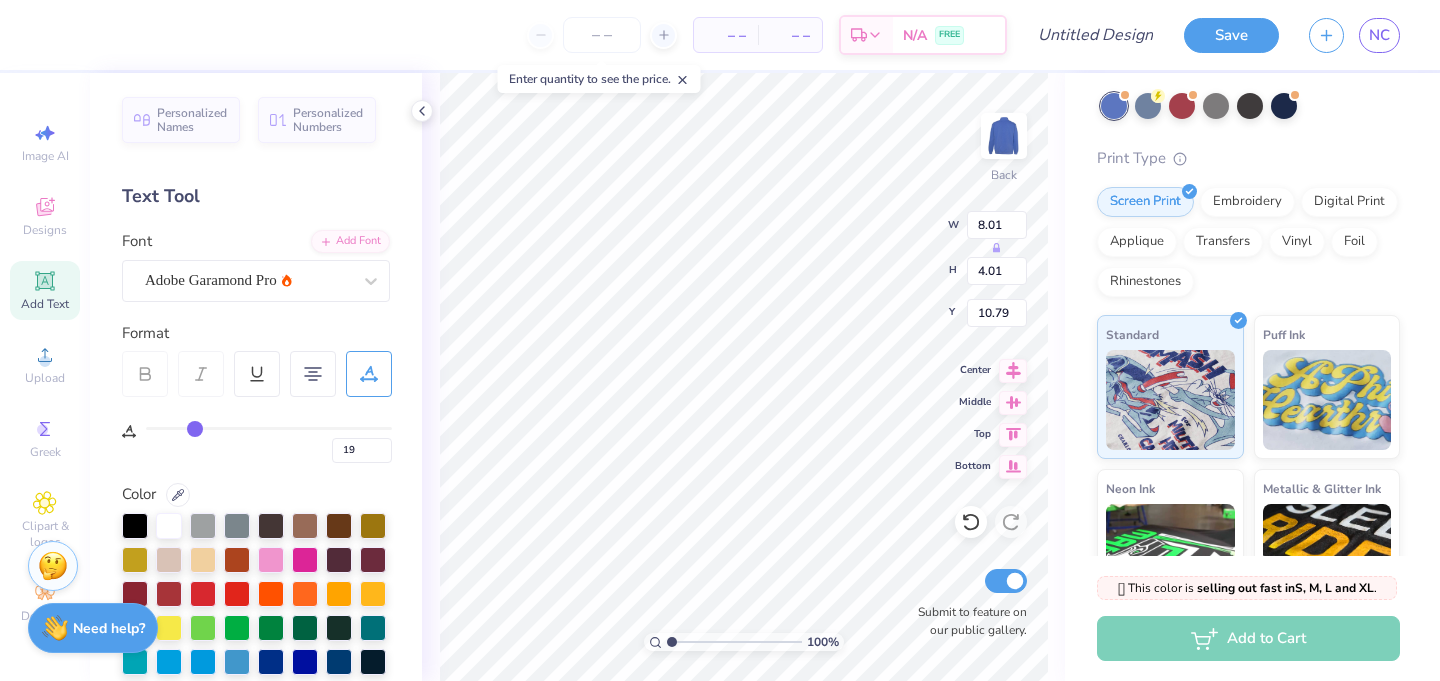 type on "18" 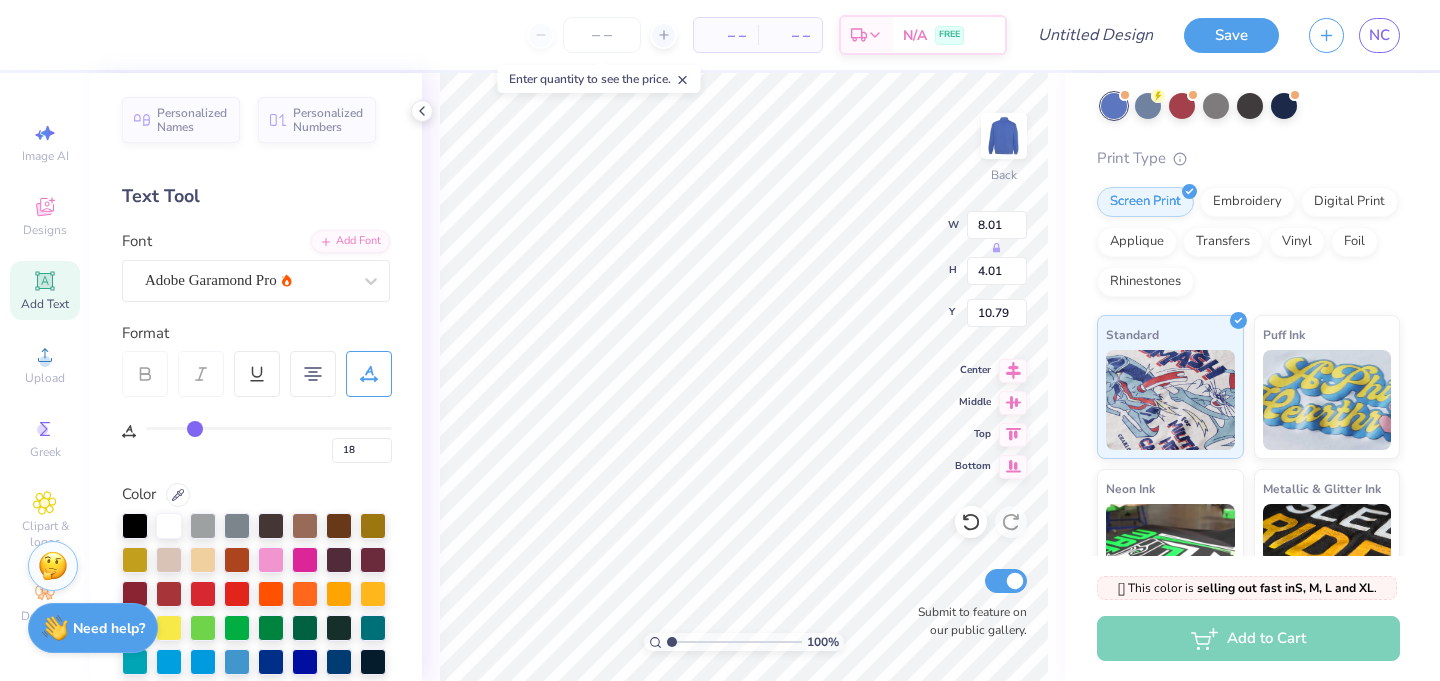 type on "17" 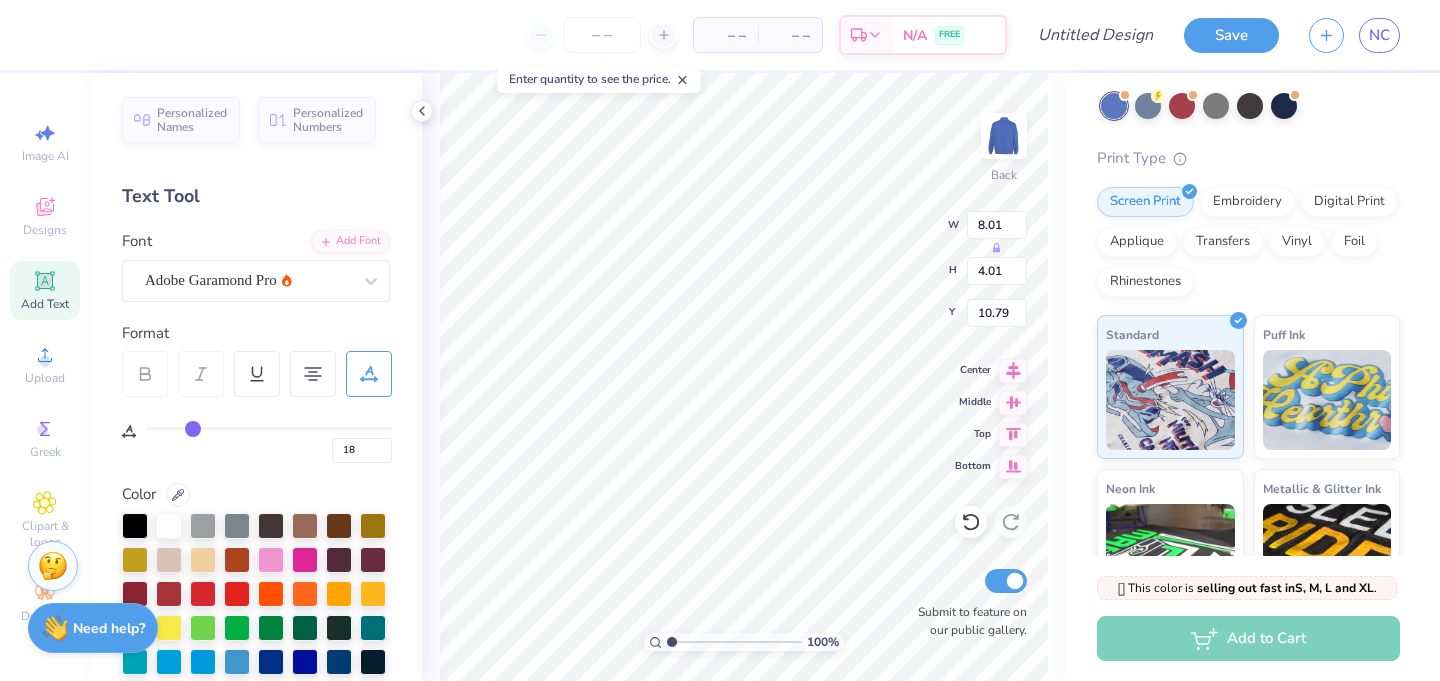 type on "17" 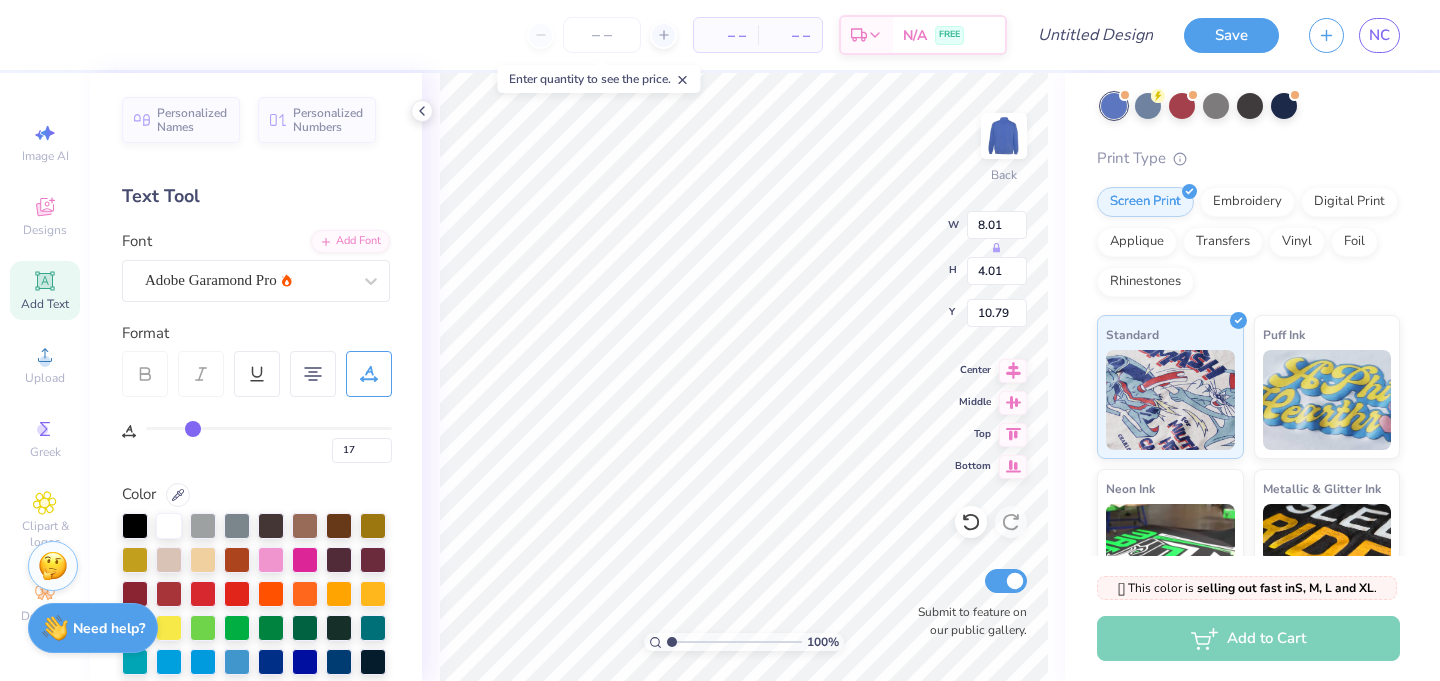 type on "16" 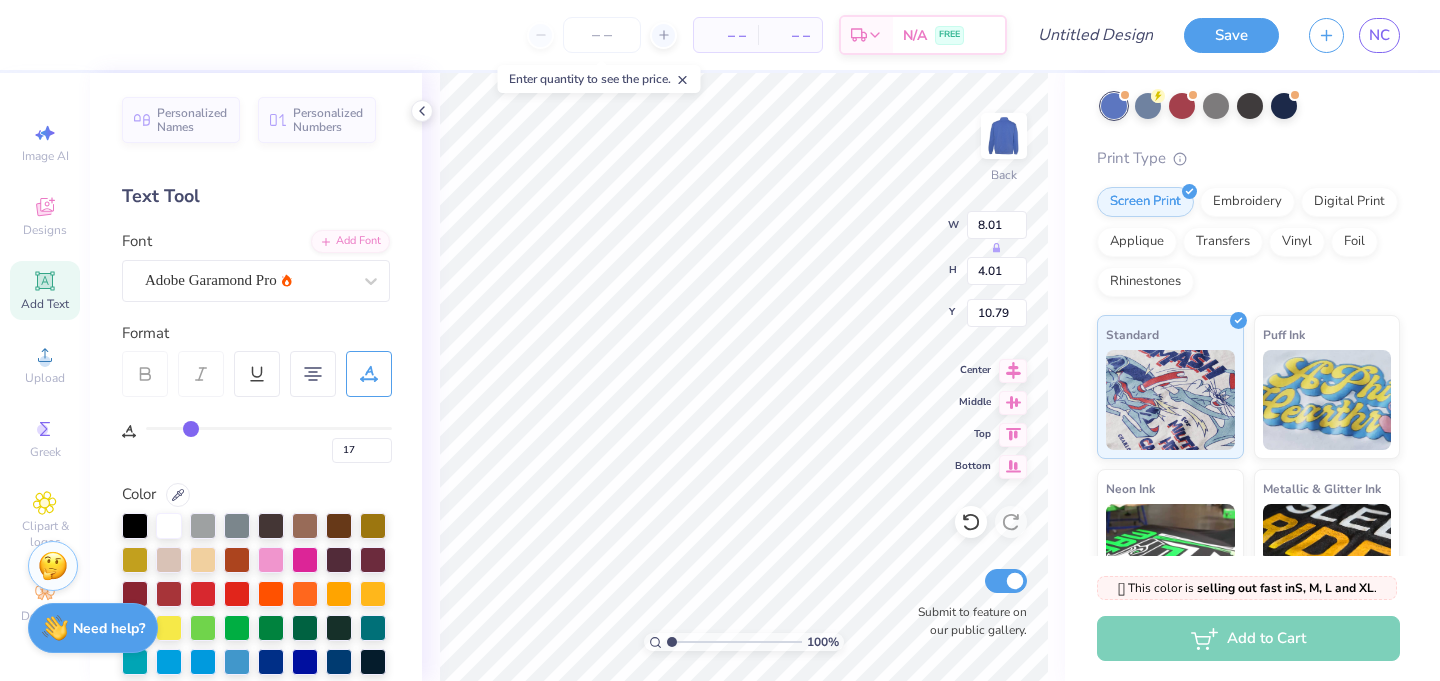 type on "16" 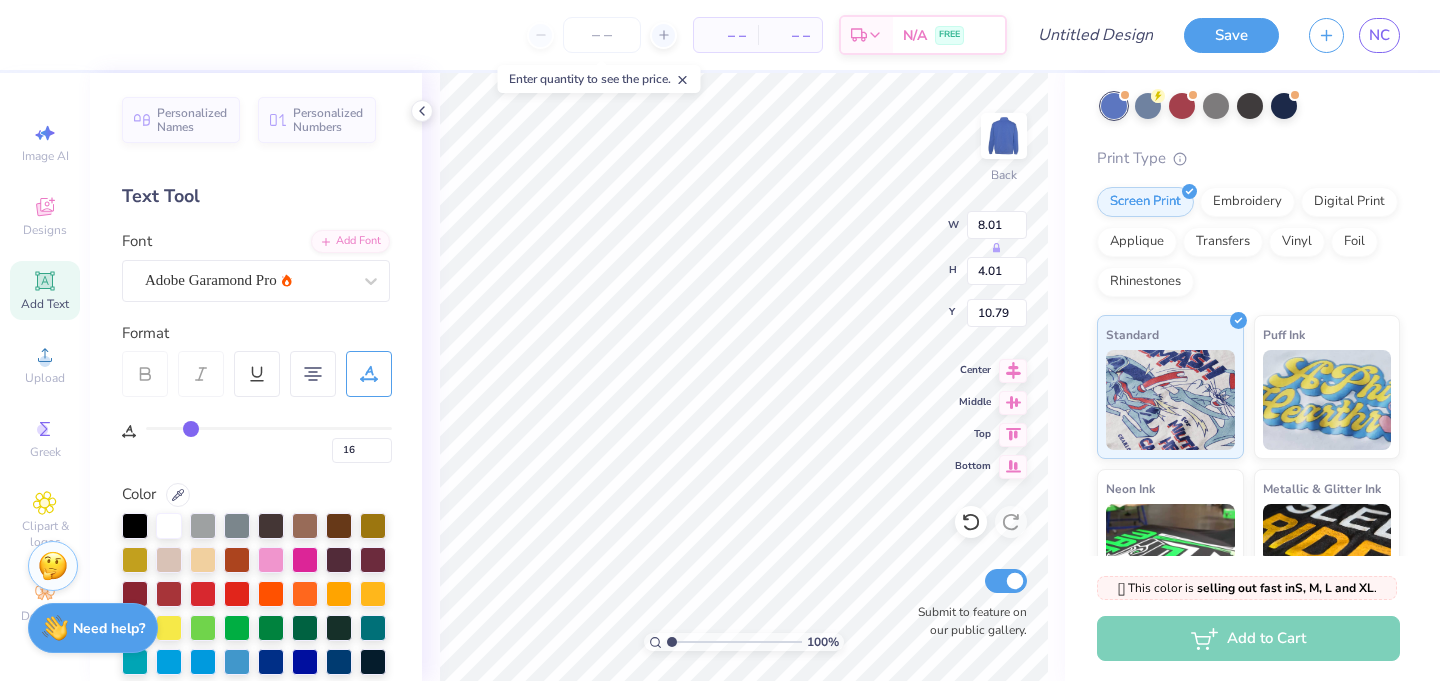 type on "15" 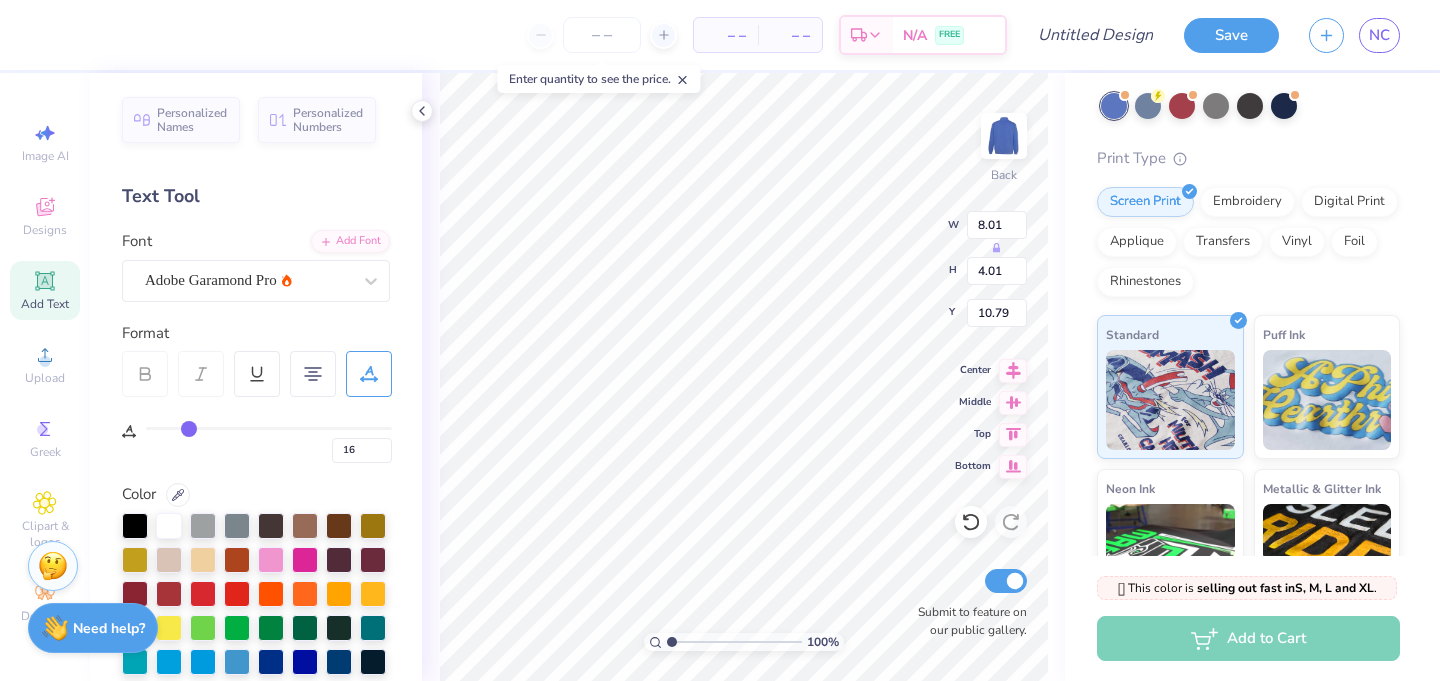 type on "15" 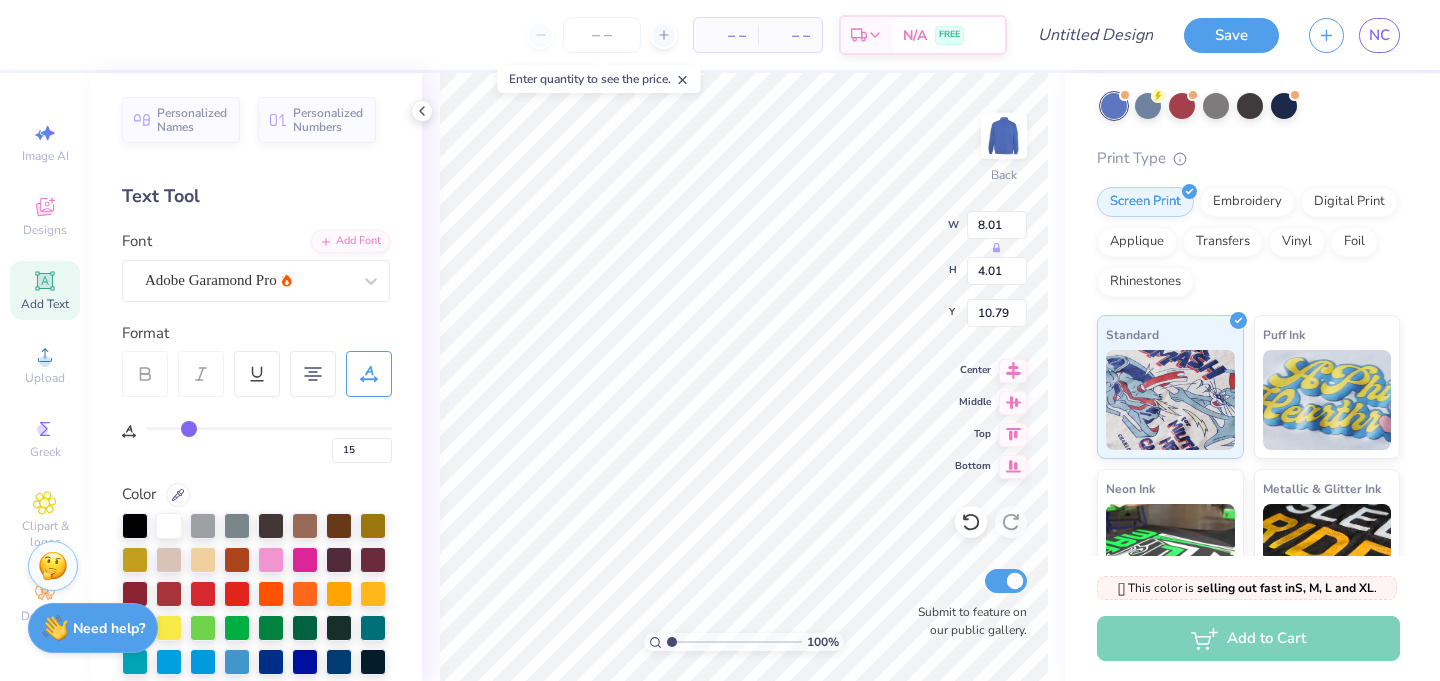 type on "14" 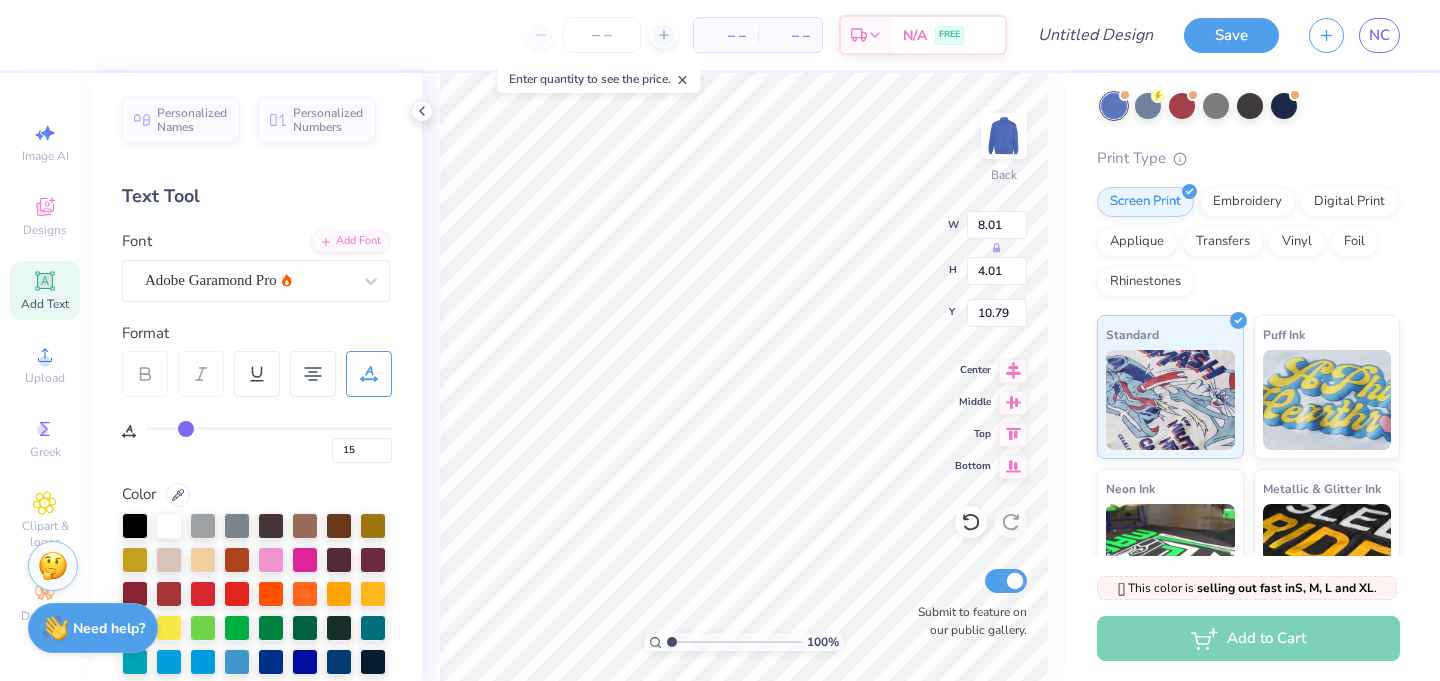 type on "14" 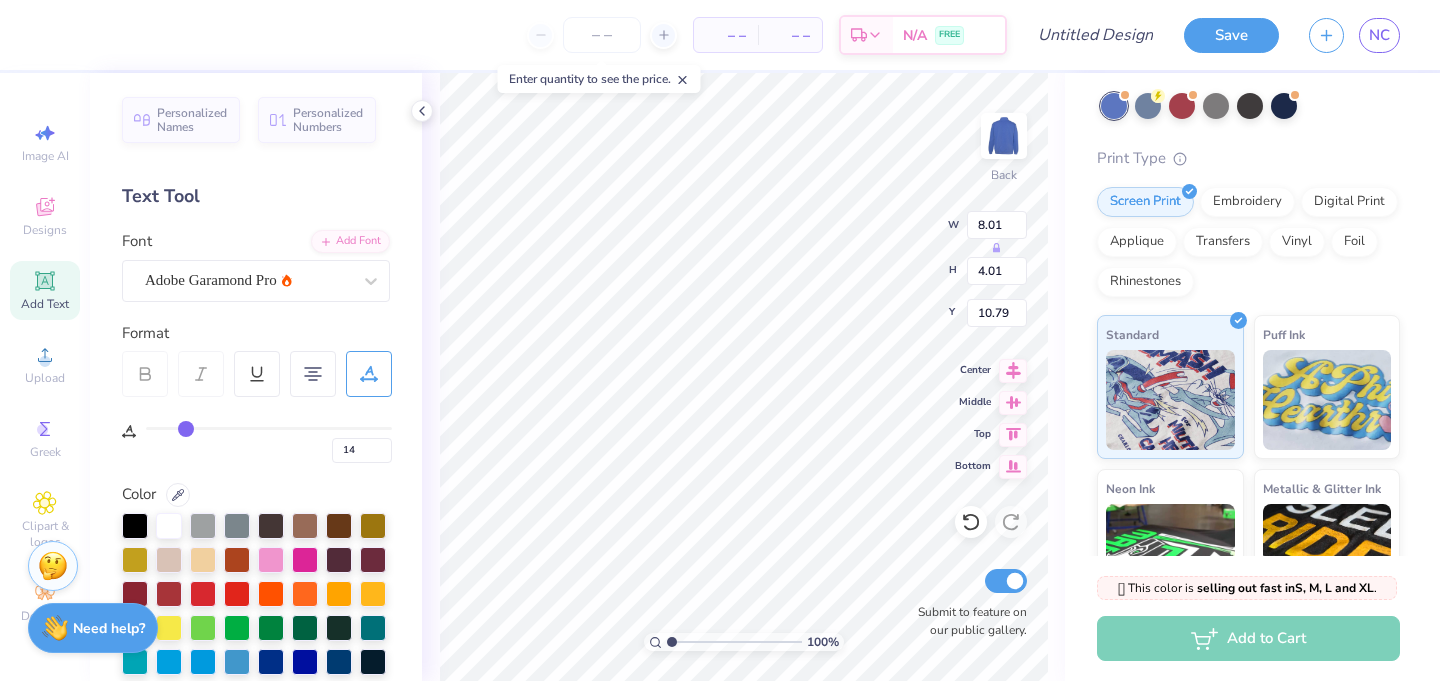 type on "13" 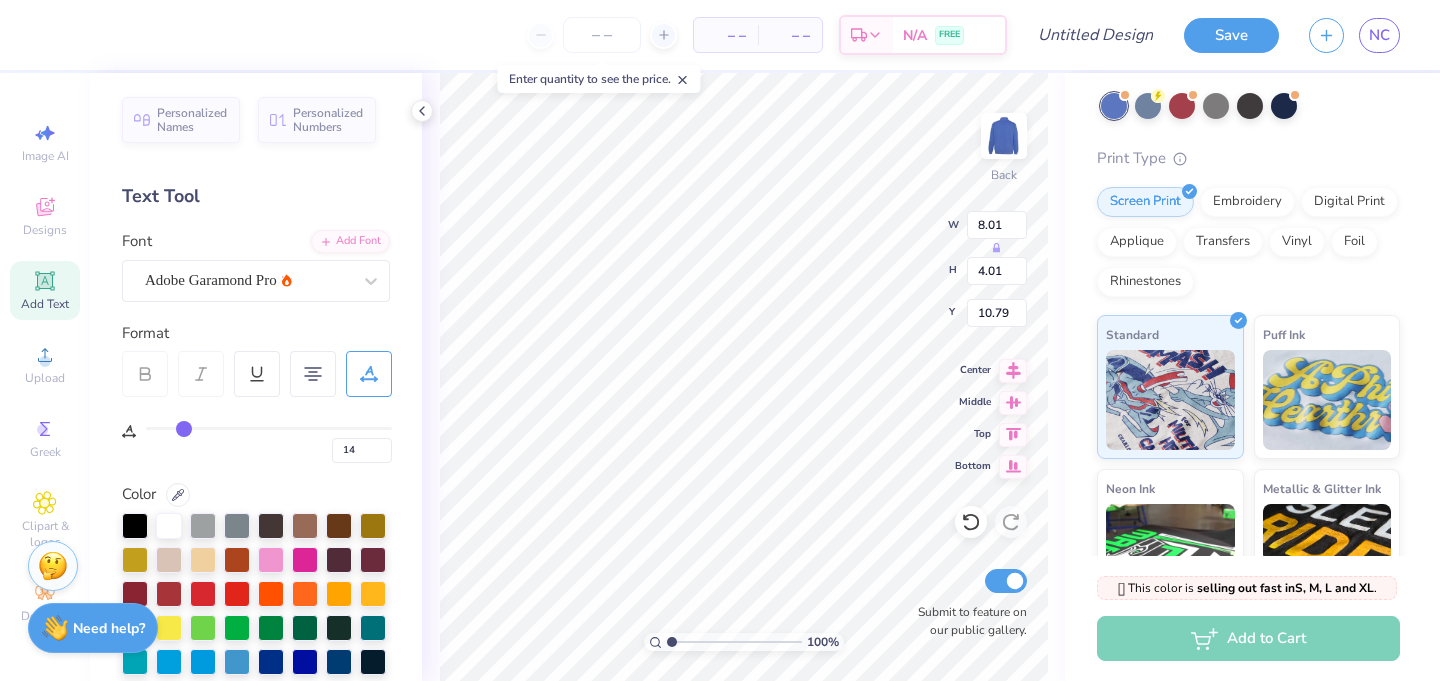 type on "13" 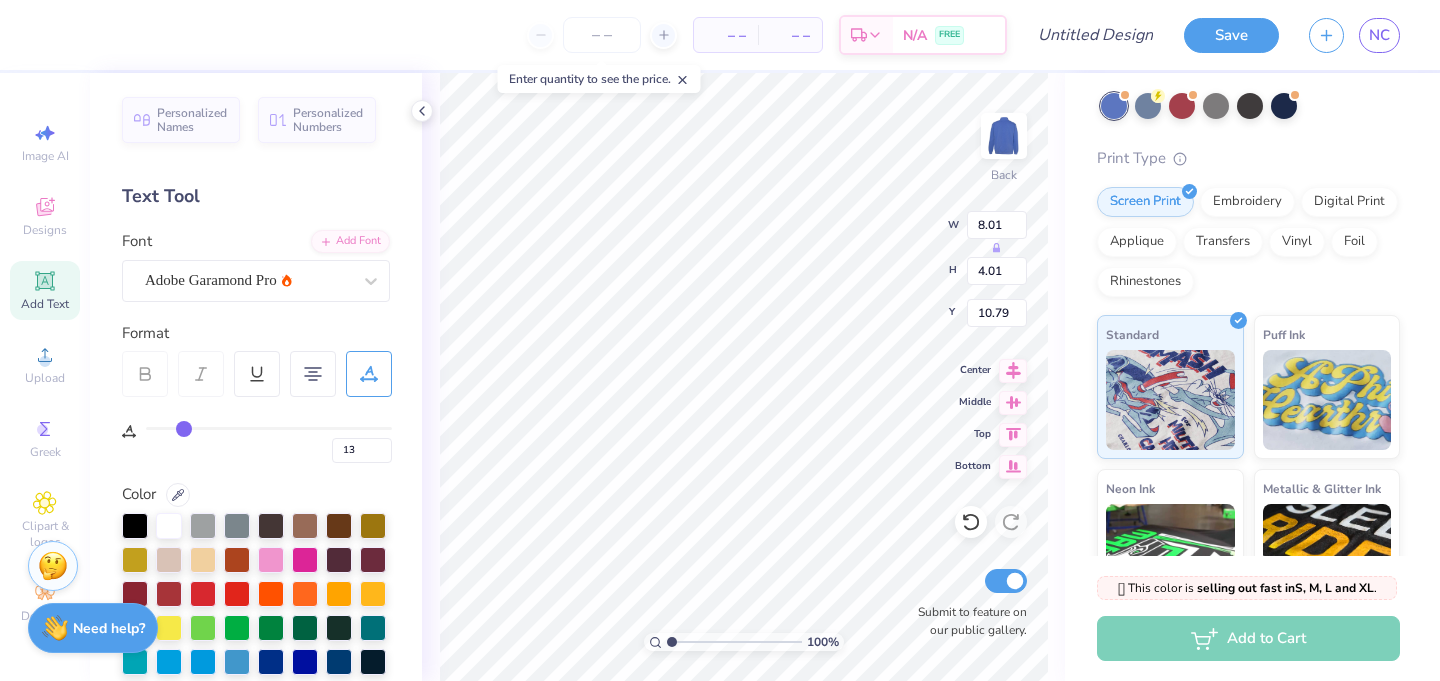 type on "12" 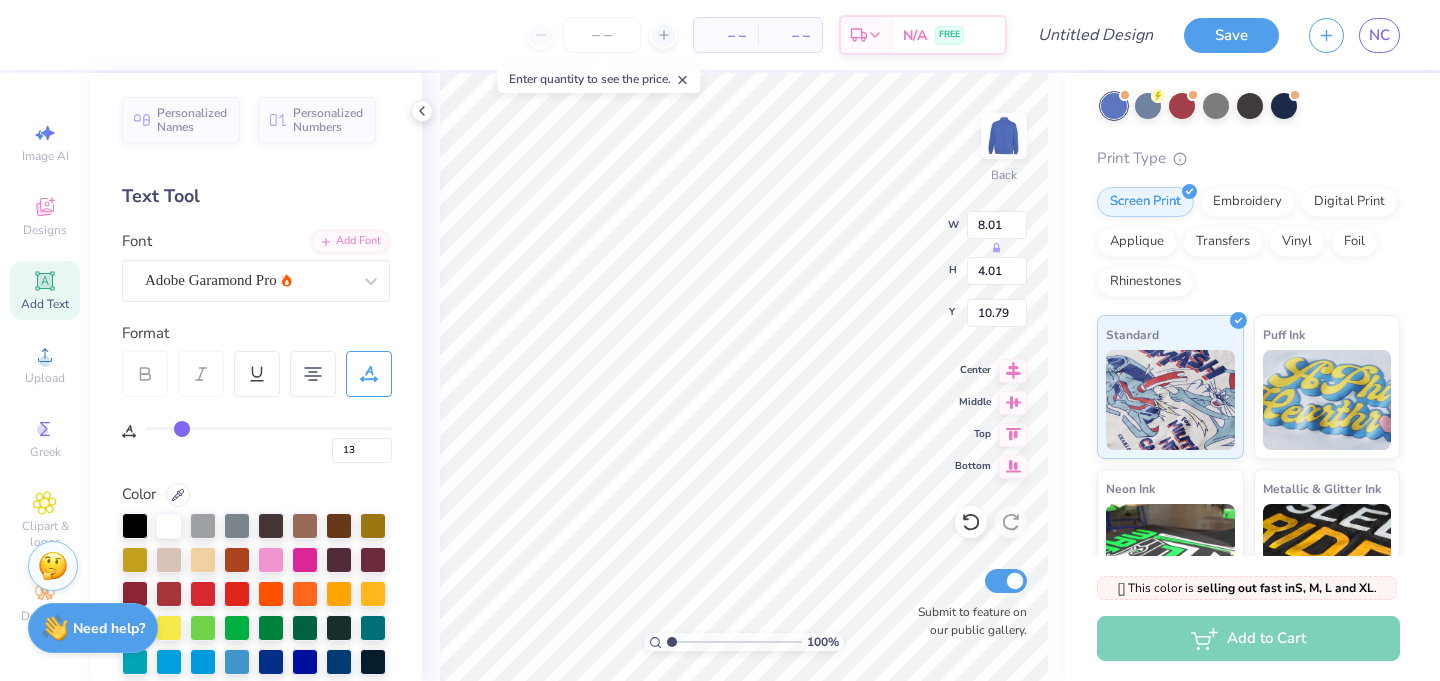 type on "12" 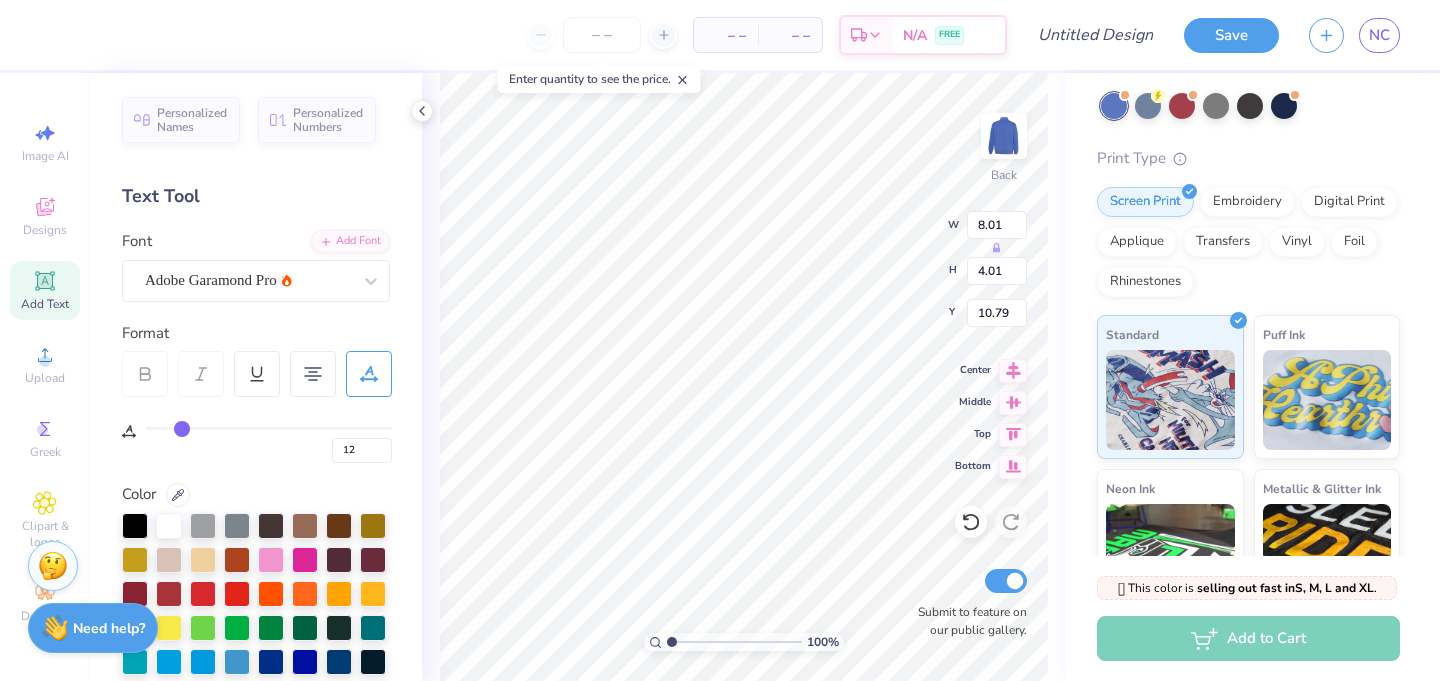 type on "11" 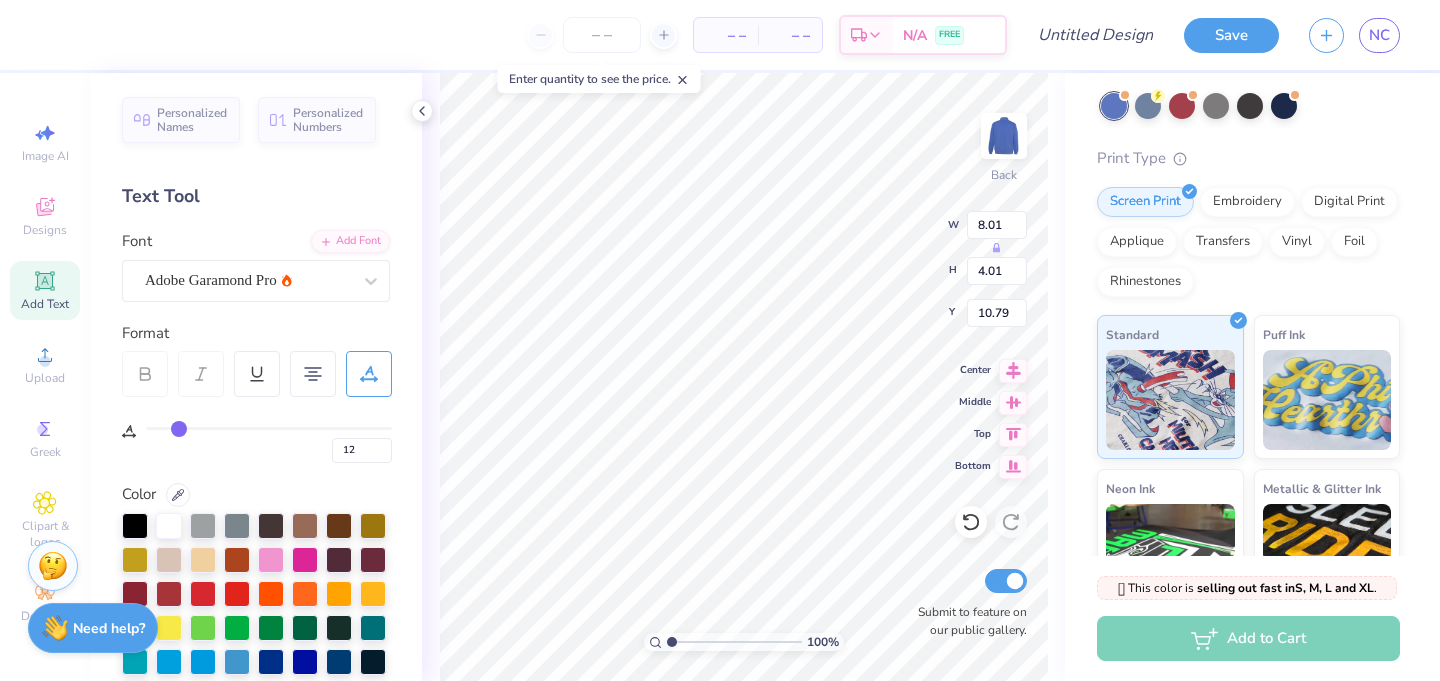 type on "11" 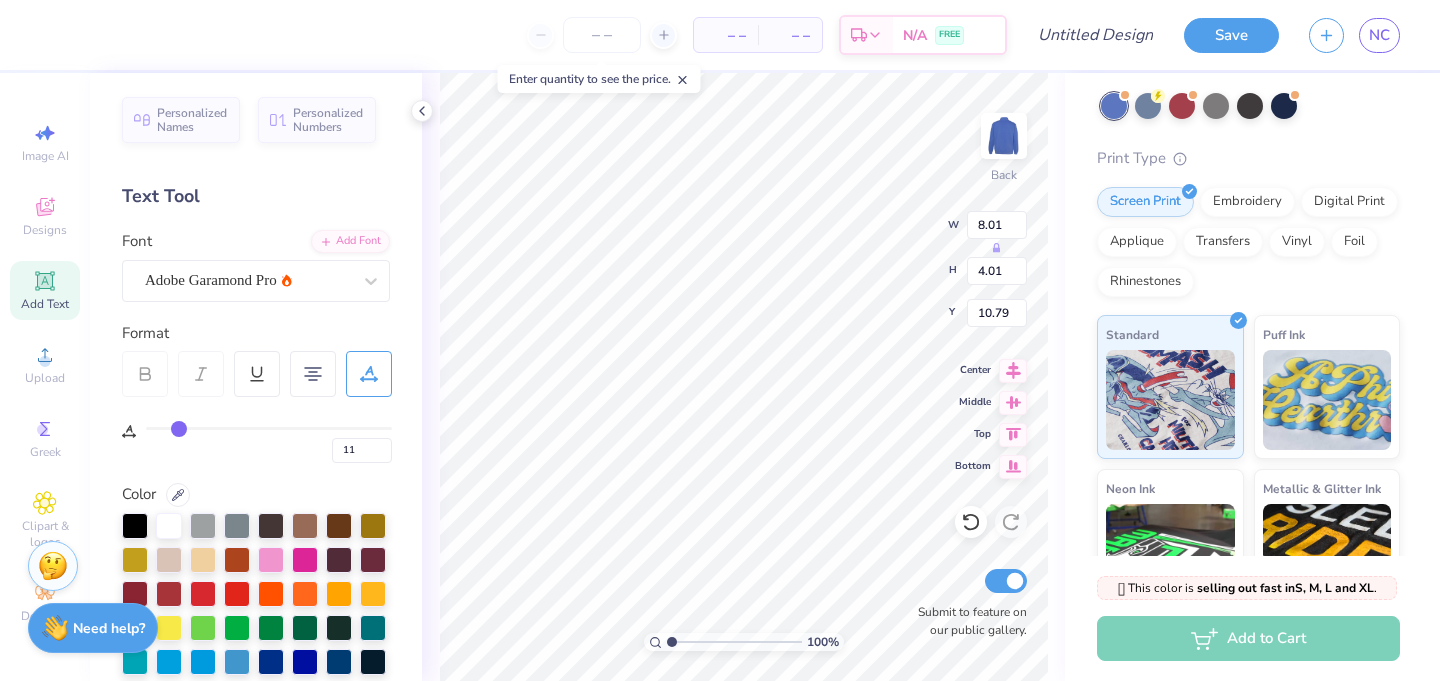 type on "10" 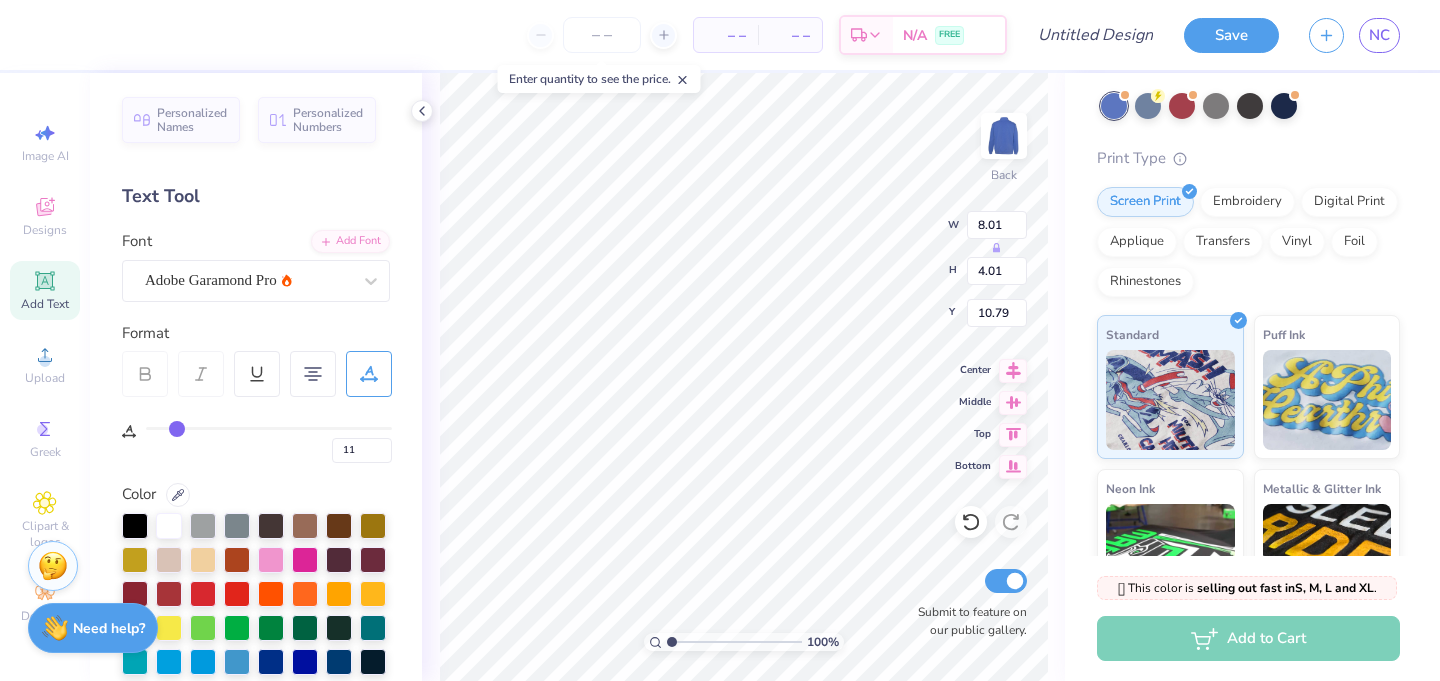type on "10" 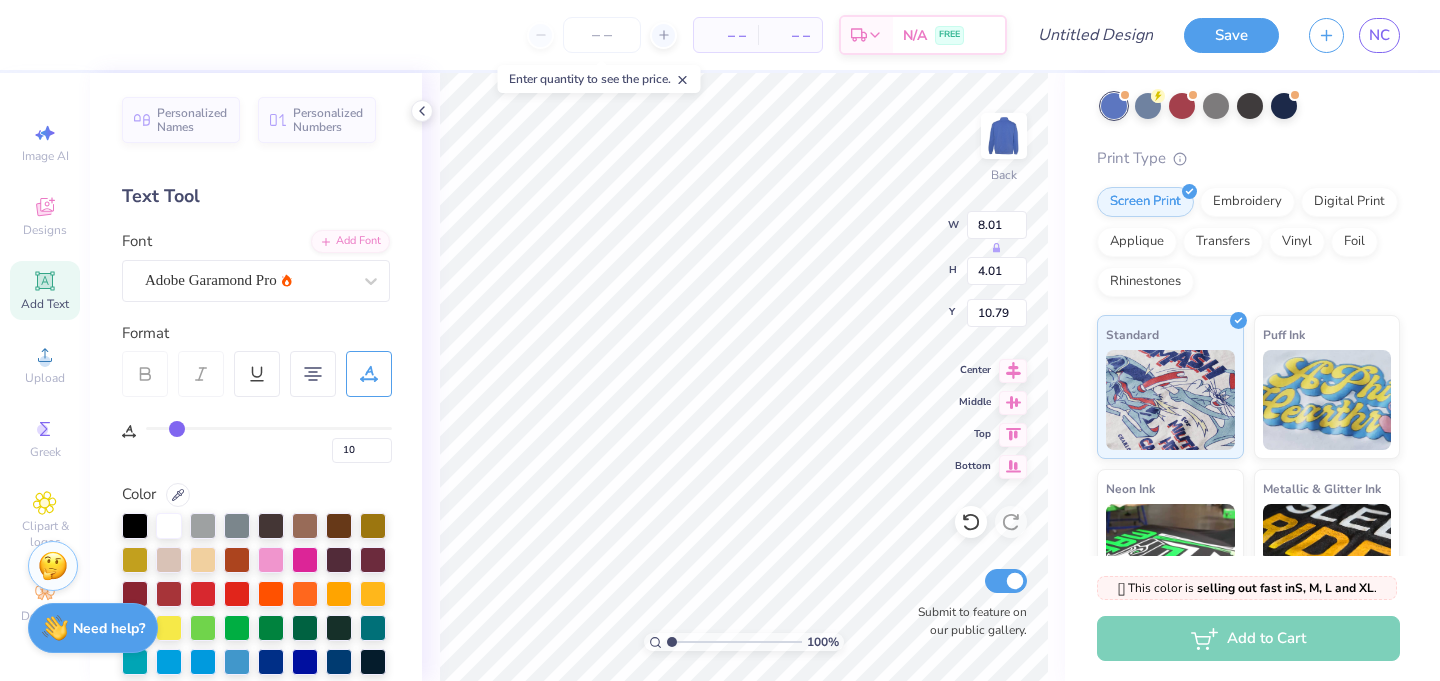 type on "9" 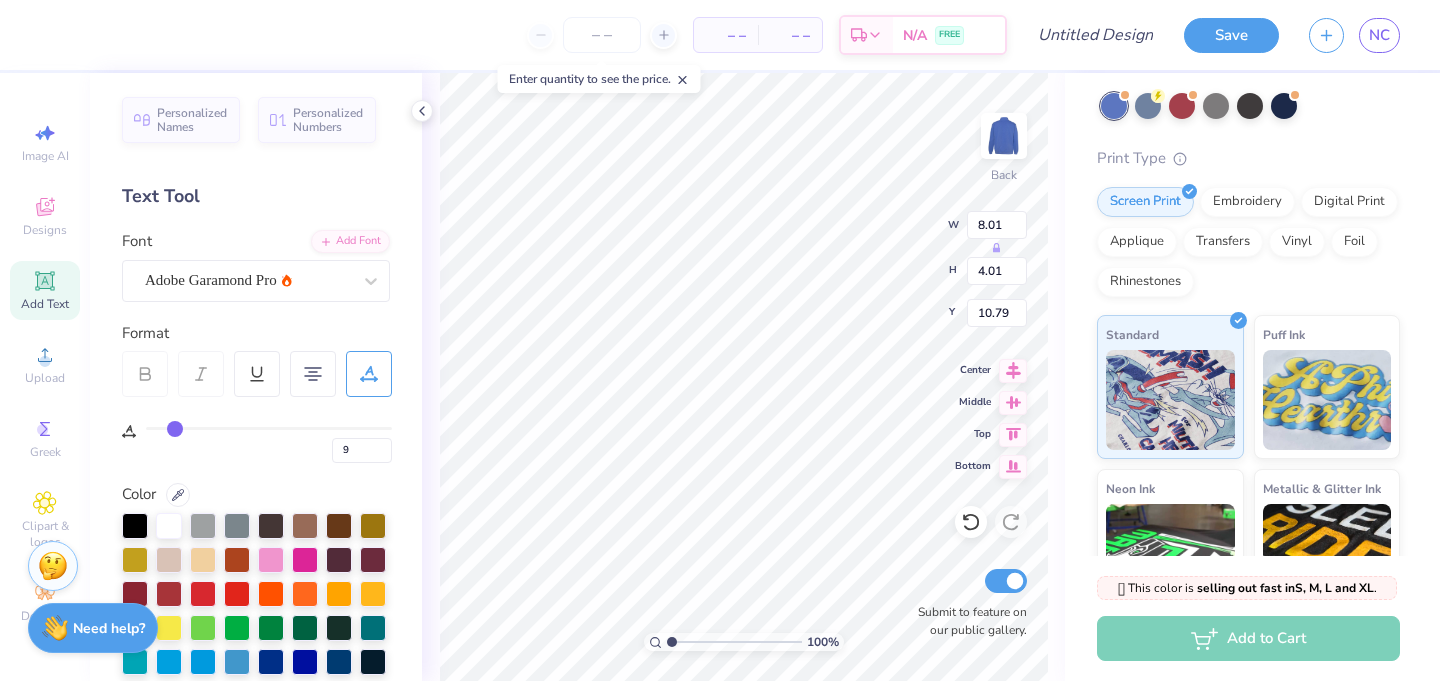type on "7" 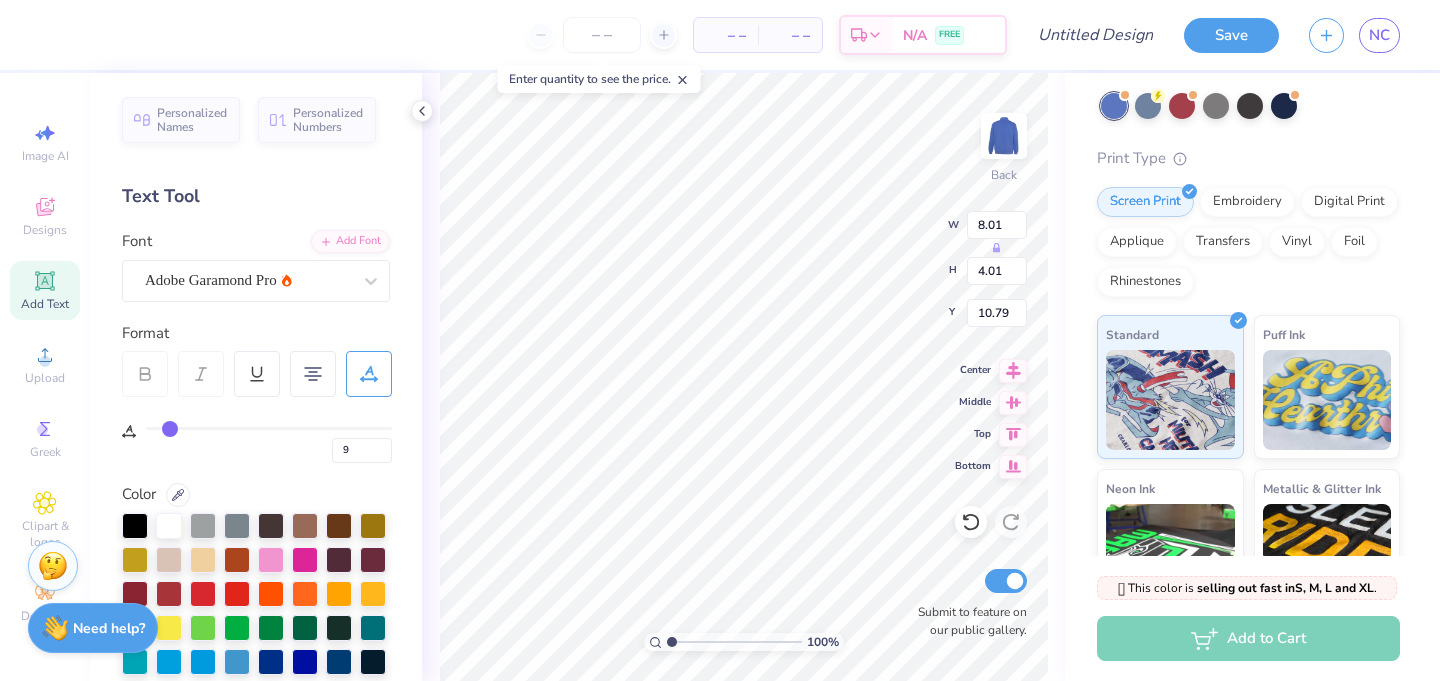 type on "7" 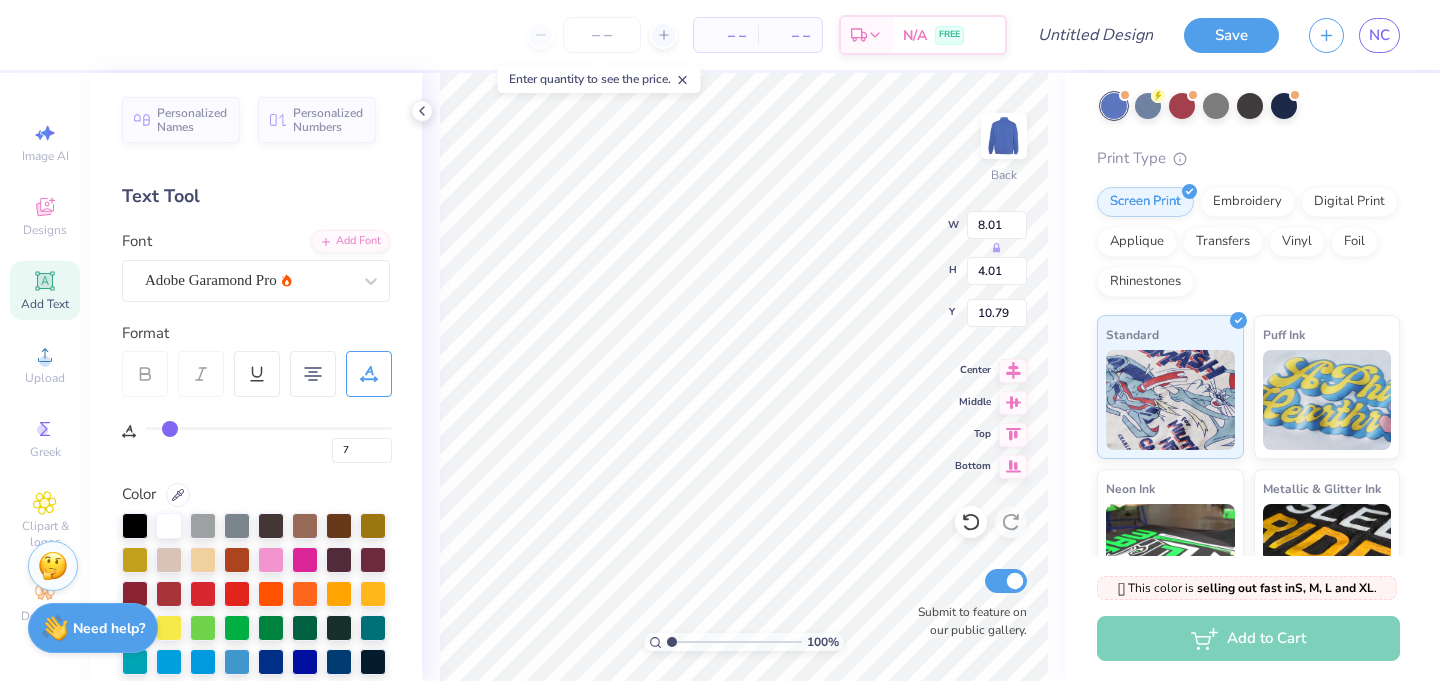 type on "6" 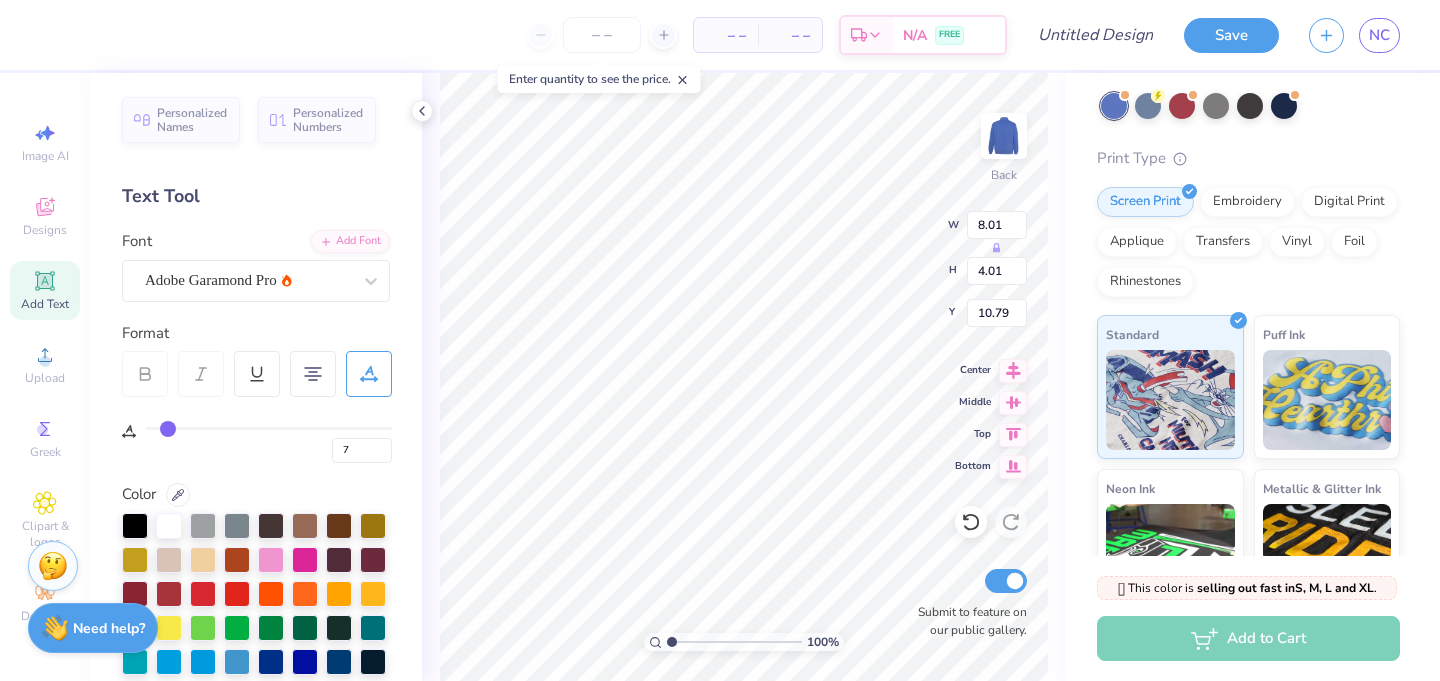 type on "6" 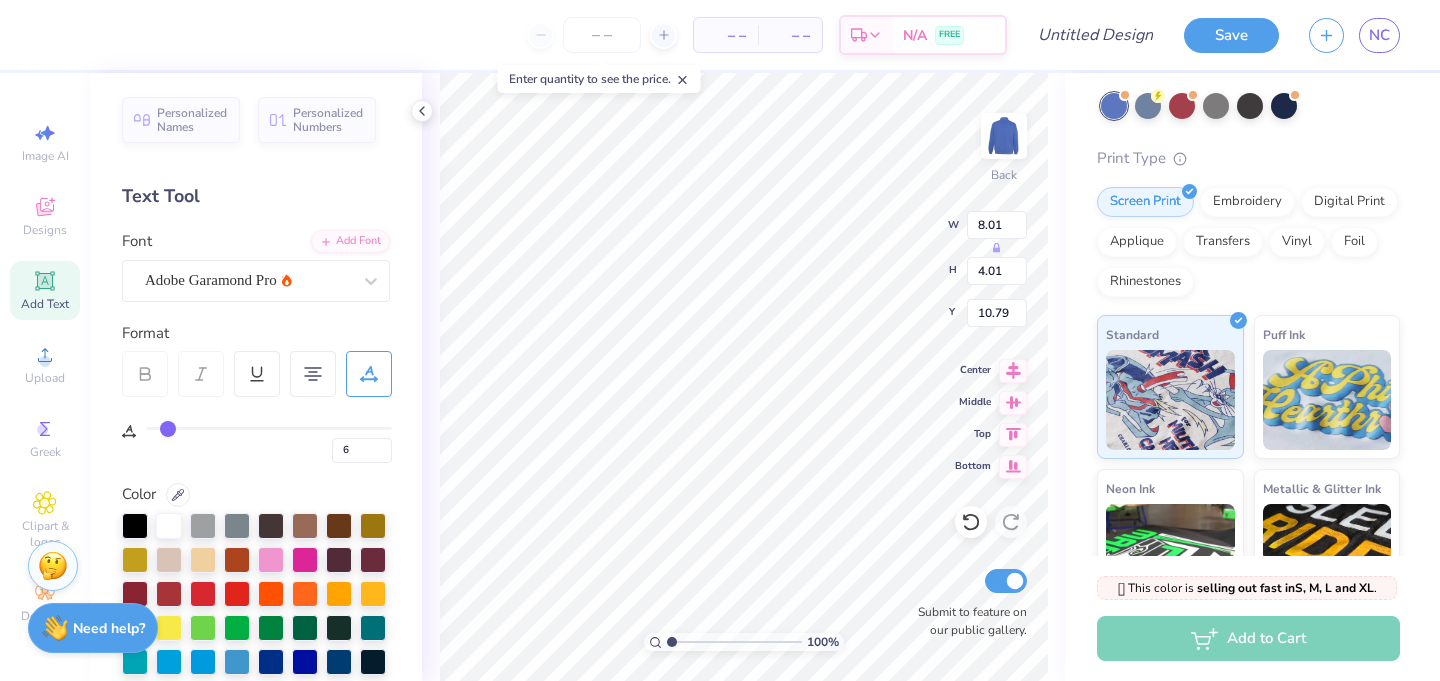 type on "4" 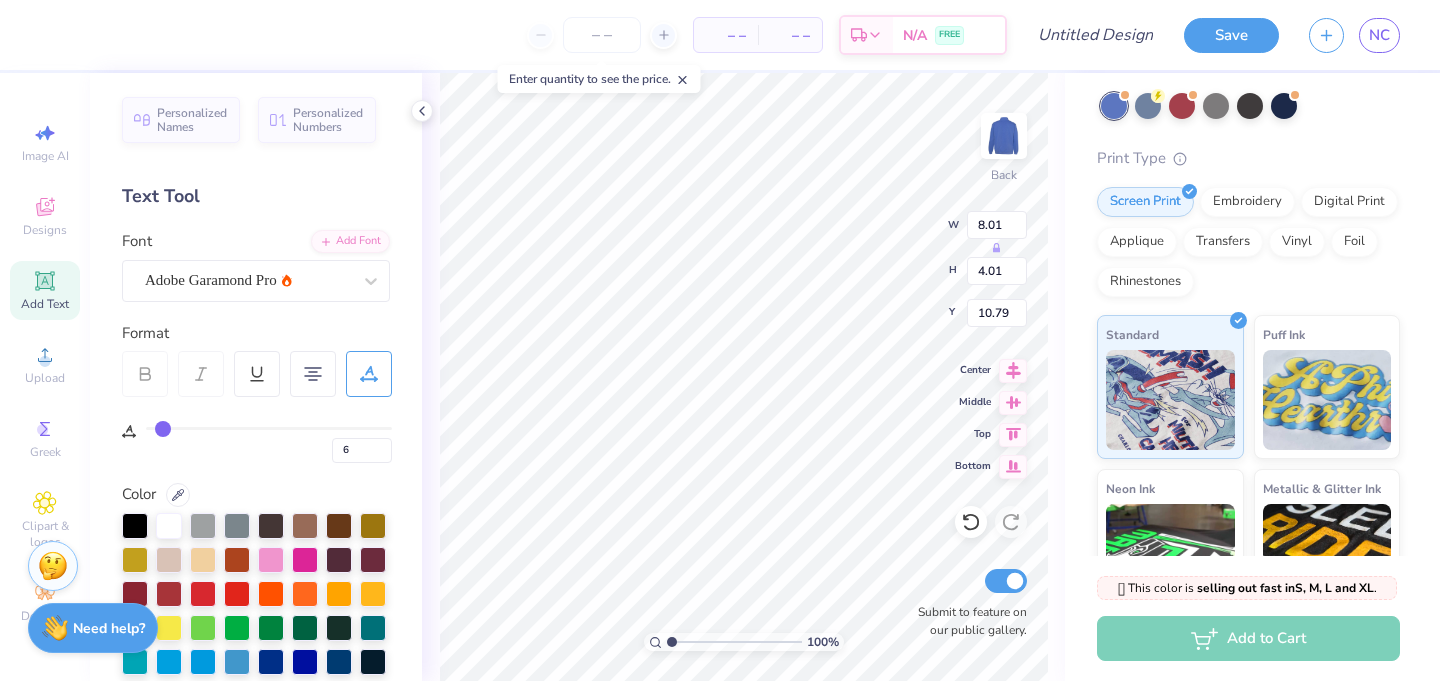 type on "4" 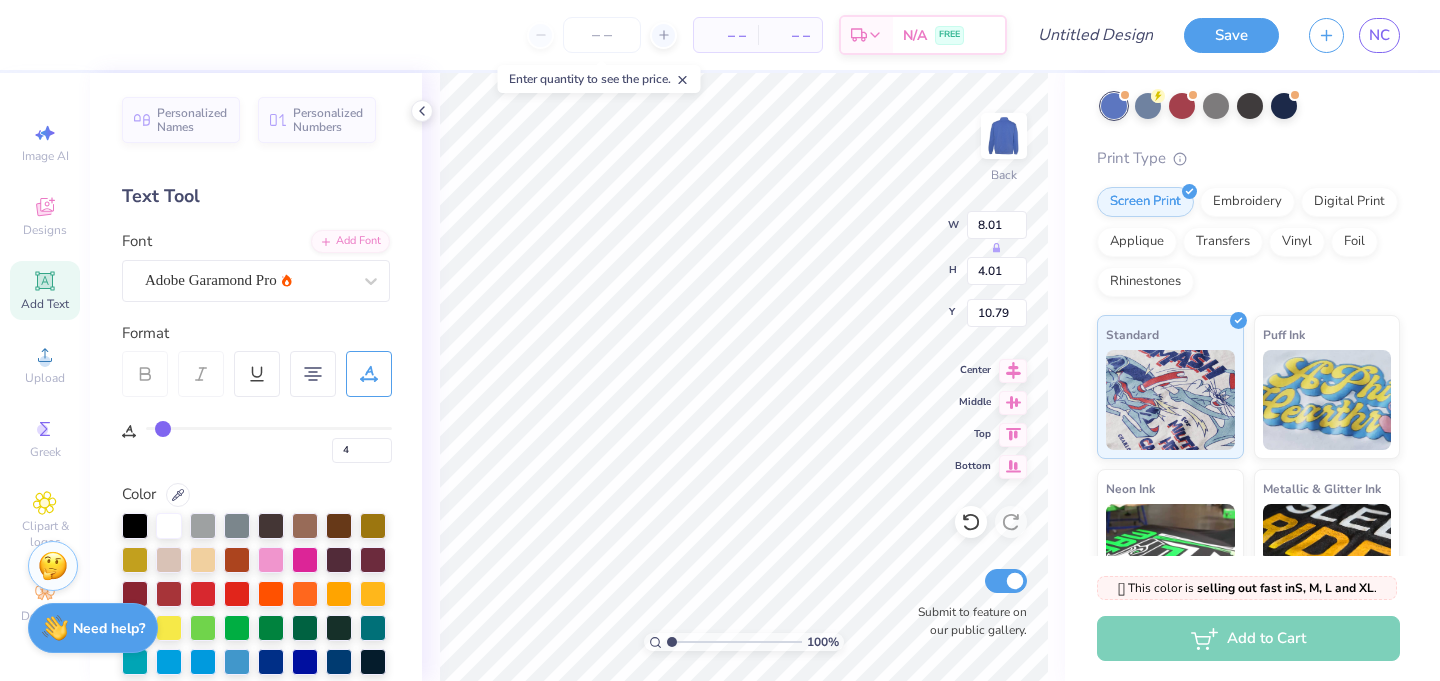 type on "3" 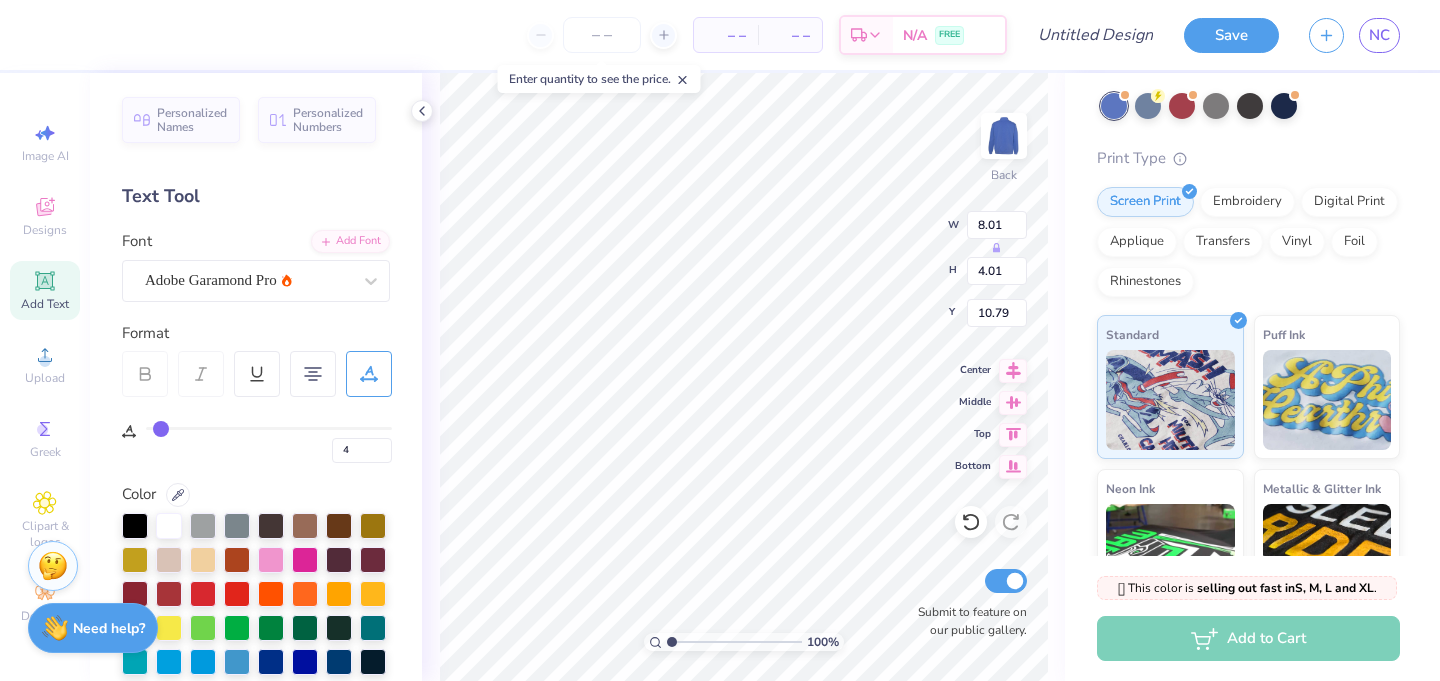 type on "3" 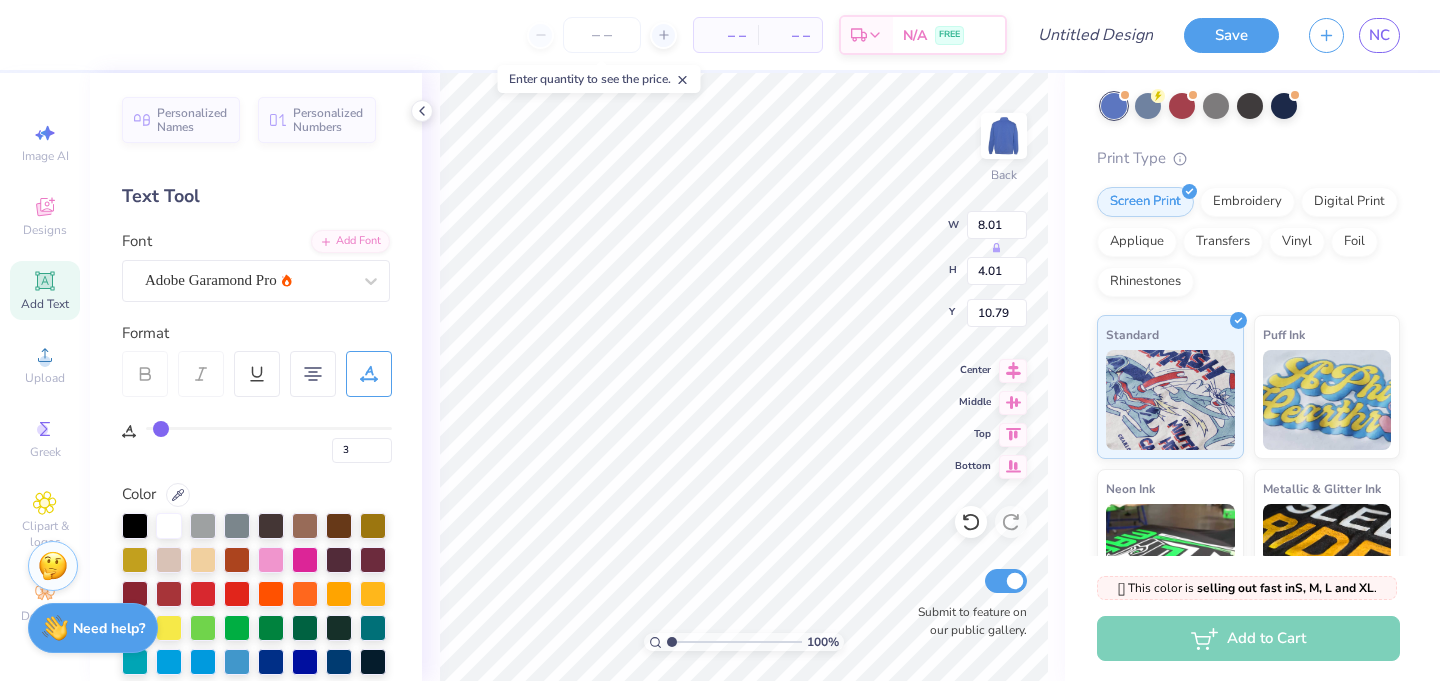 type on "1" 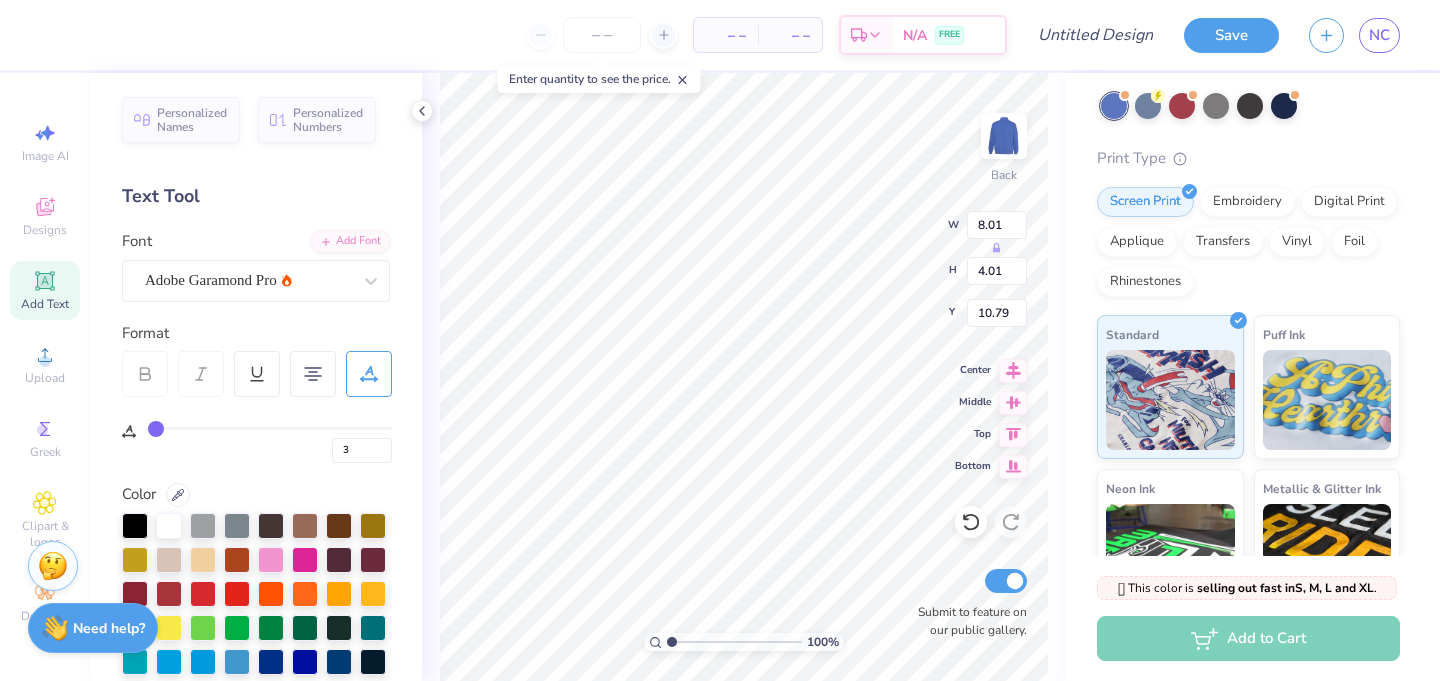 type on "1" 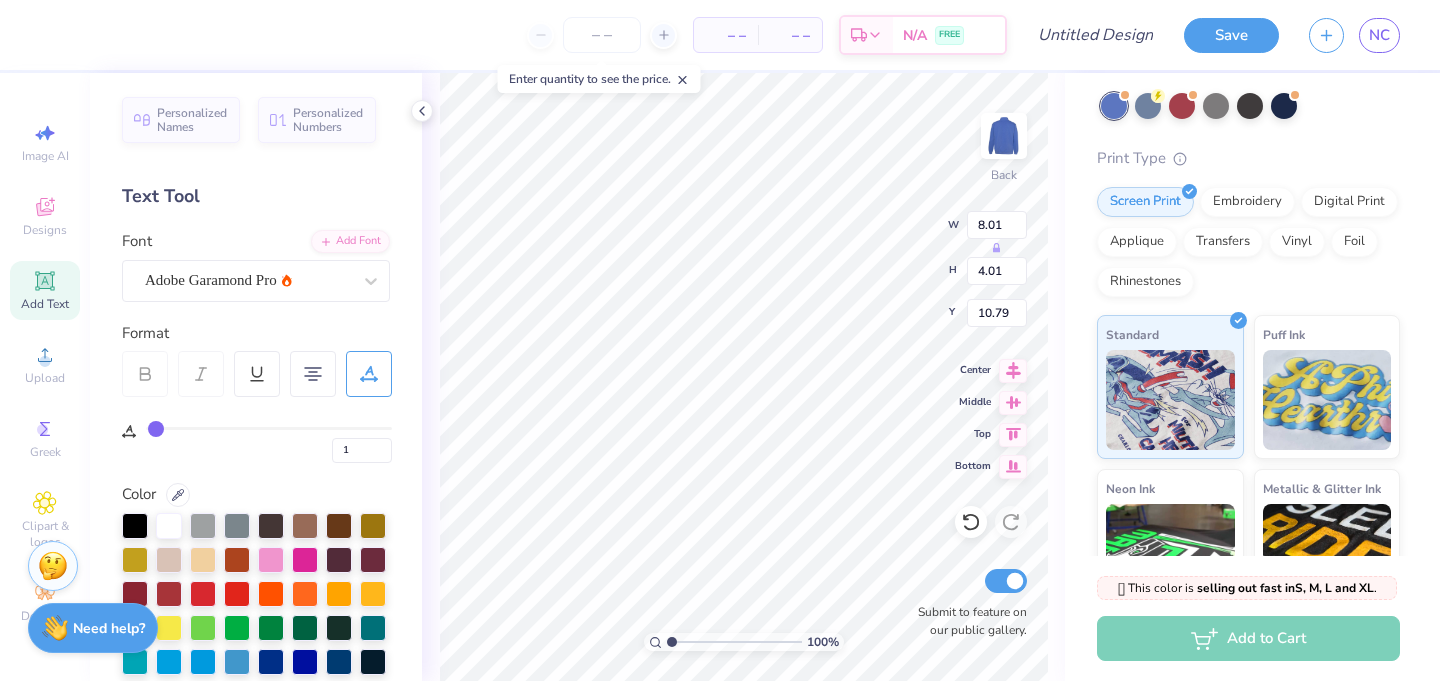 type on "0" 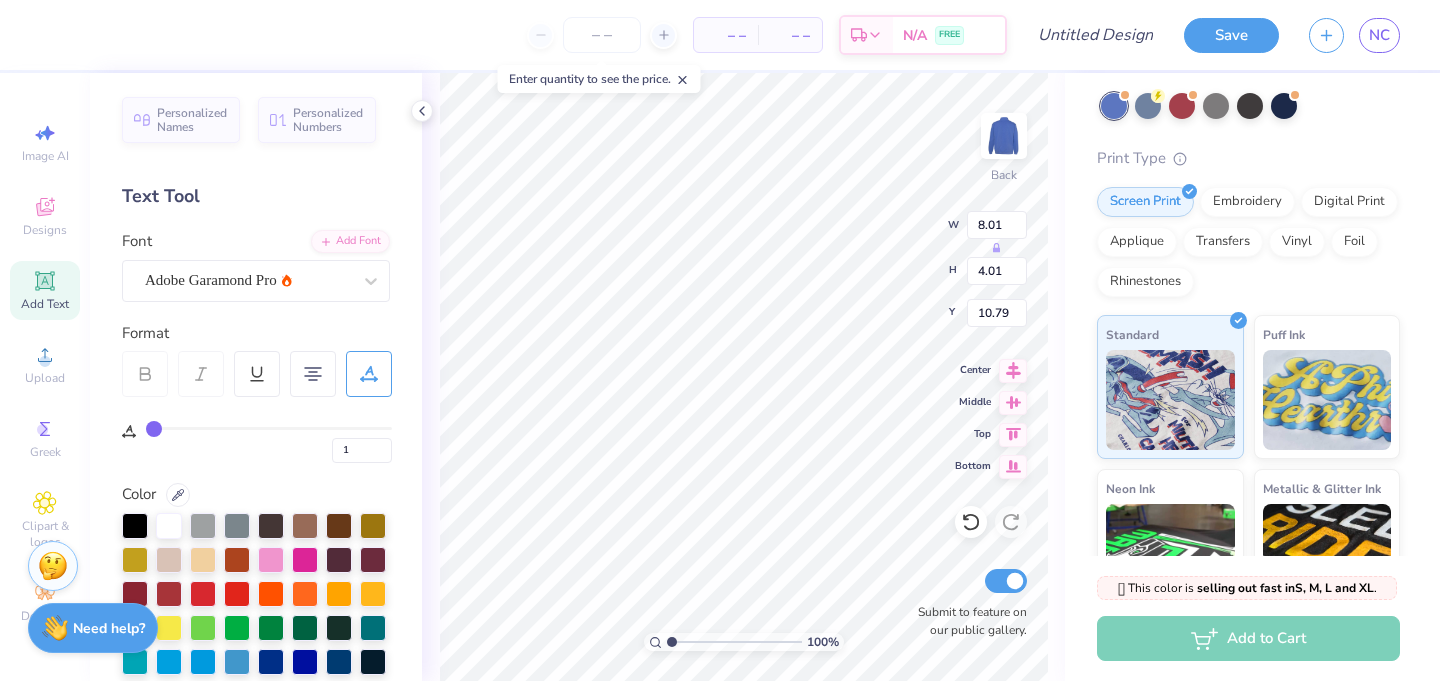 type on "0" 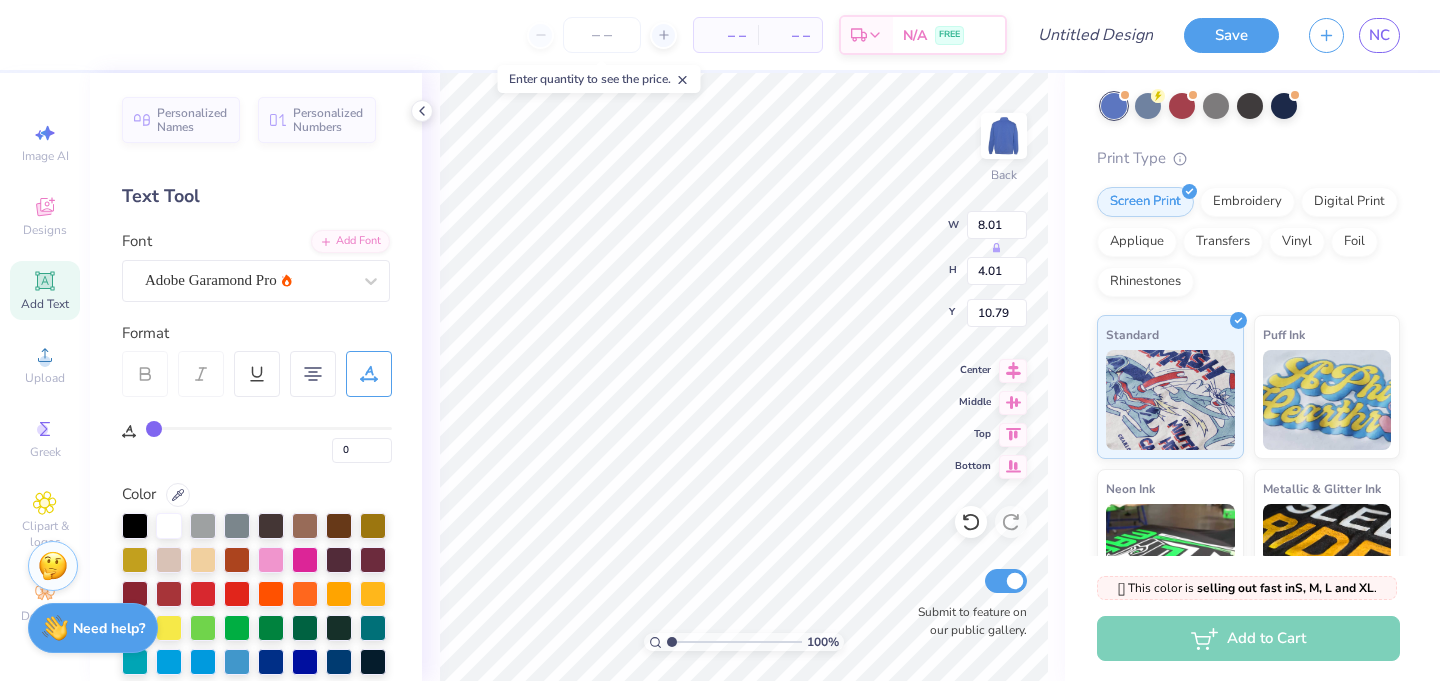 drag, startPoint x: 317, startPoint y: 433, endPoint x: 133, endPoint y: 431, distance: 184.01086 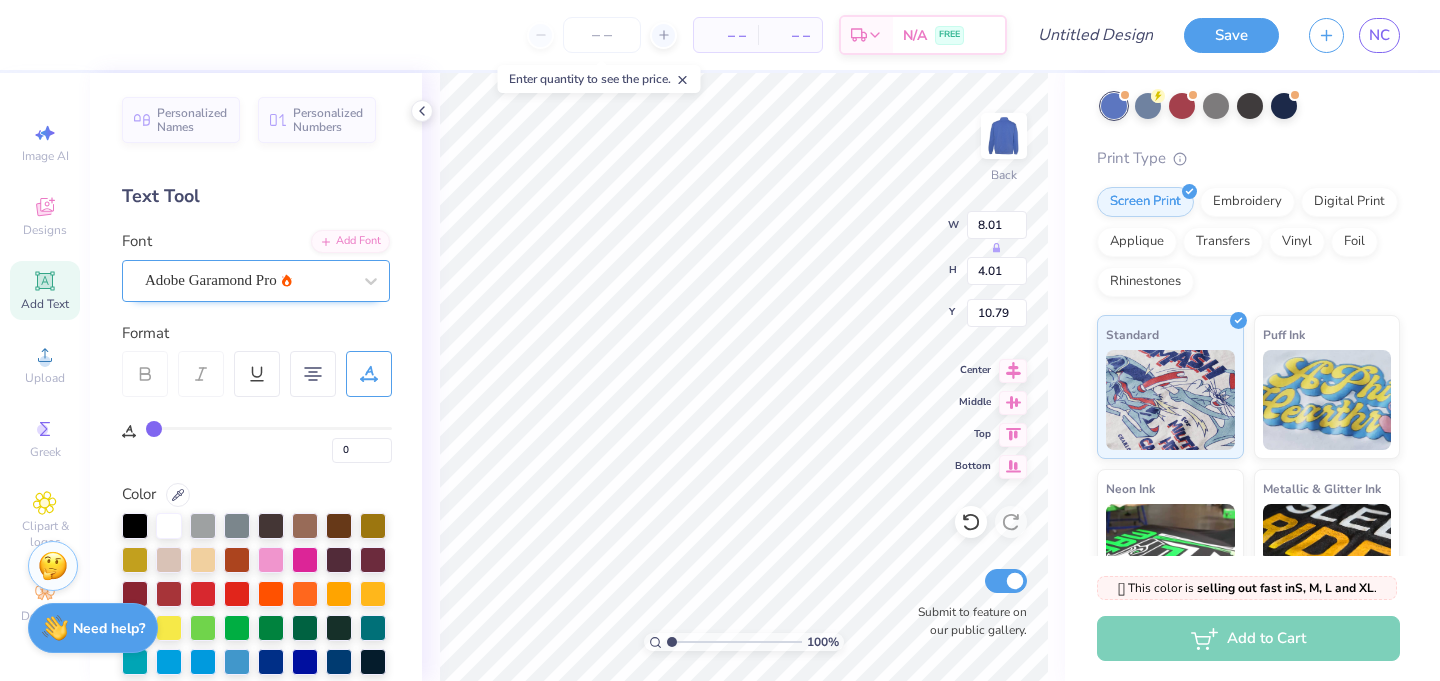 click on "Adobe Garamond Pro" at bounding box center [248, 280] 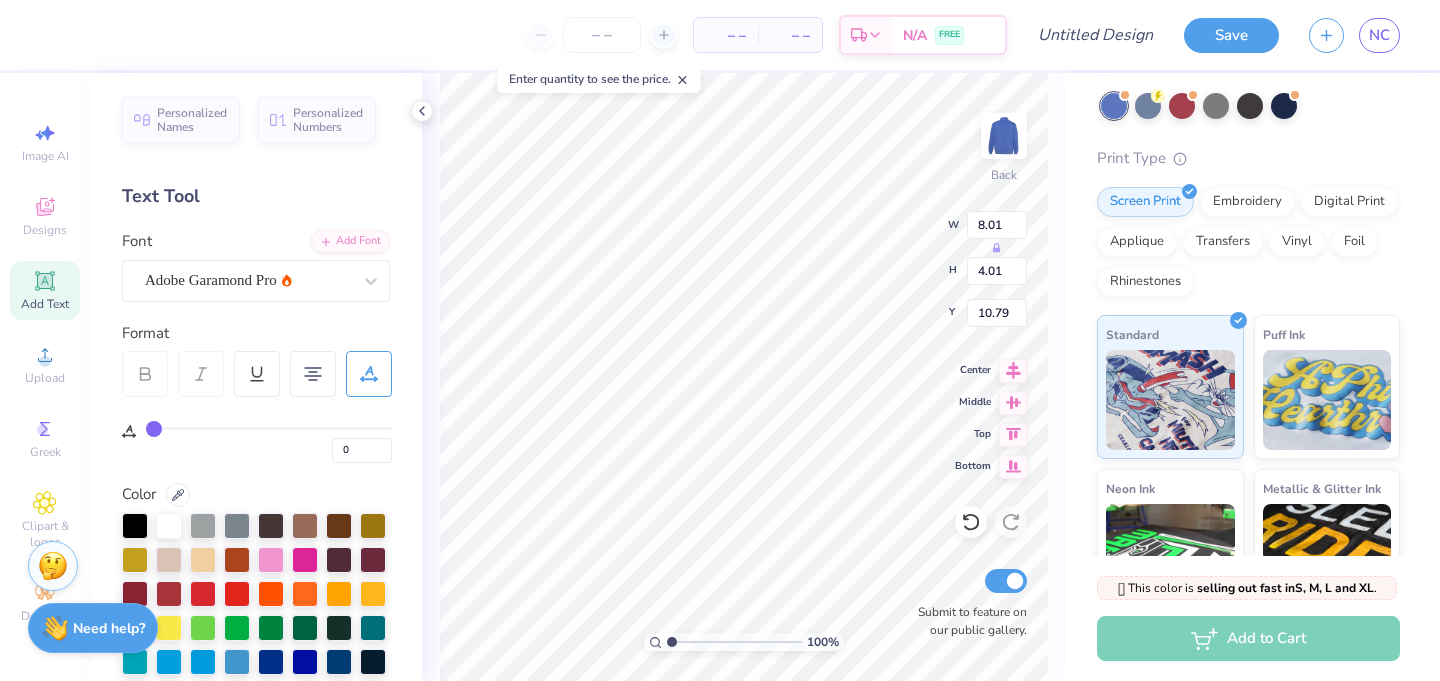 click on "Font Adobe Garamond Pro" at bounding box center [256, 266] 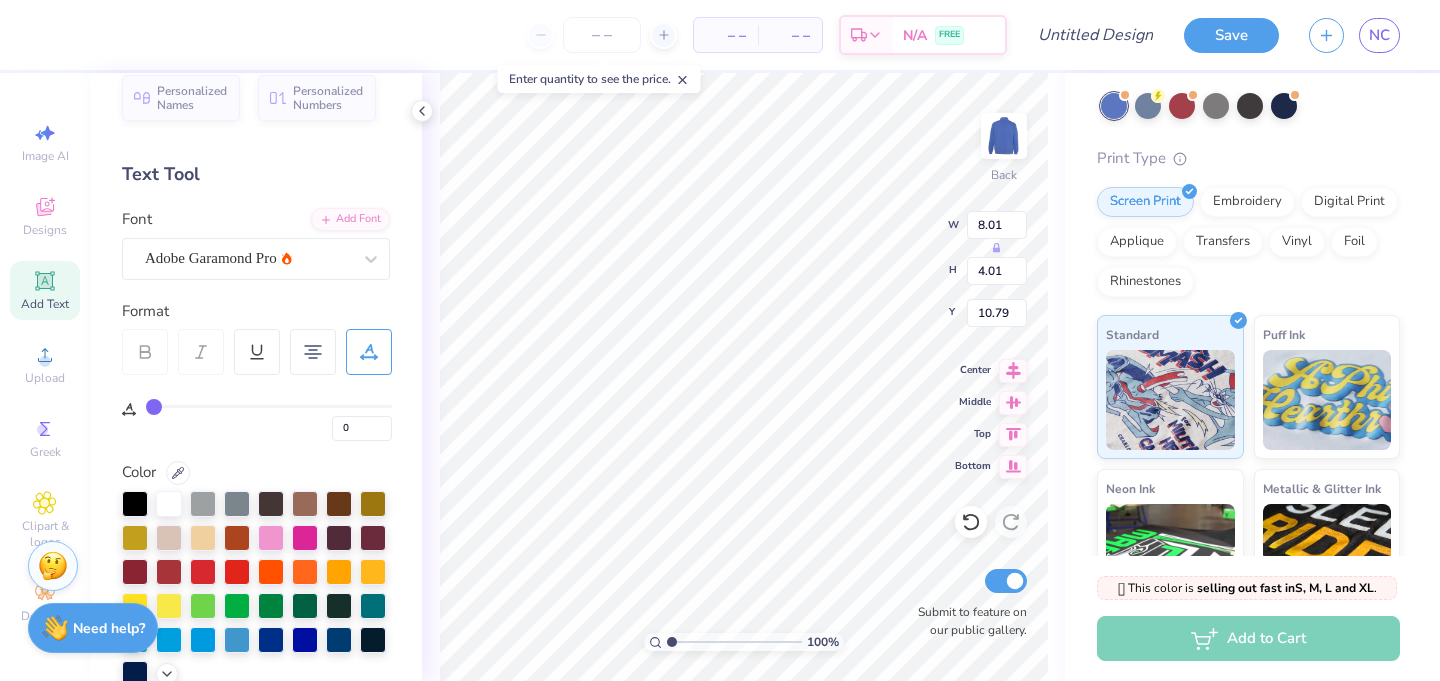 scroll, scrollTop: 0, scrollLeft: 0, axis: both 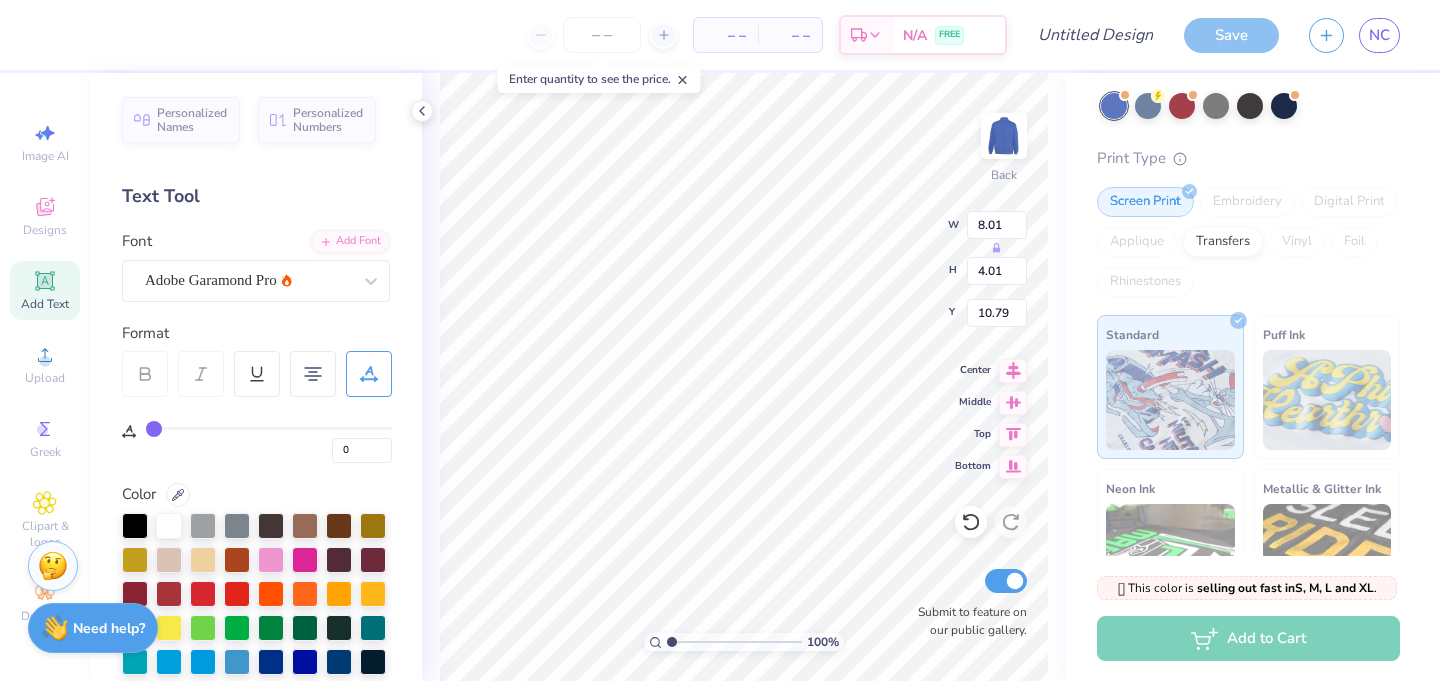 type on "16.21" 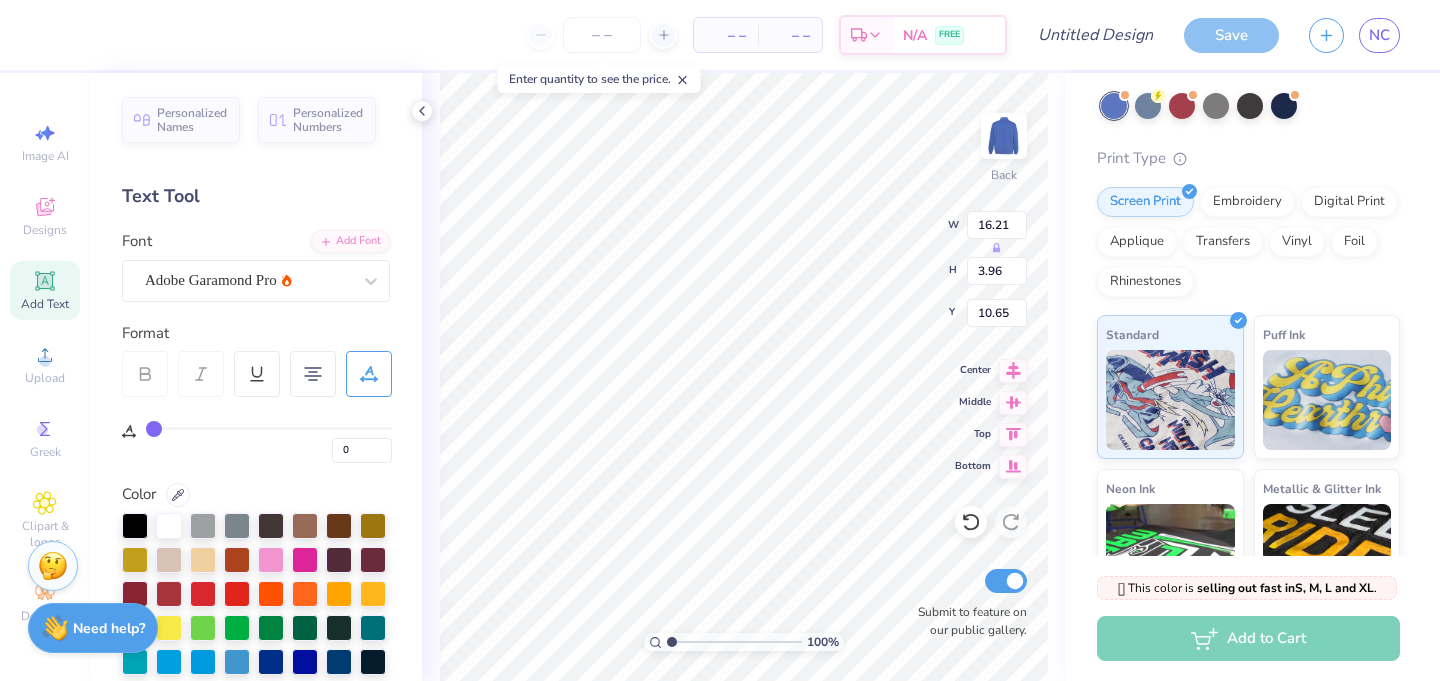 type on "8.01" 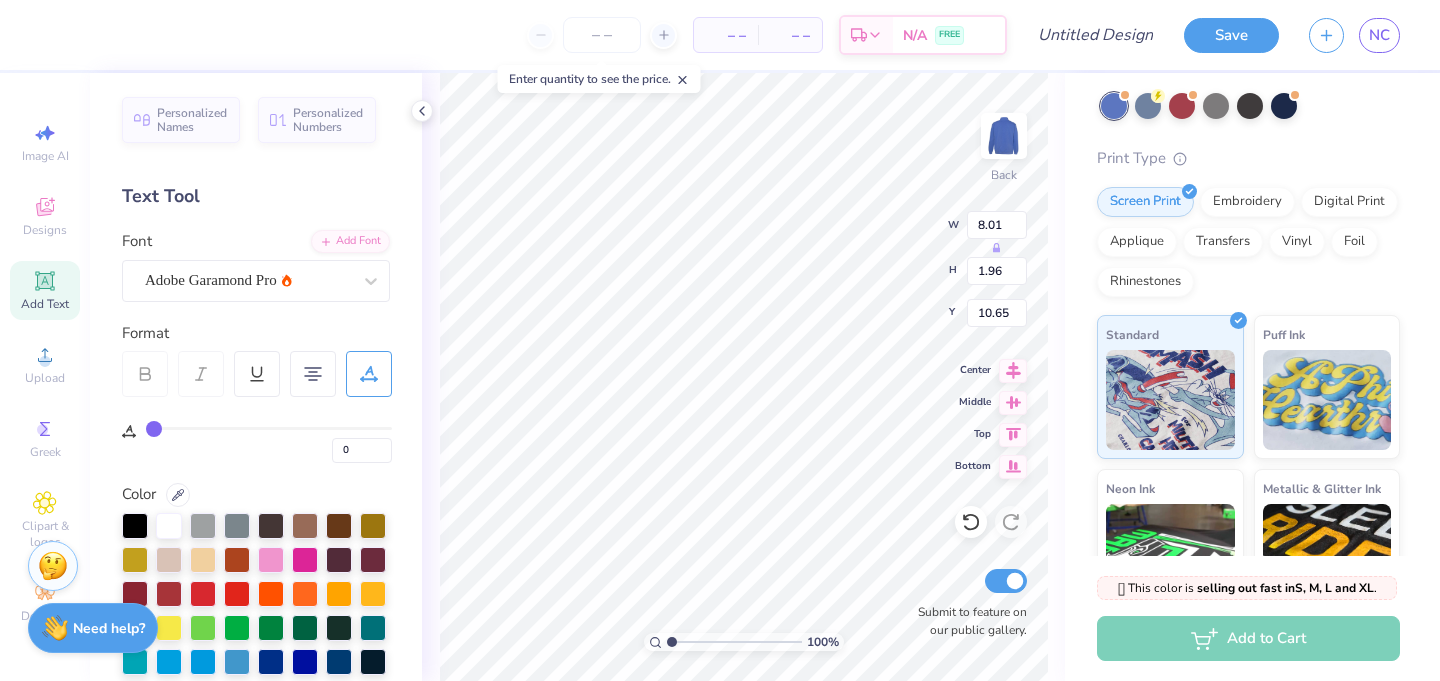 type on "2.02" 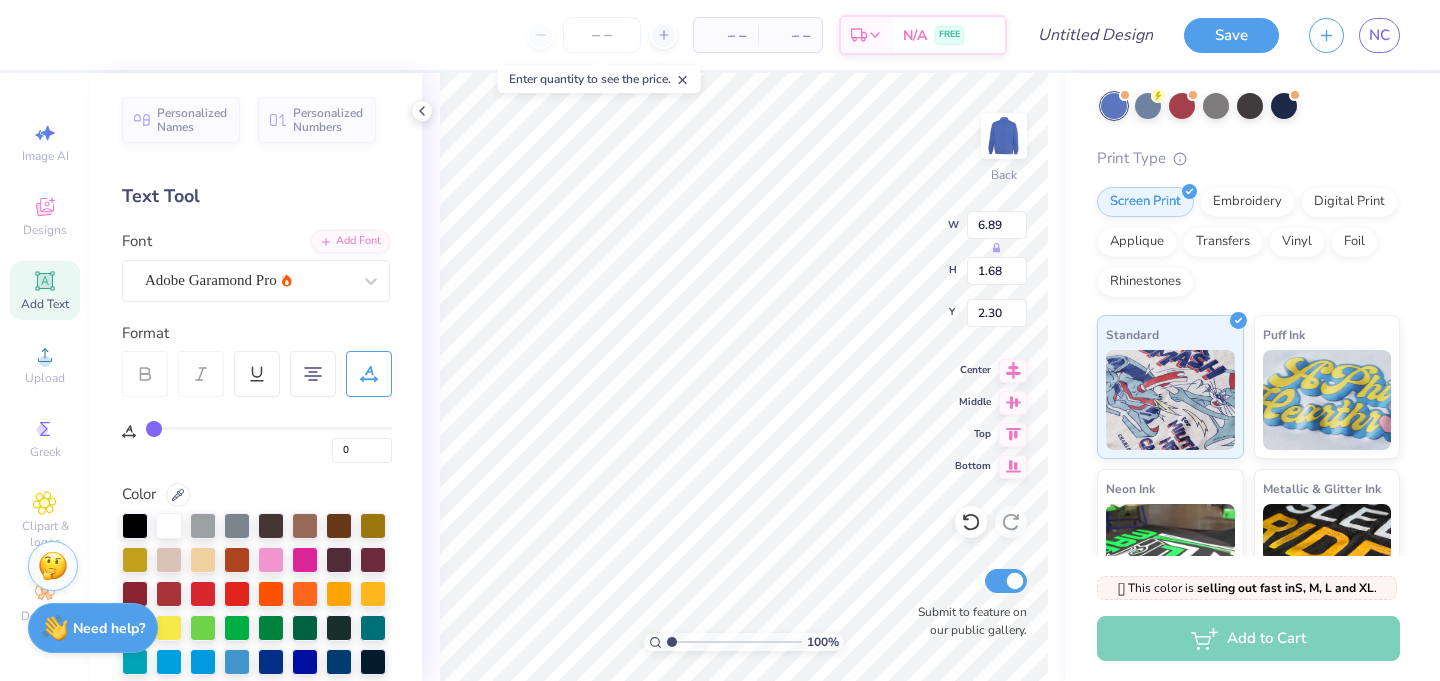 type on "6.89" 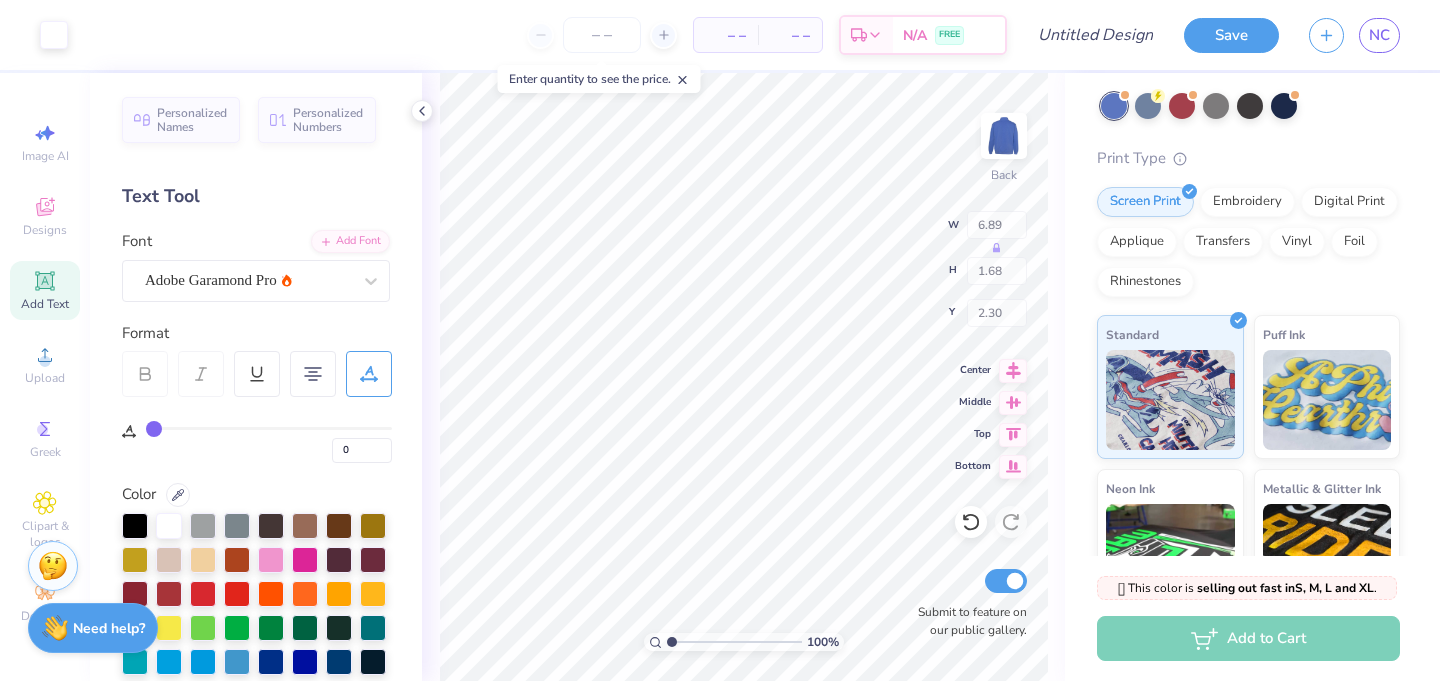 type on "2.16" 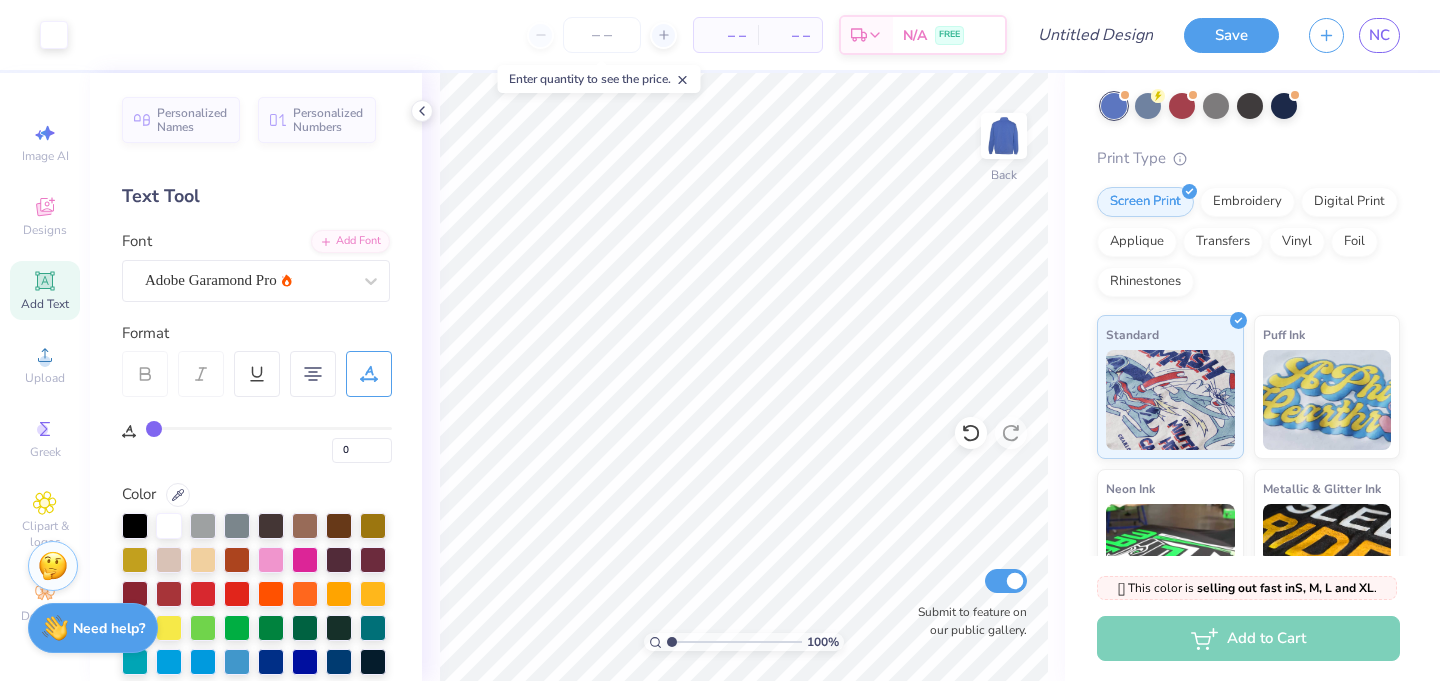 scroll, scrollTop: 548, scrollLeft: 0, axis: vertical 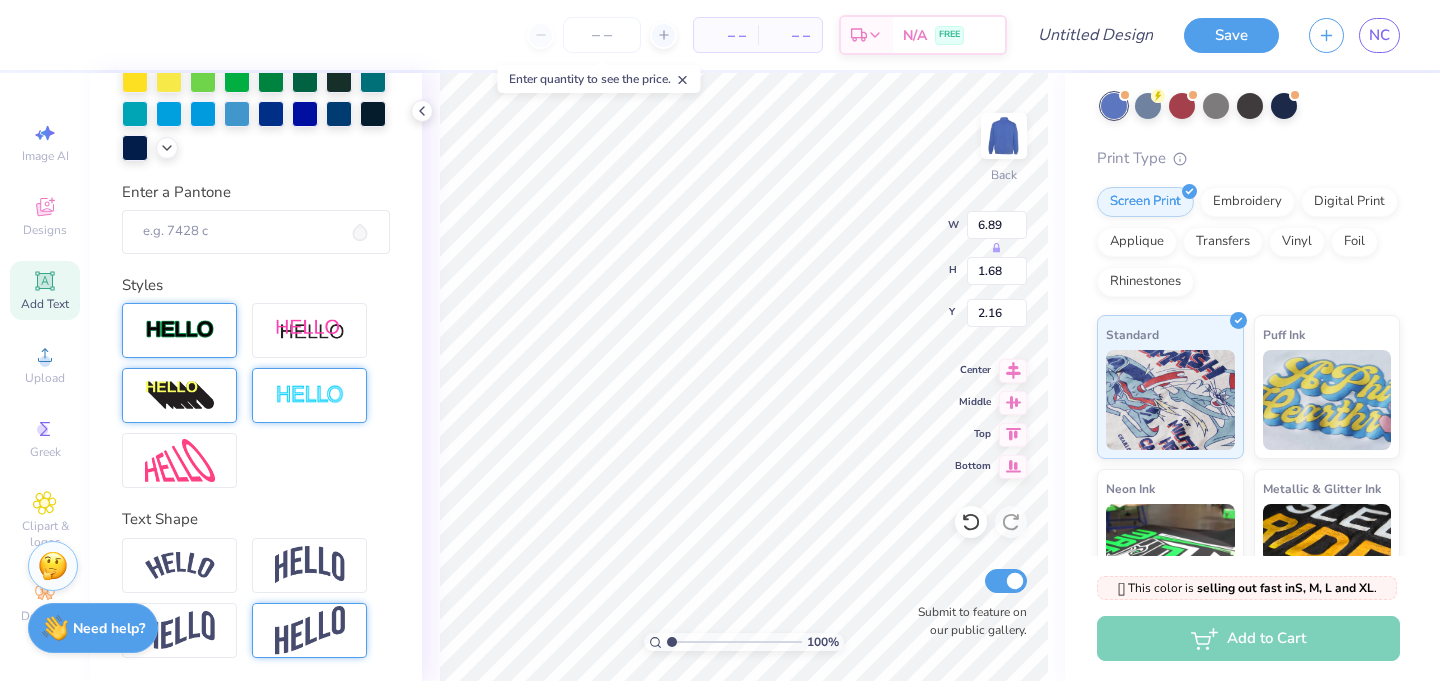 click at bounding box center [179, 395] 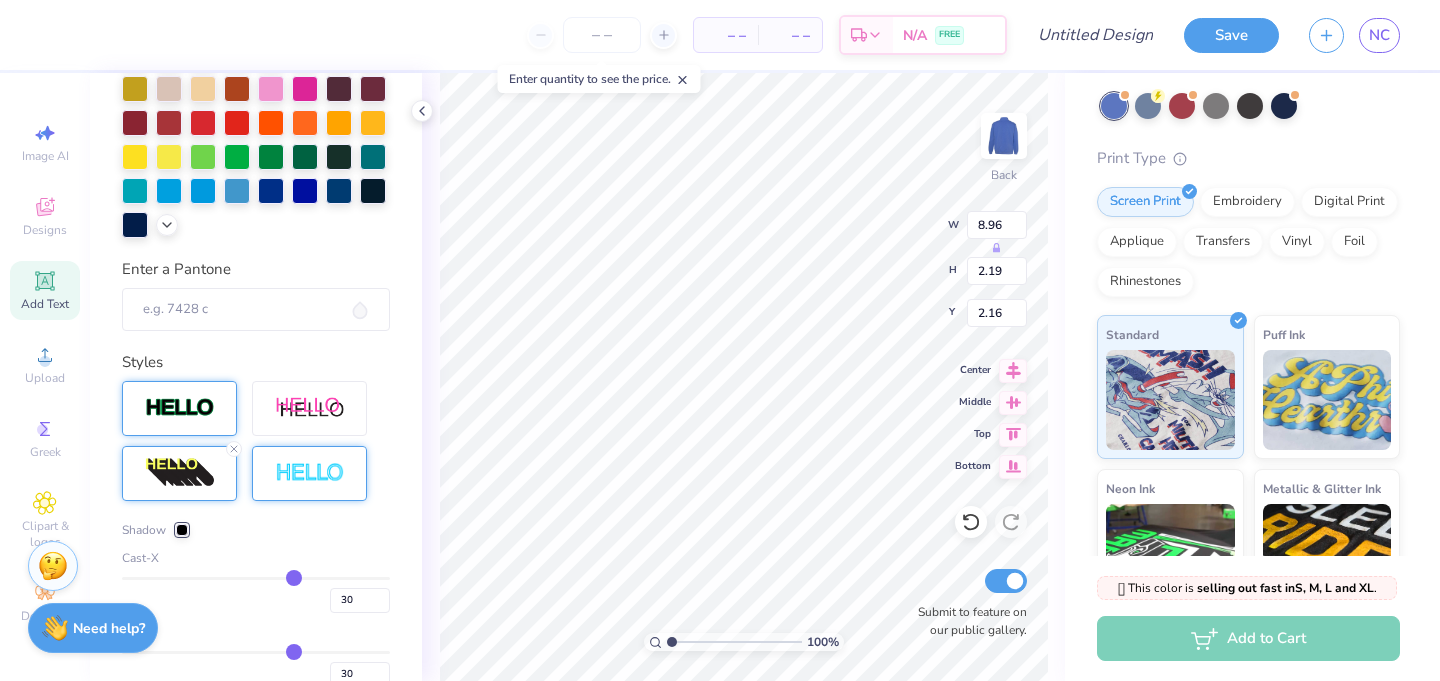 type on "8.96" 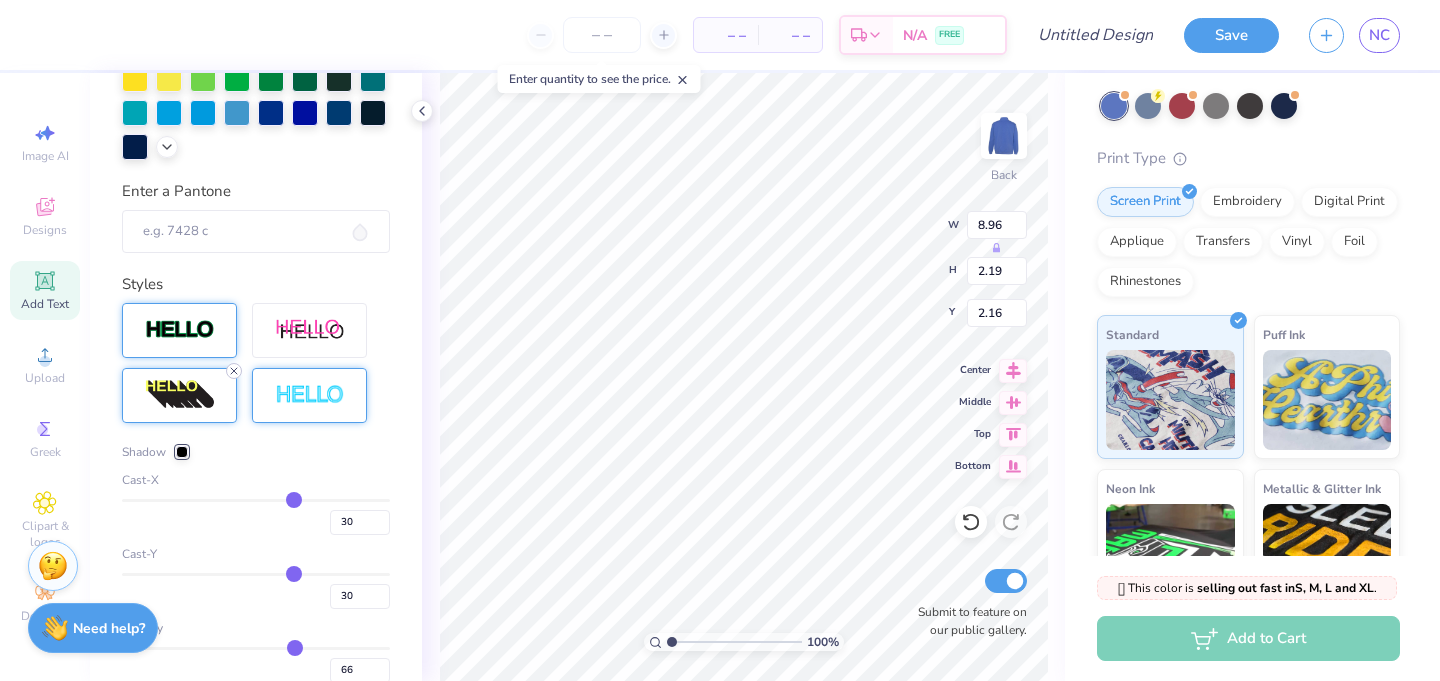 click 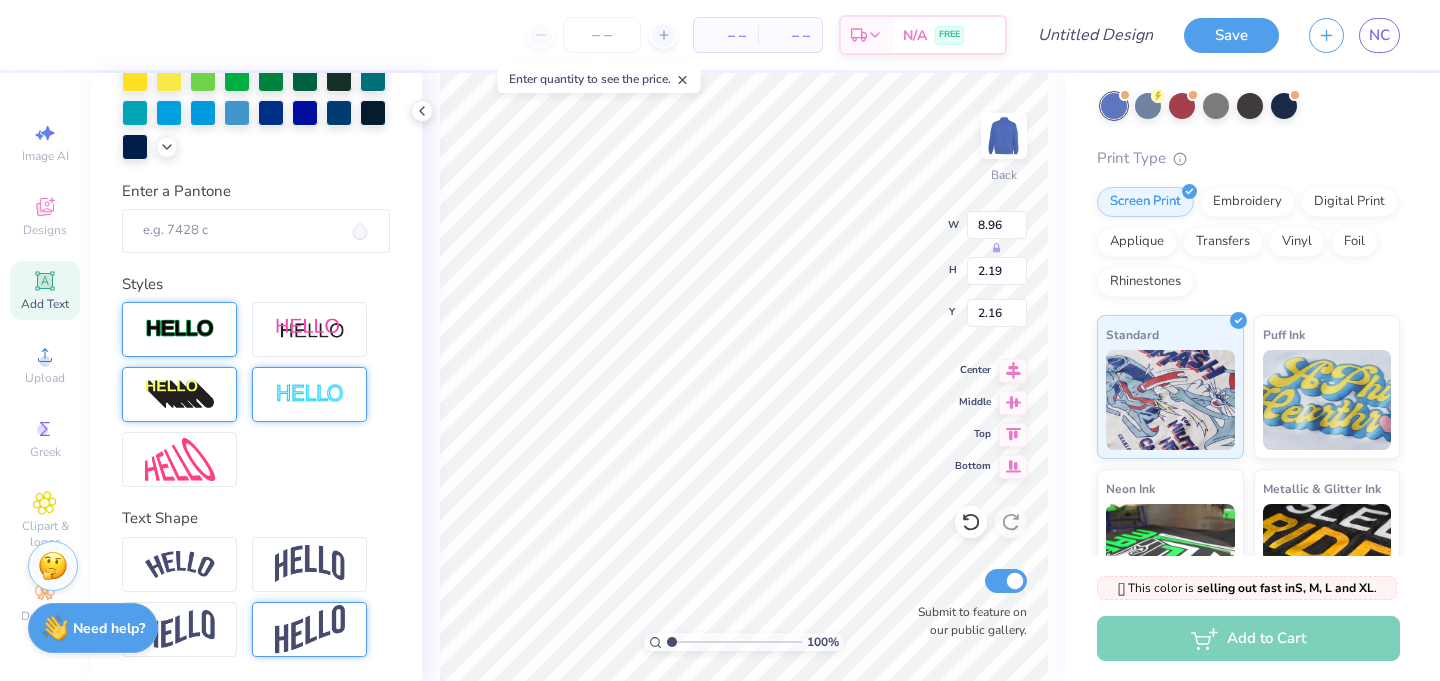 type on "6.89" 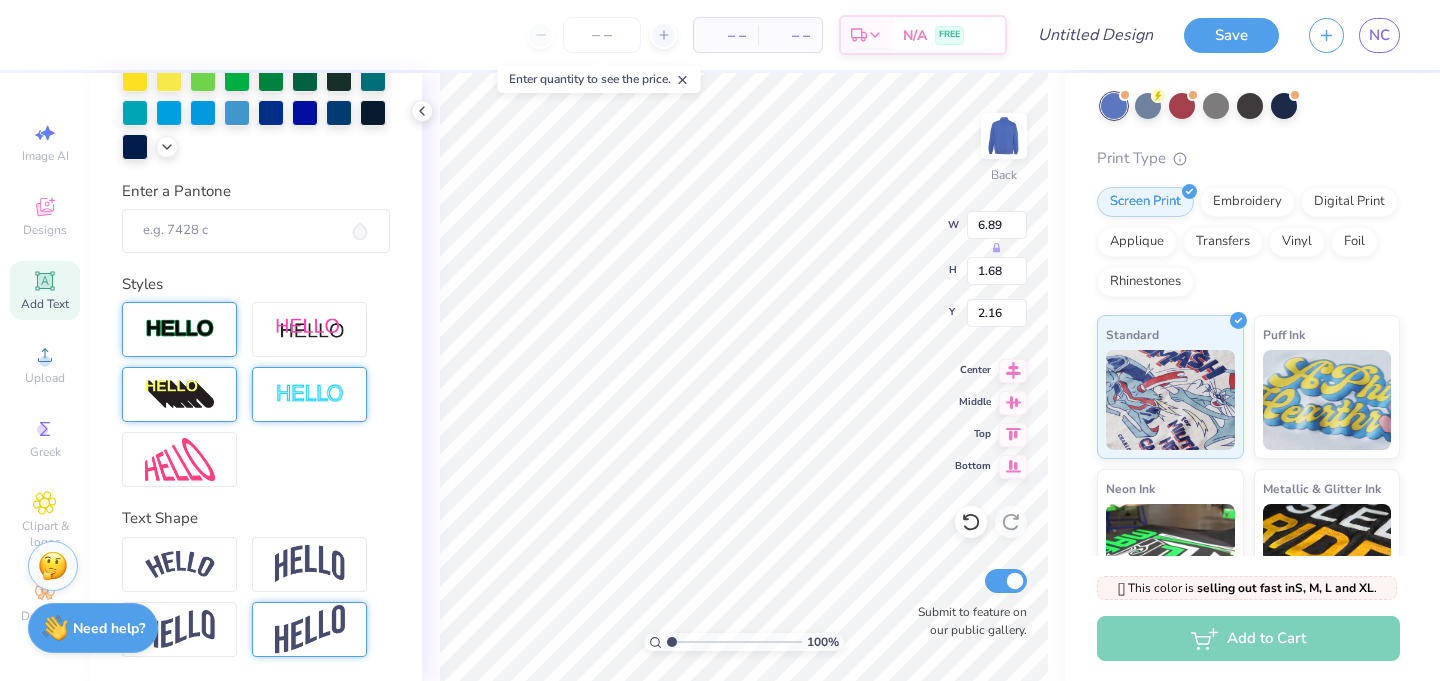 scroll, scrollTop: 548, scrollLeft: 0, axis: vertical 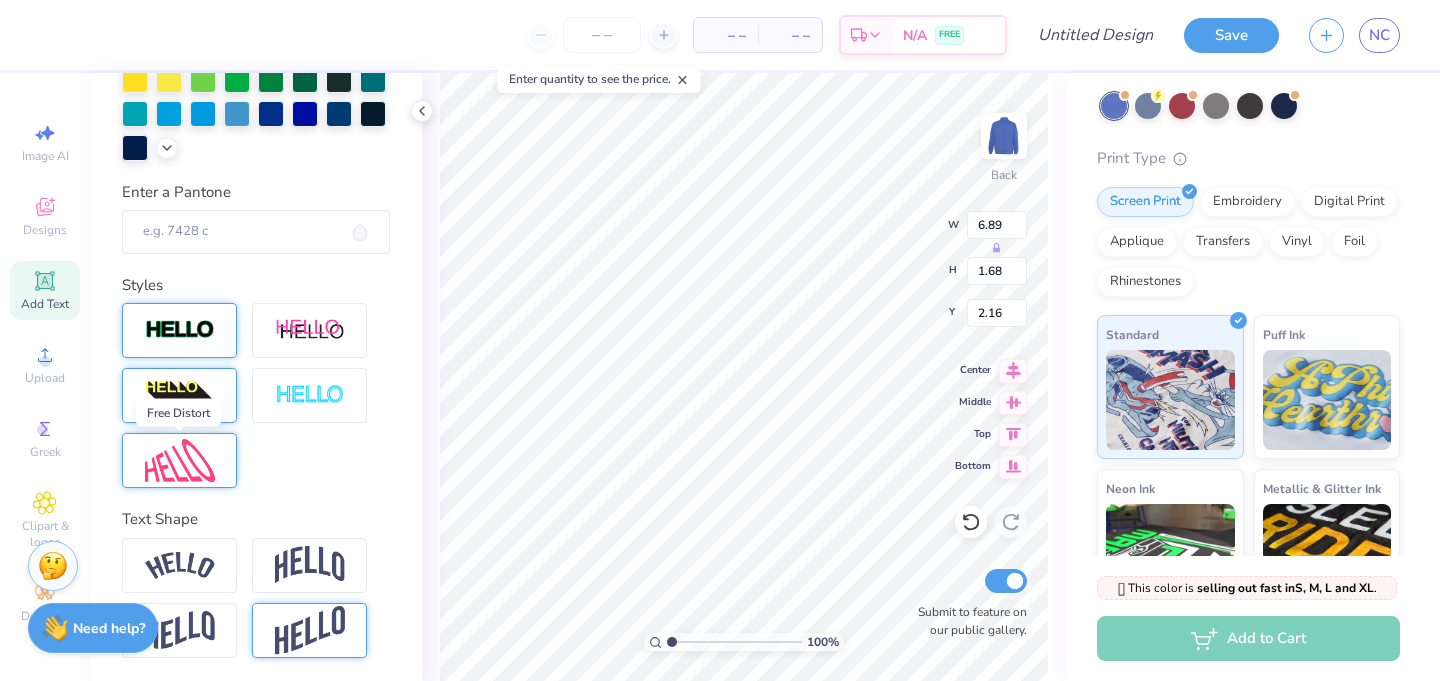 click at bounding box center (180, 460) 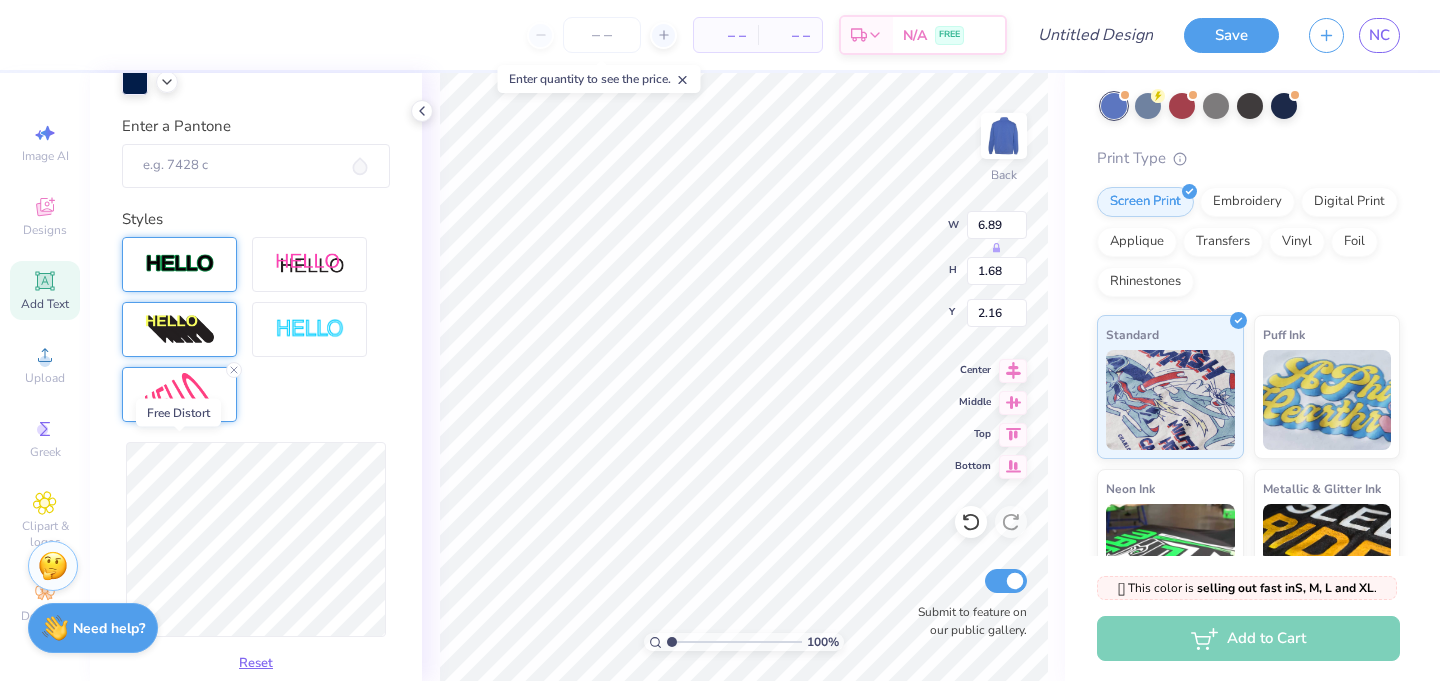 scroll, scrollTop: 482, scrollLeft: 0, axis: vertical 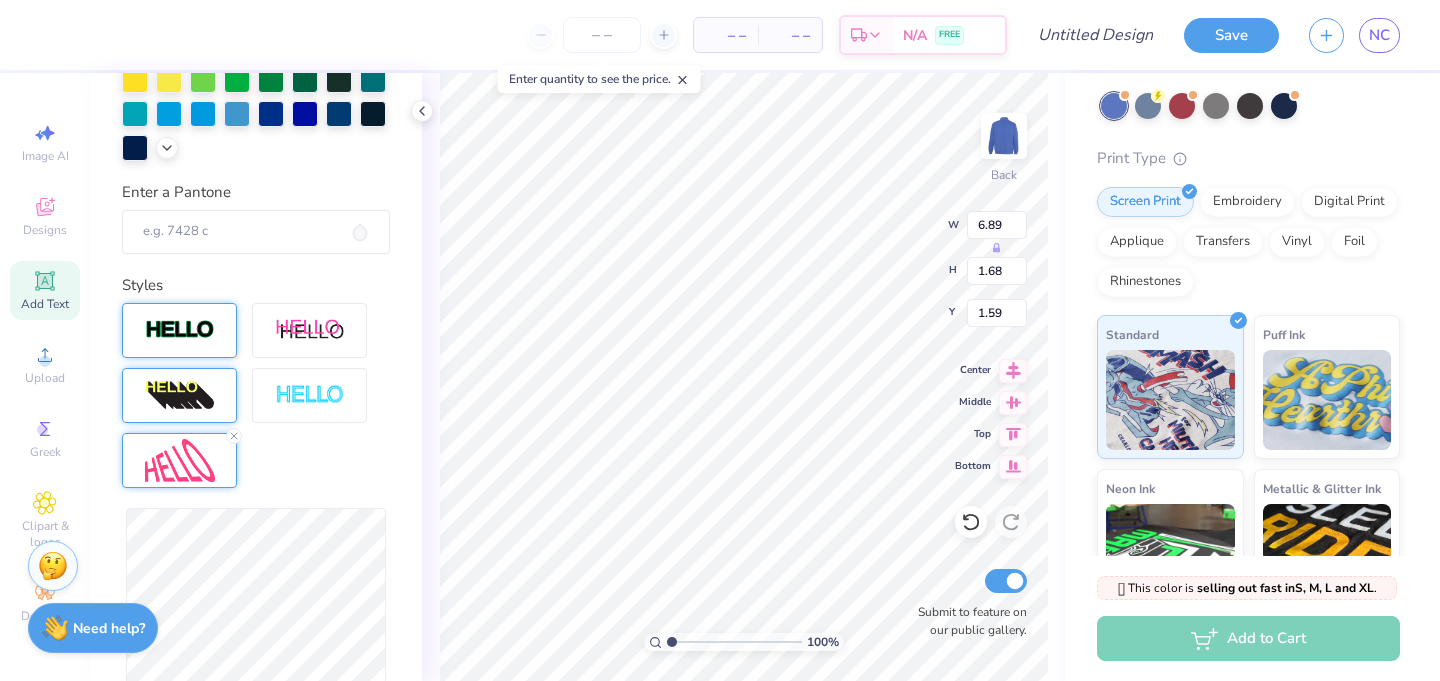 type on "6.98" 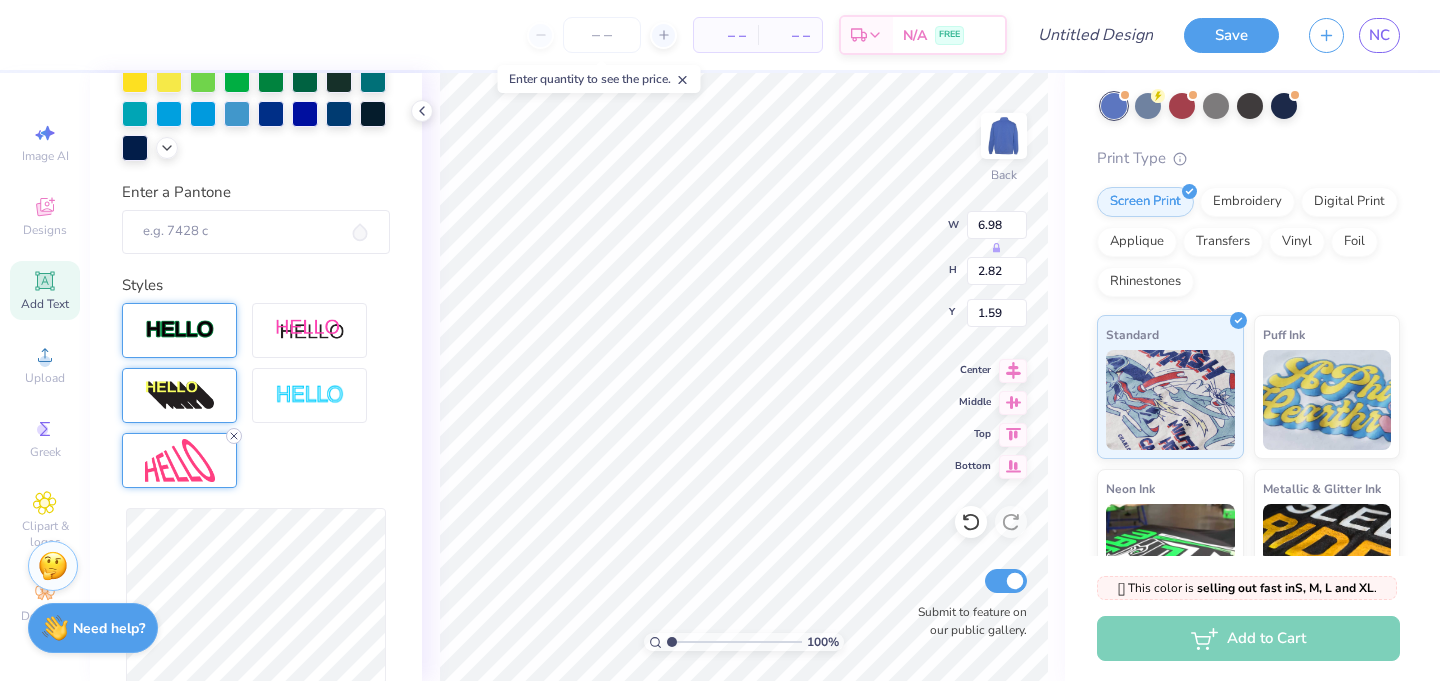 click 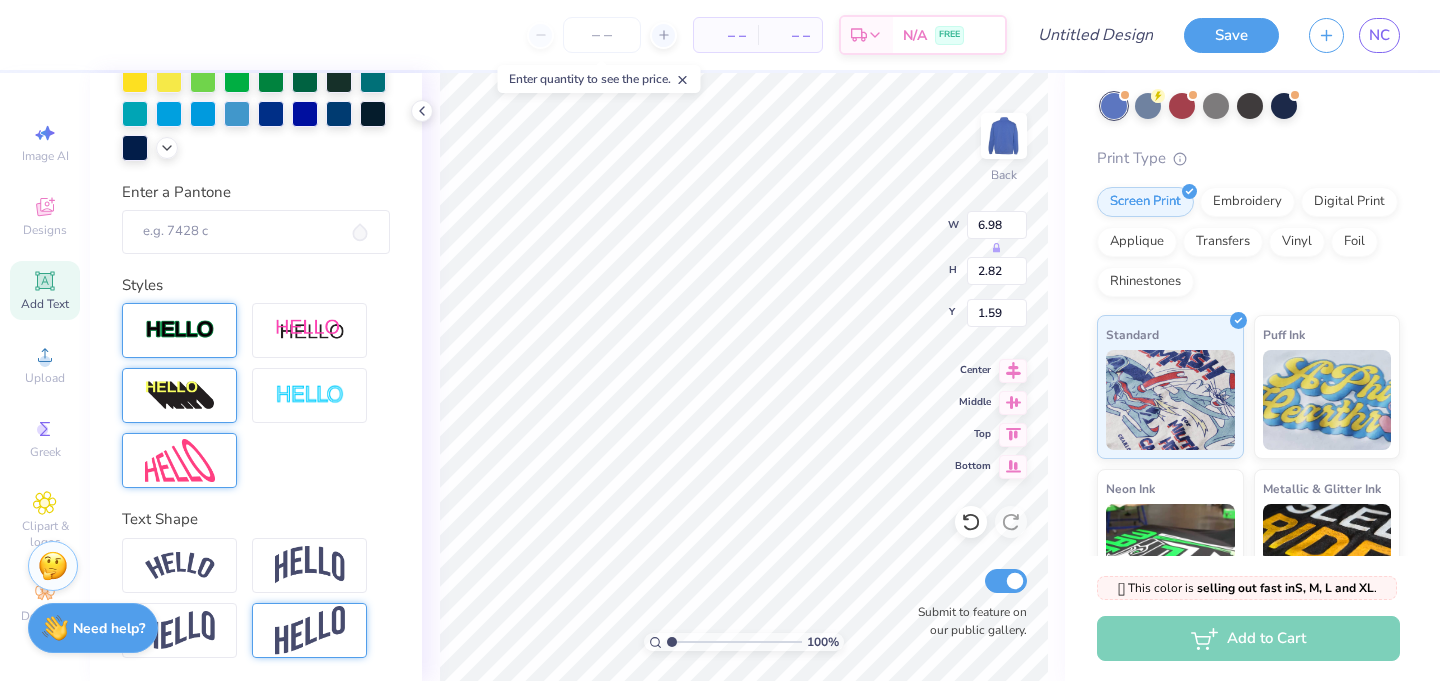 type on "6.89" 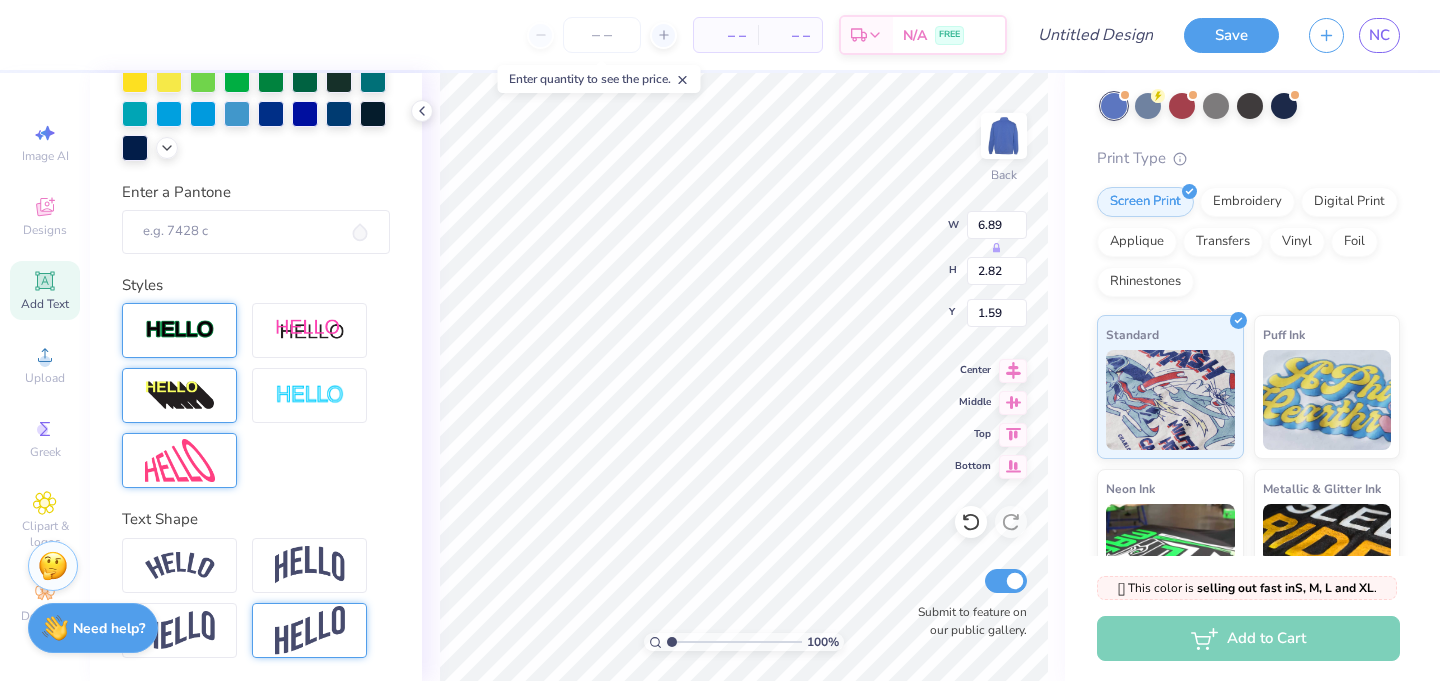 type on "1.68" 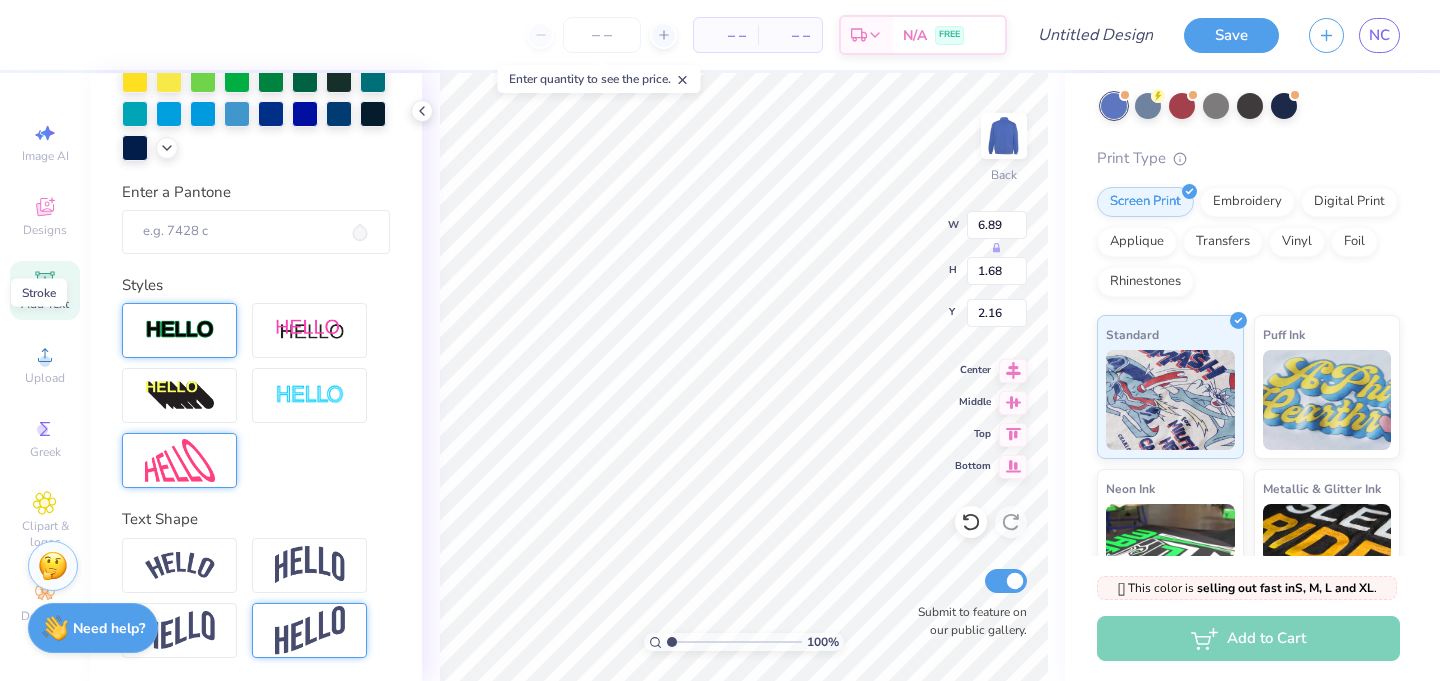 click at bounding box center [180, 330] 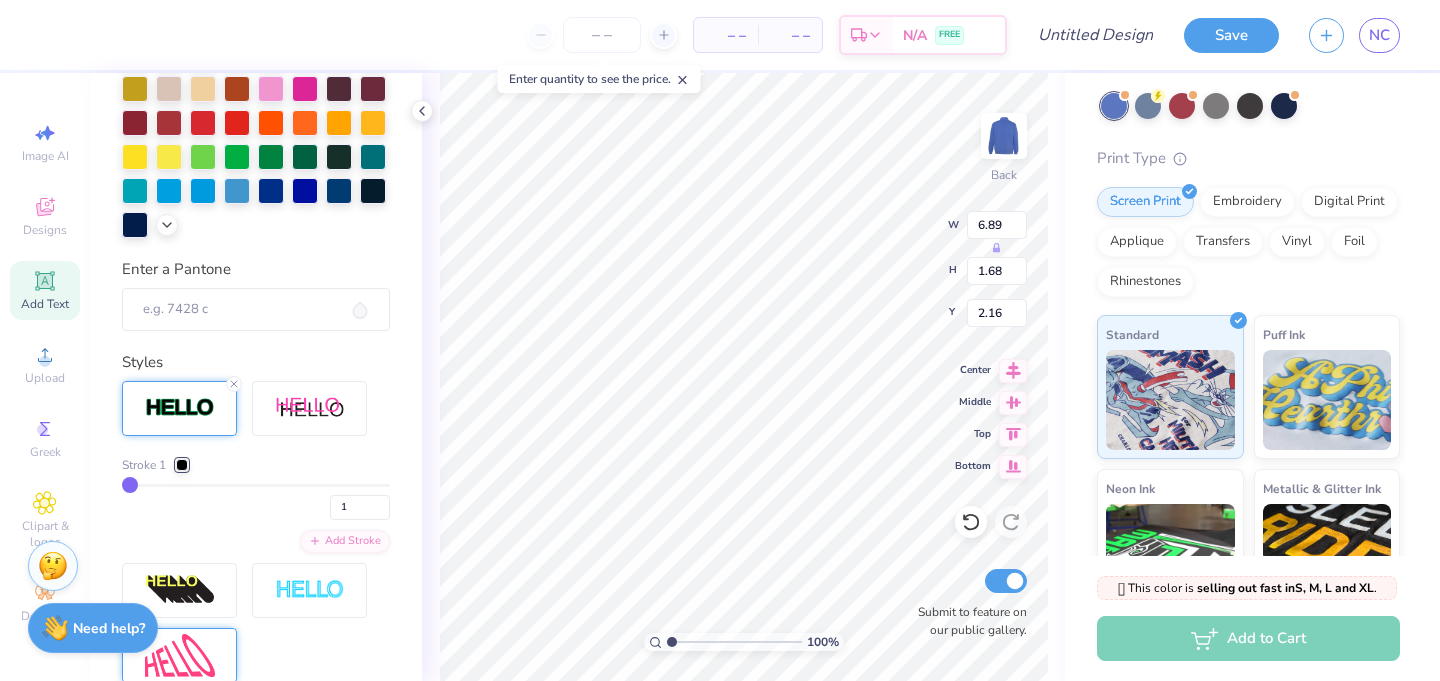 type on "6.90" 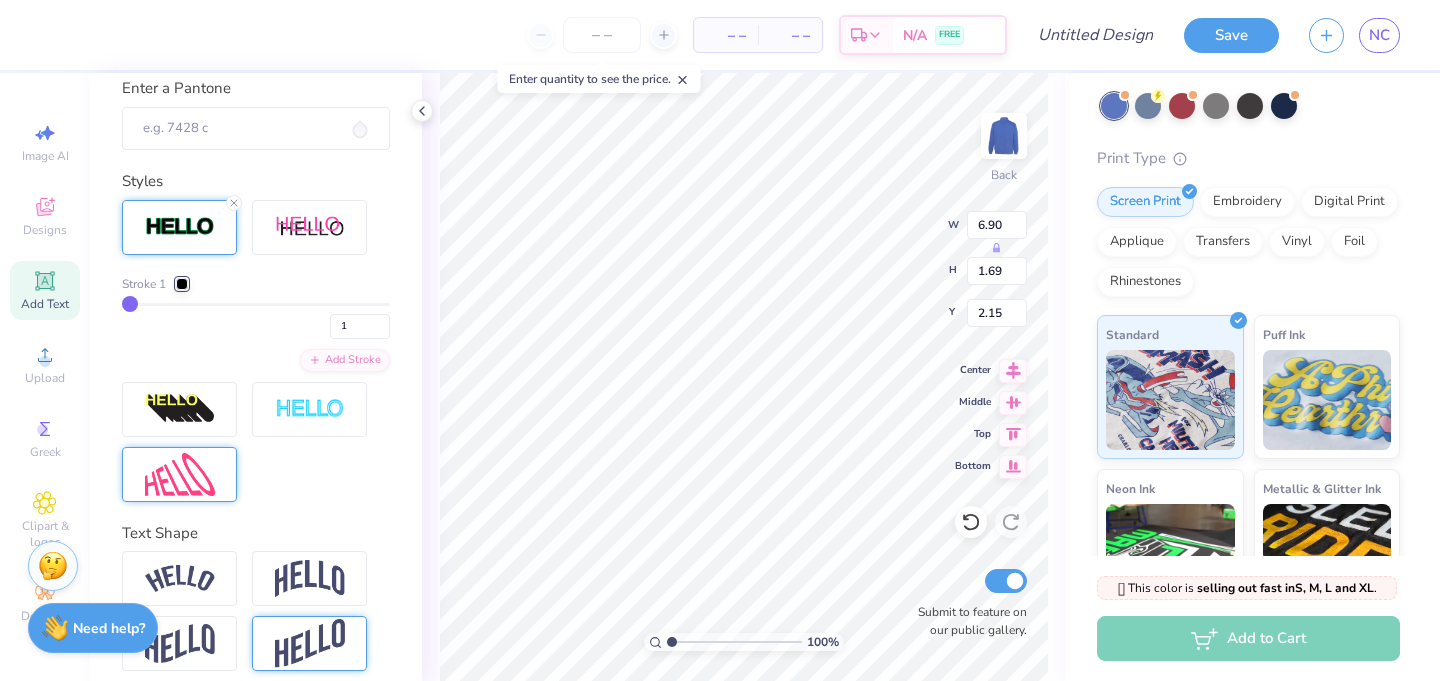 scroll, scrollTop: 667, scrollLeft: 0, axis: vertical 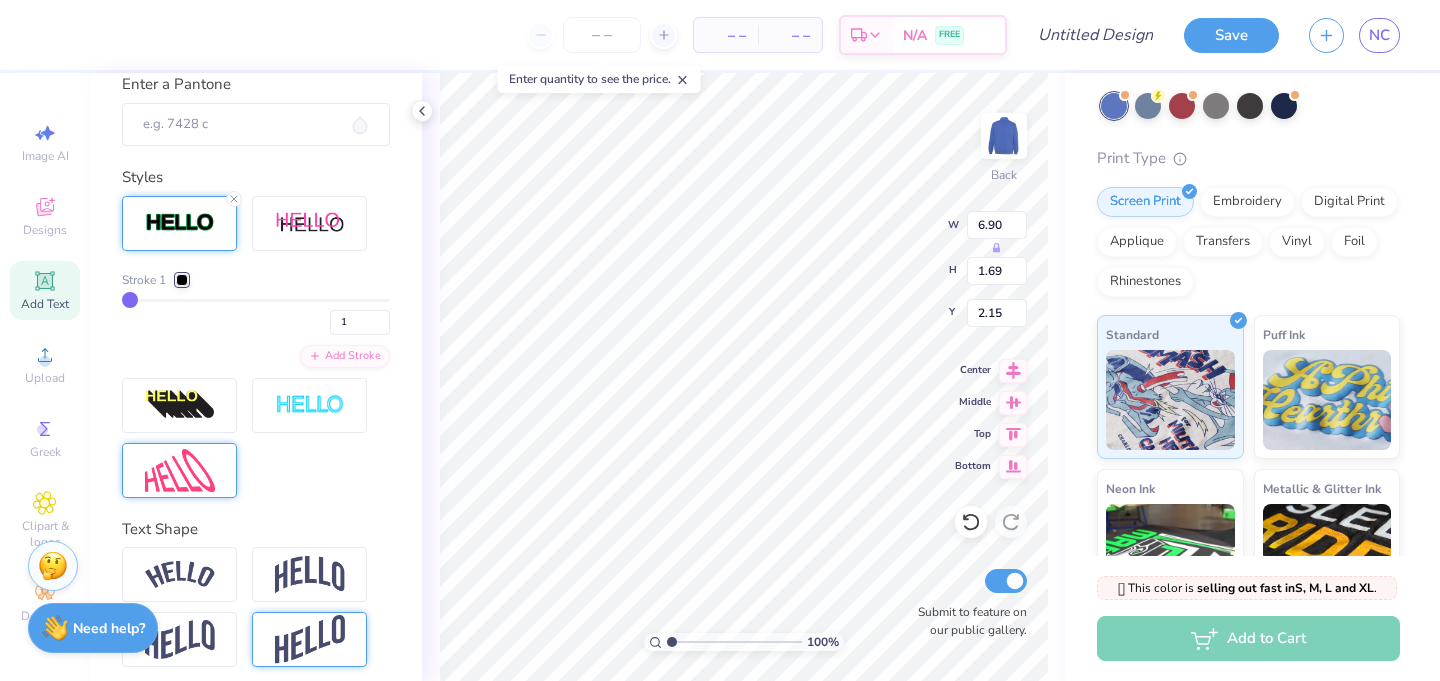 type on "4" 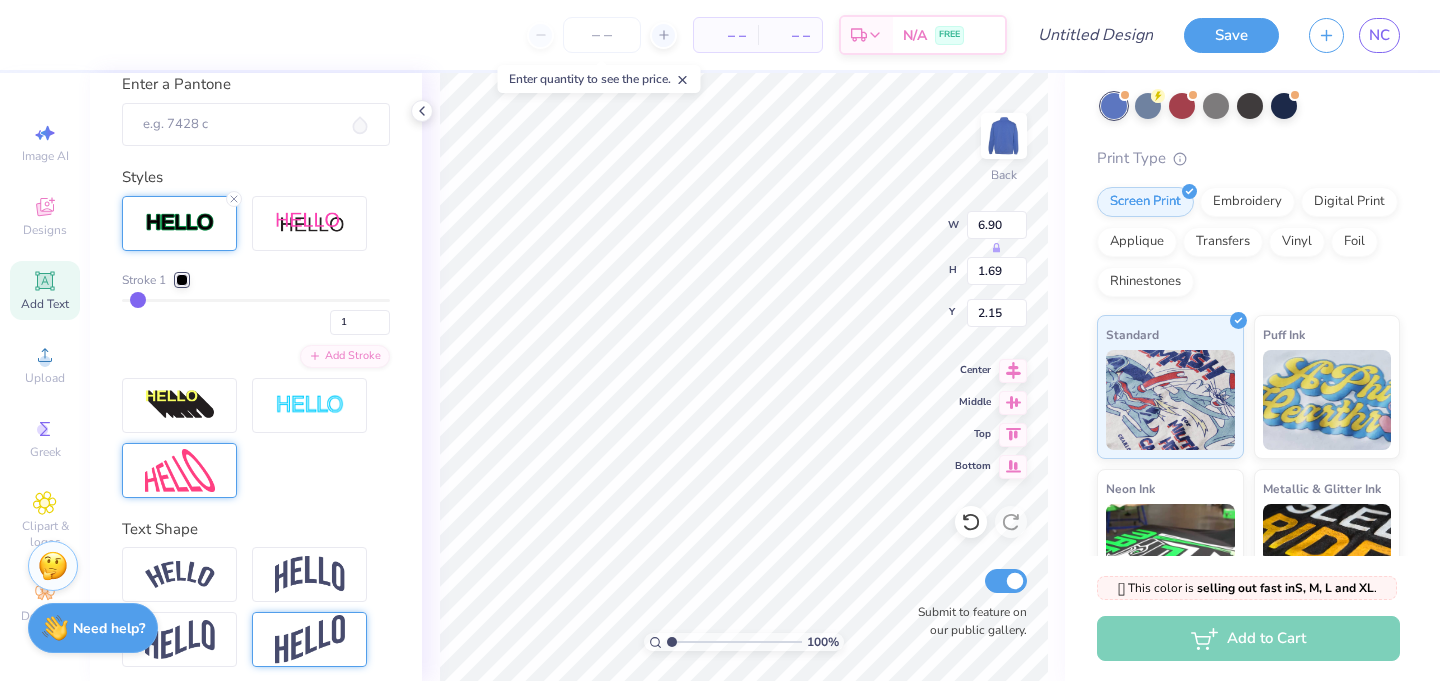 type on "4" 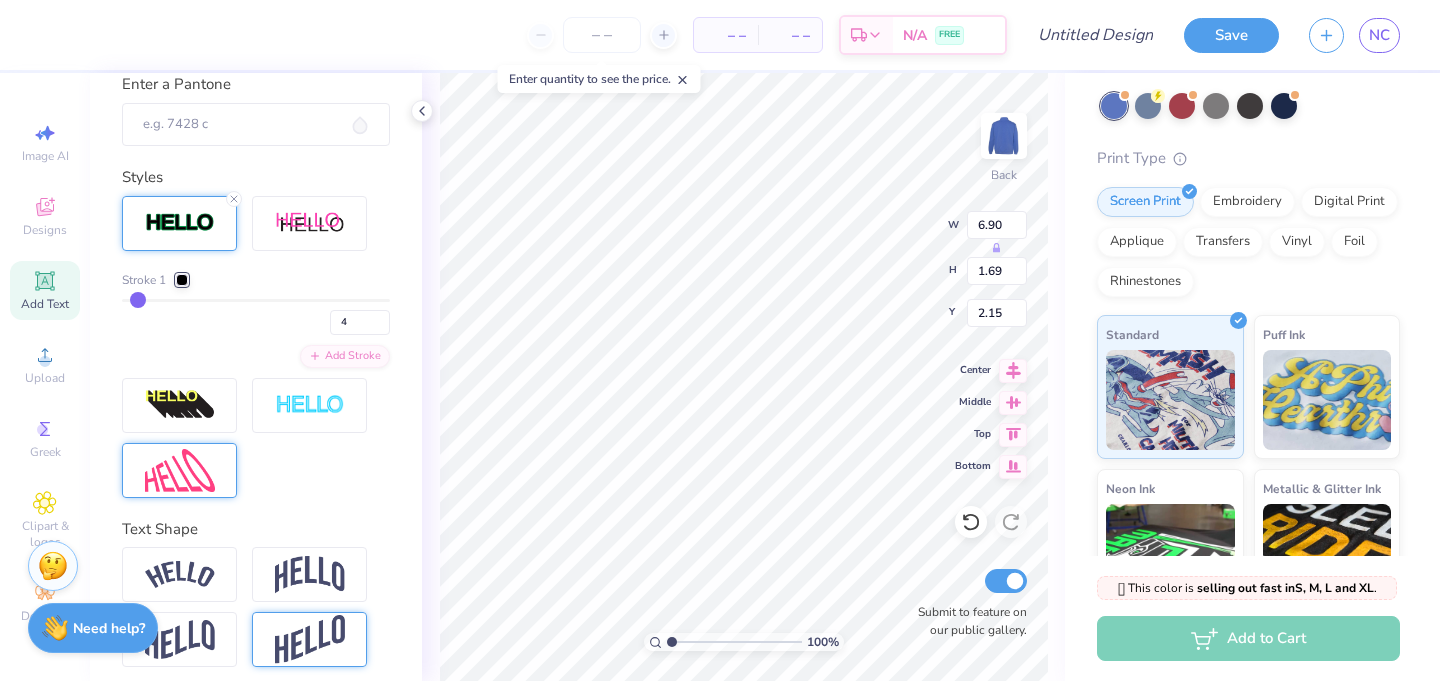 type on "8" 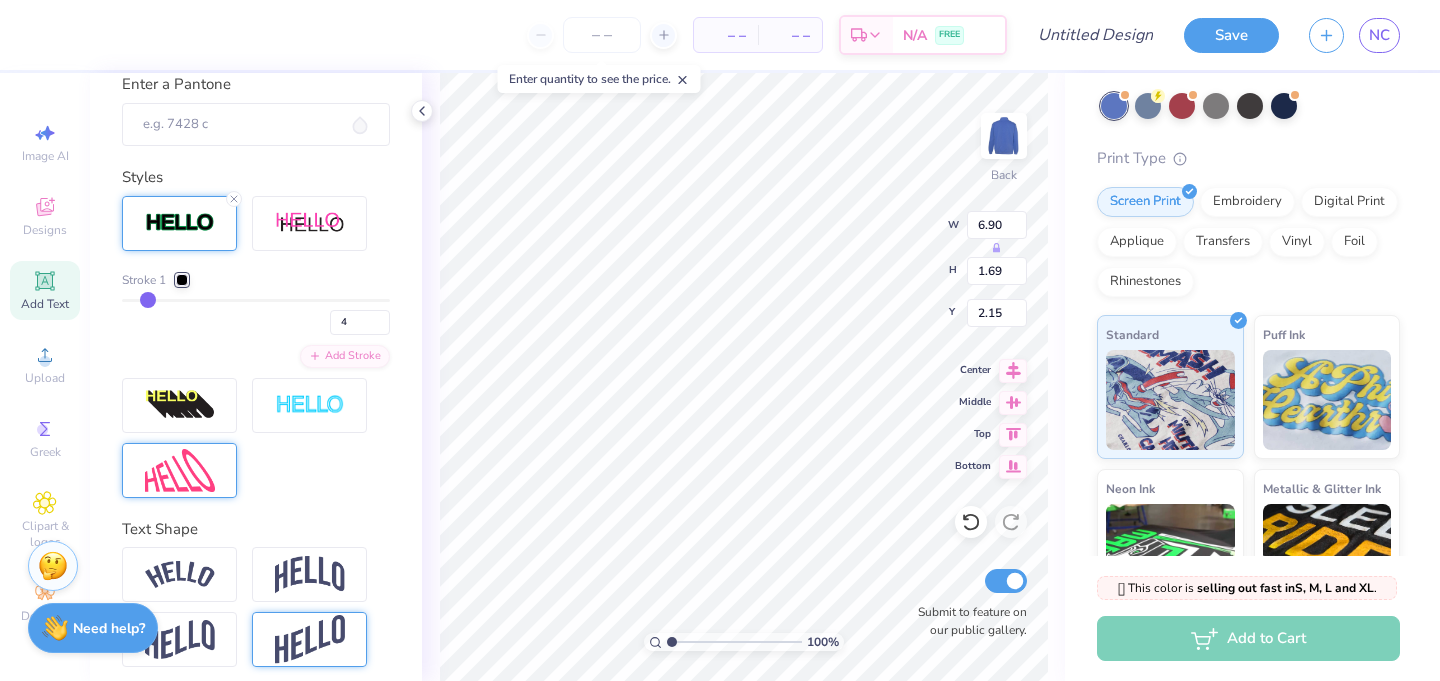 type on "8" 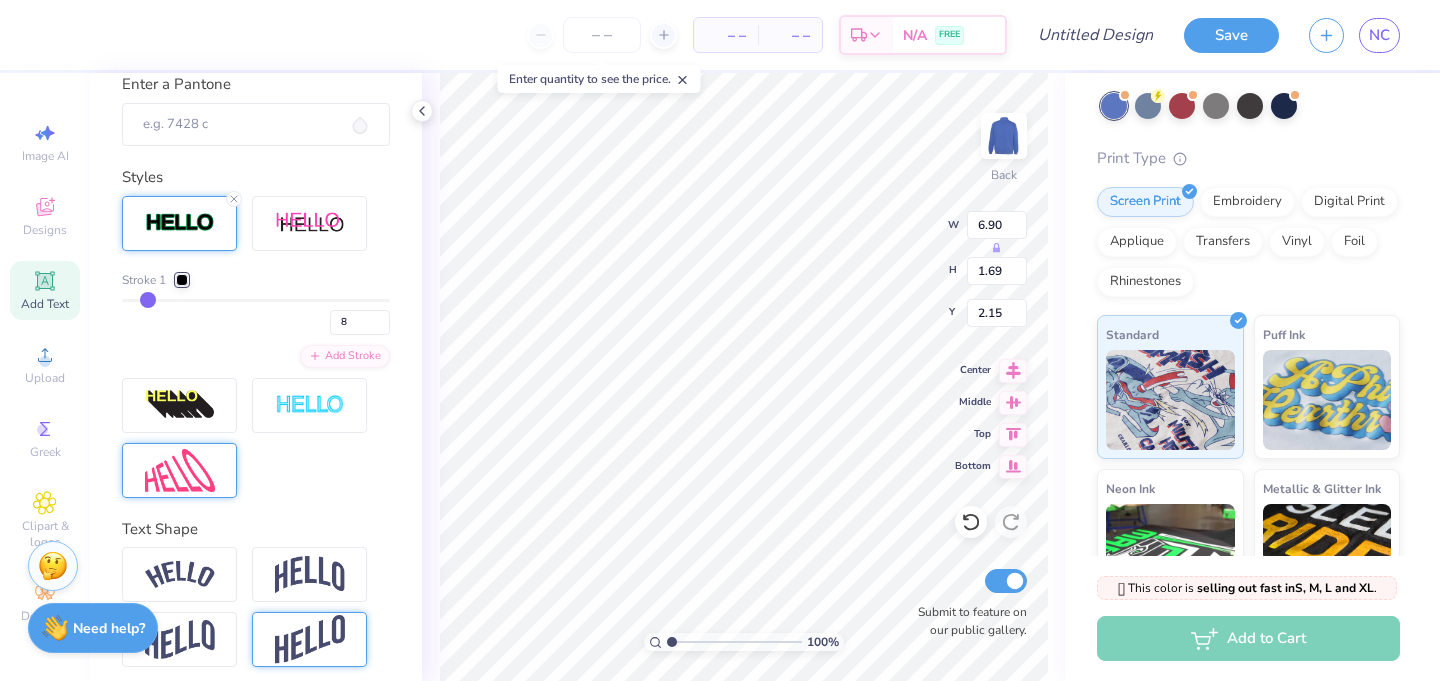 type on "12" 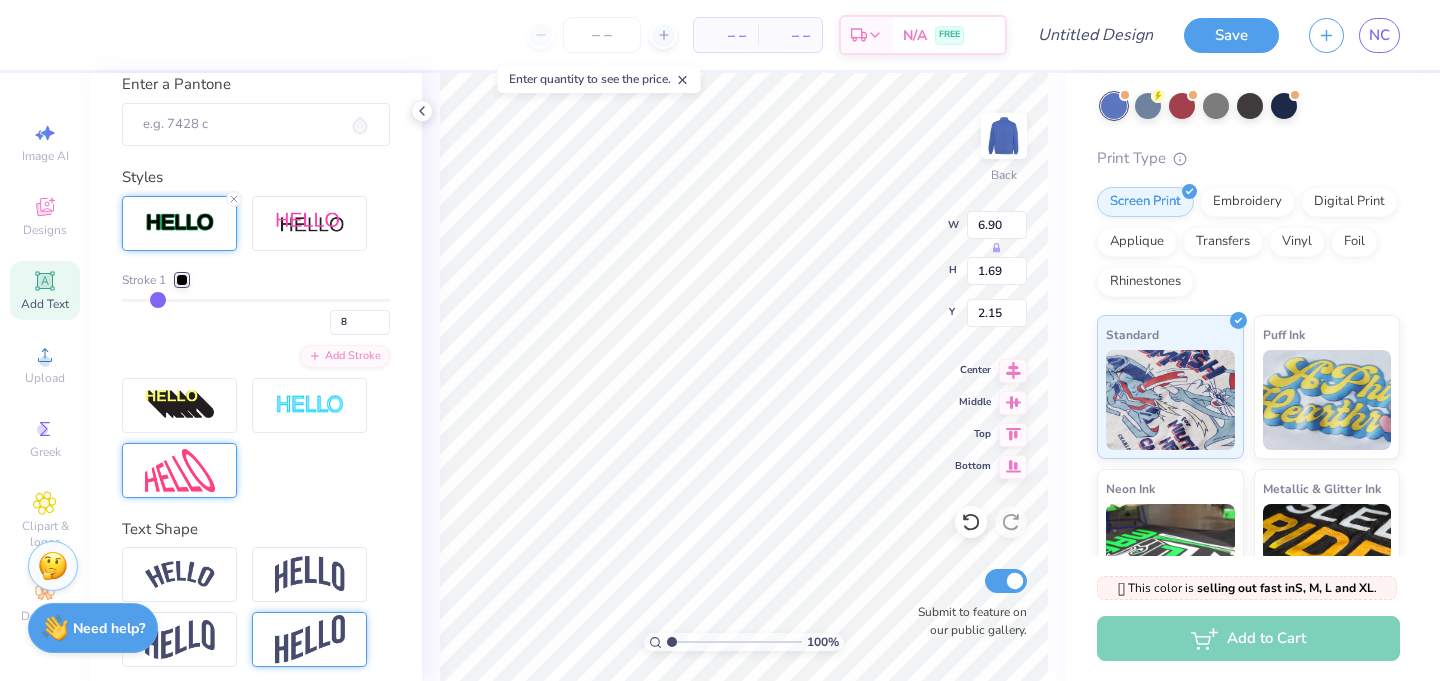 type on "12" 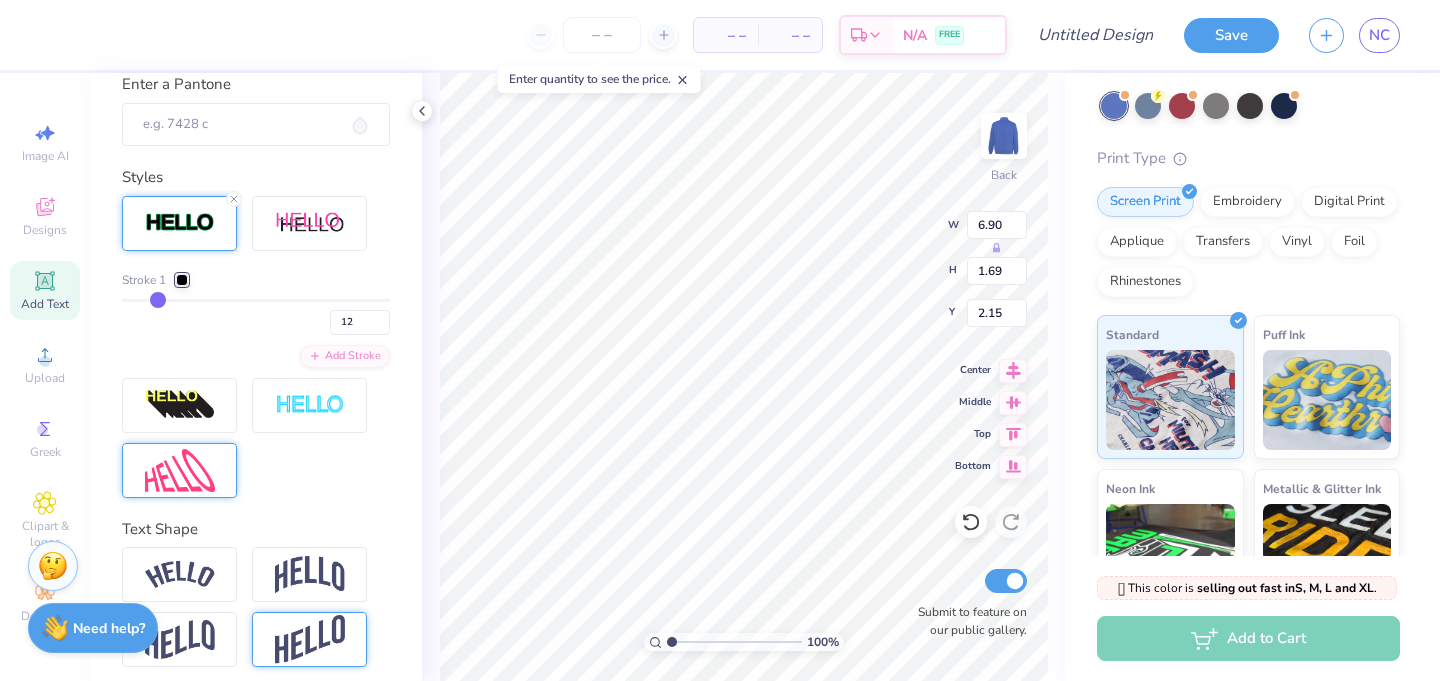 type on "15" 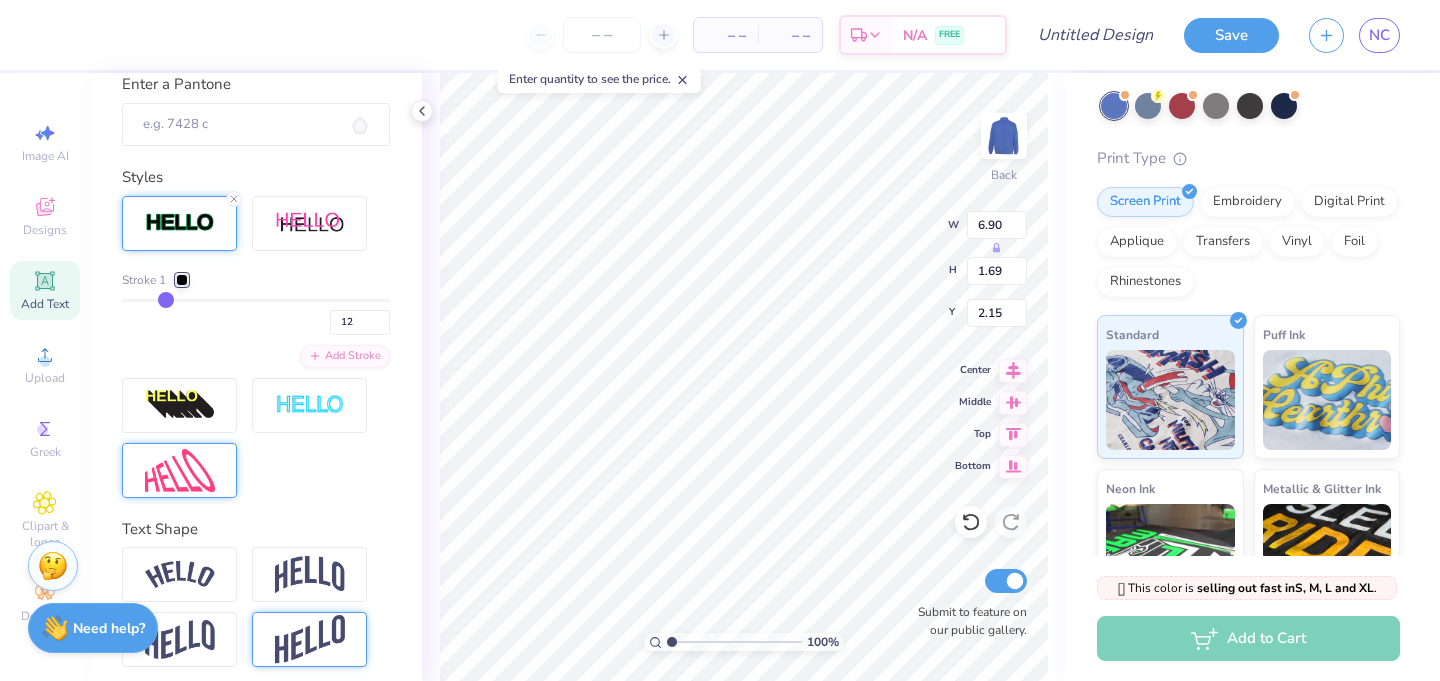 type on "15" 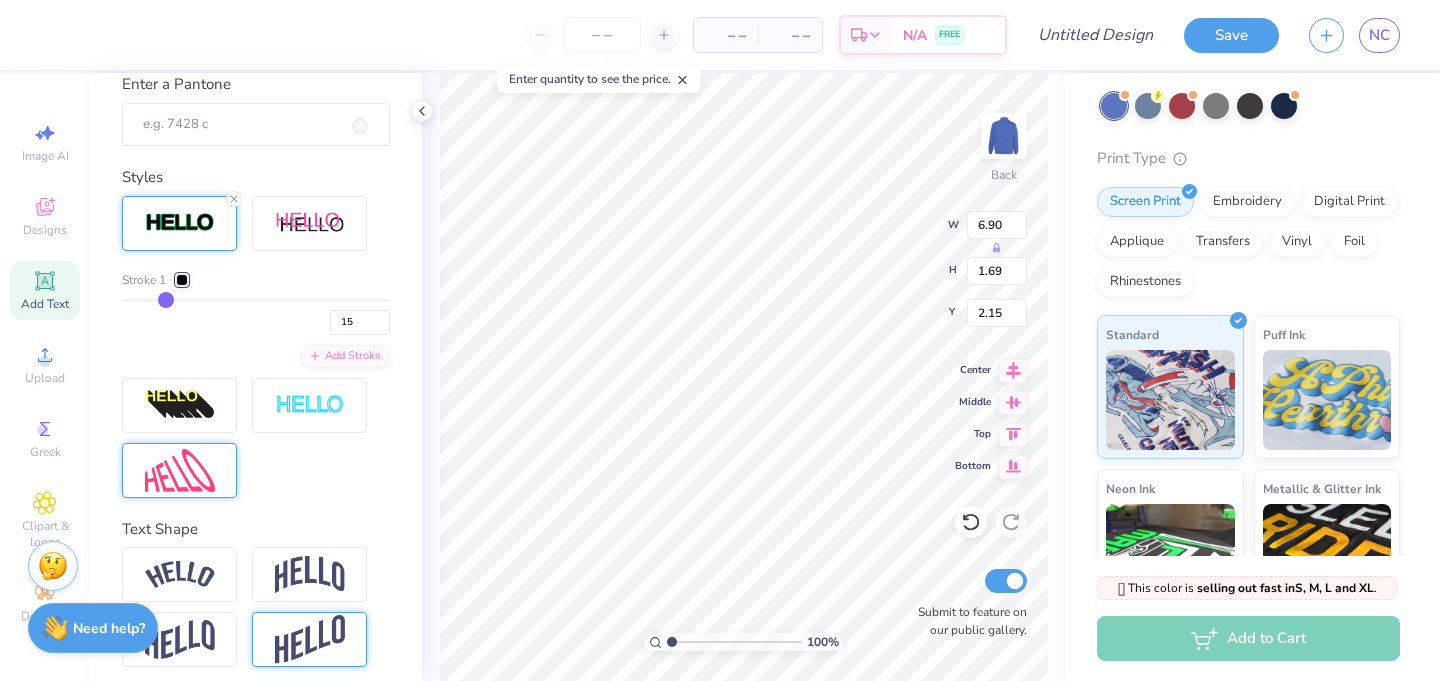 type on "17" 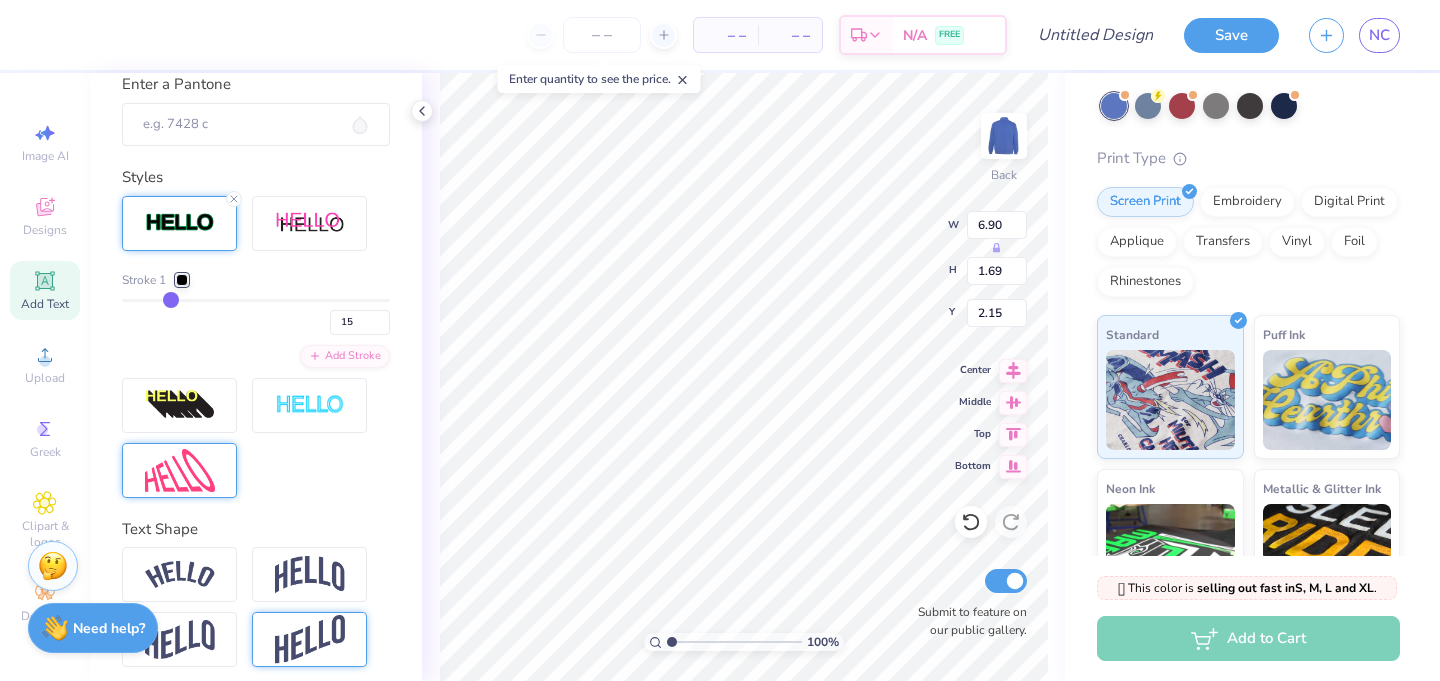 type on "17" 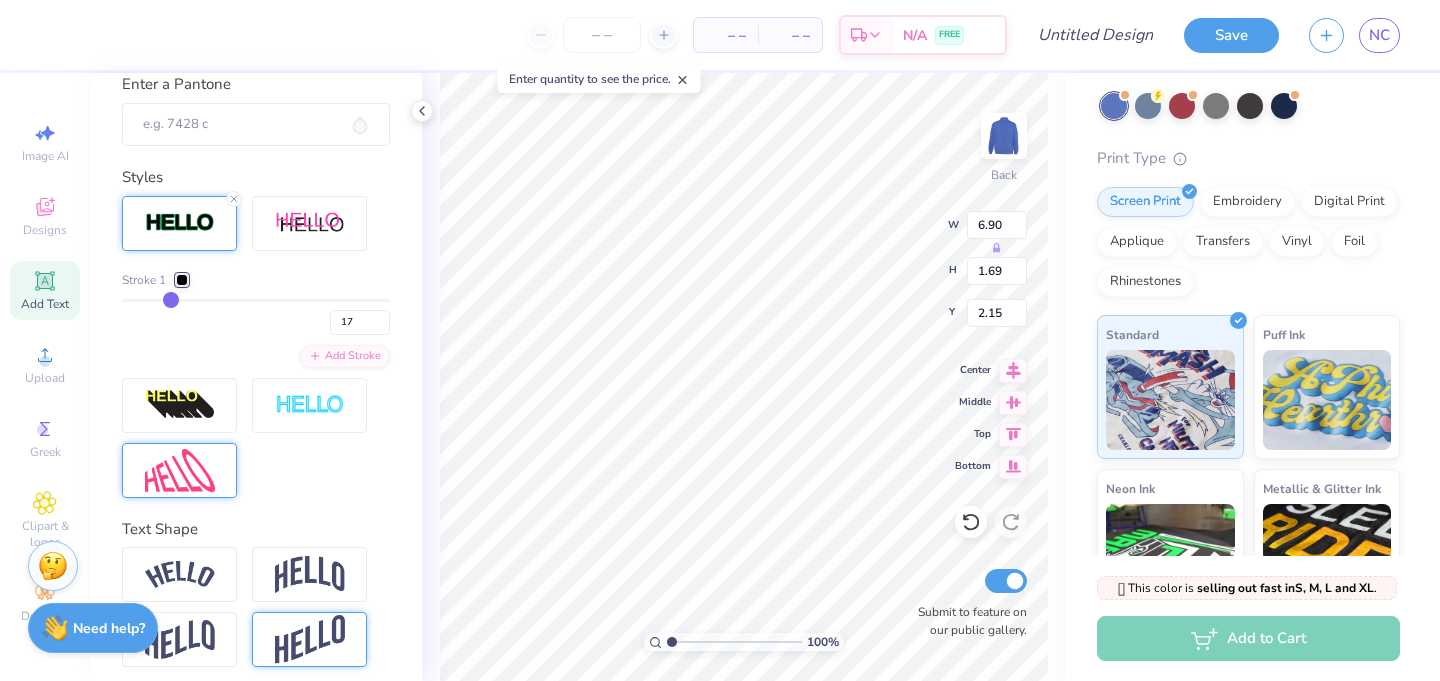 type on "21" 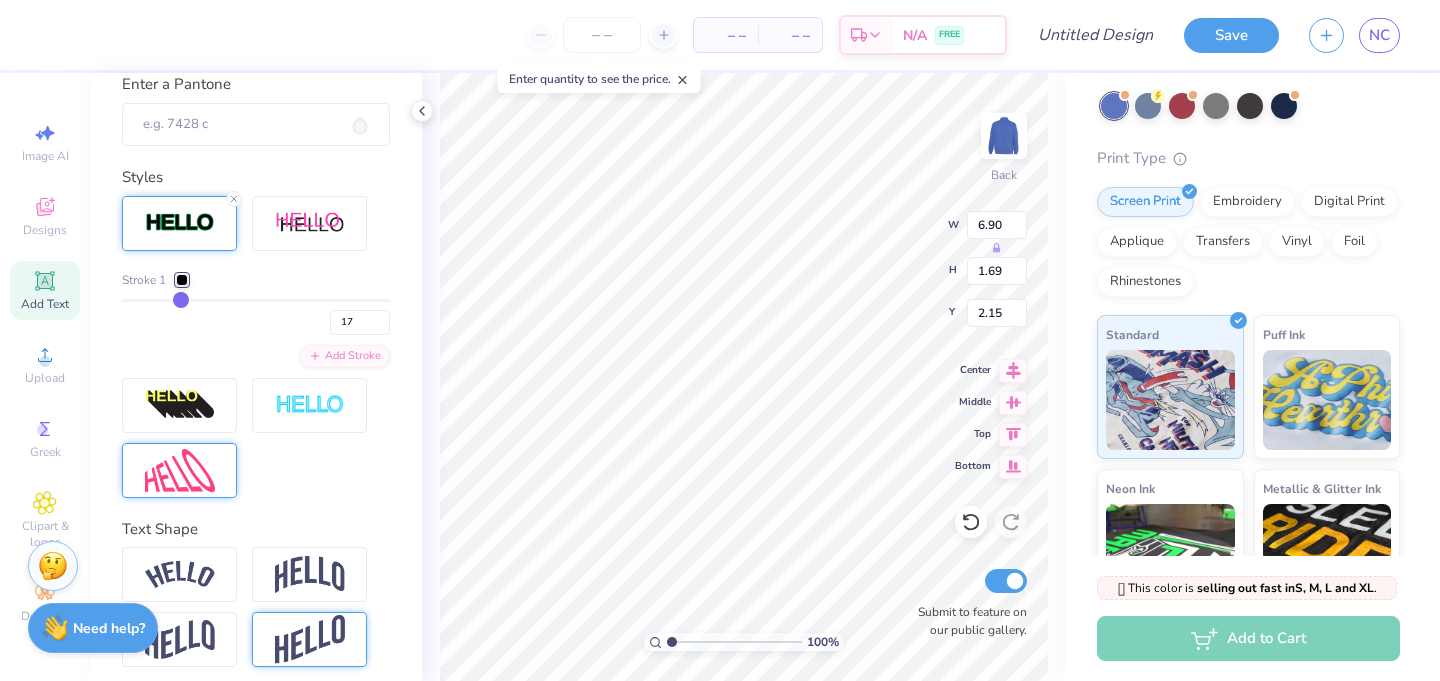 type on "21" 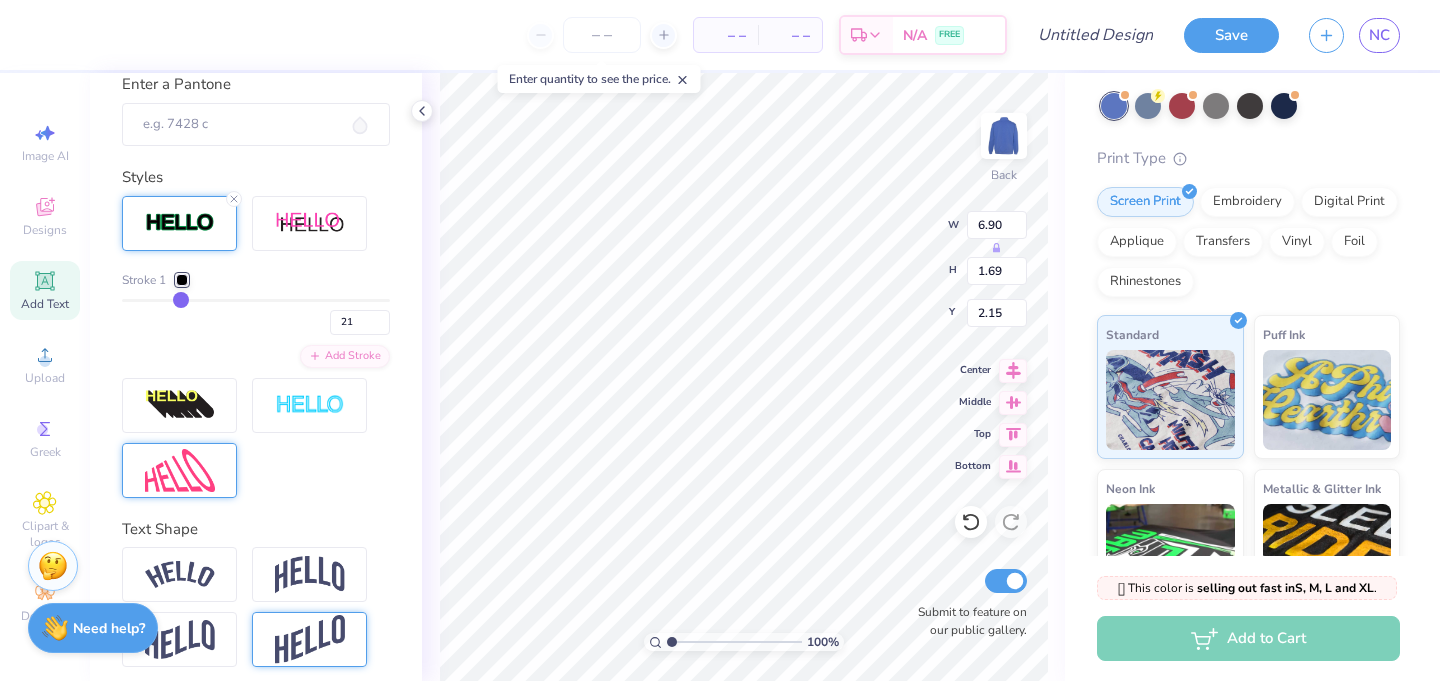 type on "23" 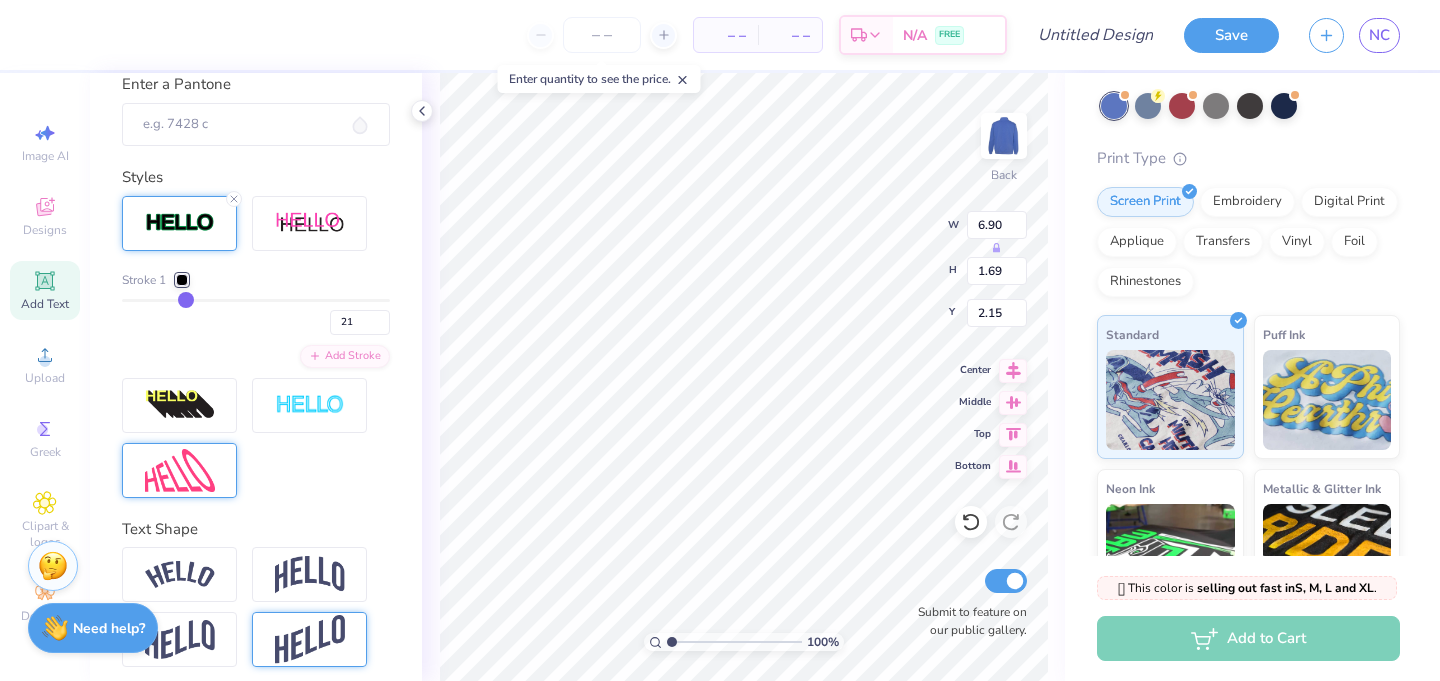 type on "23" 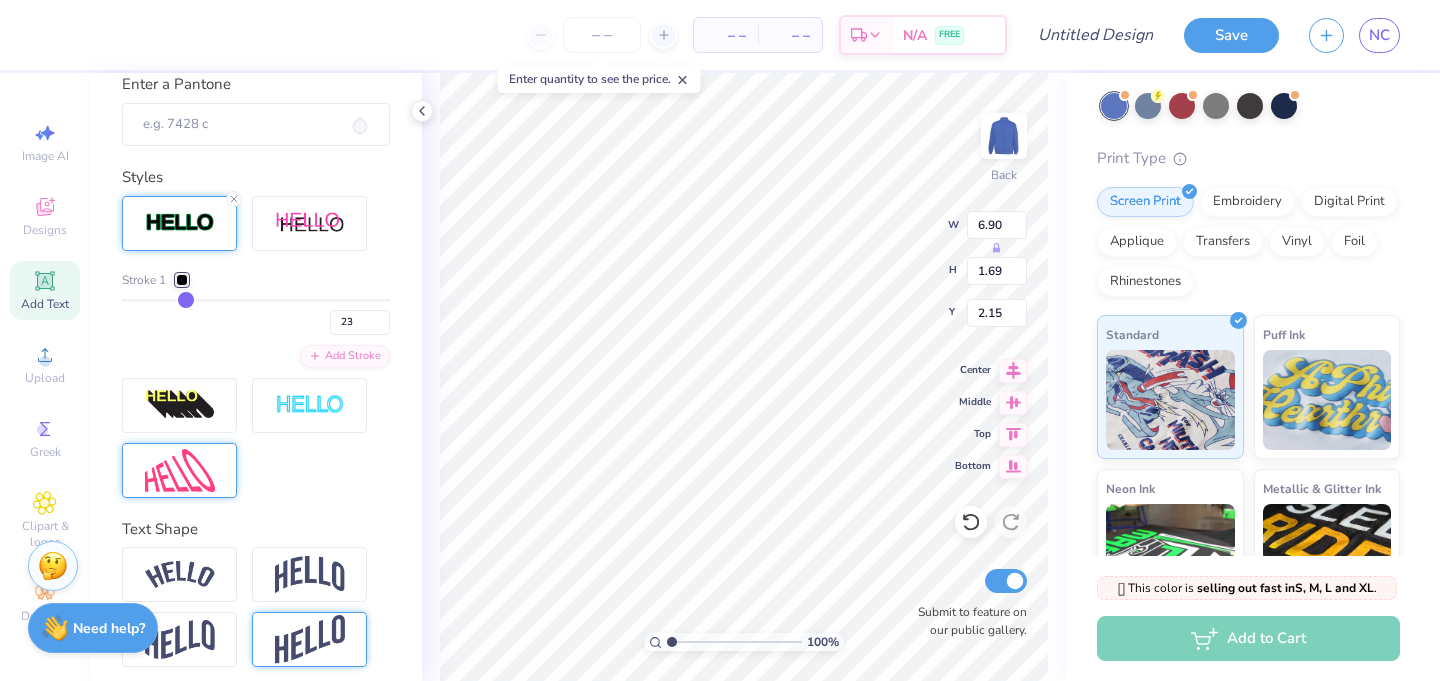 type on "24" 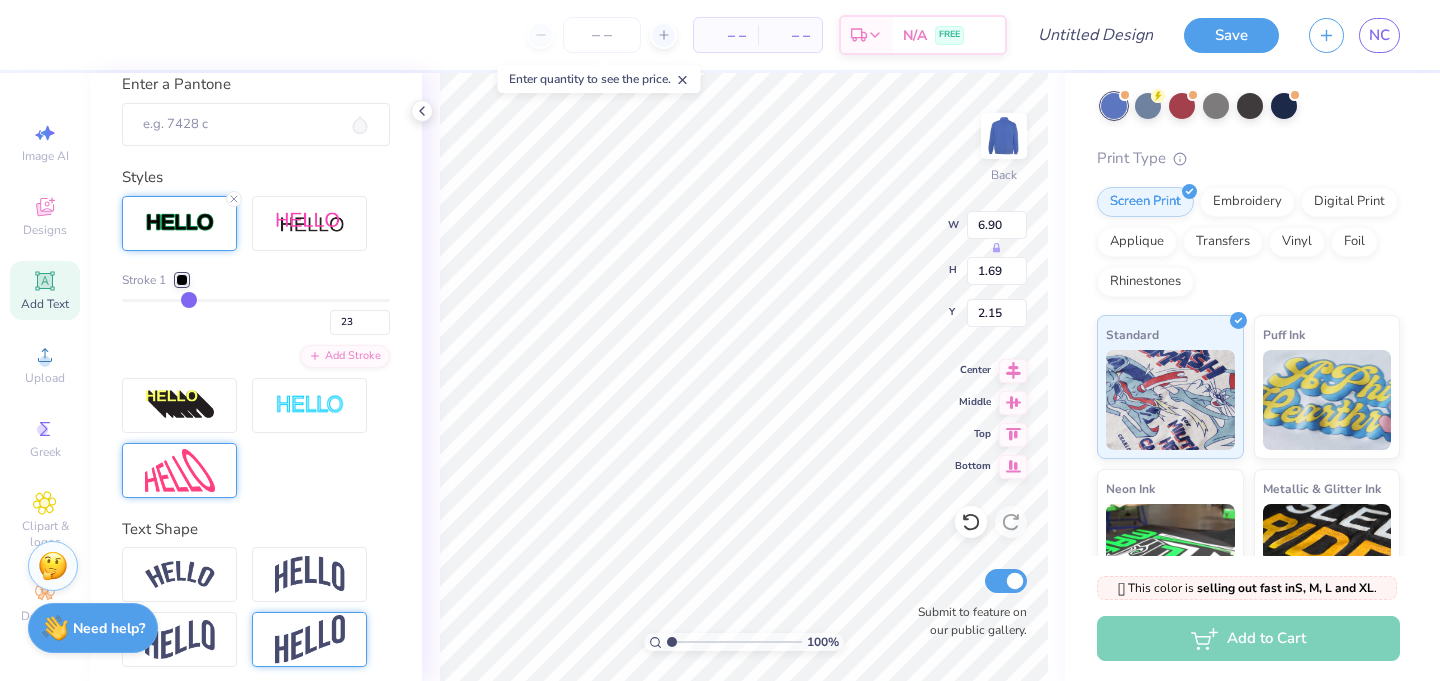 type on "24" 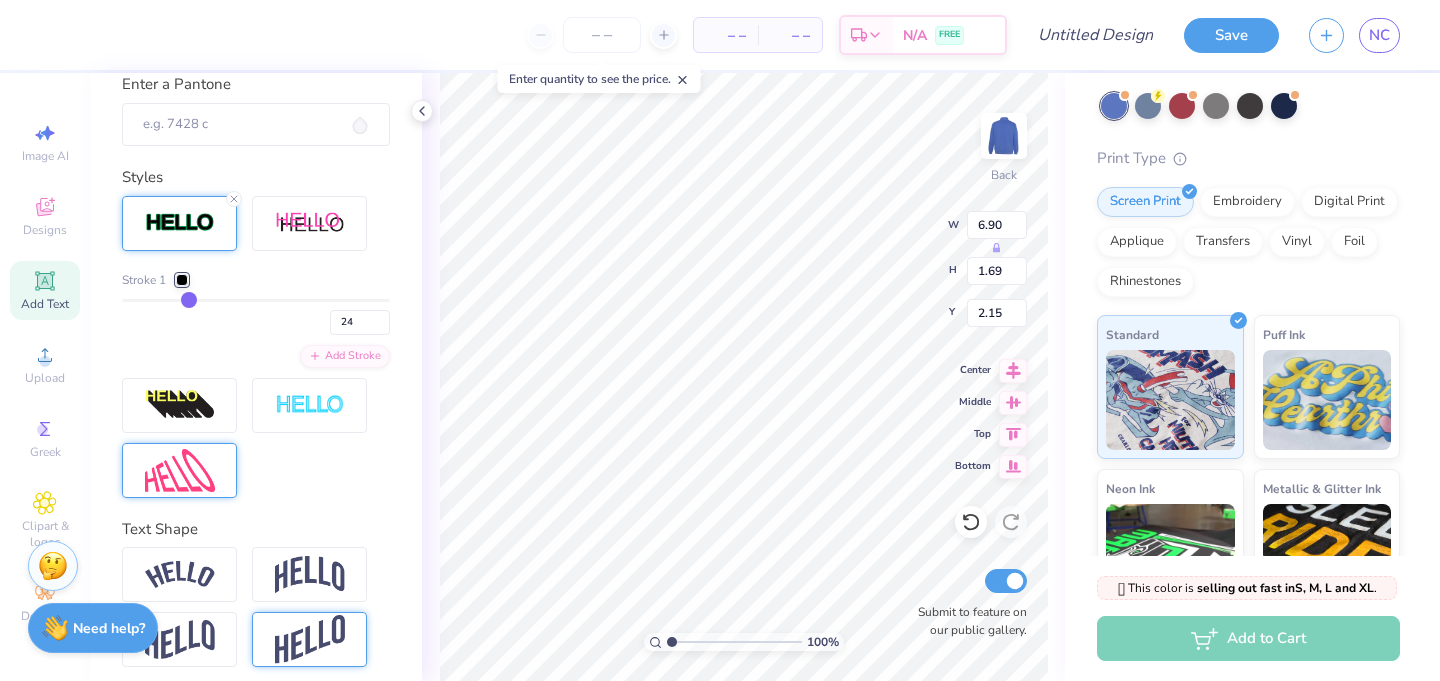 type on "25" 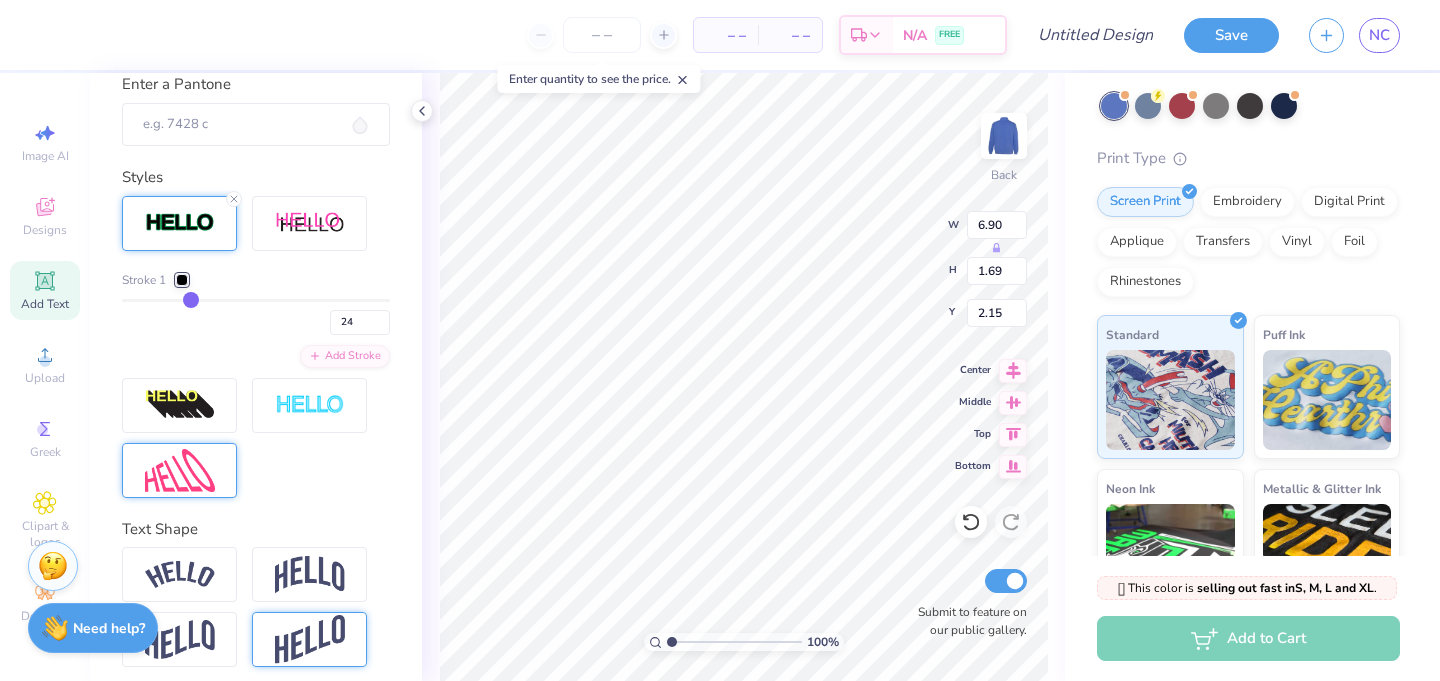type 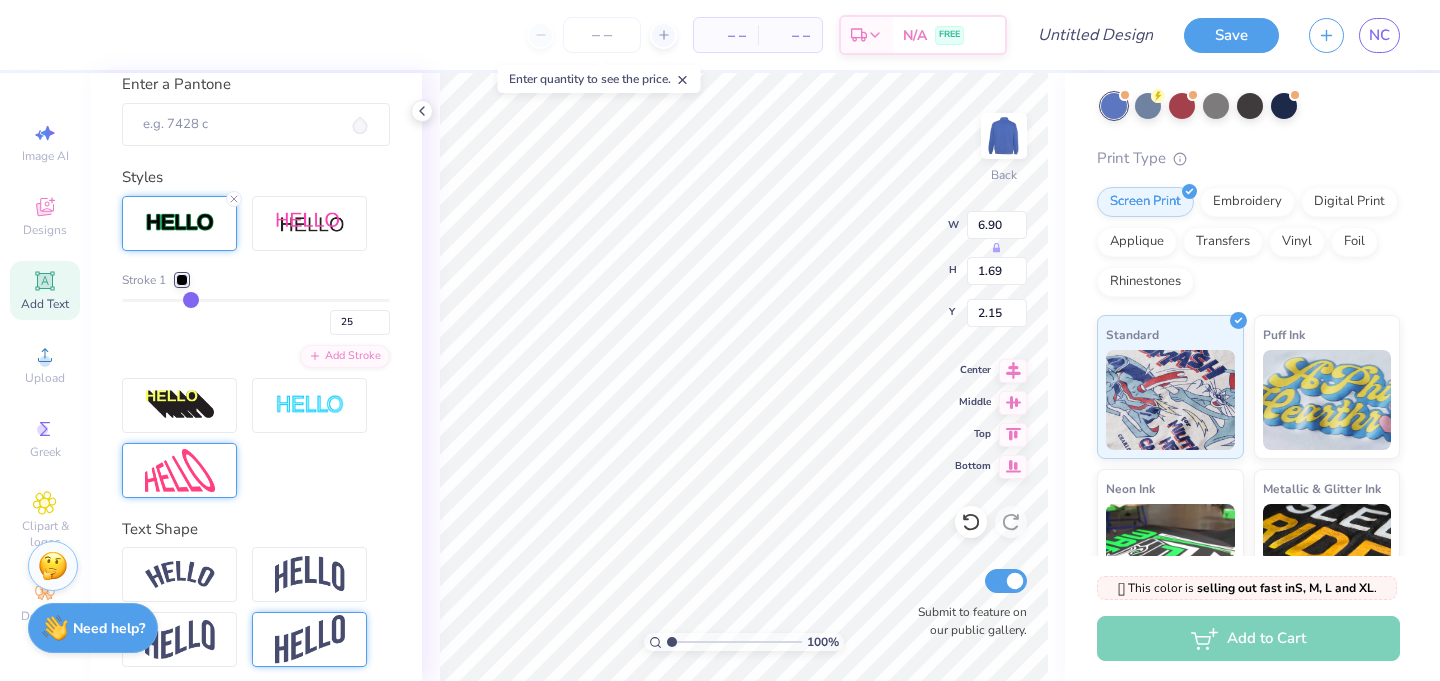 drag, startPoint x: 126, startPoint y: 293, endPoint x: 191, endPoint y: 294, distance: 65.00769 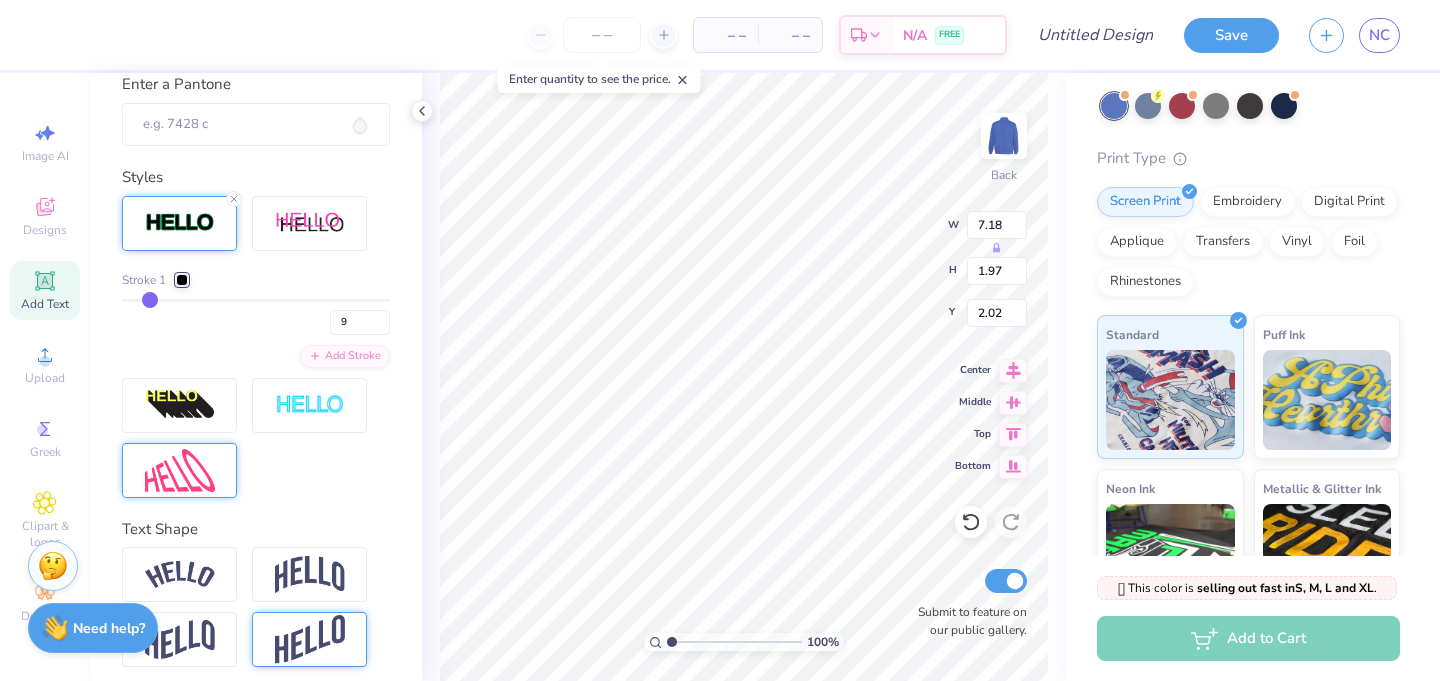 drag, startPoint x: 197, startPoint y: 295, endPoint x: 151, endPoint y: 305, distance: 47.07441 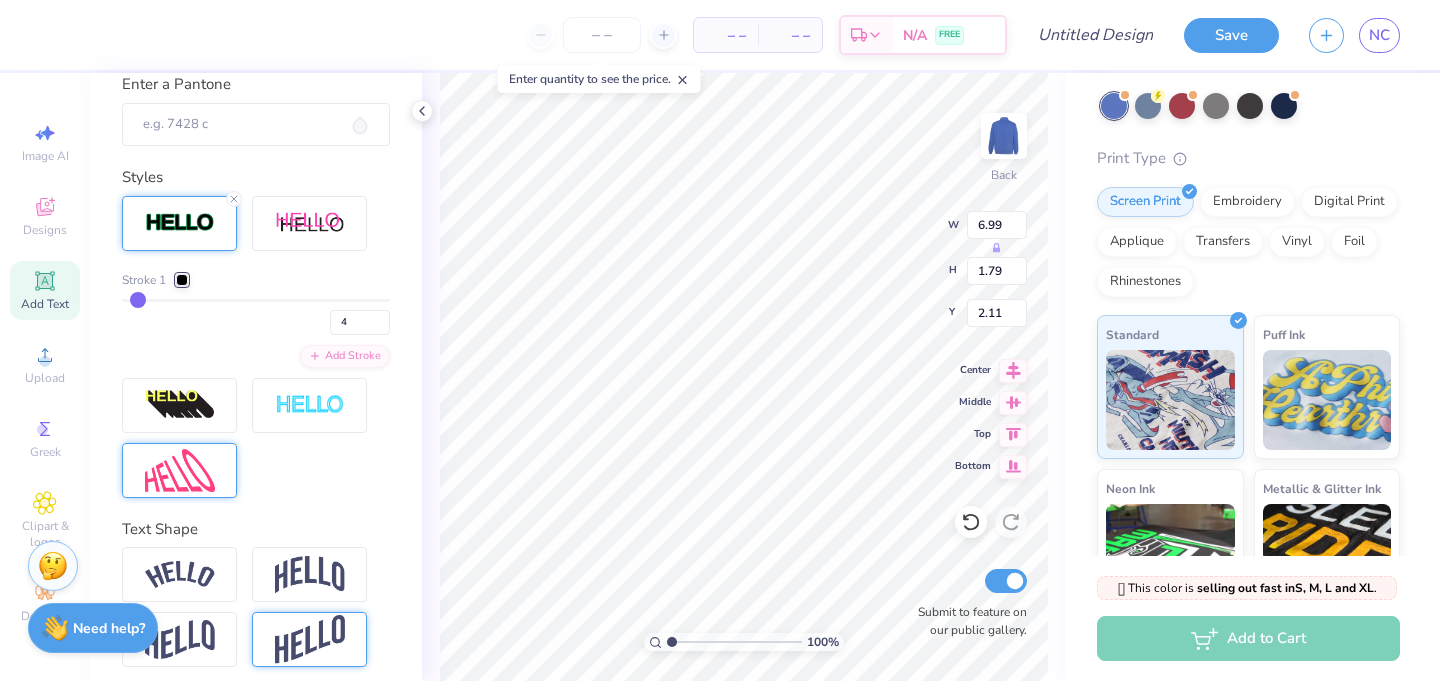 click at bounding box center [256, 300] 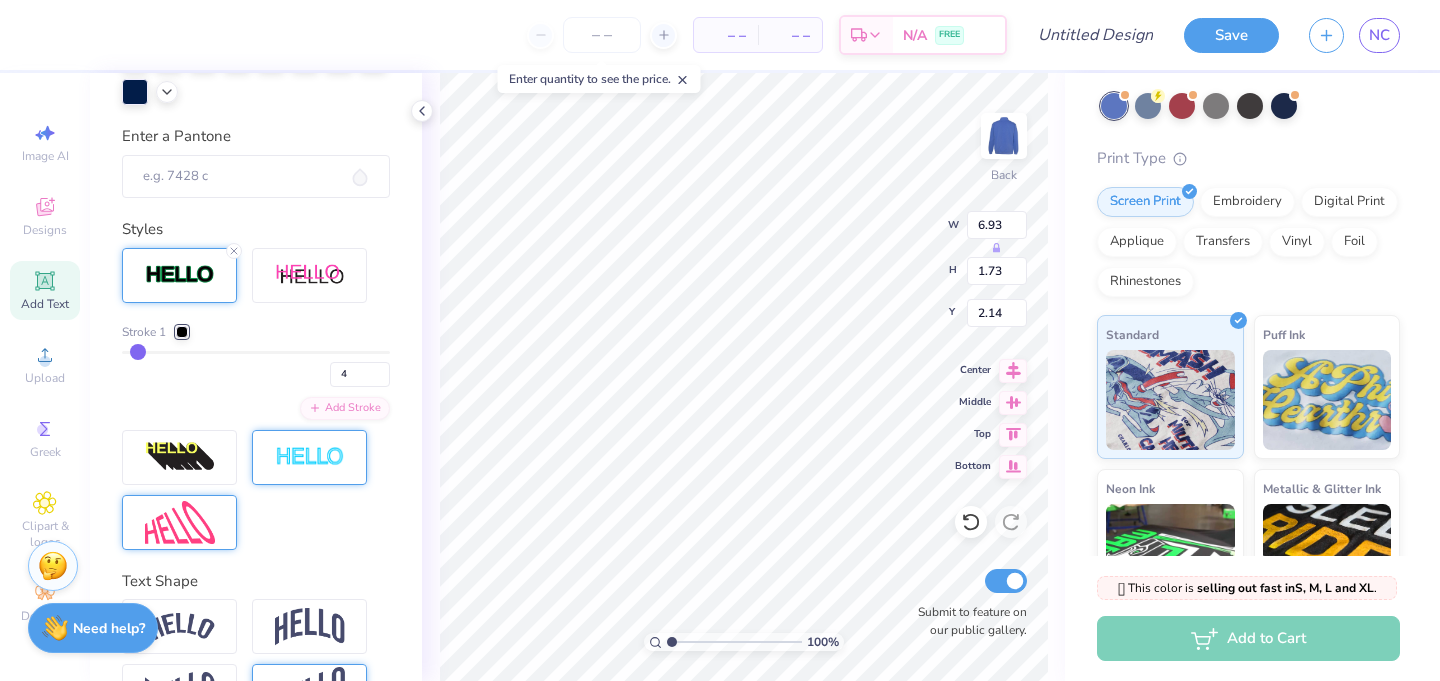 scroll, scrollTop: 608, scrollLeft: 0, axis: vertical 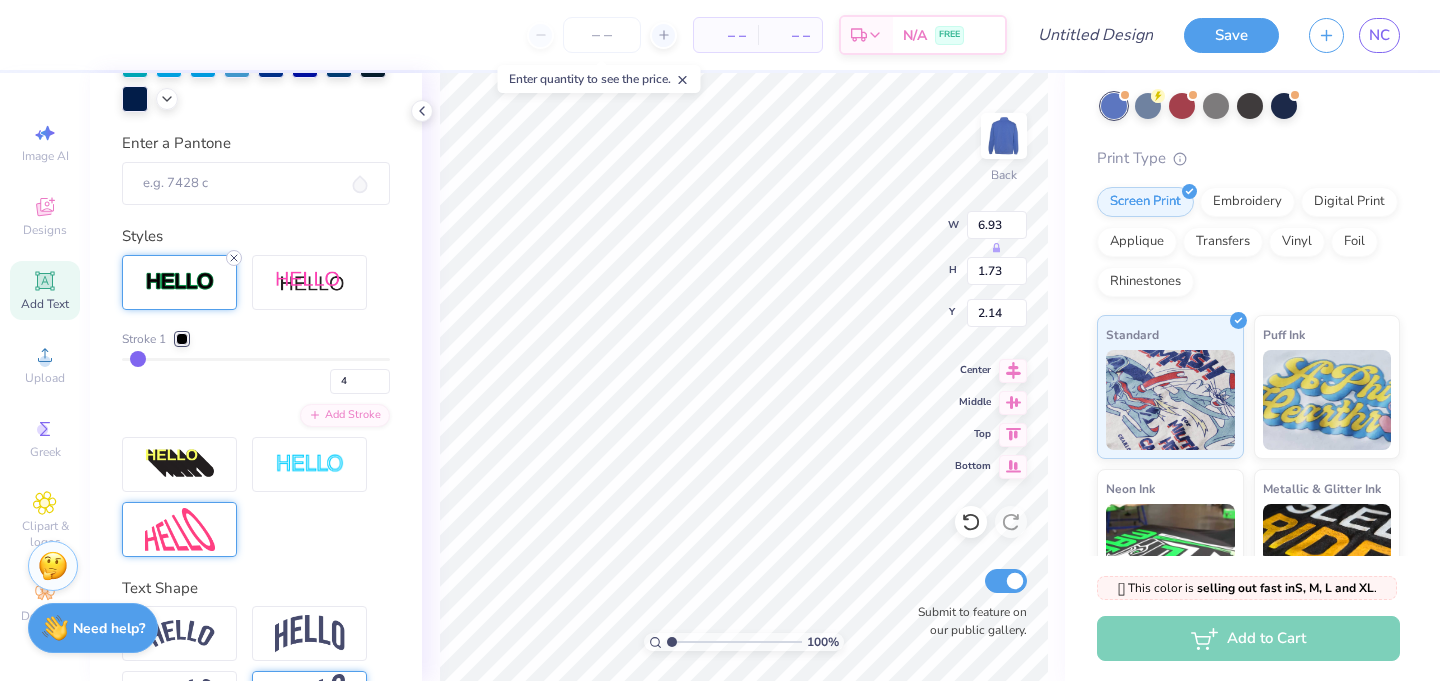 click 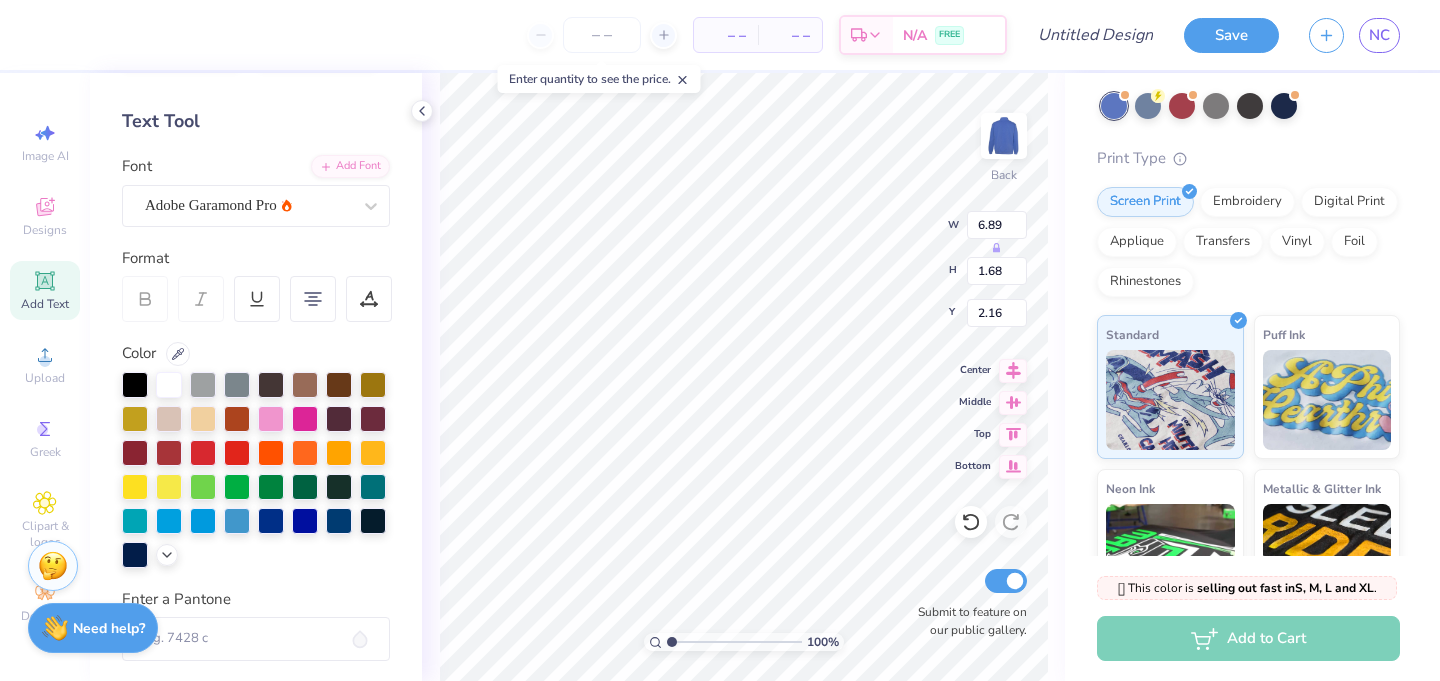 scroll, scrollTop: 0, scrollLeft: 0, axis: both 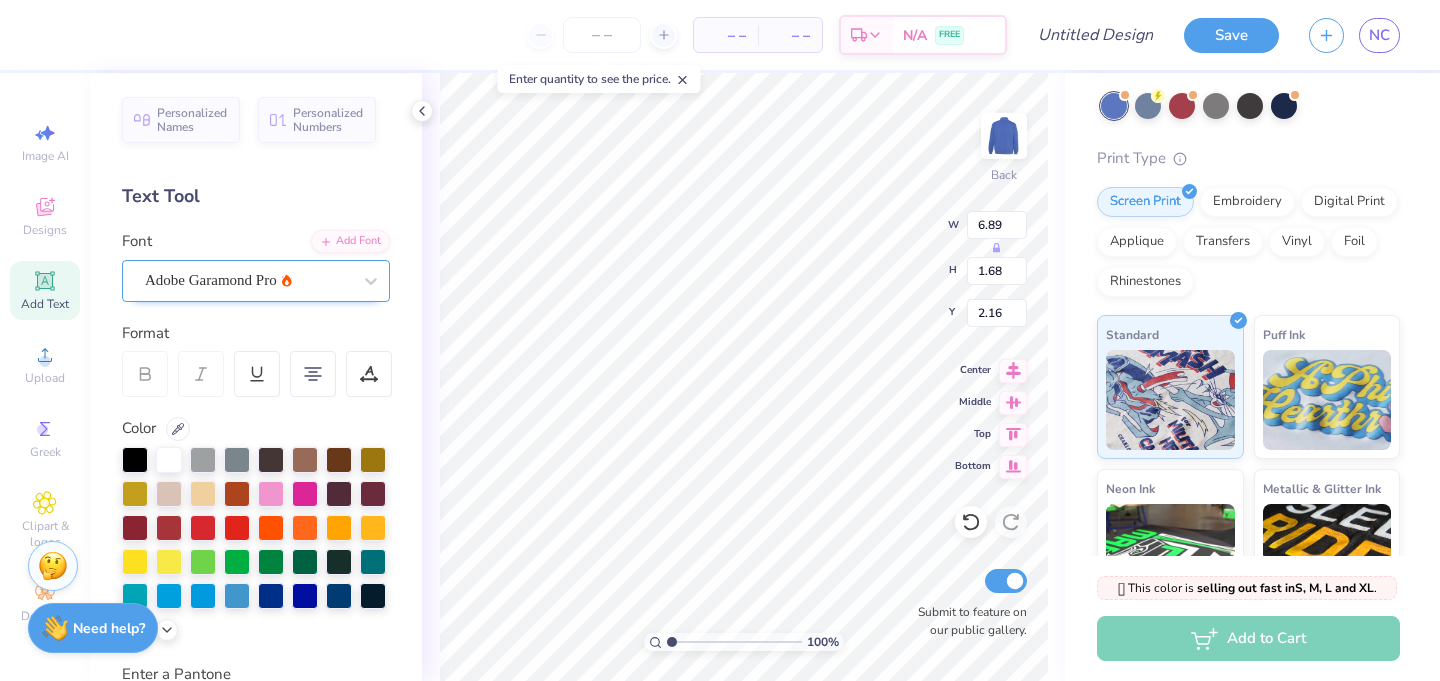 click on "Adobe Garamond Pro" at bounding box center (248, 280) 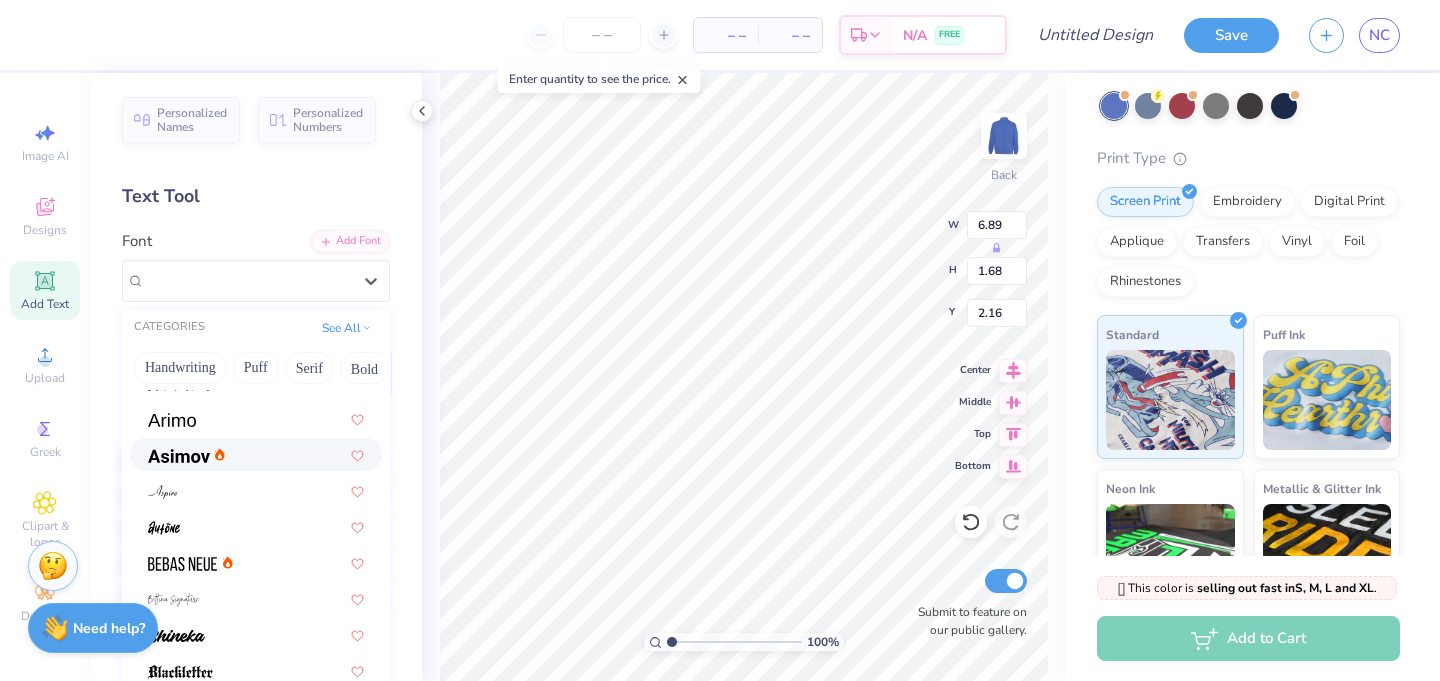 scroll, scrollTop: 557, scrollLeft: 0, axis: vertical 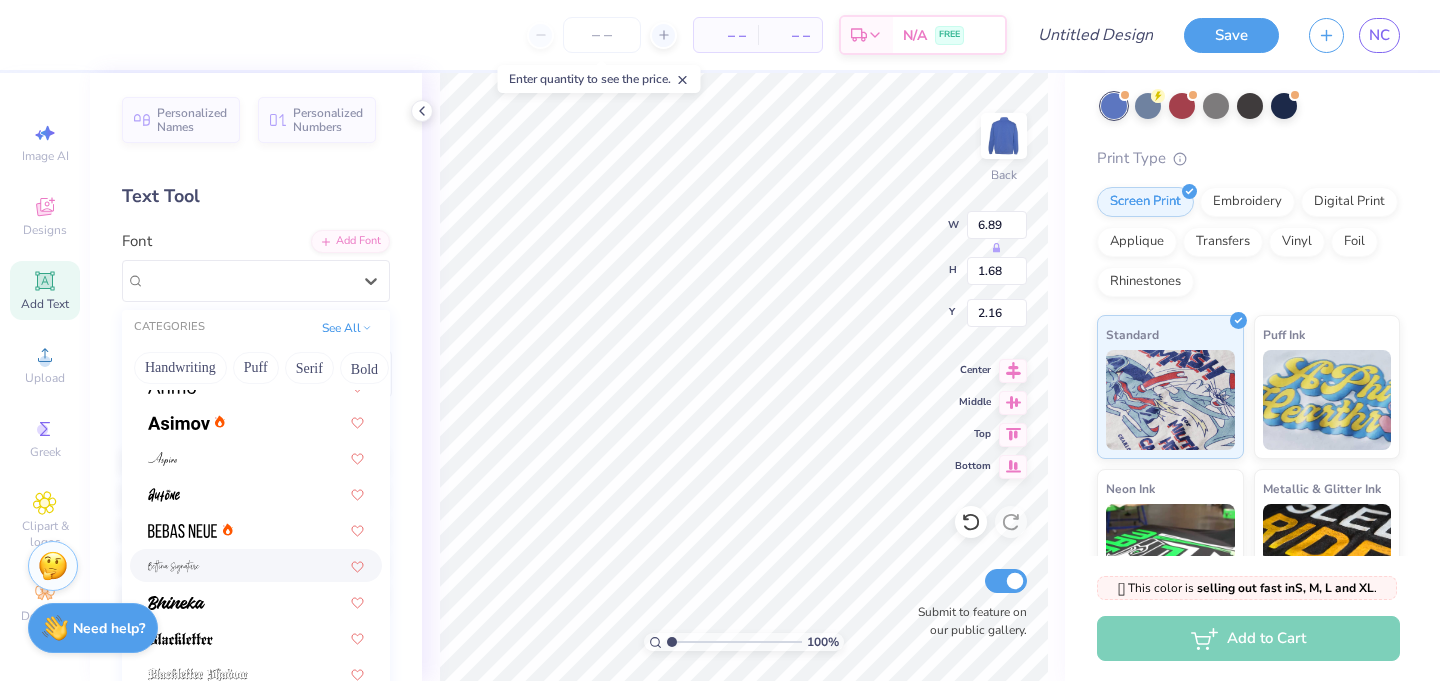 click at bounding box center (256, 565) 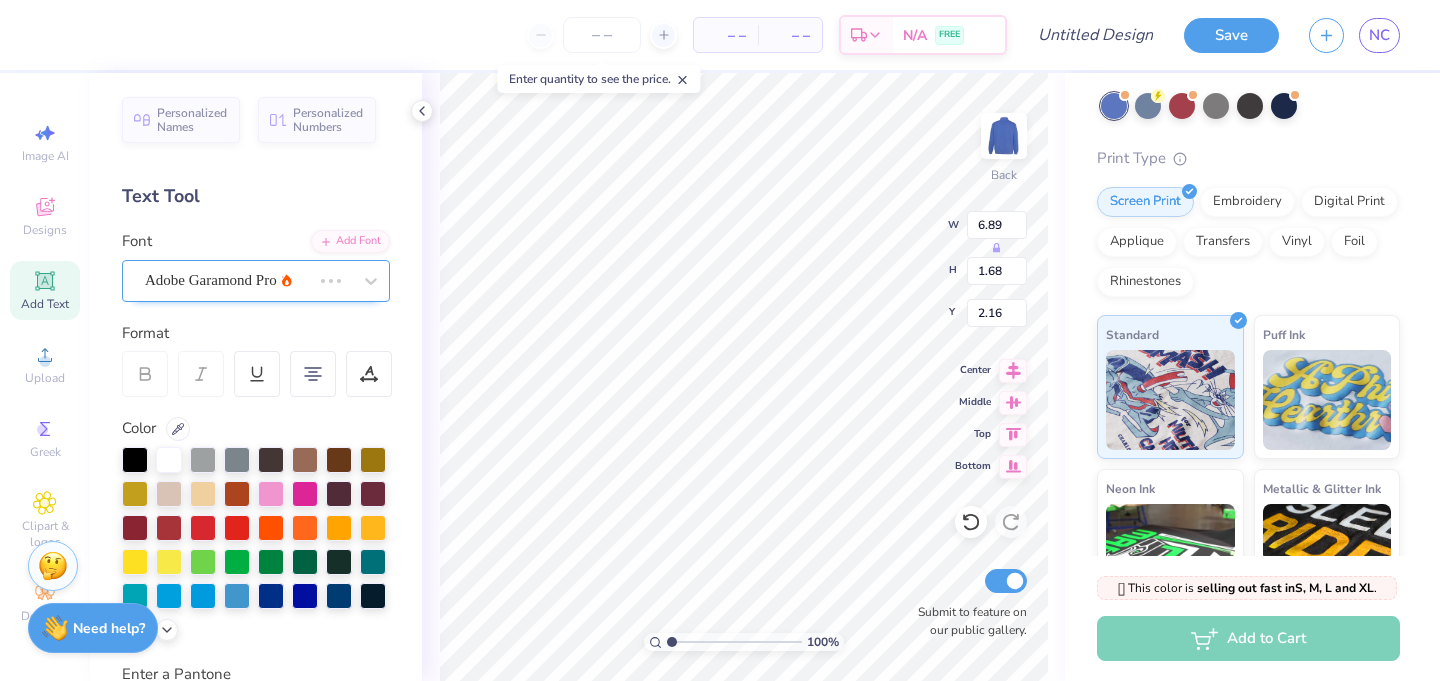 click on "Adobe Garamond Pro" at bounding box center [228, 280] 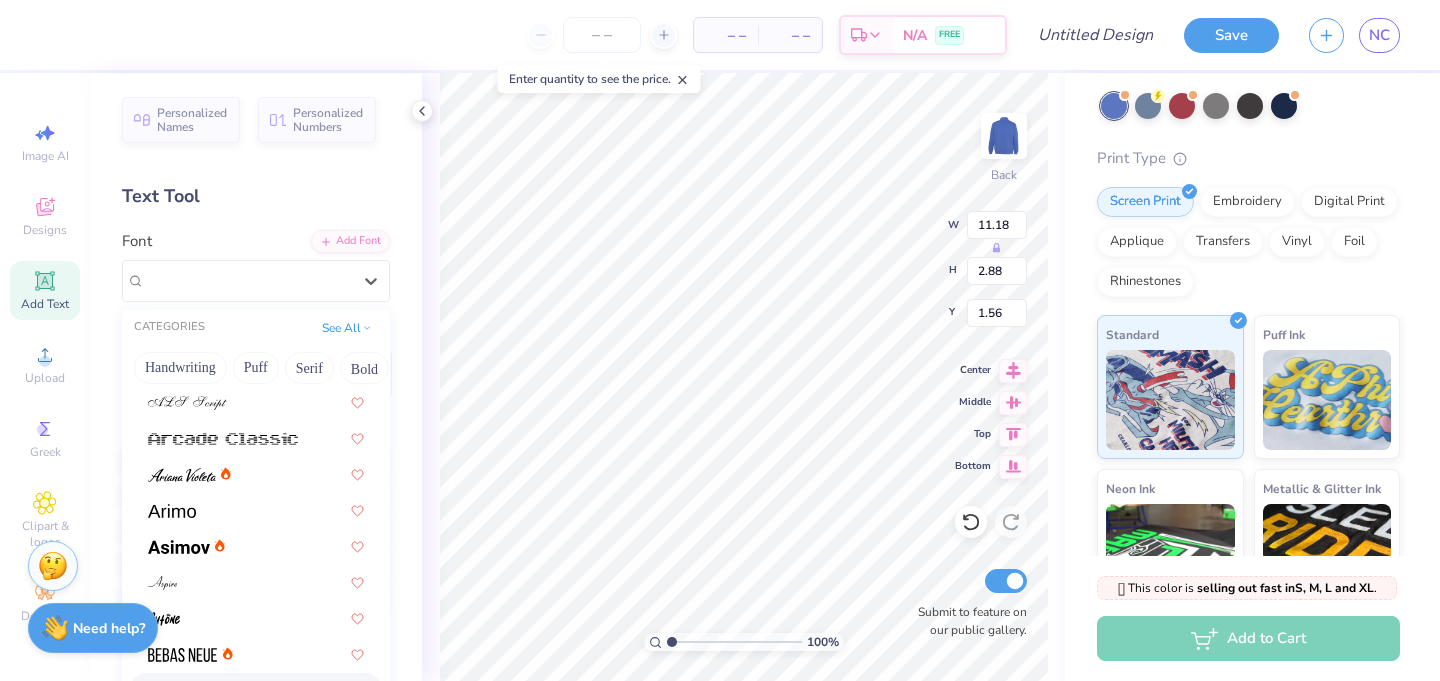 scroll, scrollTop: 454, scrollLeft: 0, axis: vertical 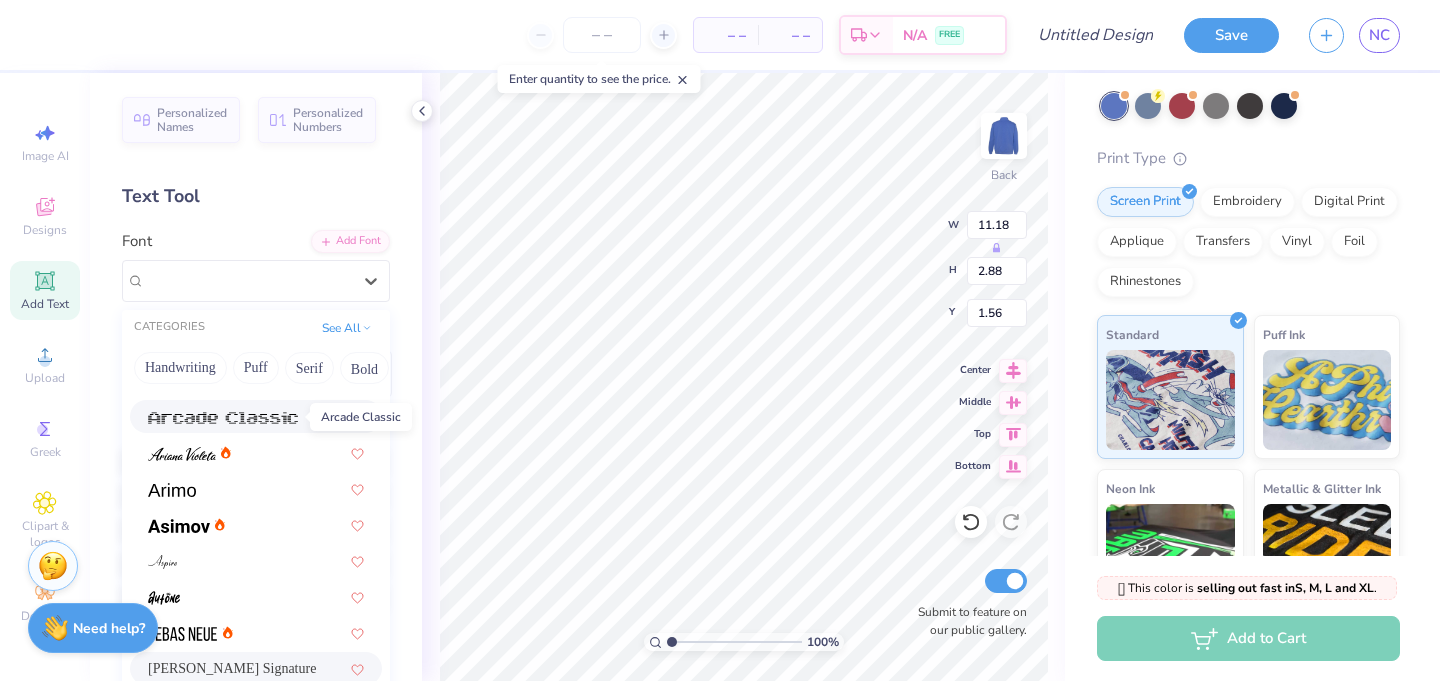 click at bounding box center (223, 418) 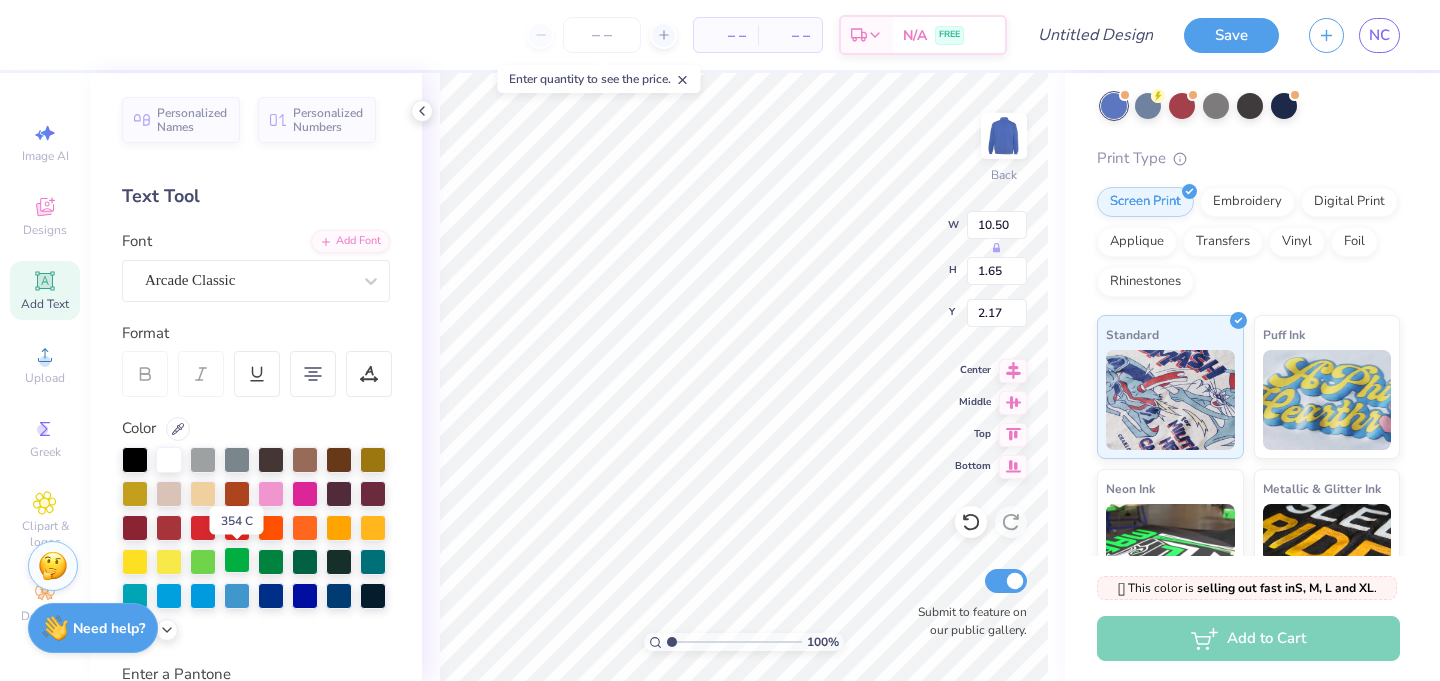 click at bounding box center [237, 560] 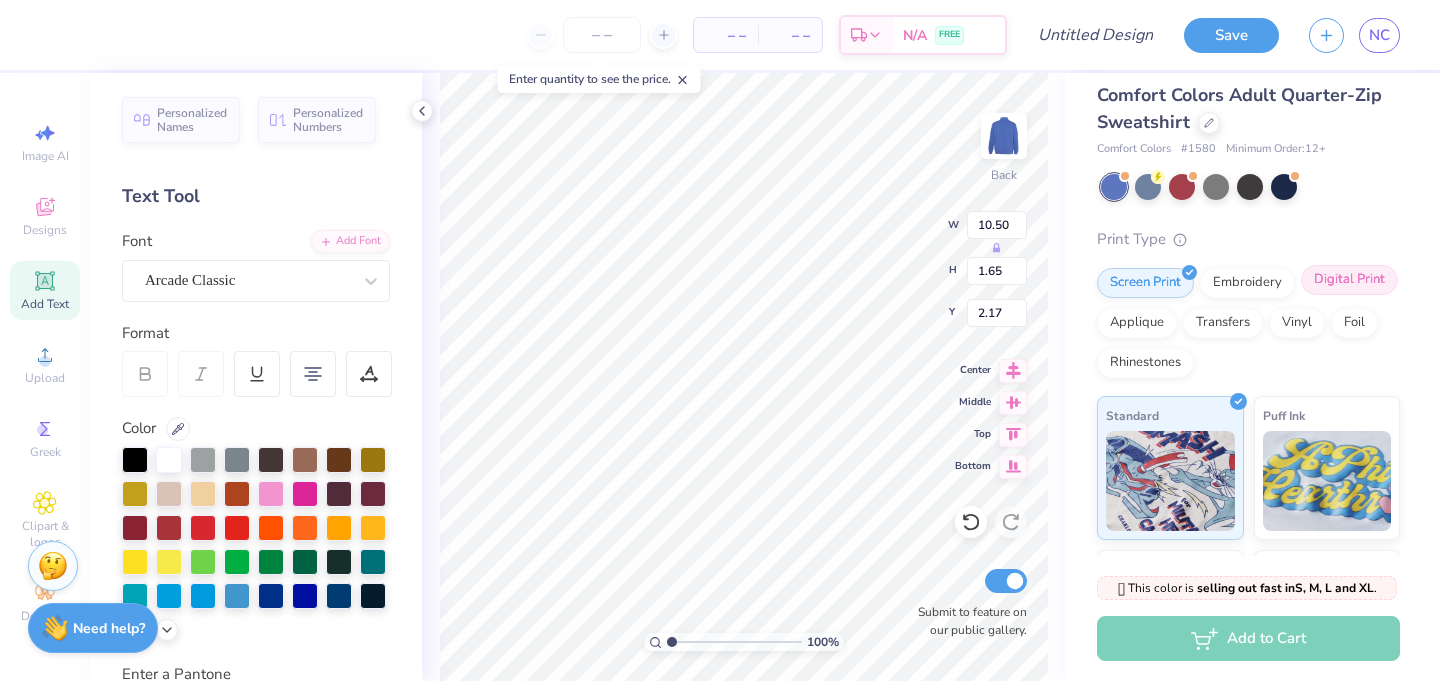 scroll, scrollTop: 11, scrollLeft: 0, axis: vertical 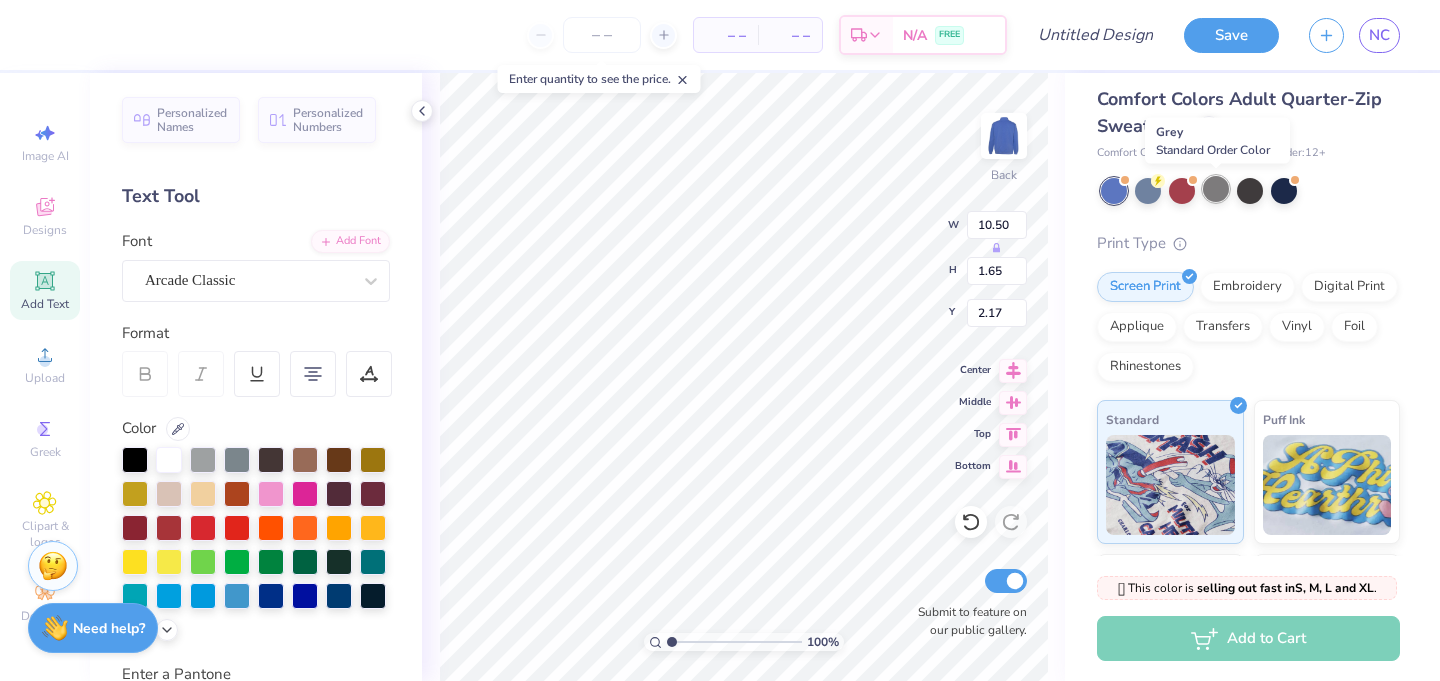 click at bounding box center (1216, 189) 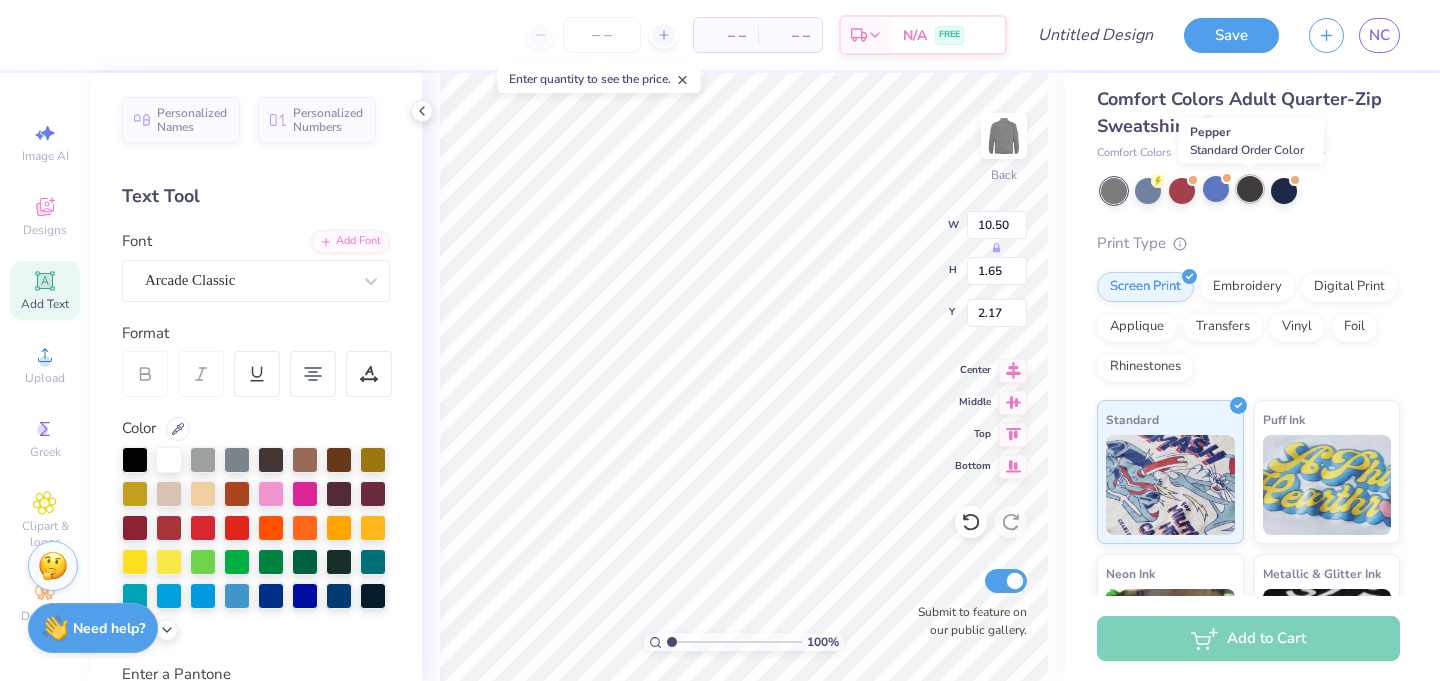 click at bounding box center (1250, 189) 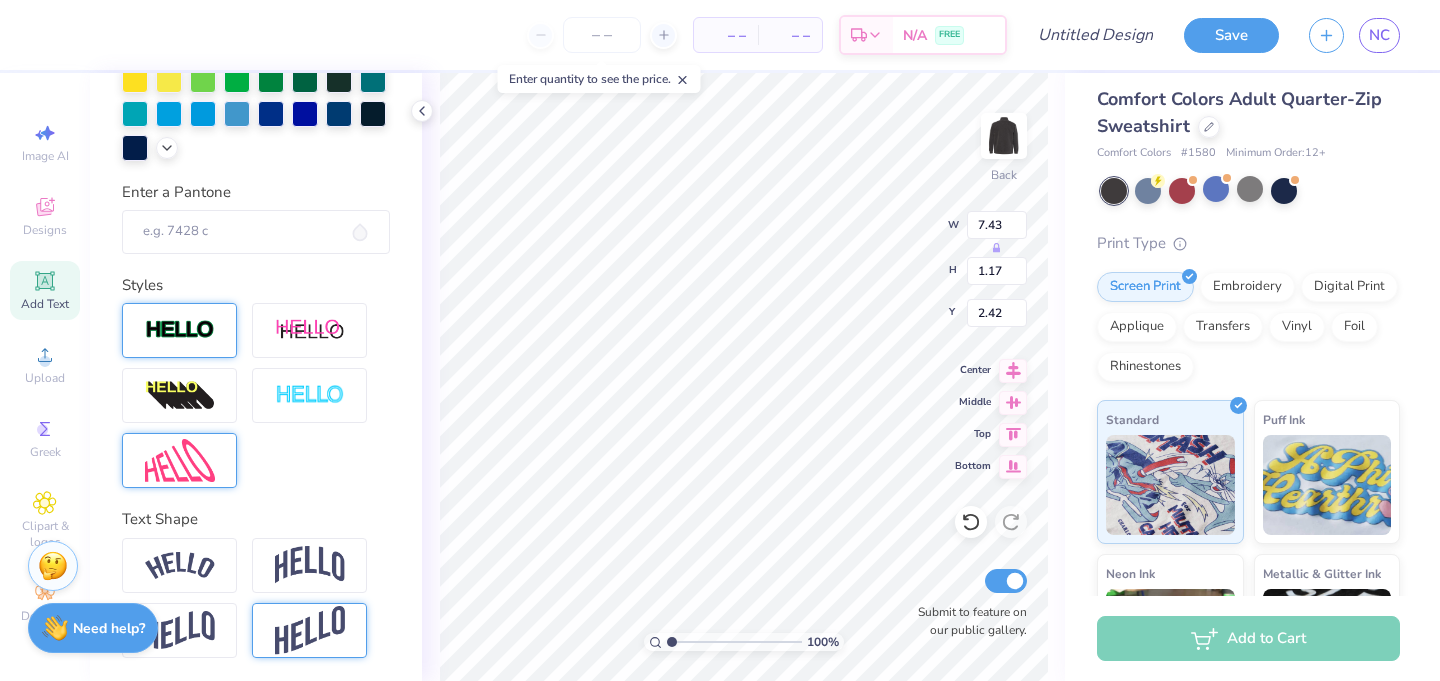 scroll, scrollTop: 0, scrollLeft: 0, axis: both 